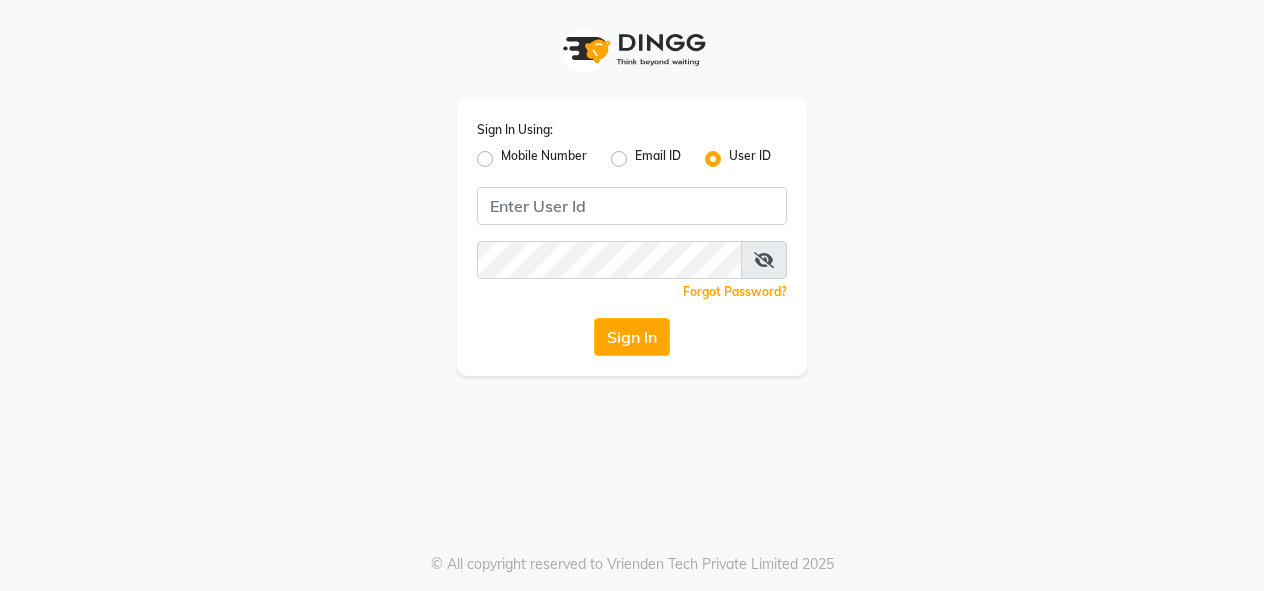 scroll, scrollTop: 0, scrollLeft: 0, axis: both 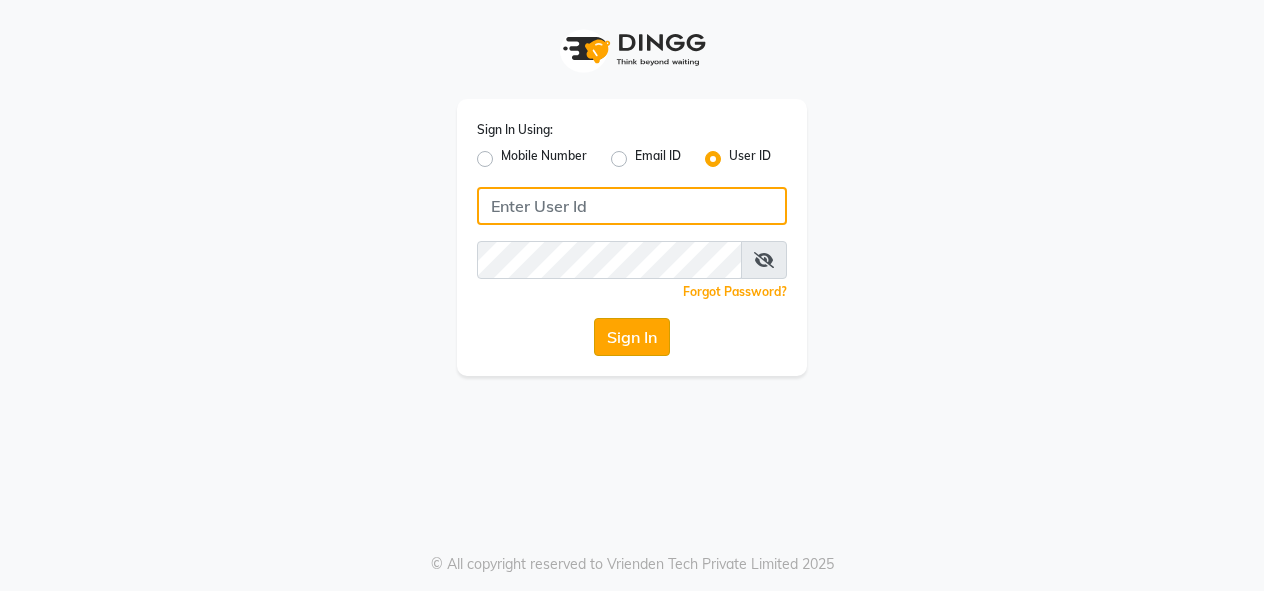 type on "burgundy" 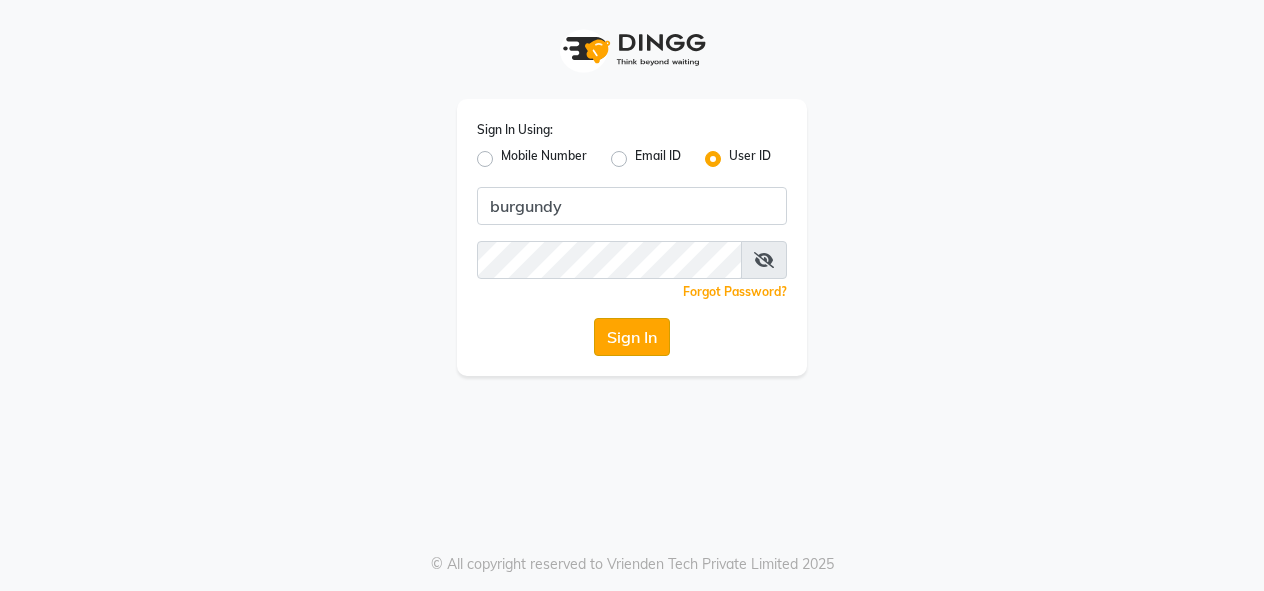 click on "Sign In" 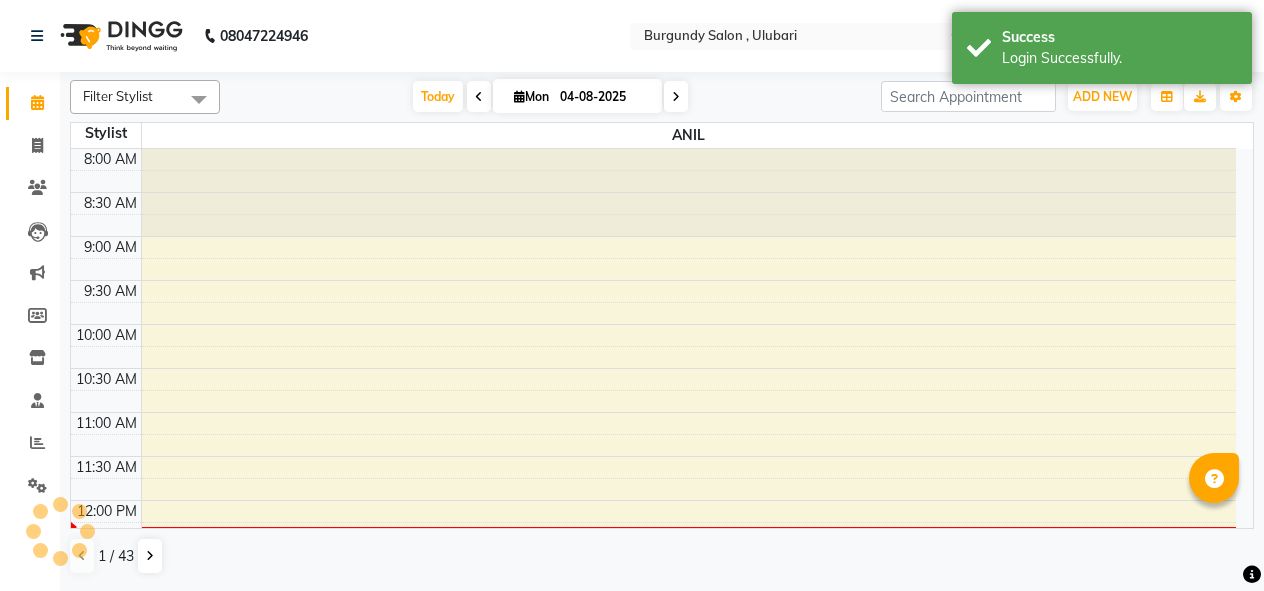 select on "en" 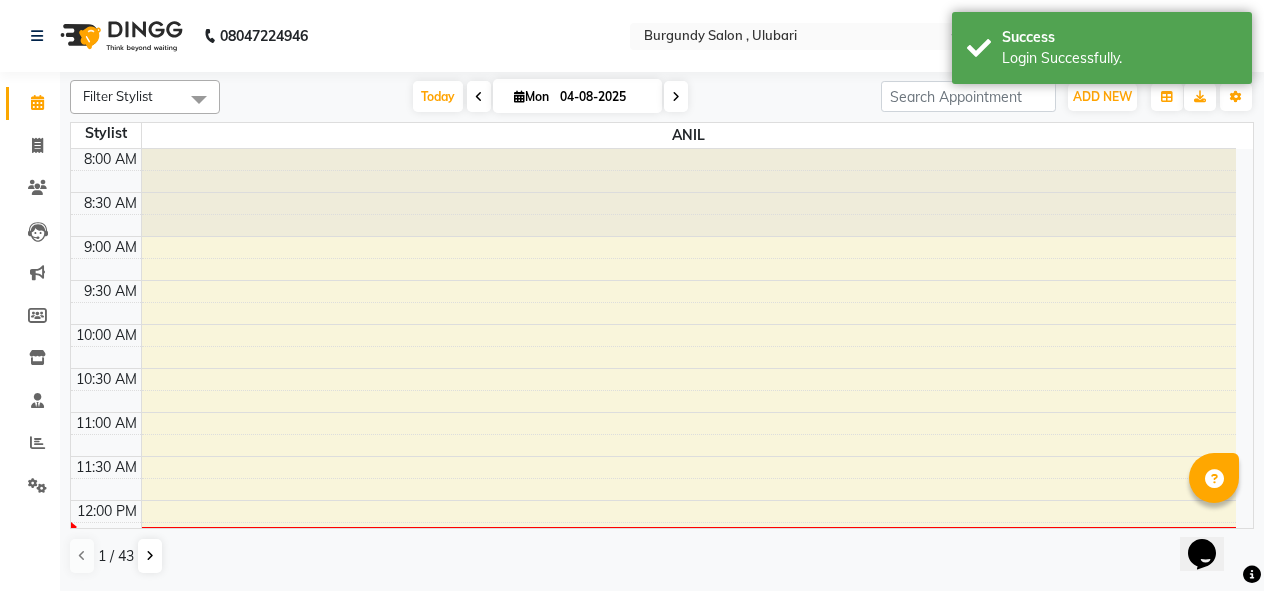 scroll, scrollTop: 0, scrollLeft: 0, axis: both 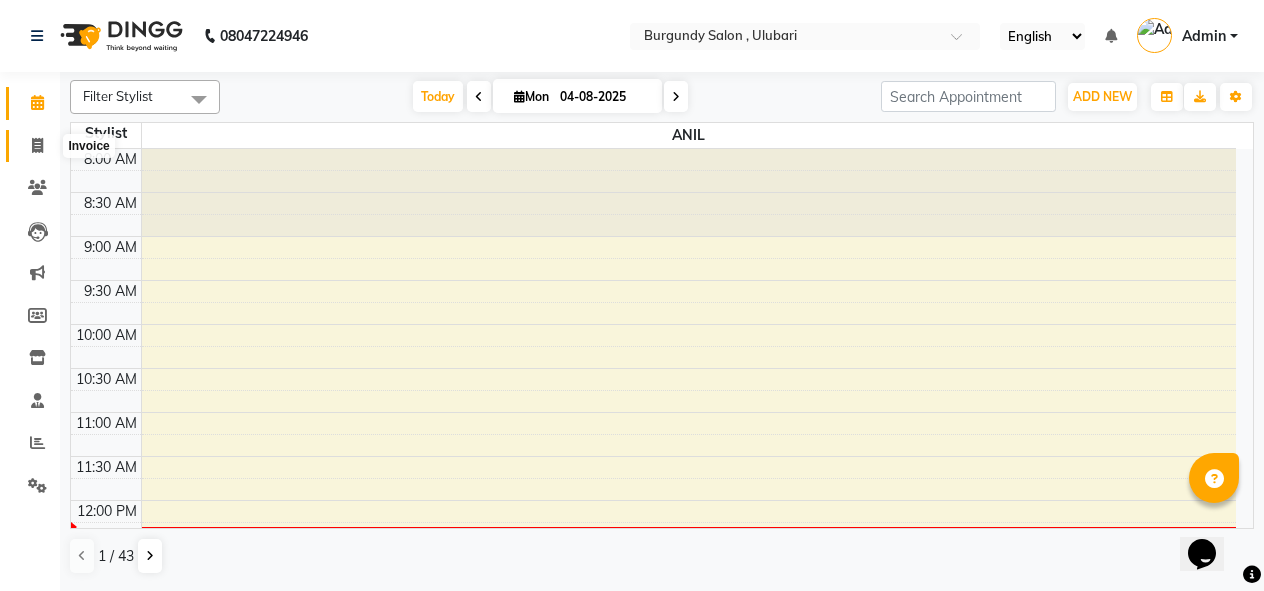 click 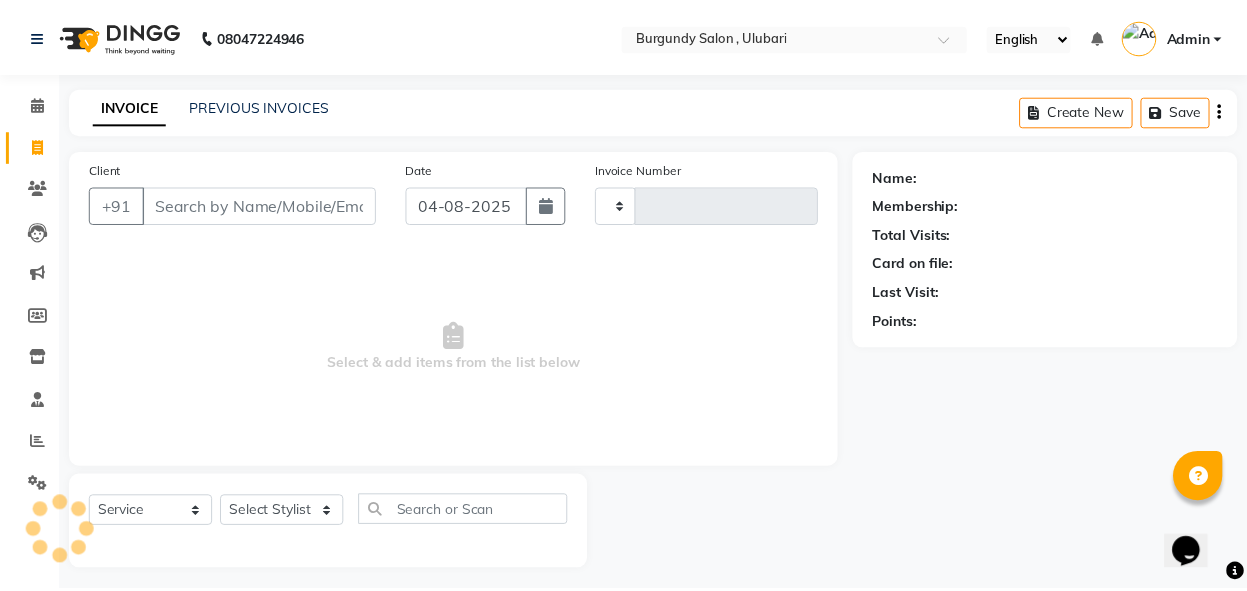 scroll, scrollTop: 10, scrollLeft: 0, axis: vertical 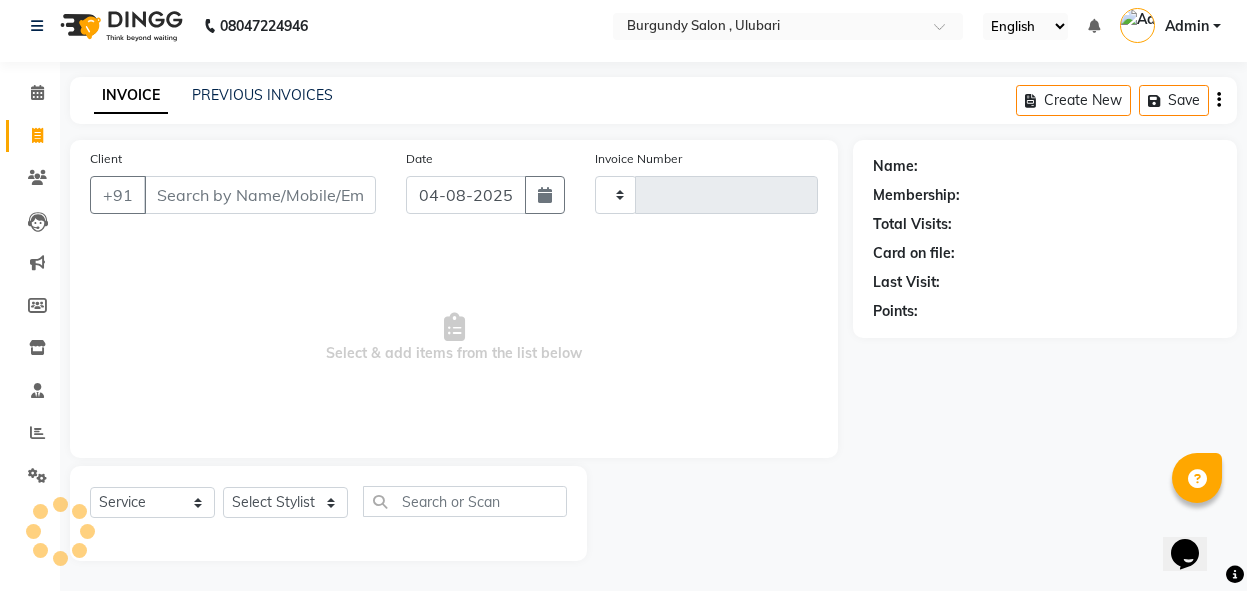type on "1404" 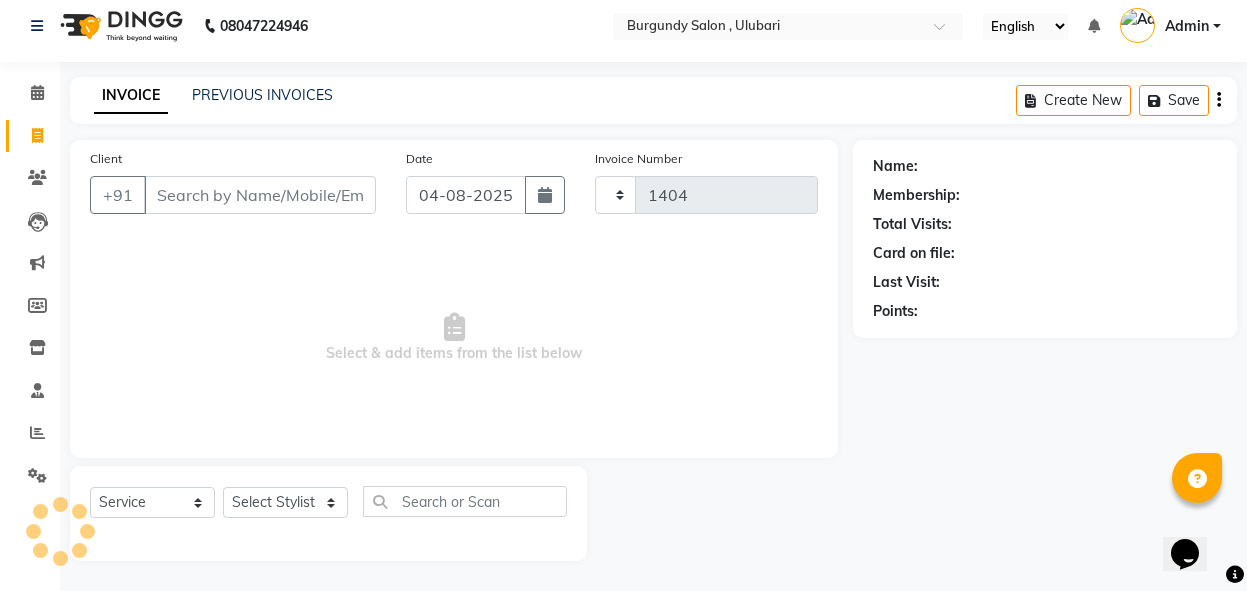 select on "5345" 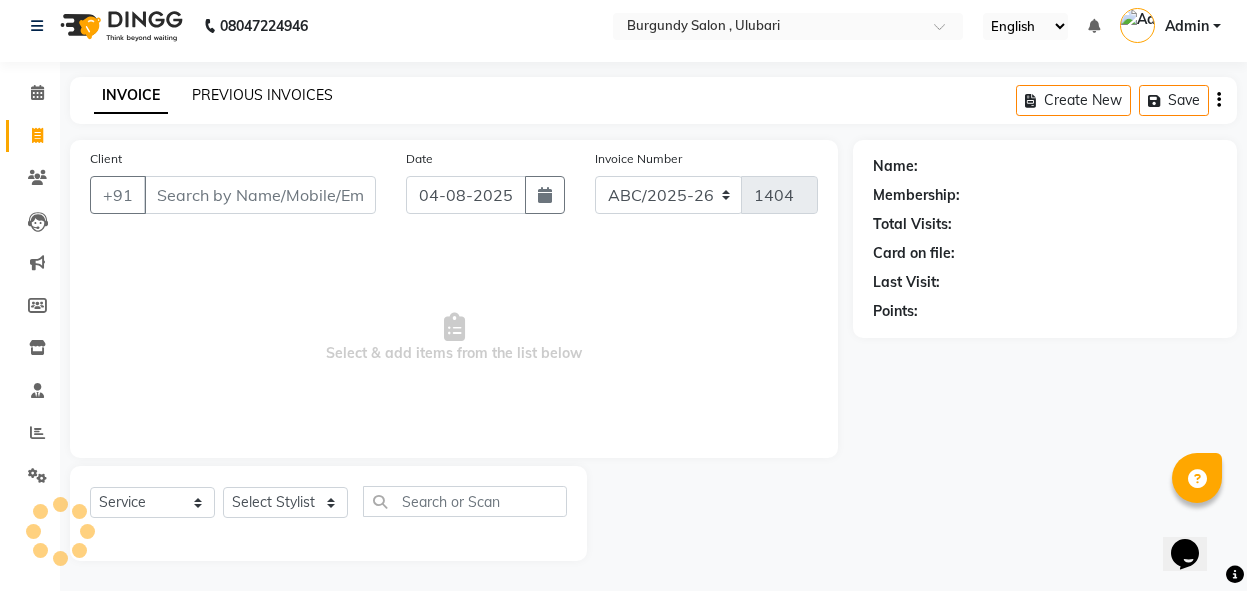 click on "PREVIOUS INVOICES" 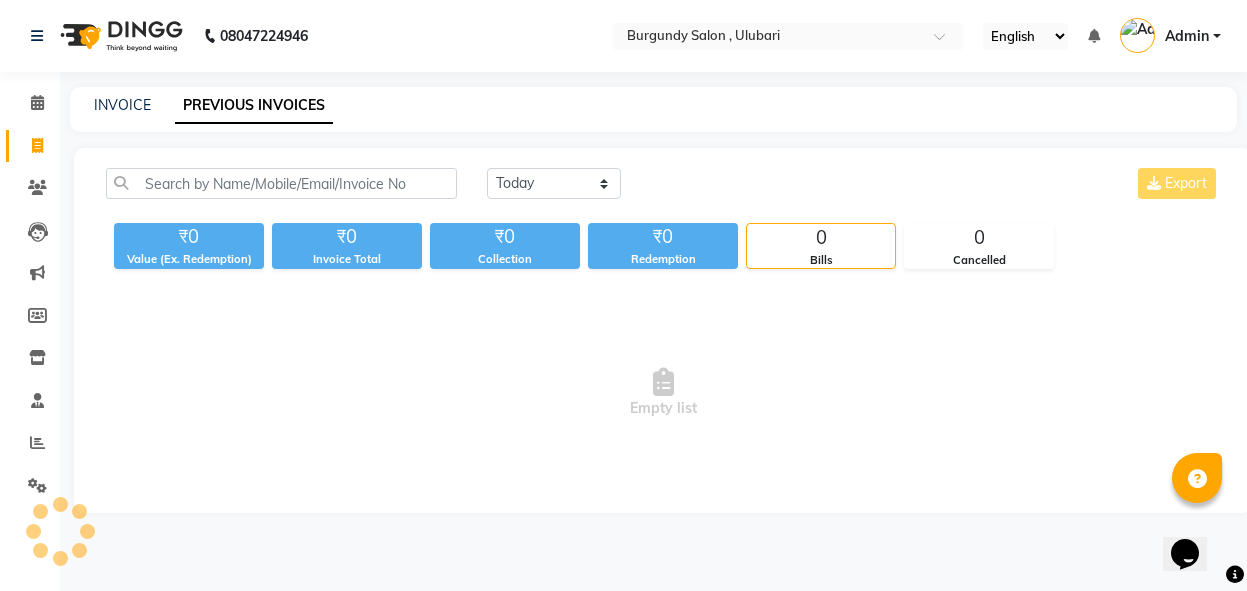 scroll, scrollTop: 0, scrollLeft: 0, axis: both 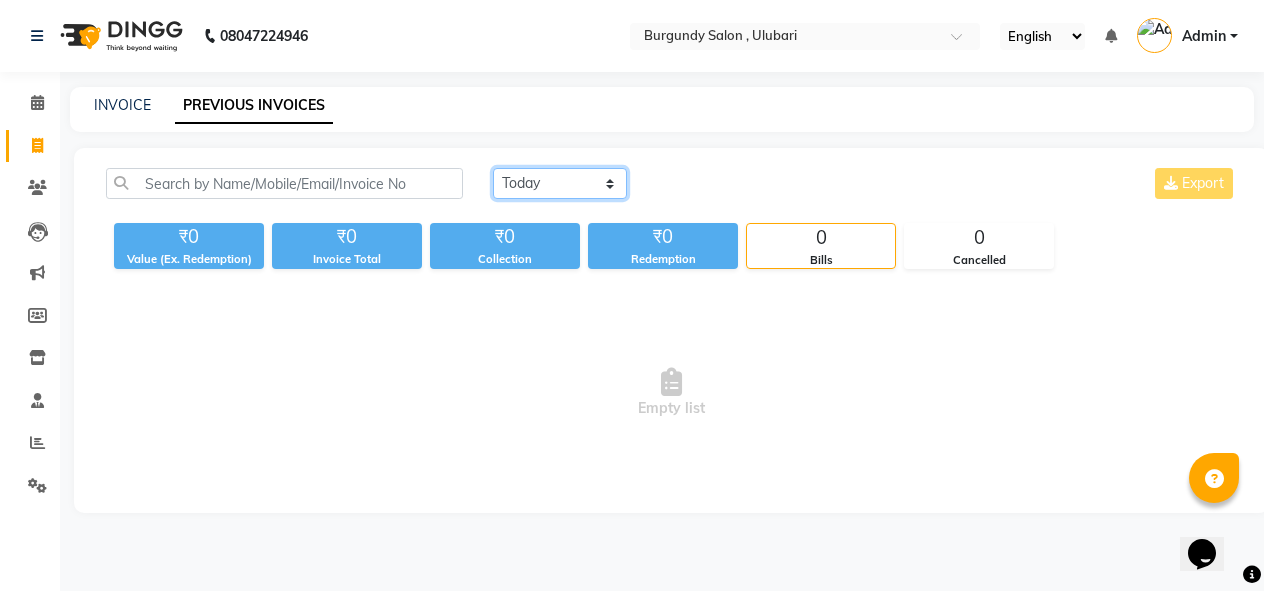 click on "Today Yesterday Custom Range" 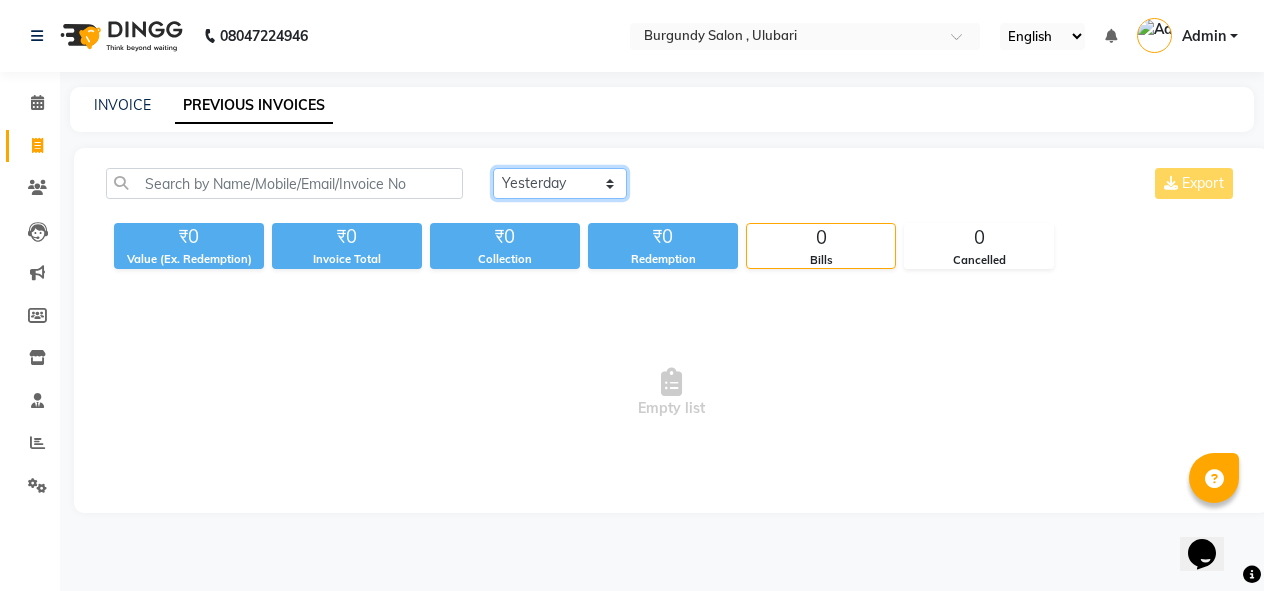 click on "Today Yesterday Custom Range" 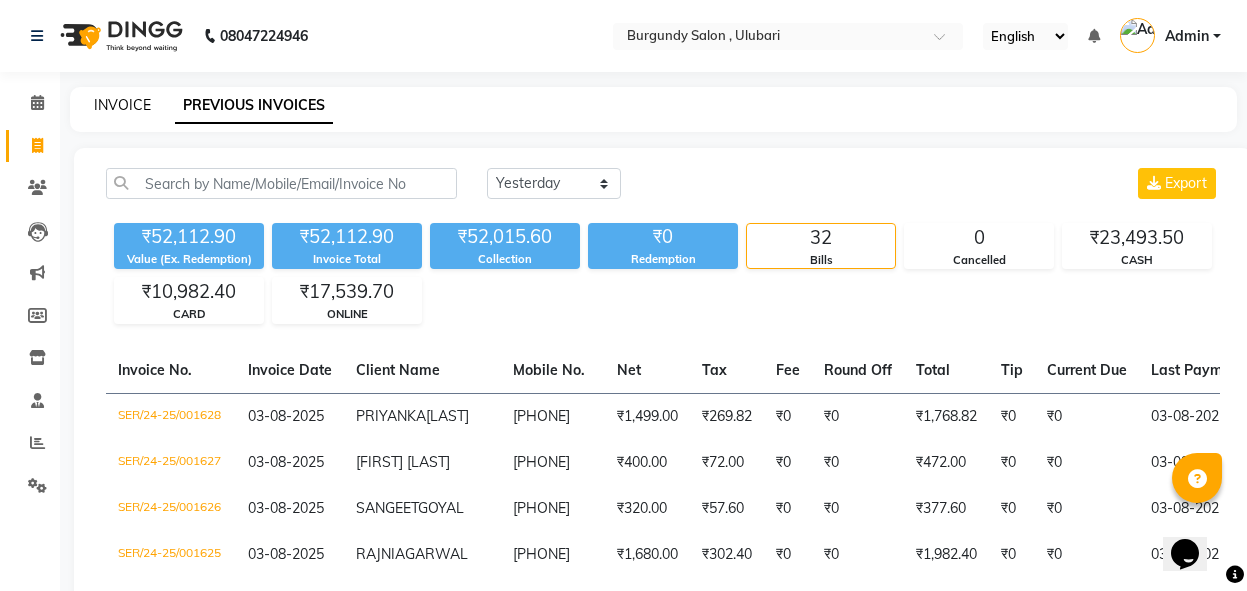 click on "INVOICE" 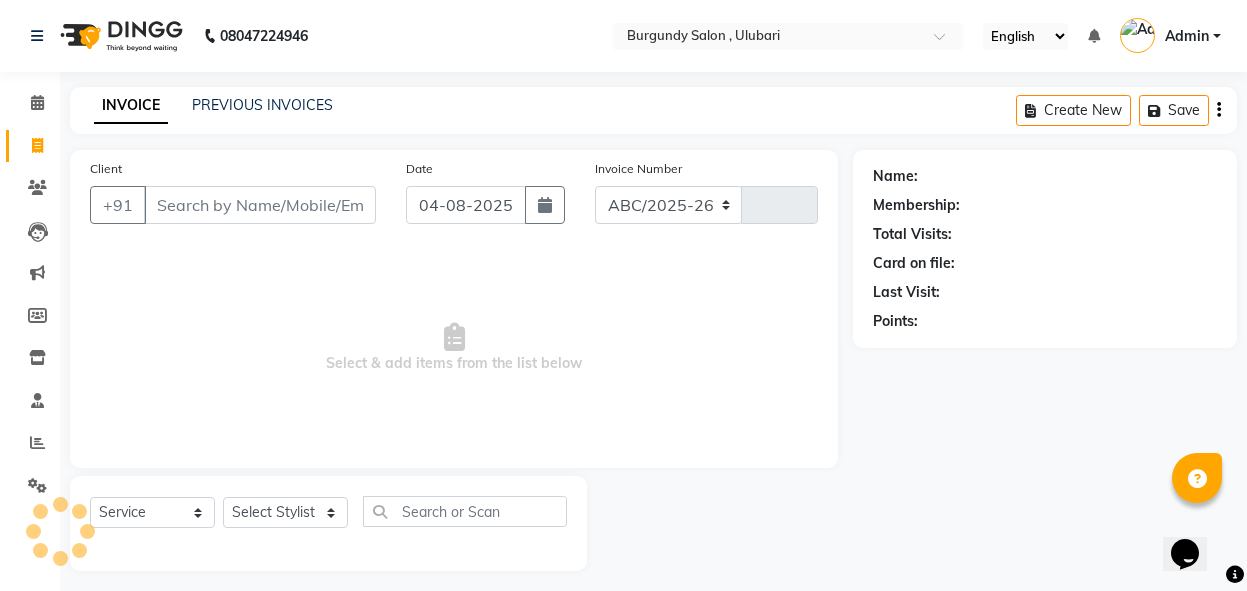select on "5345" 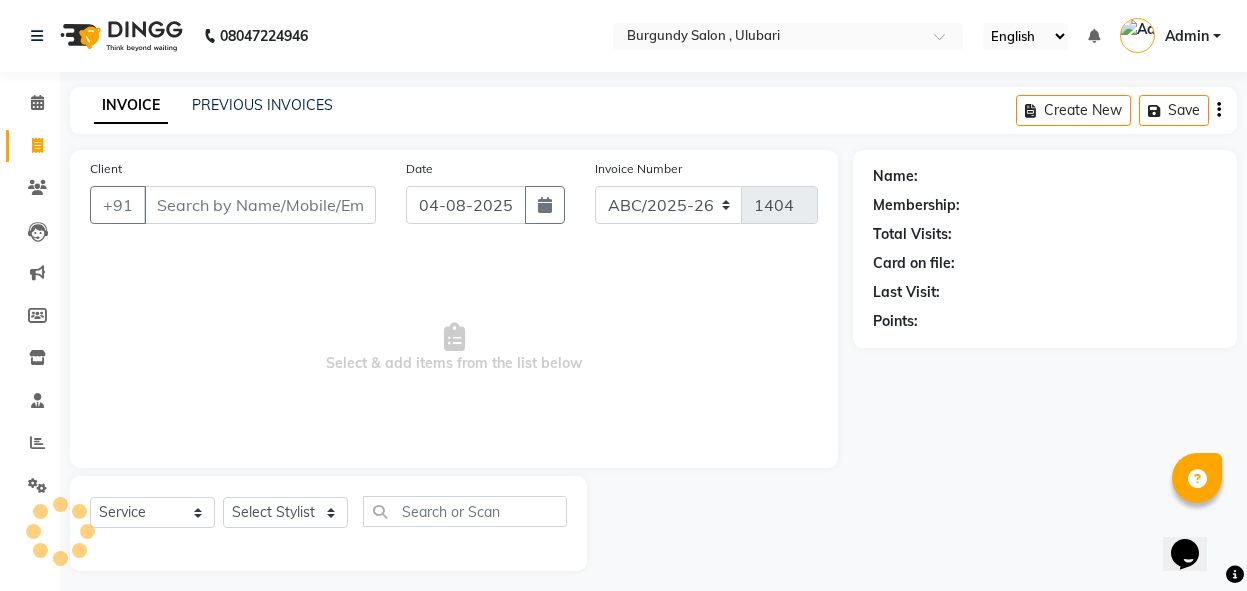 scroll, scrollTop: 10, scrollLeft: 0, axis: vertical 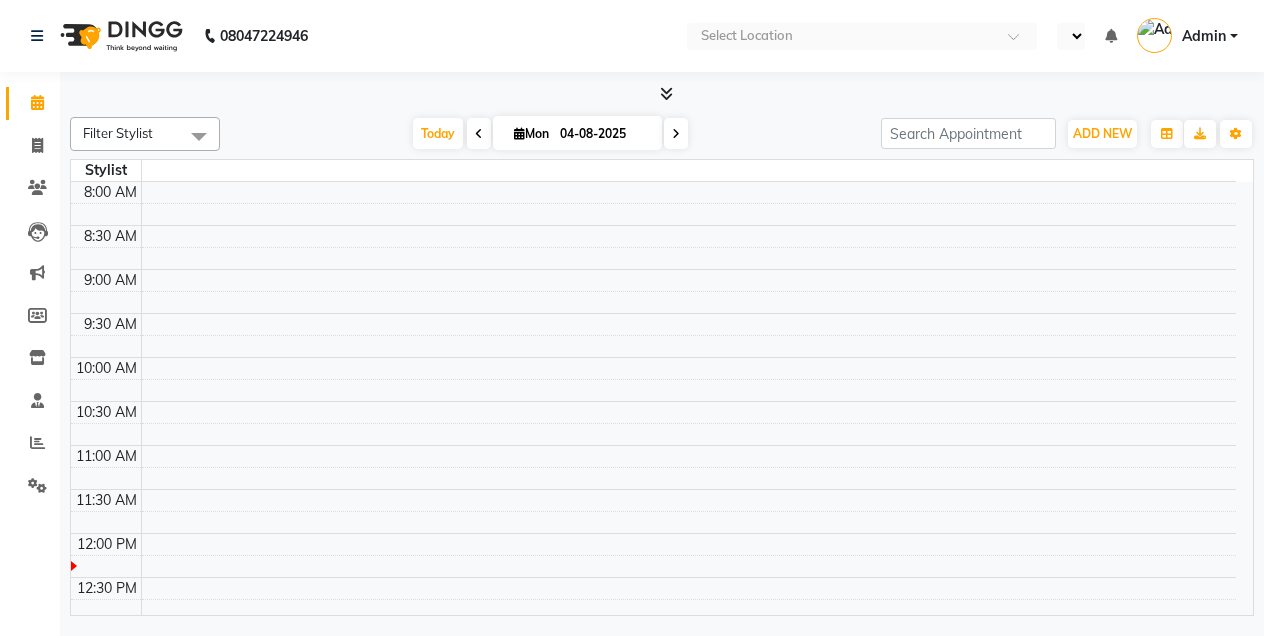 select on "en" 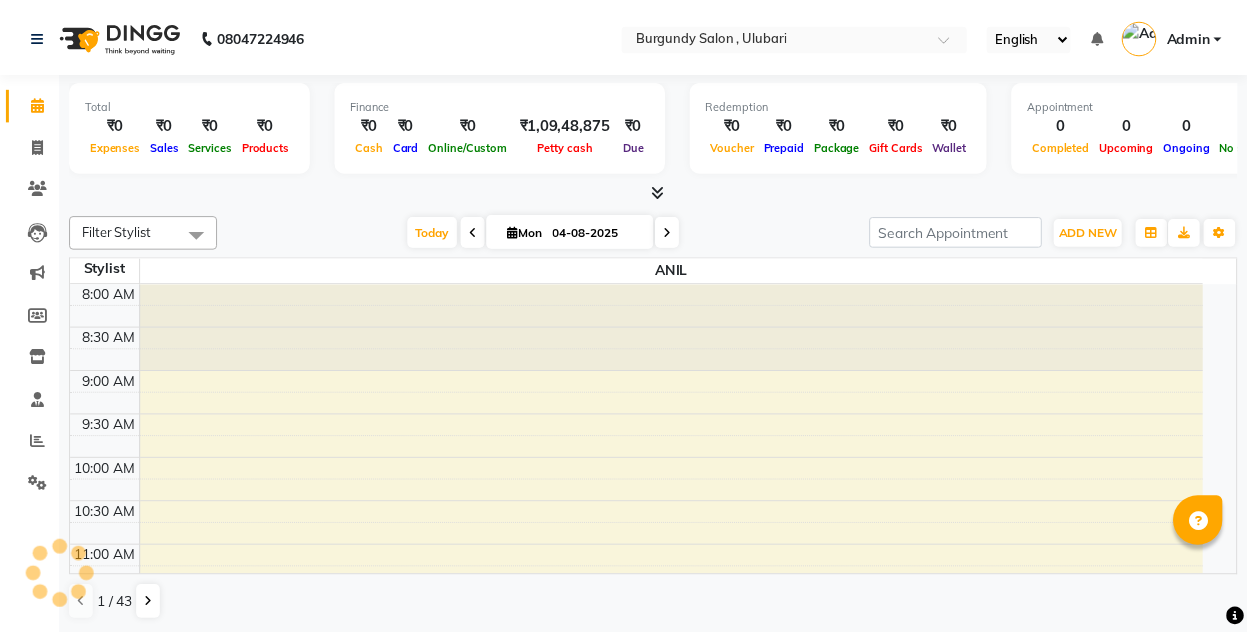 scroll, scrollTop: 0, scrollLeft: 0, axis: both 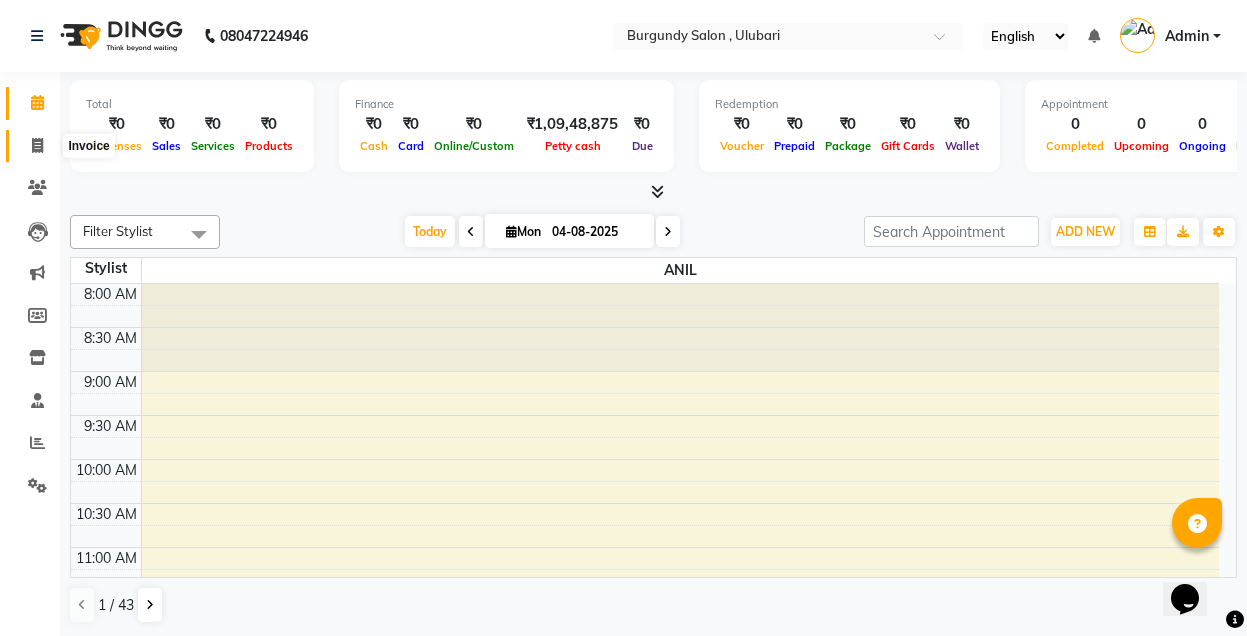 click 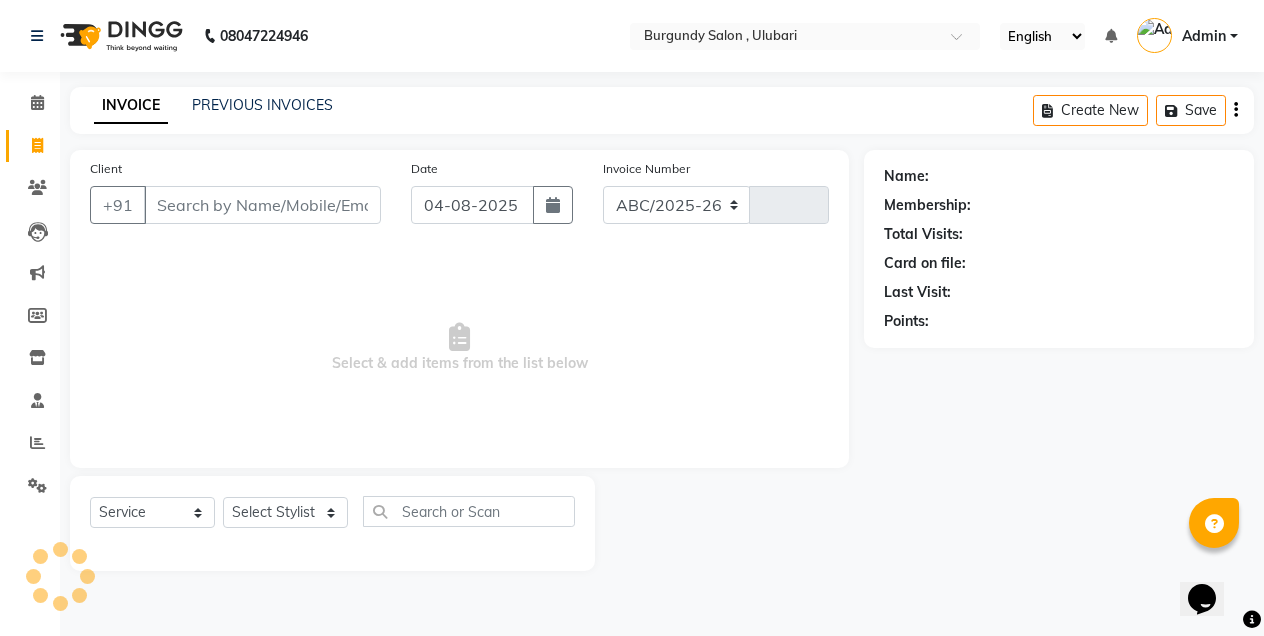 select on "5345" 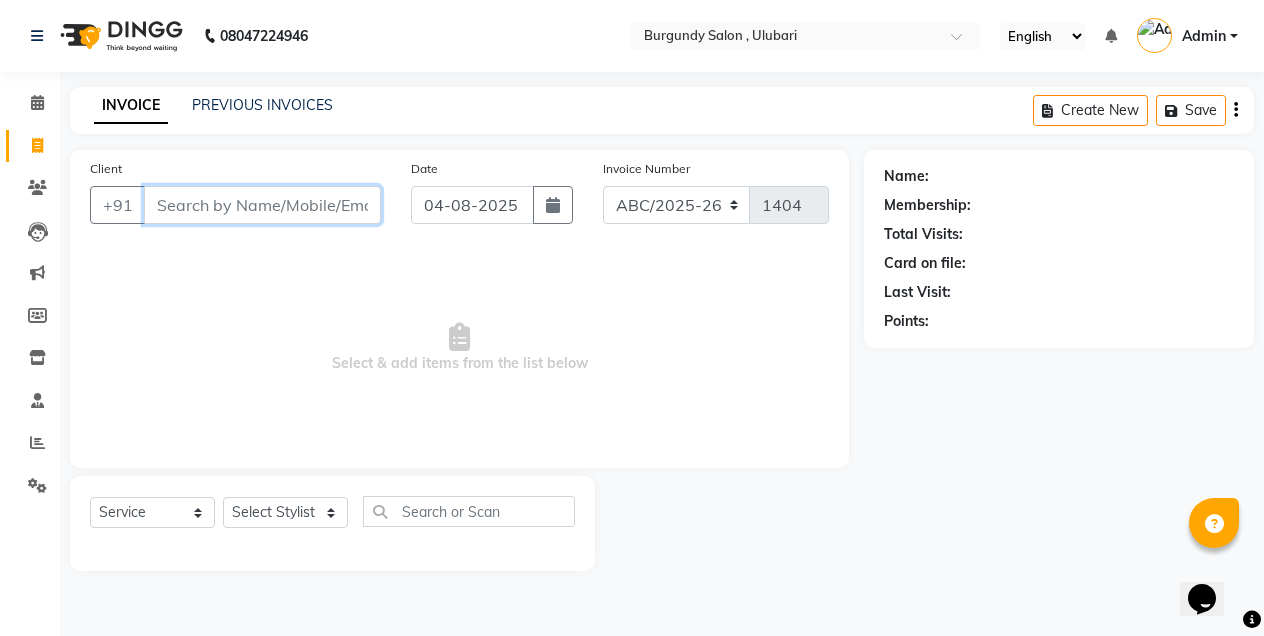 click on "Client" at bounding box center (262, 205) 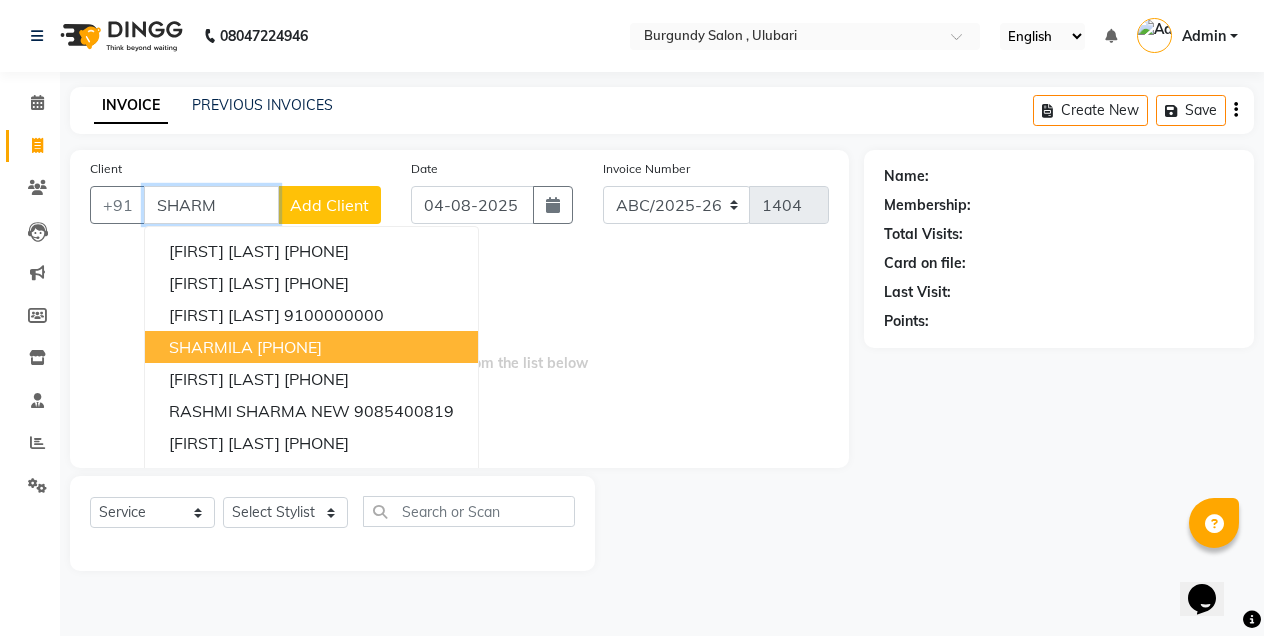 click on "[PHONE]" at bounding box center (289, 347) 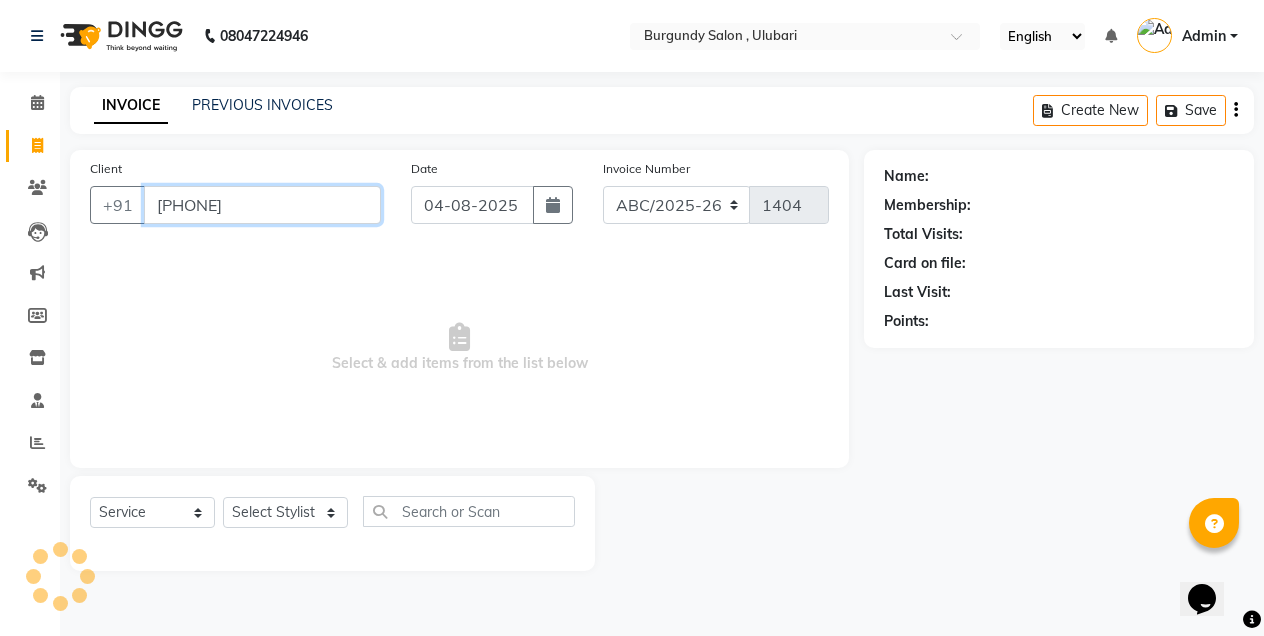 type on "[PHONE]" 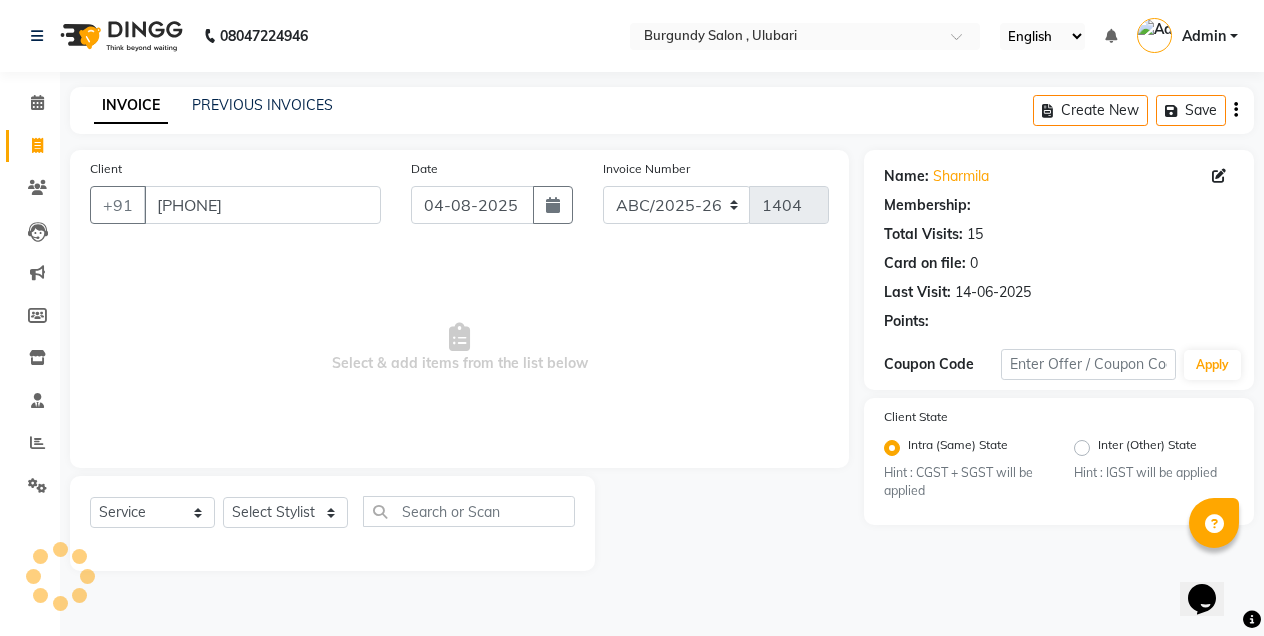 select on "1: Object" 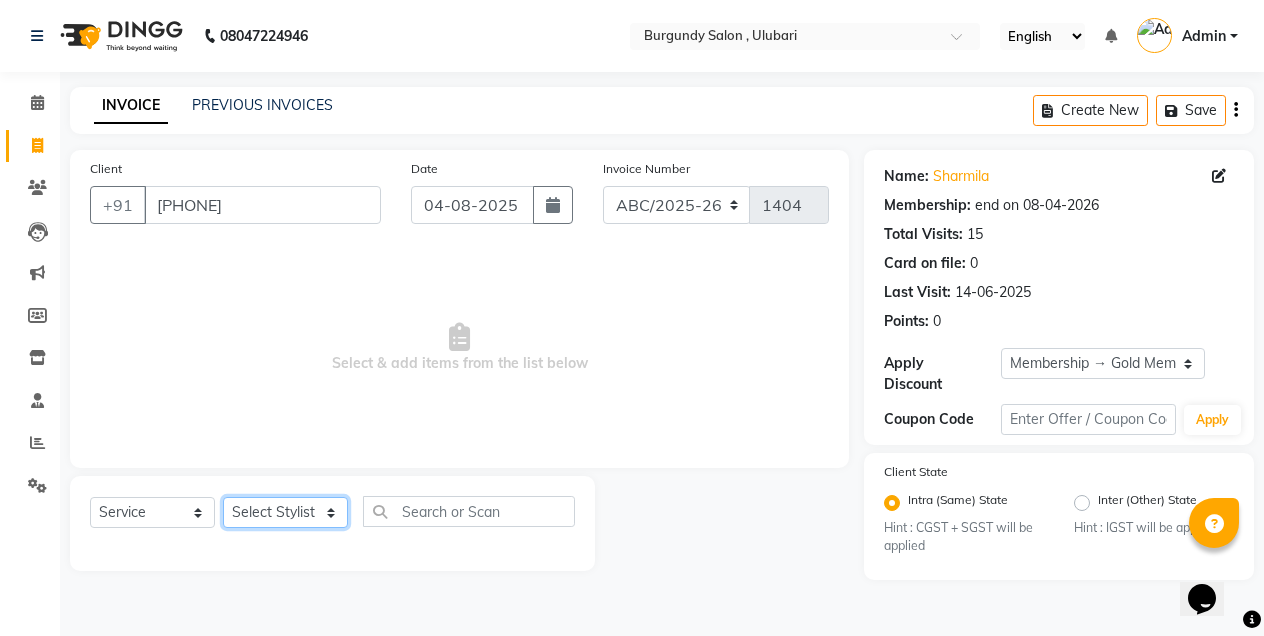 click on "Select Stylist ANIL  ANJANA BARSHA DEEPSHIKHA  DHON DAS DHON / NITUMONI EDWARD EDWARD/ LAXMI JOSHU JUNMONI KASHIF LAXI / ANJANA LAXMI LITTLE MAAM MINTUL MITALI NEETU RANA NITUMONI NITUMONI/POJA/ LAXMI NITUMONI / SAGARIKA NITUMONI/ SAGRIKA PRAKASH PUJAA Rubi RUBI / LAXMI SAGARIKA  SAGARIKA / RUBI SAHIL SAHIL / DHON SAHIL / EDWARD SAHIL/ JOSHU SAHIL/JOSHU/PRAKASH/ RUBI SAHIL/NITUMONI/ MITALI SAHIL/ RUBI SHABIR SHADHAB SIMA KALITA SONALI DEKA SOPEM staff 1 staff 1 TANU" 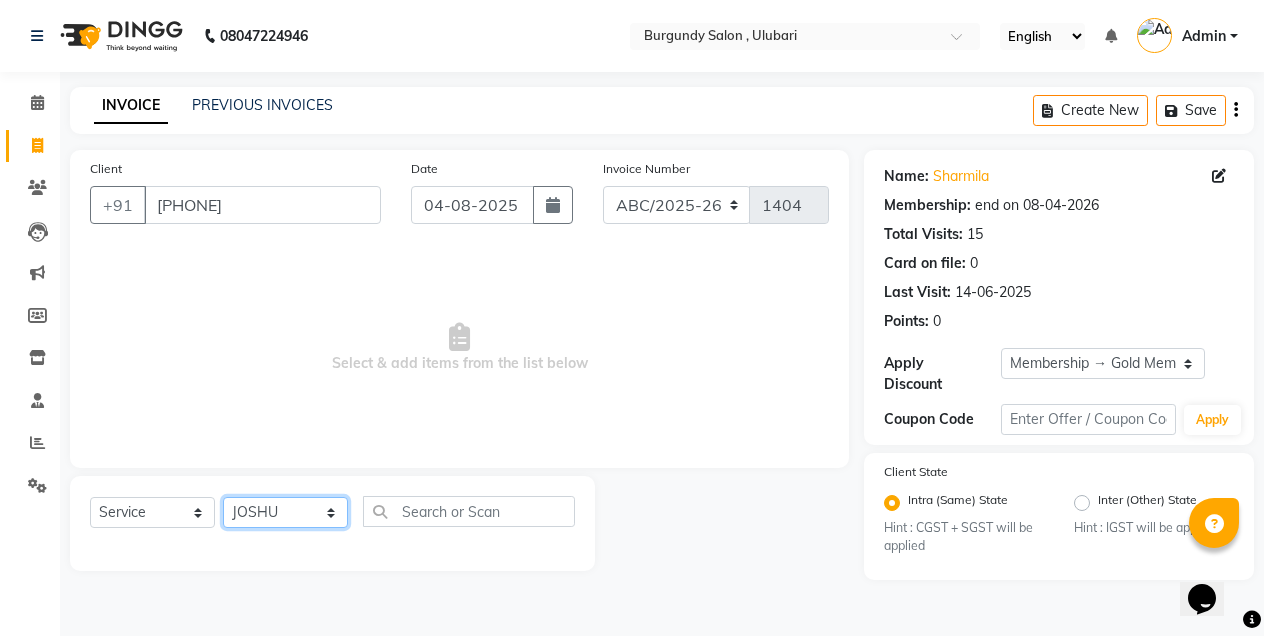 click on "Select Stylist ANIL  ANJANA BARSHA DEEPSHIKHA  DHON DAS DHON / NITUMONI EDWARD EDWARD/ LAXMI JOSHU JUNMONI KASHIF LAXI / ANJANA LAXMI LITTLE MAAM MINTUL MITALI NEETU RANA NITUMONI NITUMONI/POJA/ LAXMI NITUMONI / SAGARIKA NITUMONI/ SAGRIKA PRAKASH PUJAA Rubi RUBI / LAXMI SAGARIKA  SAGARIKA / RUBI SAHIL SAHIL / DHON SAHIL / EDWARD SAHIL/ JOSHU SAHIL/JOSHU/PRAKASH/ RUBI SAHIL/NITUMONI/ MITALI SAHIL/ RUBI SHABIR SHADHAB SIMA KALITA SONALI DEKA SOPEM staff 1 staff 1 TANU" 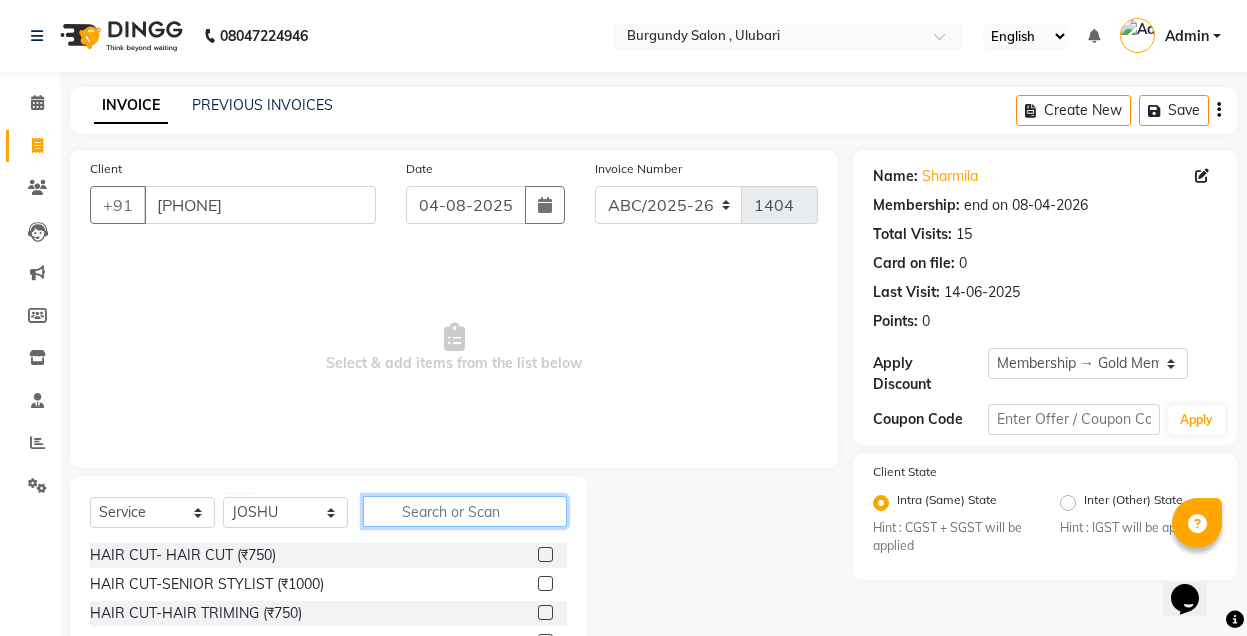 click 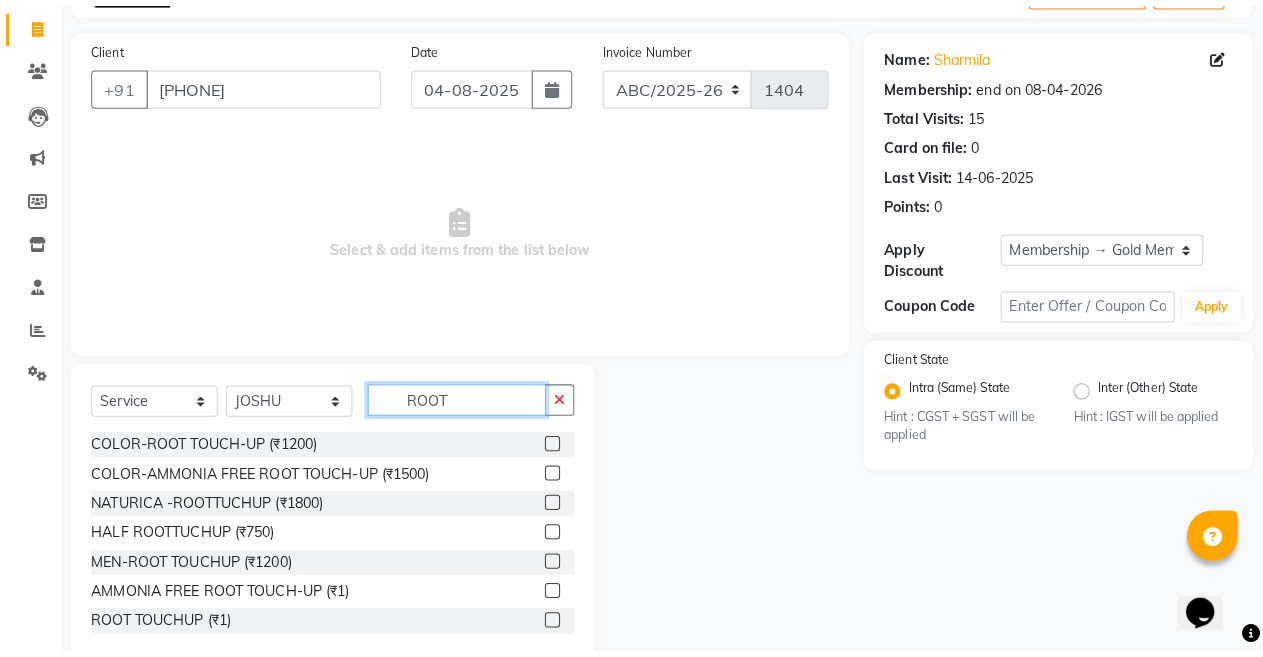 scroll, scrollTop: 165, scrollLeft: 0, axis: vertical 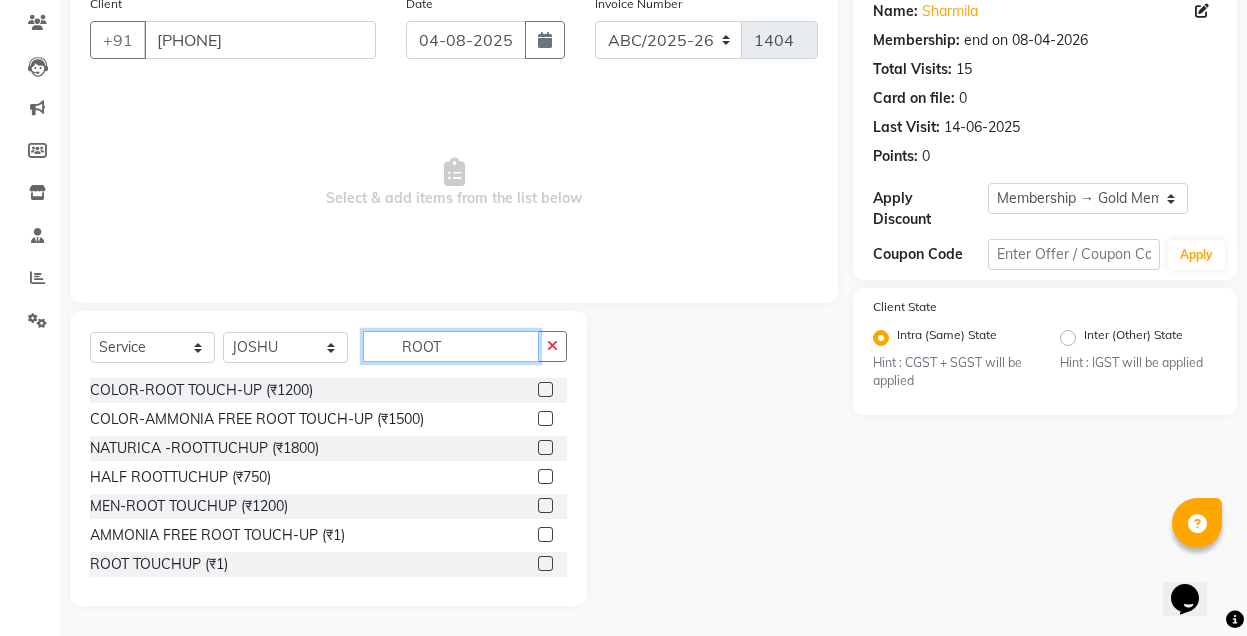 type on "ROOT" 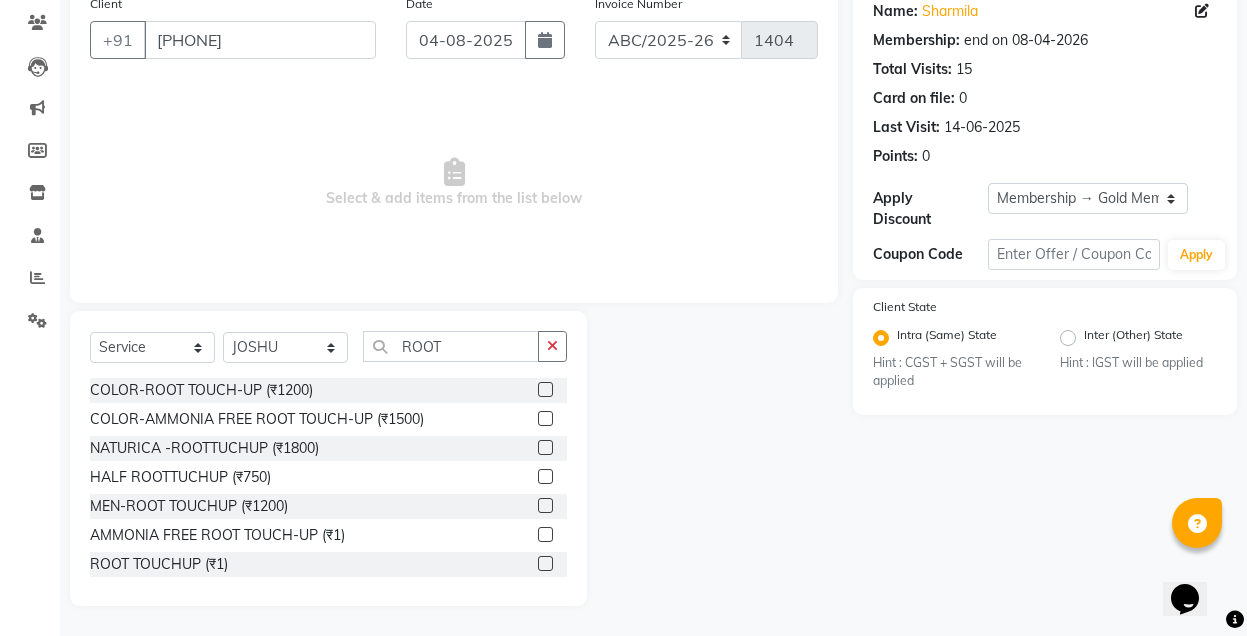 click 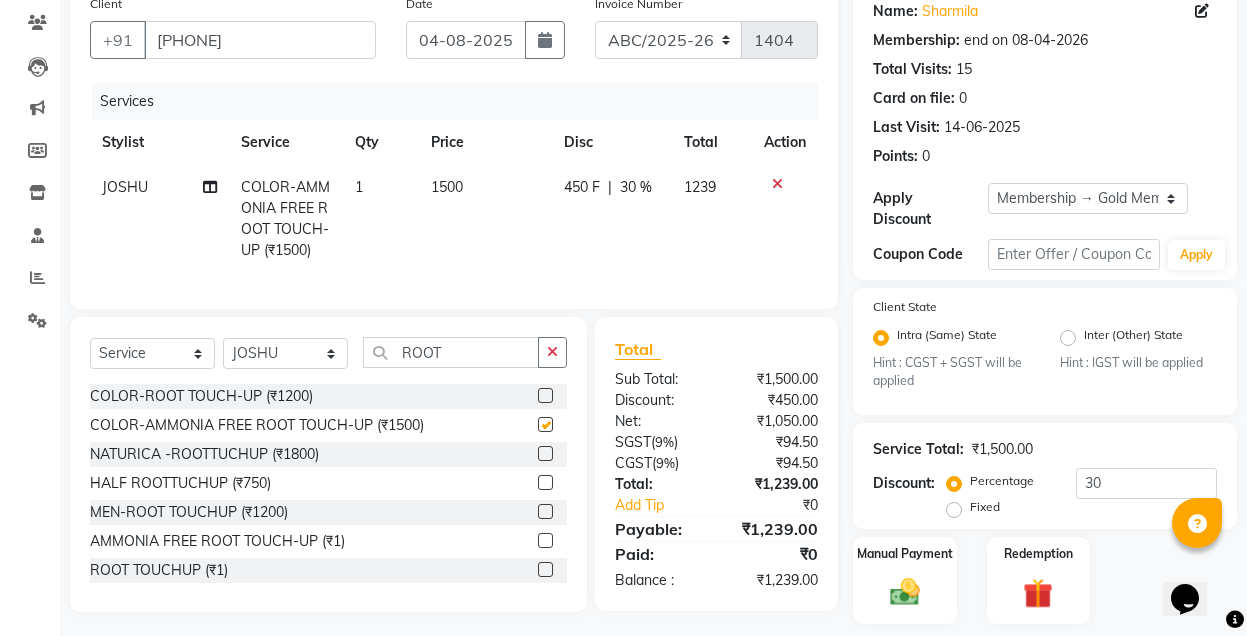 checkbox on "false" 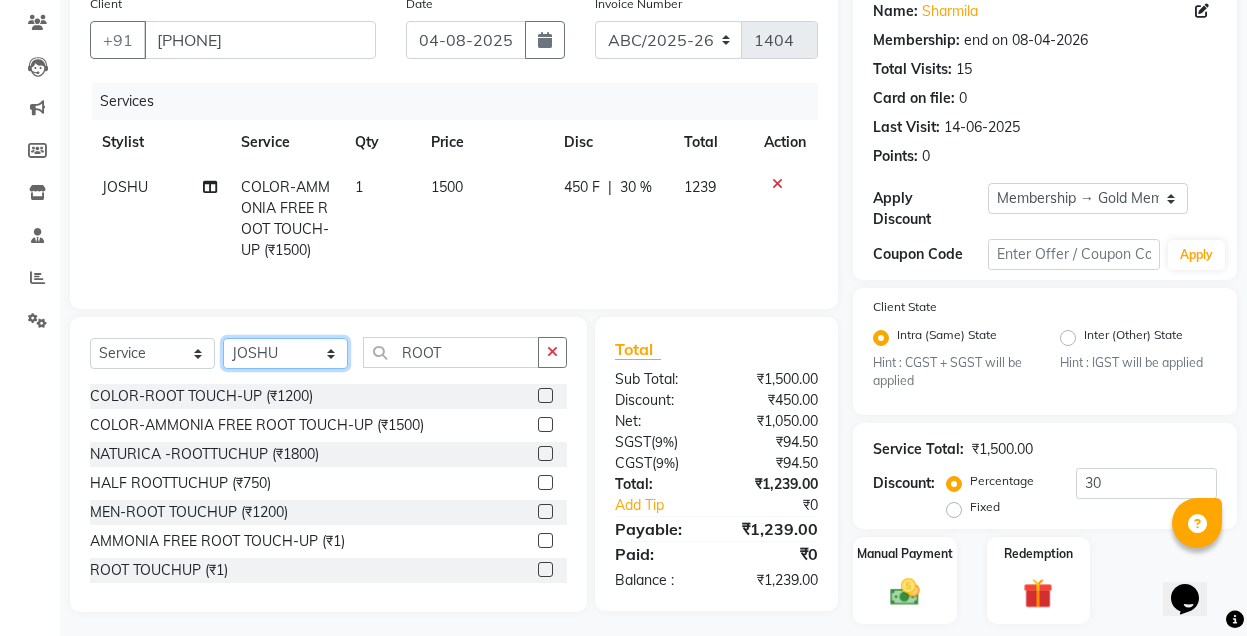 click on "Select Stylist ANIL  ANJANA BARSHA DEEPSHIKHA  DHON DAS DHON / NITUMONI EDWARD EDWARD/ LAXMI JOSHU JUNMONI KASHIF LAXI / ANJANA LAXMI LITTLE MAAM MINTUL MITALI NEETU RANA NITUMONI NITUMONI/POJA/ LAXMI NITUMONI / SAGARIKA NITUMONI/ SAGRIKA PRAKASH PUJAA Rubi RUBI / LAXMI SAGARIKA  SAGARIKA / RUBI SAHIL SAHIL / DHON SAHIL / EDWARD SAHIL/ JOSHU SAHIL/JOSHU/PRAKASH/ RUBI SAHIL/NITUMONI/ MITALI SAHIL/ RUBI SHABIR SHADHAB SIMA KALITA SONALI DEKA SOPEM staff 1 staff 1 TANU" 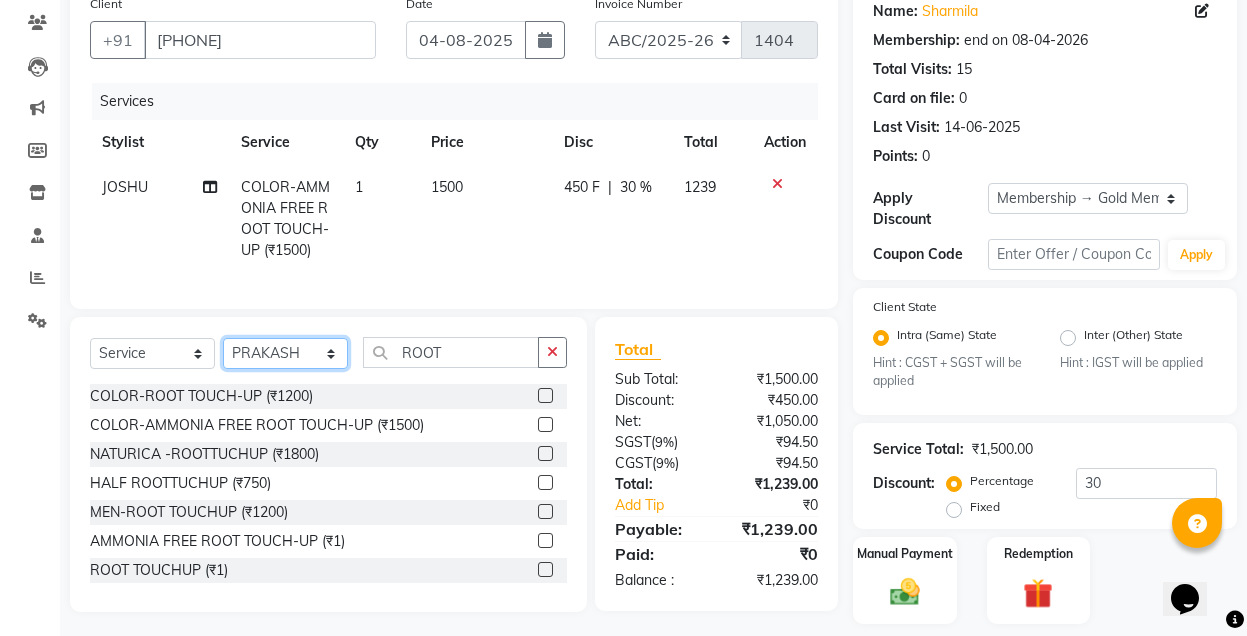 click on "Select Stylist ANIL  ANJANA BARSHA DEEPSHIKHA  DHON DAS DHON / NITUMONI EDWARD EDWARD/ LAXMI JOSHU JUNMONI KASHIF LAXI / ANJANA LAXMI LITTLE MAAM MINTUL MITALI NEETU RANA NITUMONI NITUMONI/POJA/ LAXMI NITUMONI / SAGARIKA NITUMONI/ SAGRIKA PRAKASH PUJAA Rubi RUBI / LAXMI SAGARIKA  SAGARIKA / RUBI SAHIL SAHIL / DHON SAHIL / EDWARD SAHIL/ JOSHU SAHIL/JOSHU/PRAKASH/ RUBI SAHIL/NITUMONI/ MITALI SAHIL/ RUBI SHABIR SHADHAB SIMA KALITA SONALI DEKA SOPEM staff 1 staff 1 TANU" 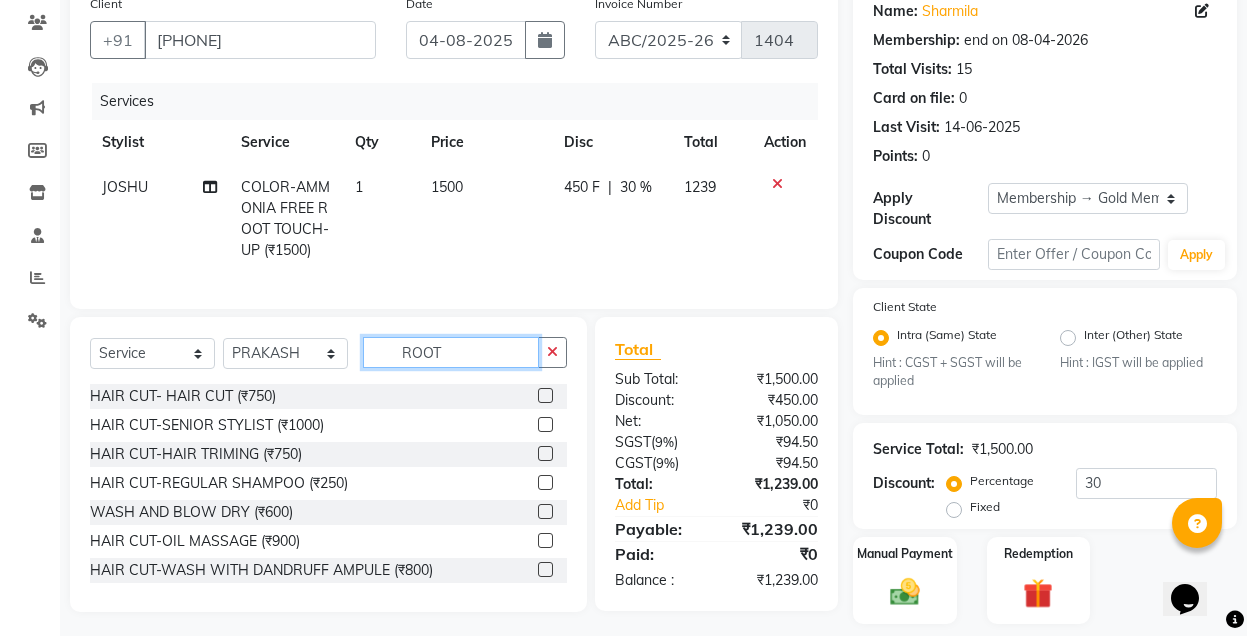 click on "ROOT" 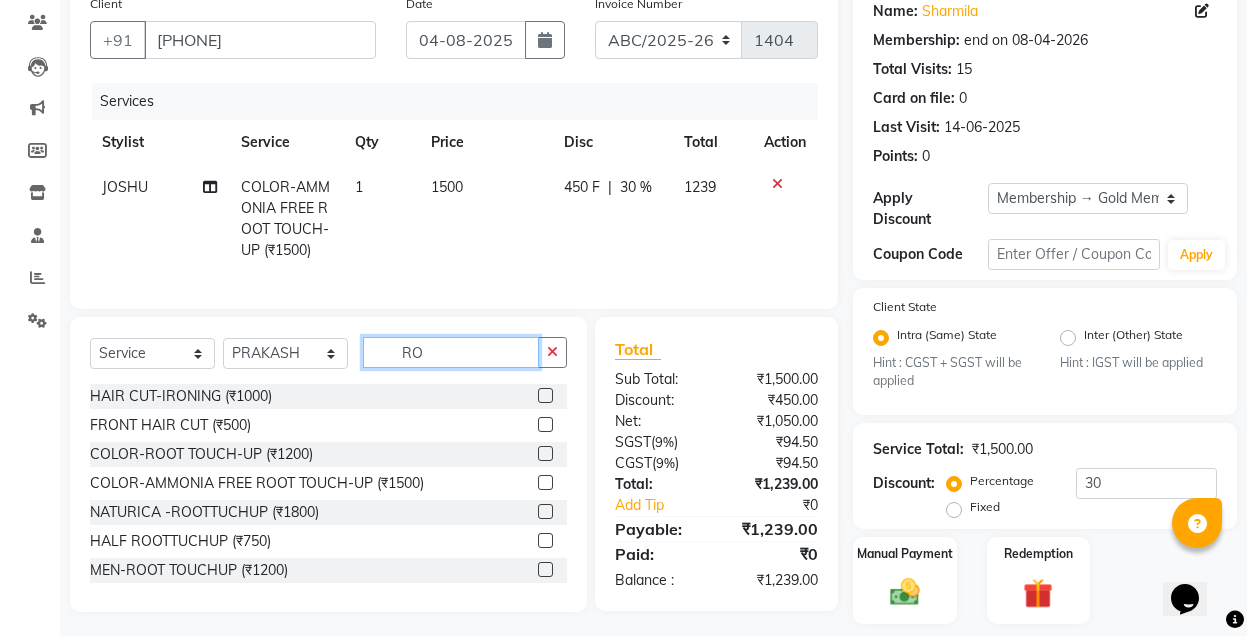 type on "R" 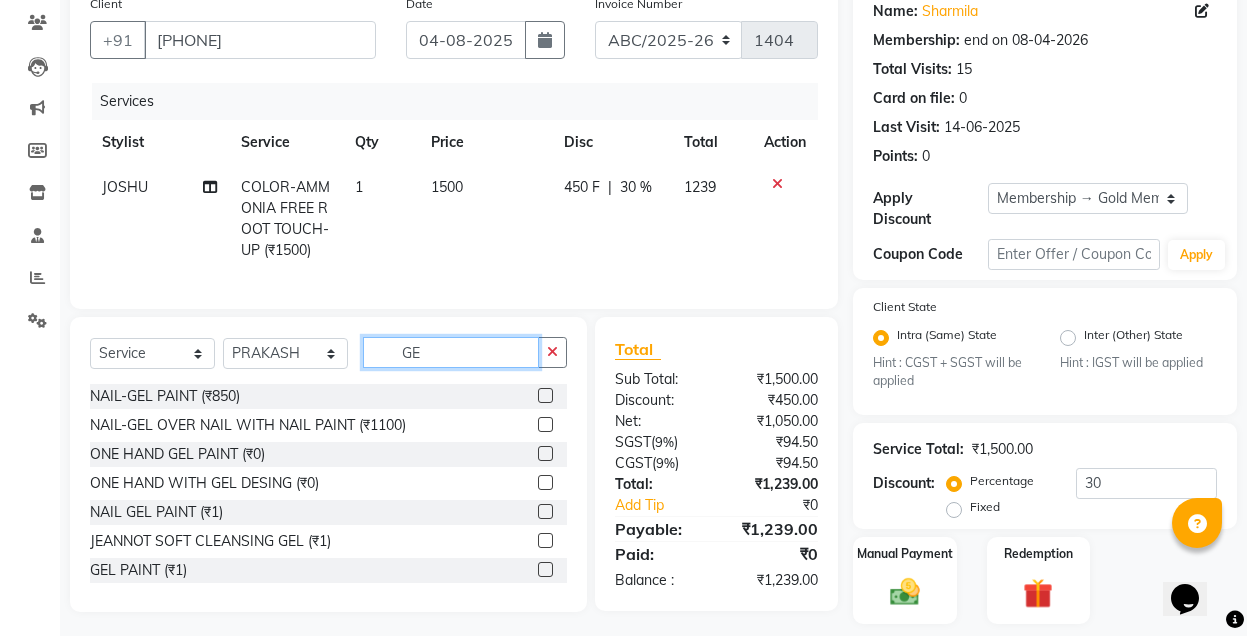 type on "G" 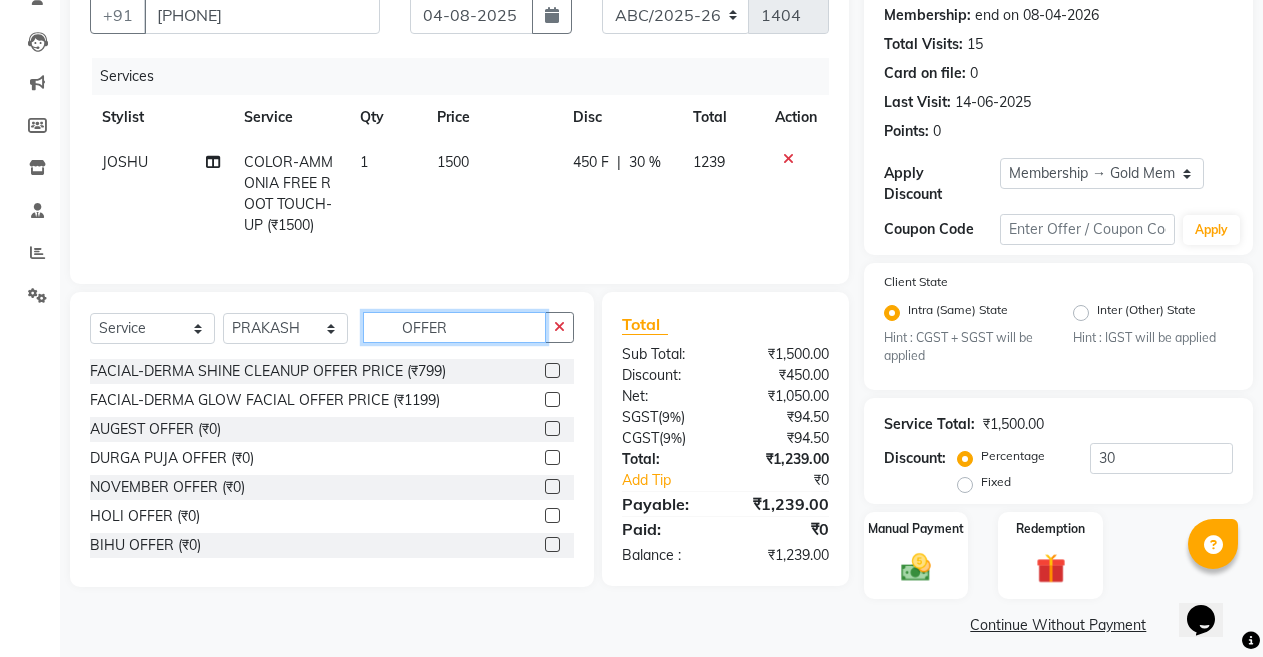 scroll, scrollTop: 203, scrollLeft: 0, axis: vertical 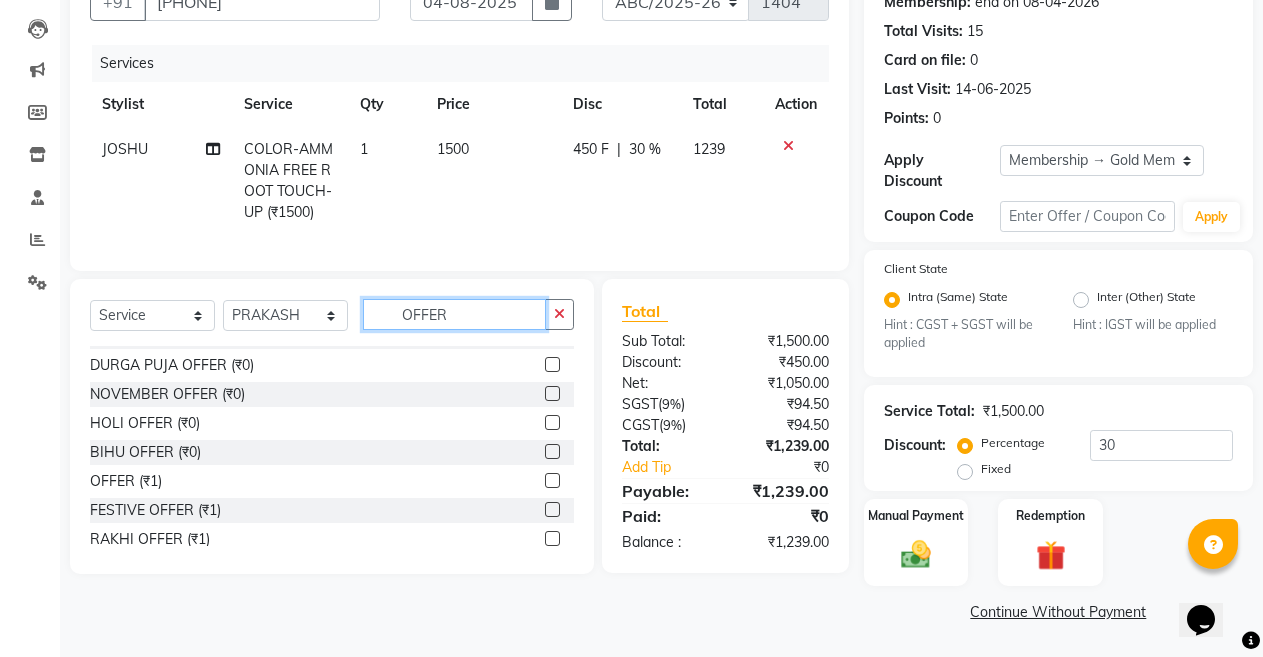 type on "OFFER" 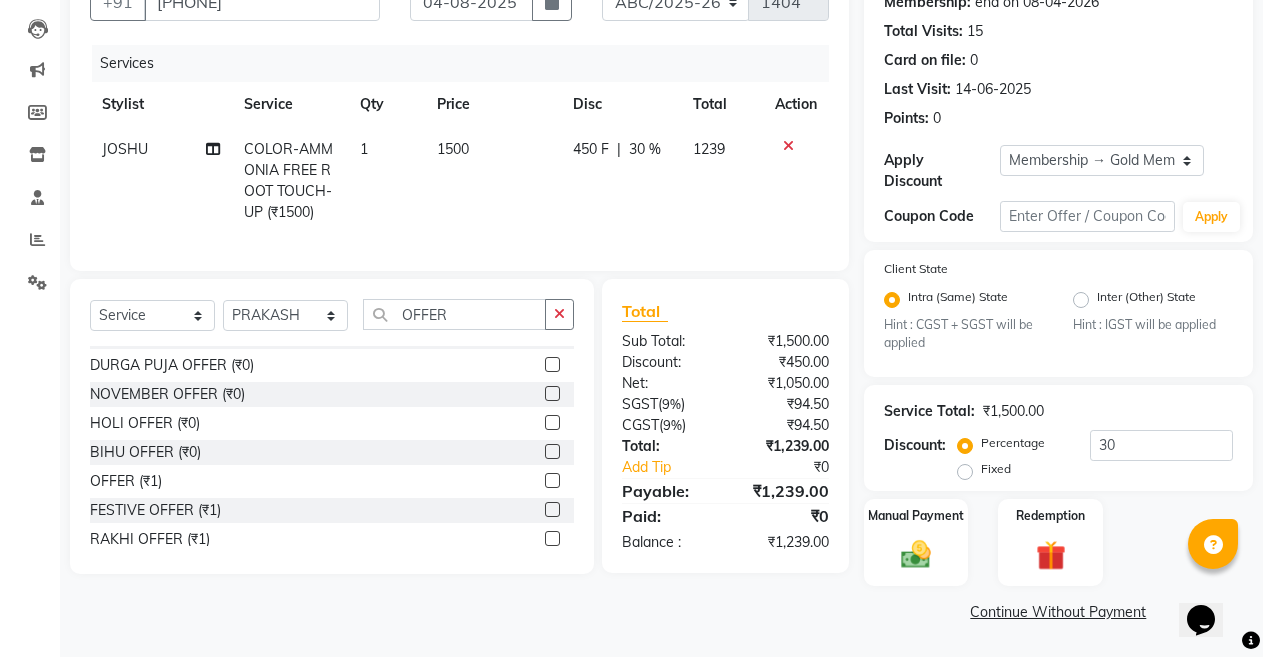 click 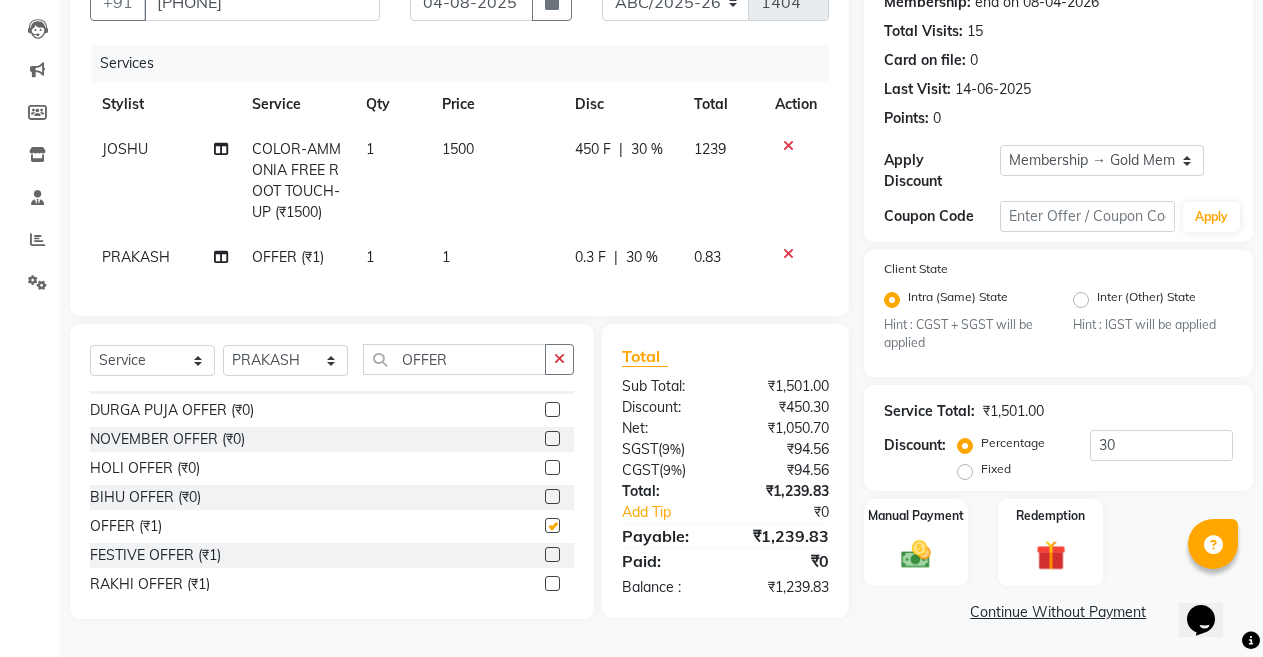 checkbox on "false" 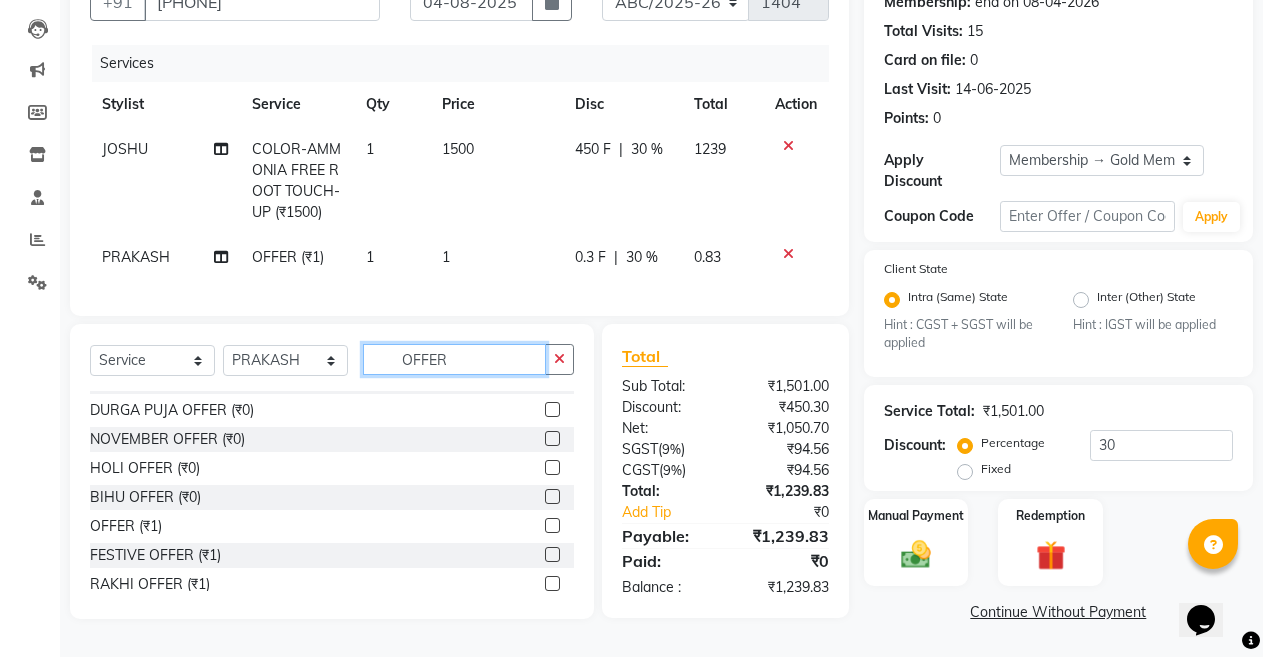 click on "OFFER" 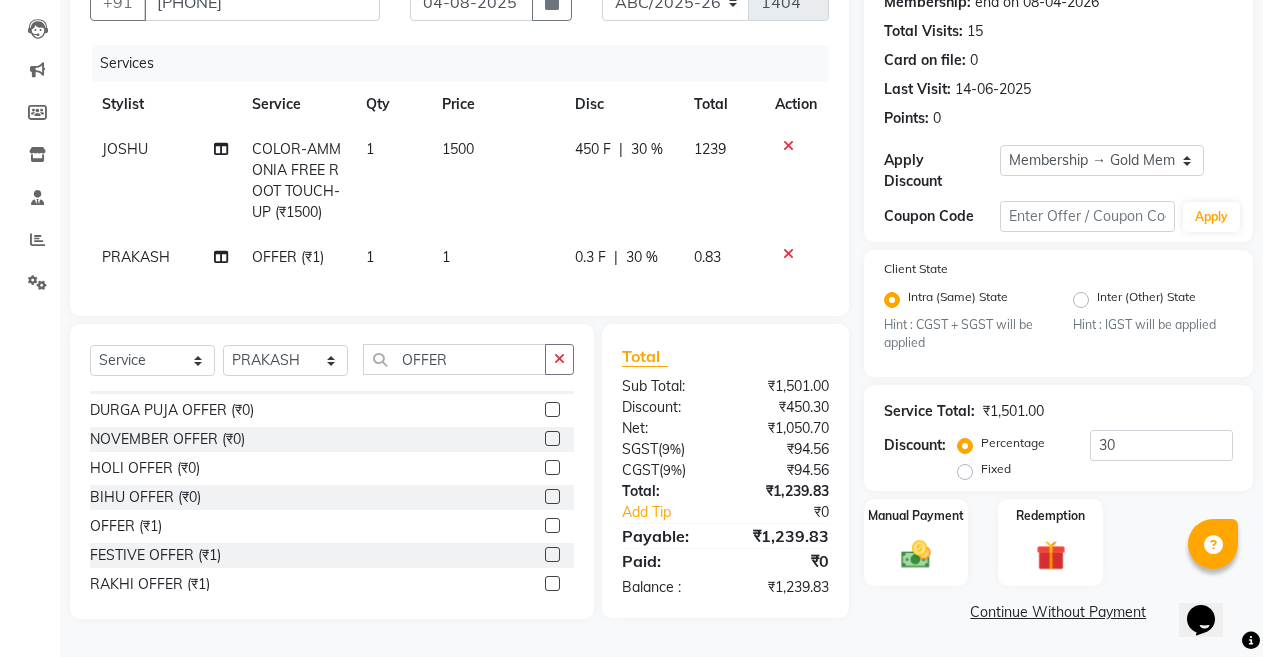 click on "1" 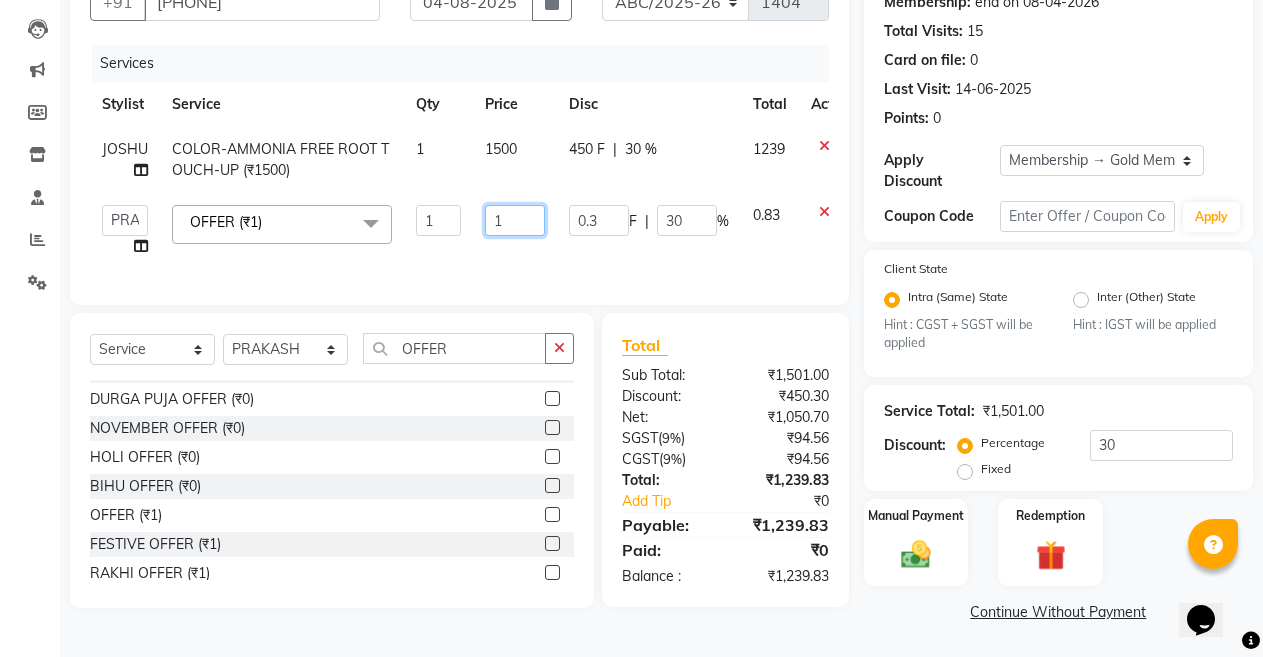 click on "1" 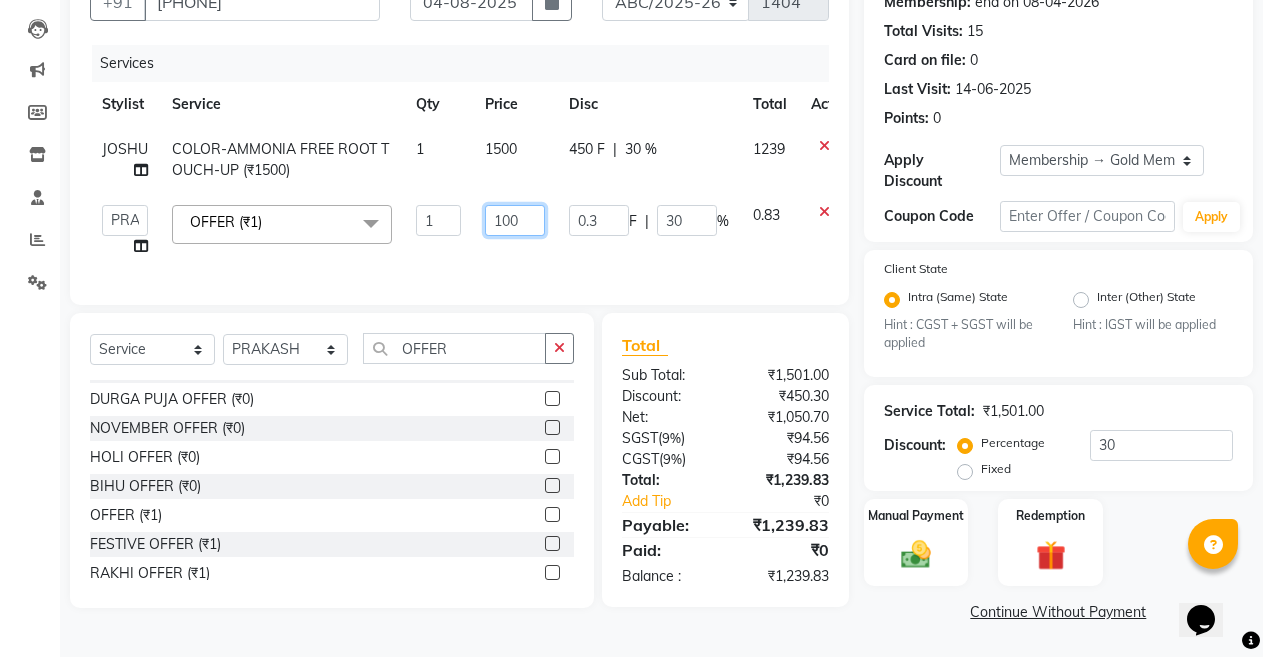 type on "1000" 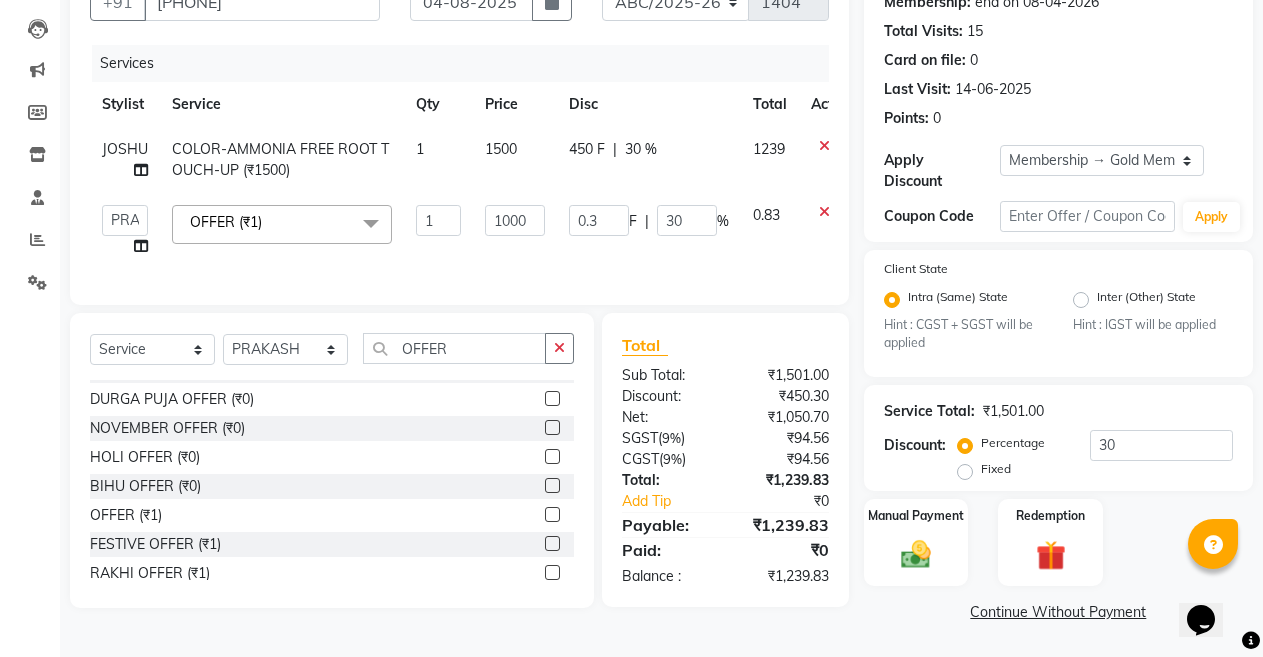 click on "1500" 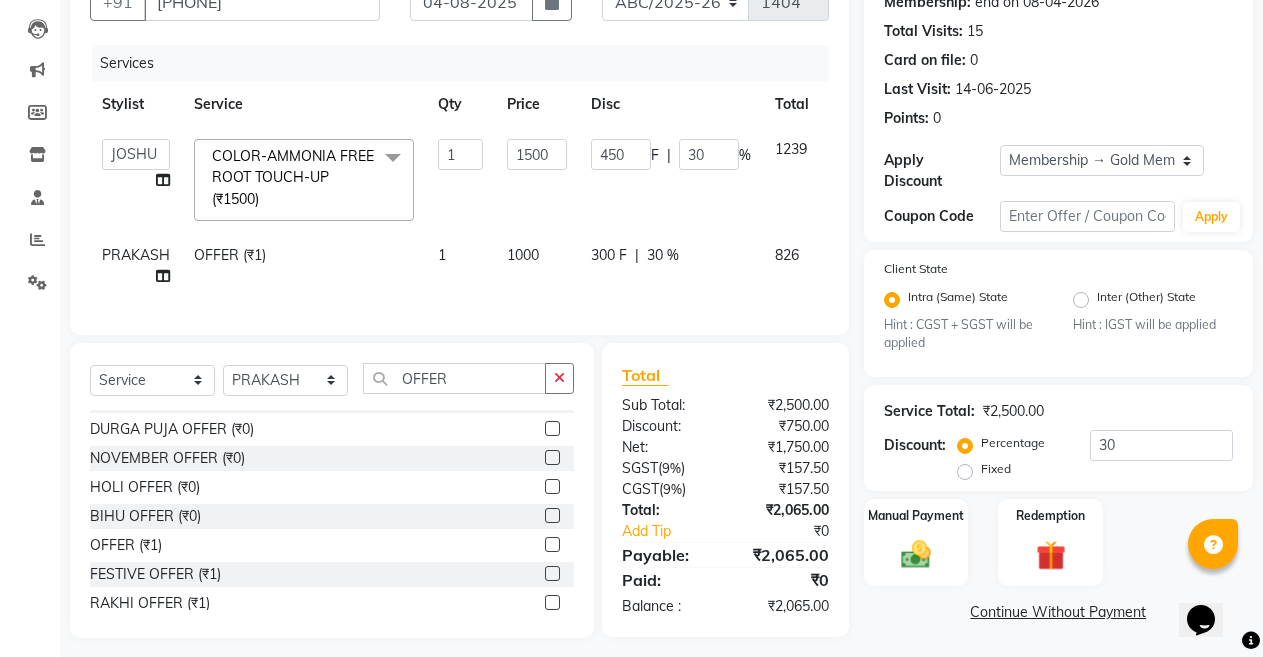 click on "30 %" 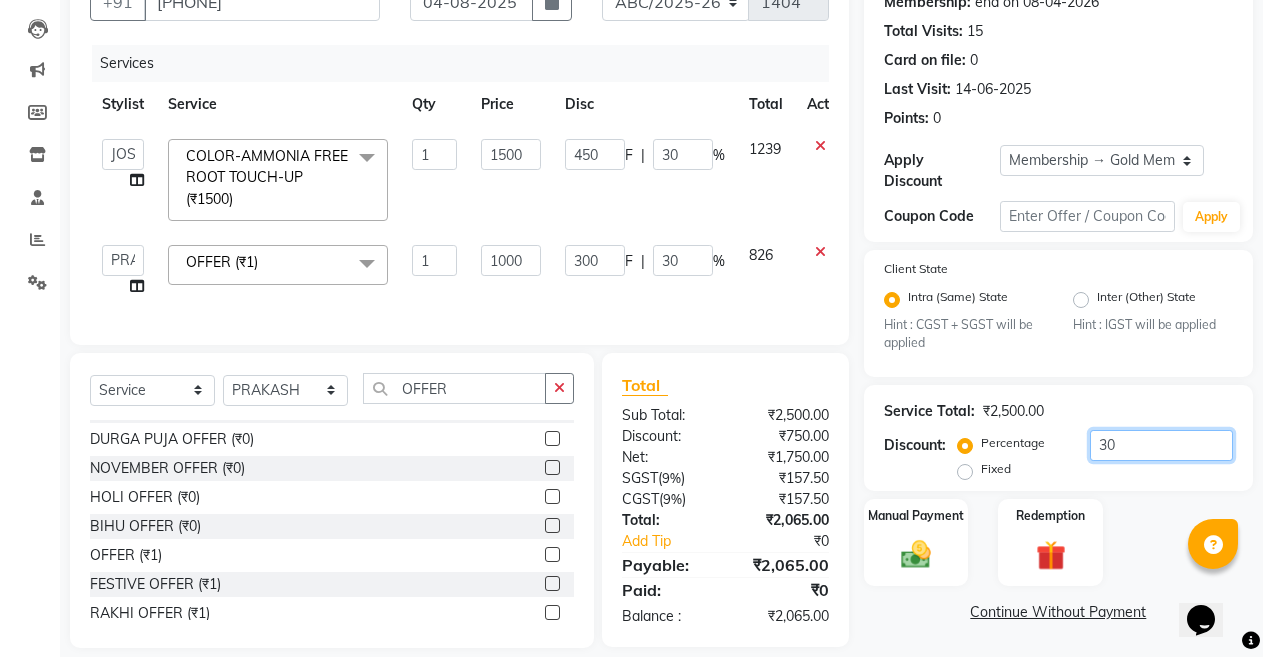 click on "30" 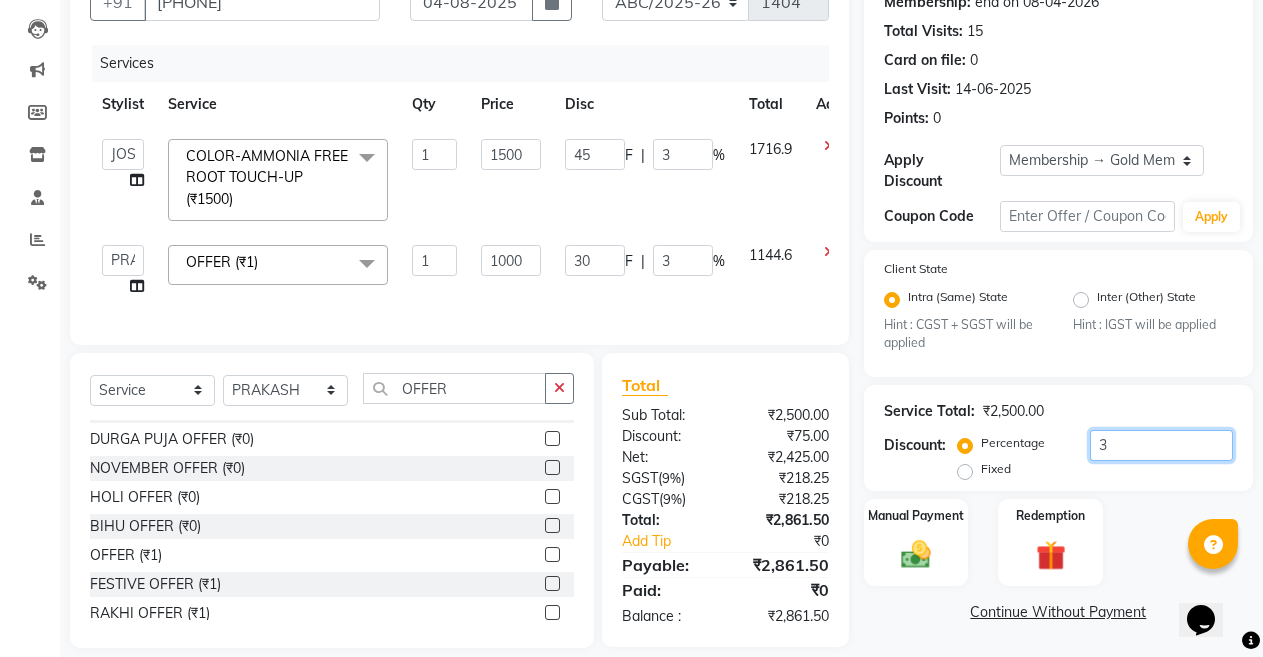 type 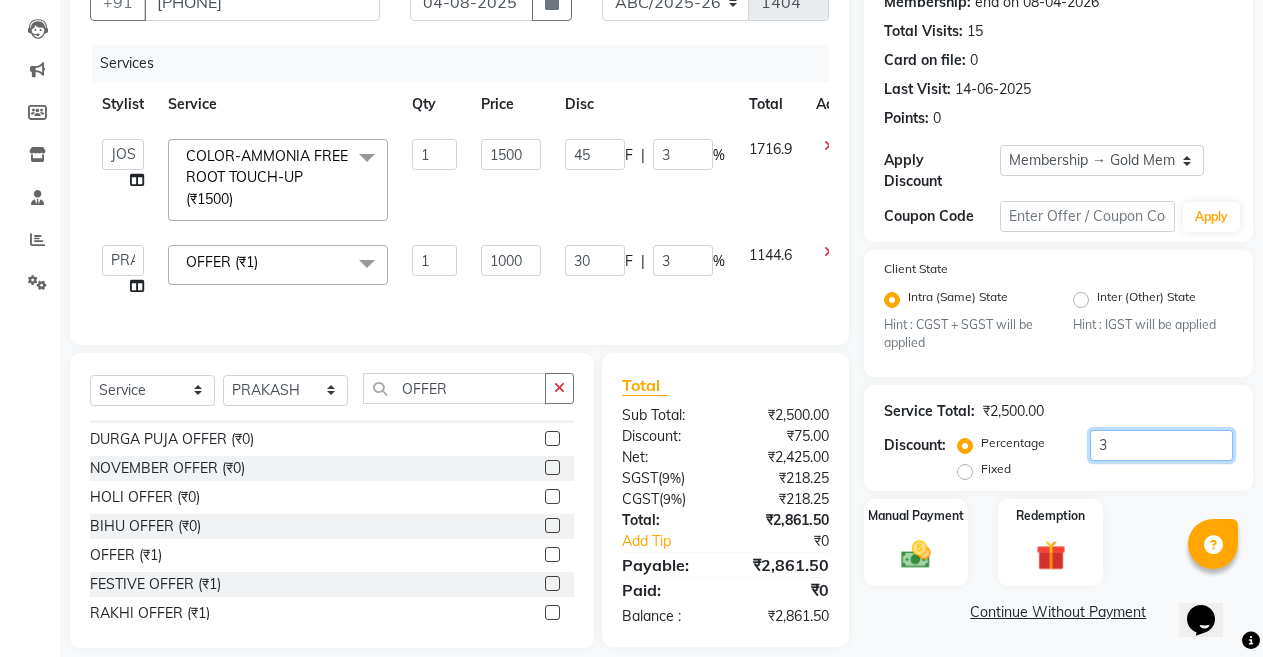 type on "0" 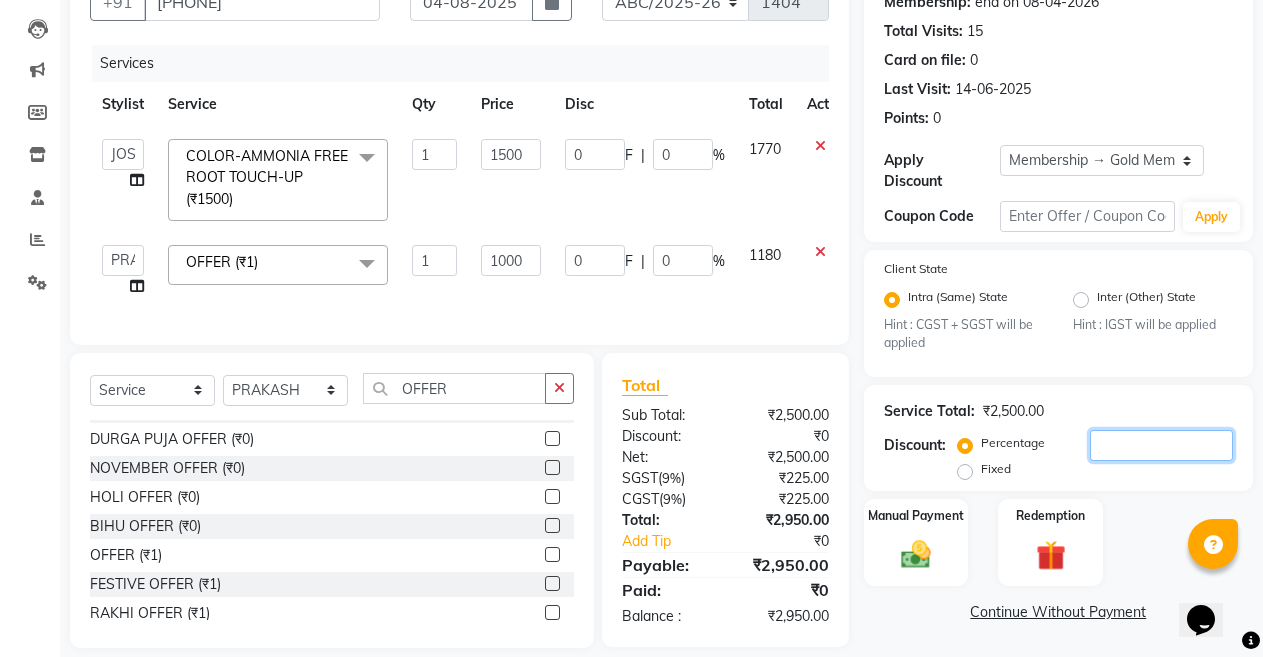 type 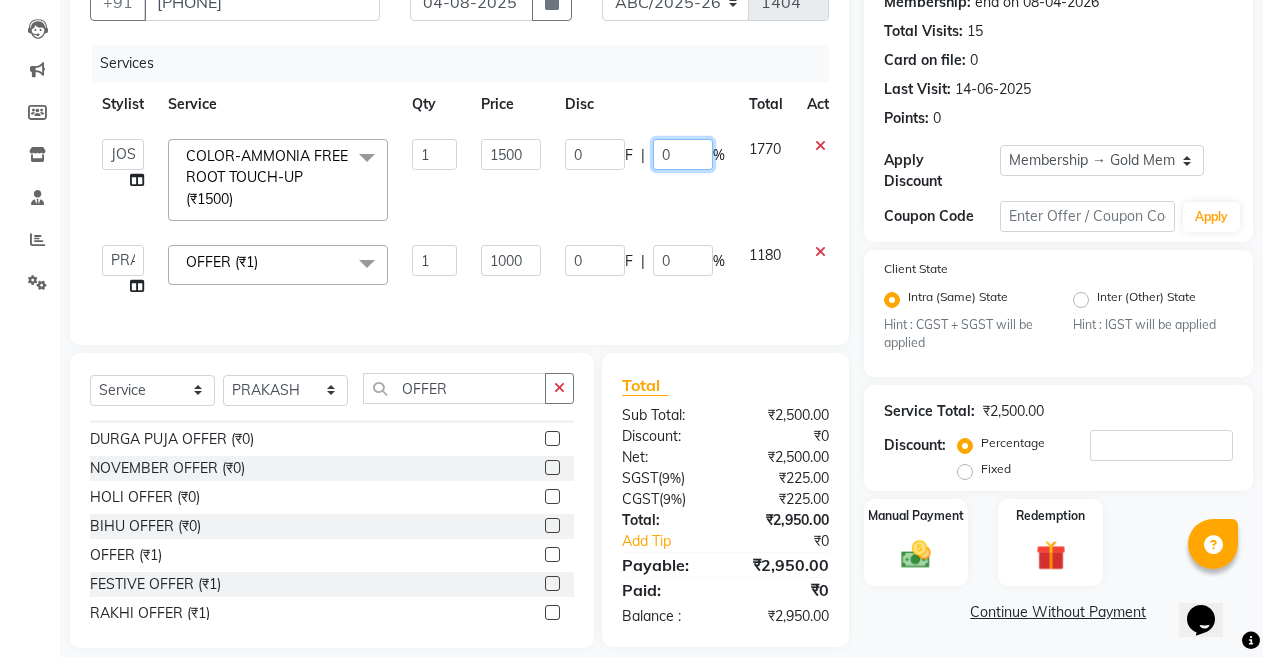 click on "0" 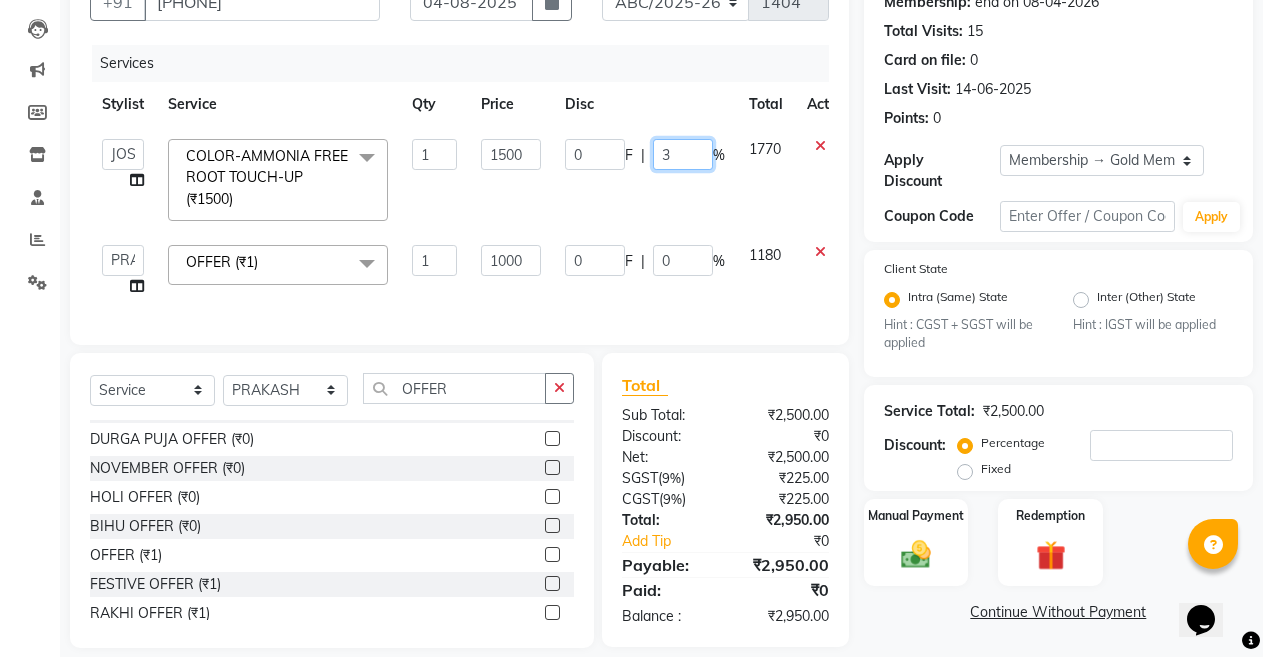 type on "30" 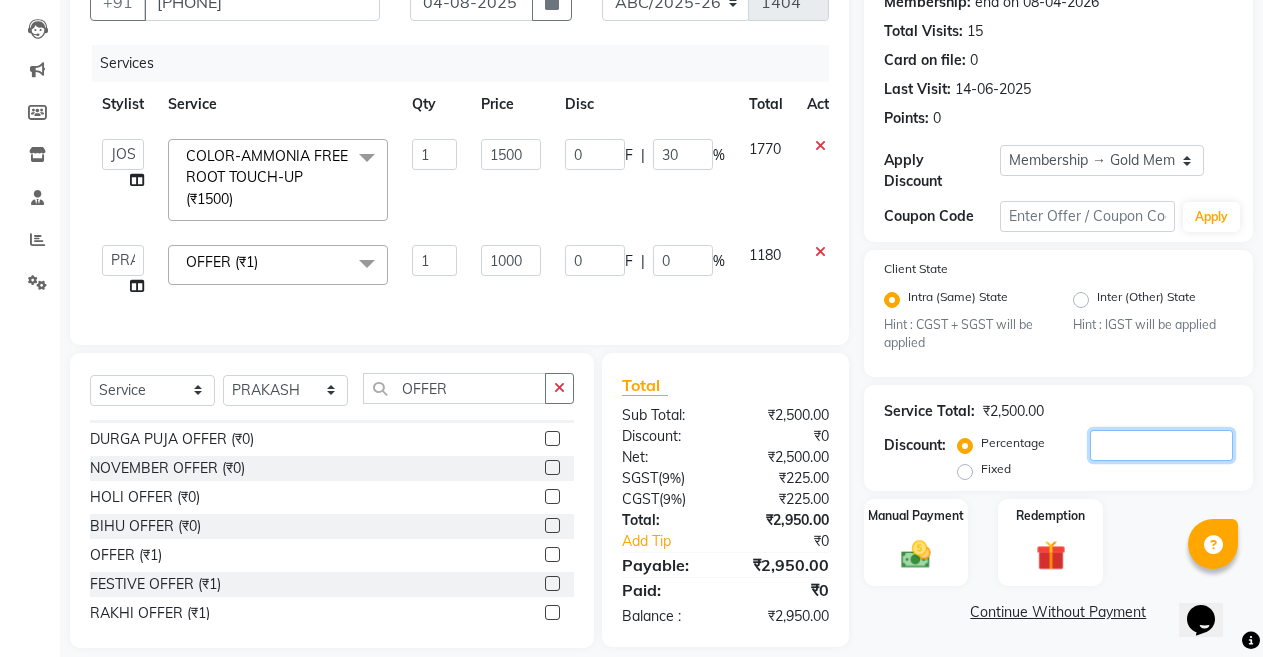 click 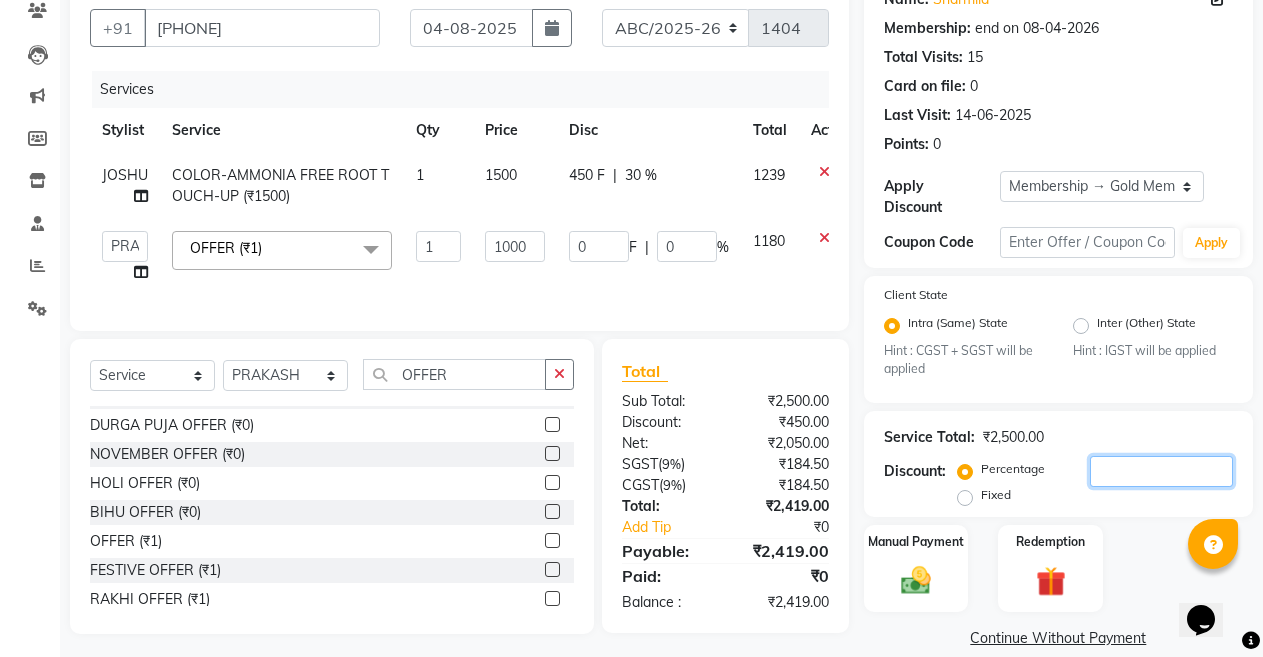 scroll, scrollTop: 163, scrollLeft: 0, axis: vertical 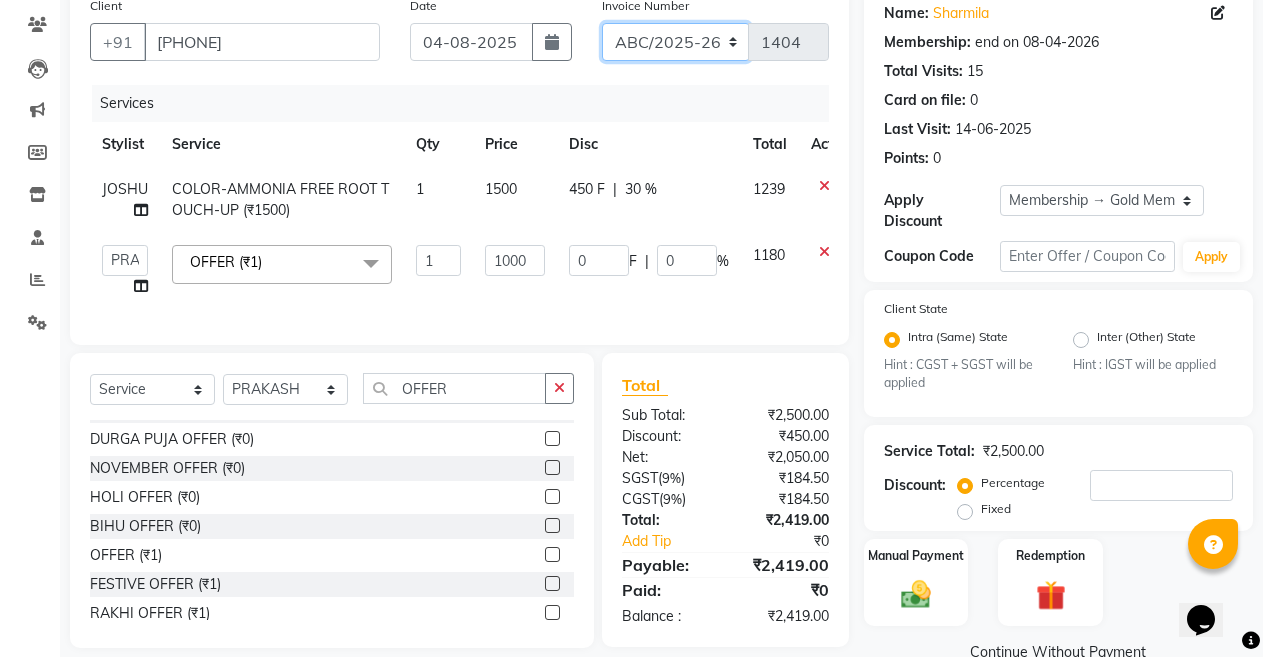 click on "ABC/2025-26 SER/24-25 V/2025-26" 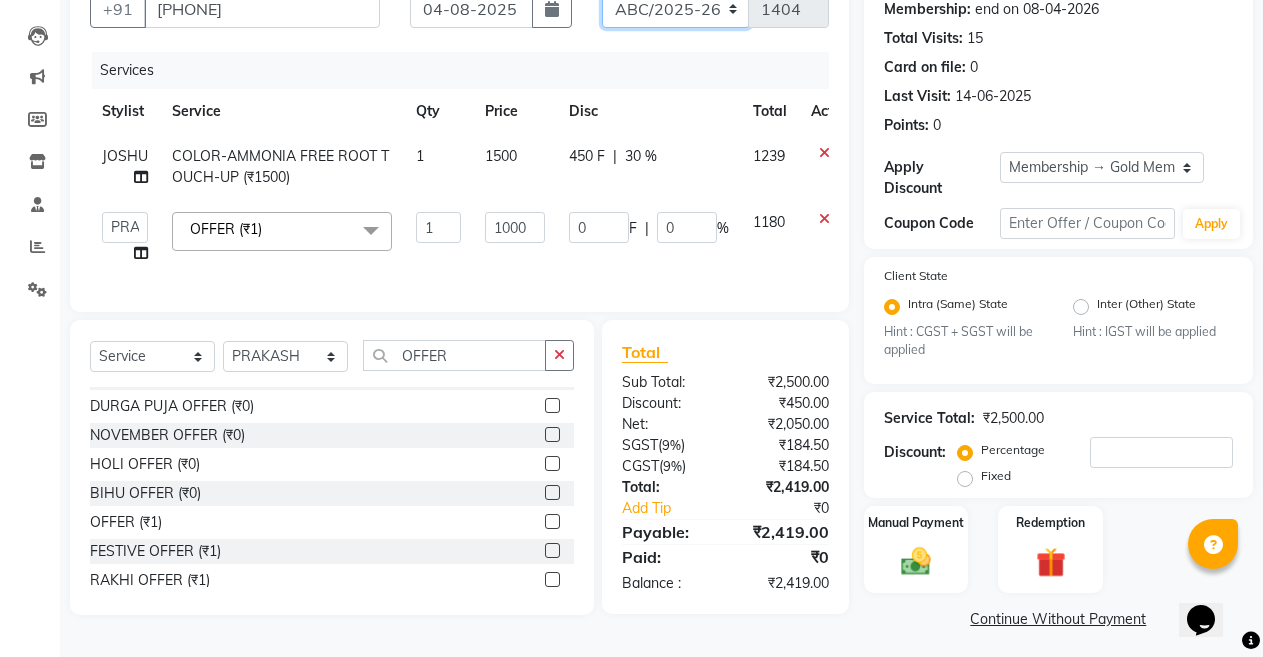 scroll, scrollTop: 203, scrollLeft: 0, axis: vertical 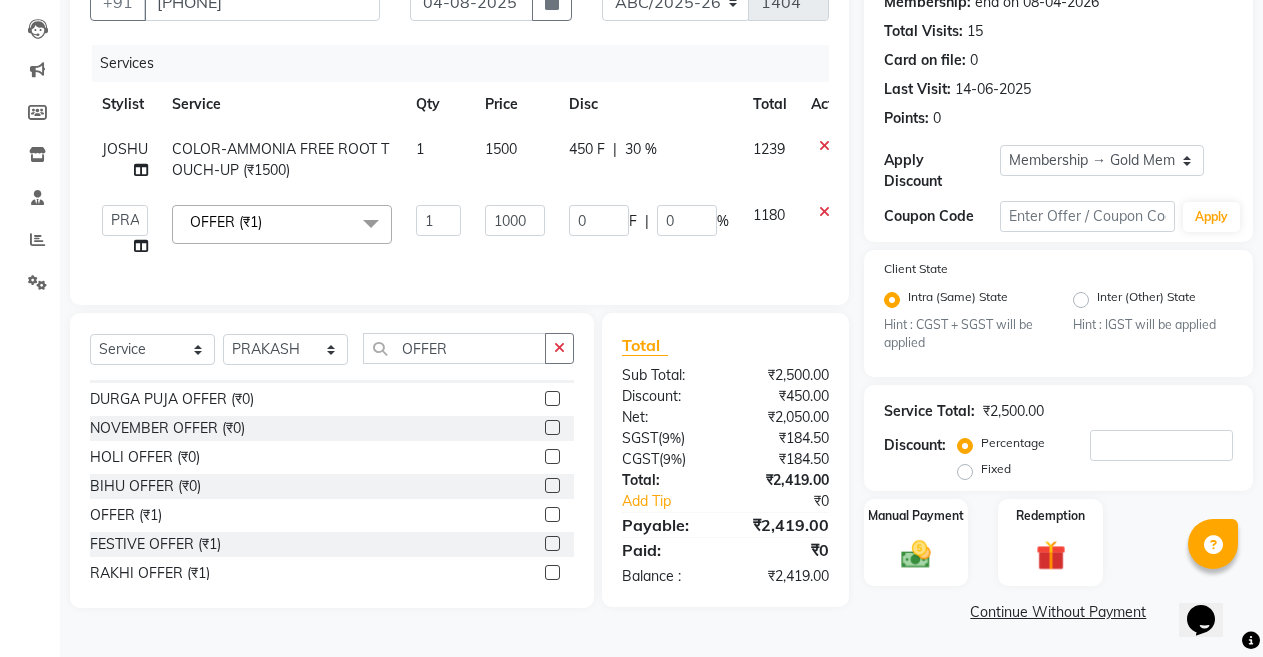 click on "Service Total:  ₹2,500.00  Discount:  Percentage   Fixed" 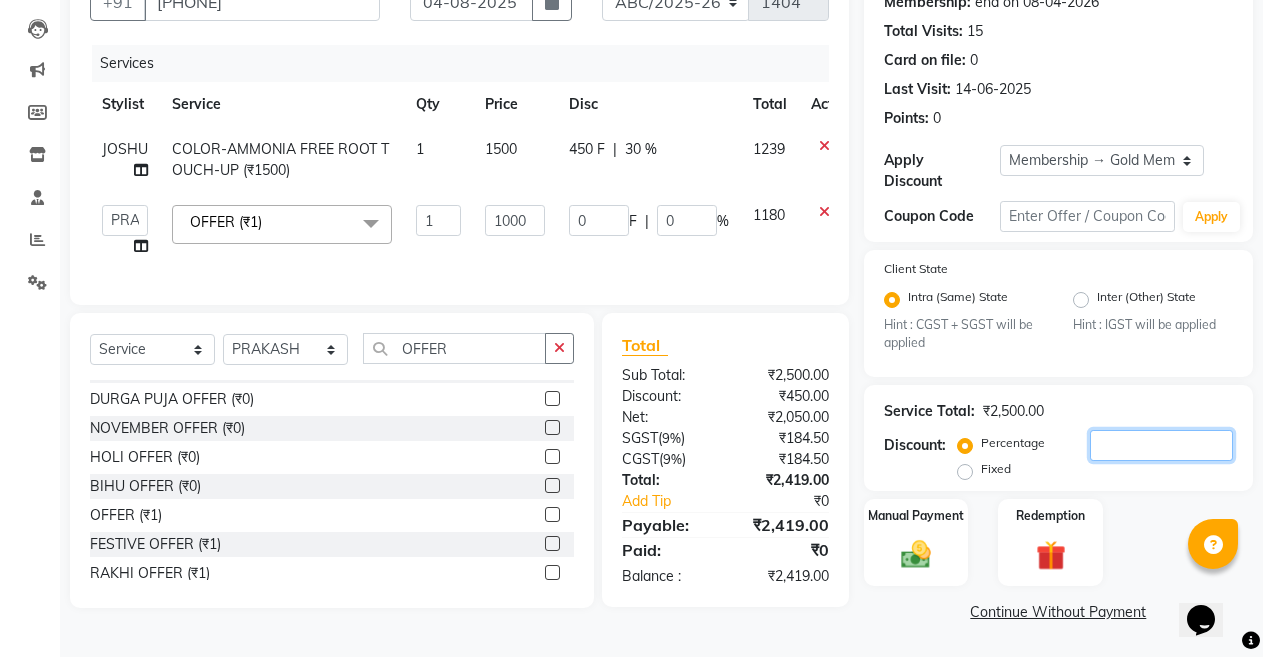click 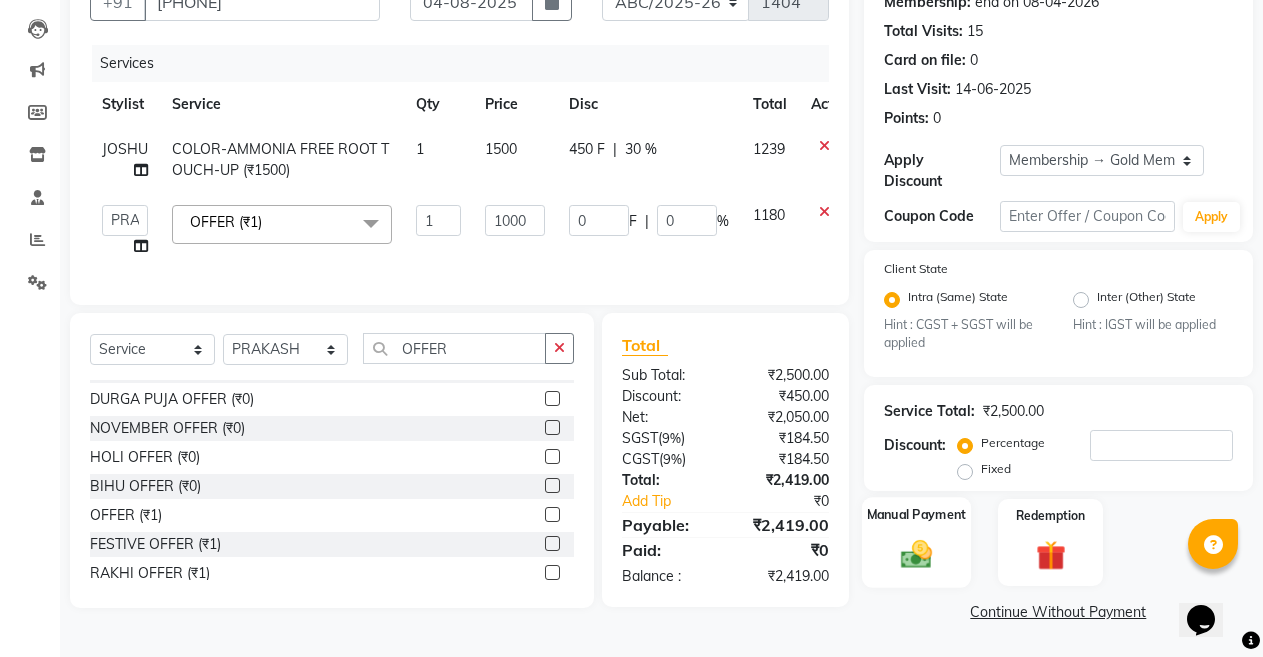 click on "Manual Payment" 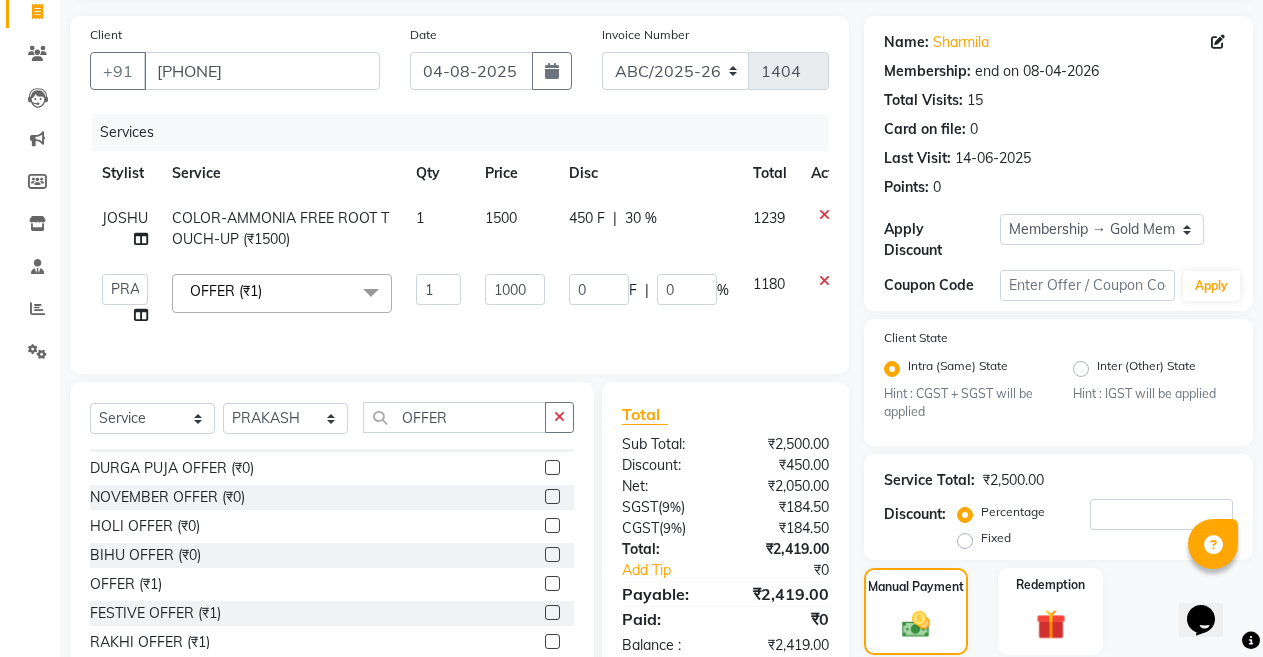 scroll, scrollTop: 123, scrollLeft: 0, axis: vertical 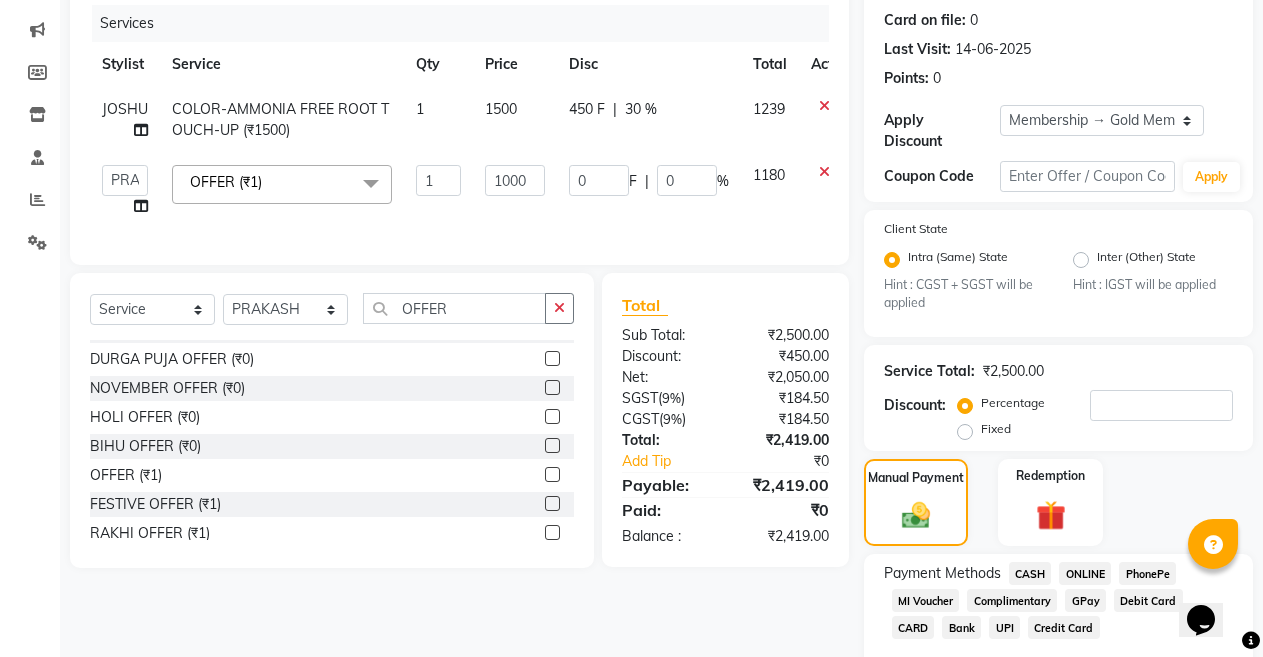 click on "CASH" 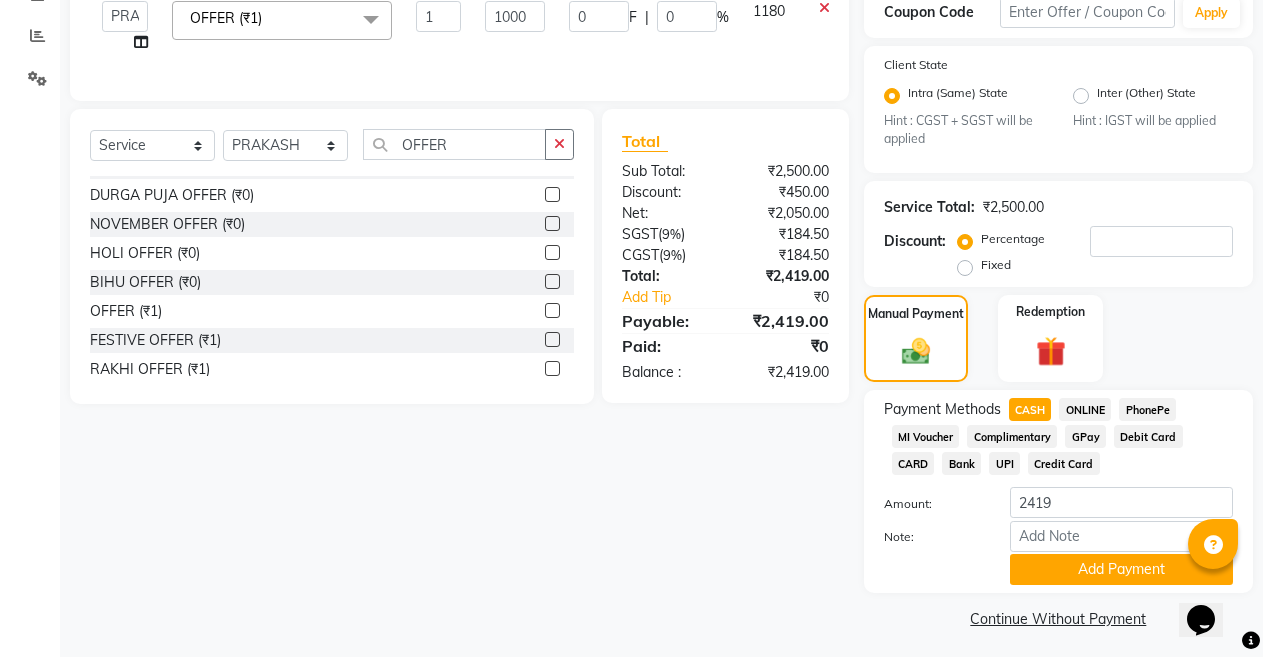 scroll, scrollTop: 414, scrollLeft: 0, axis: vertical 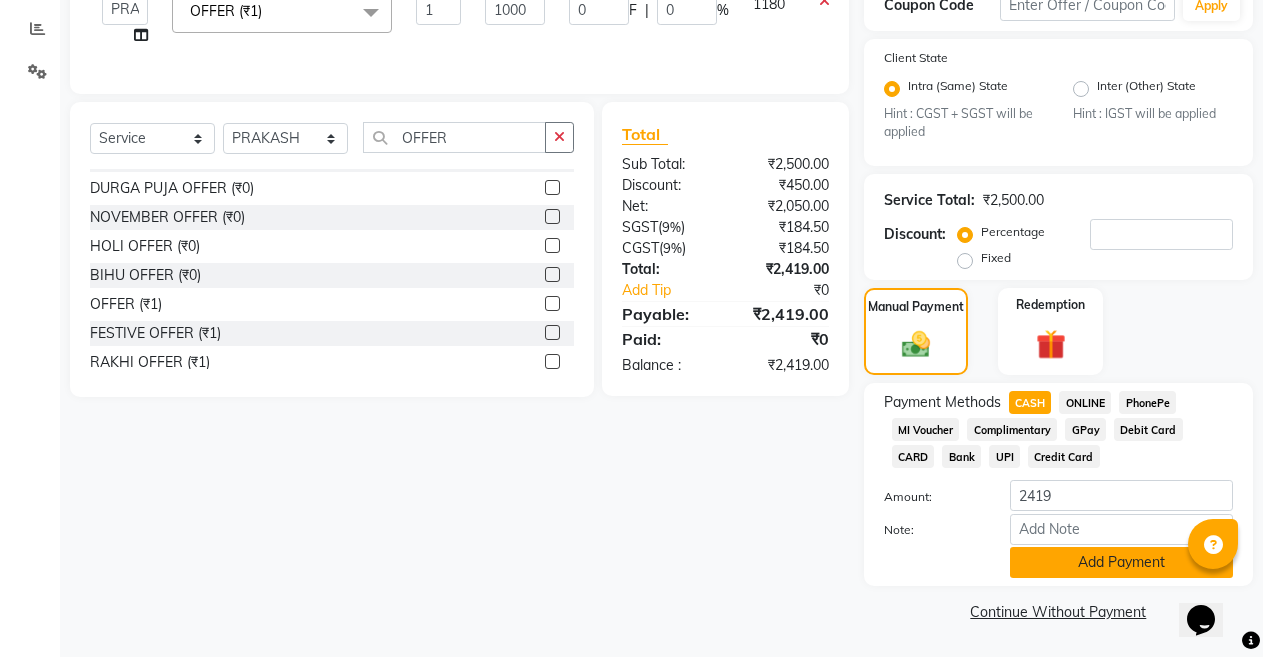 click on "Add Payment" 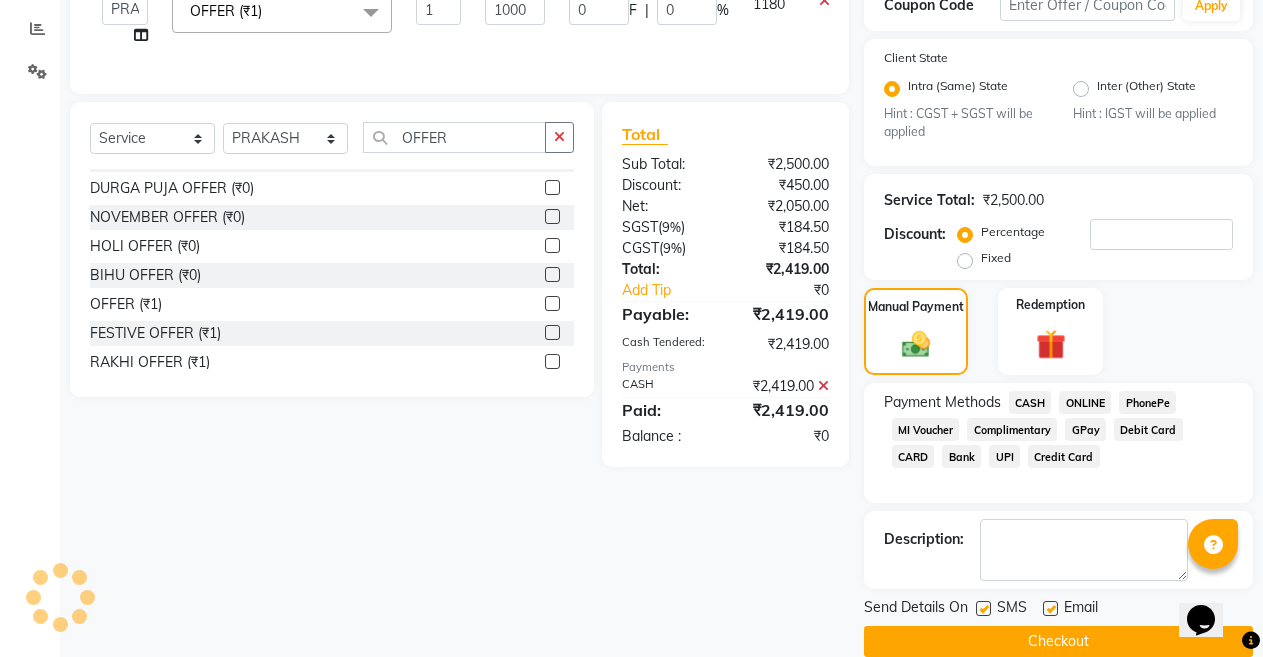 click on "Checkout" 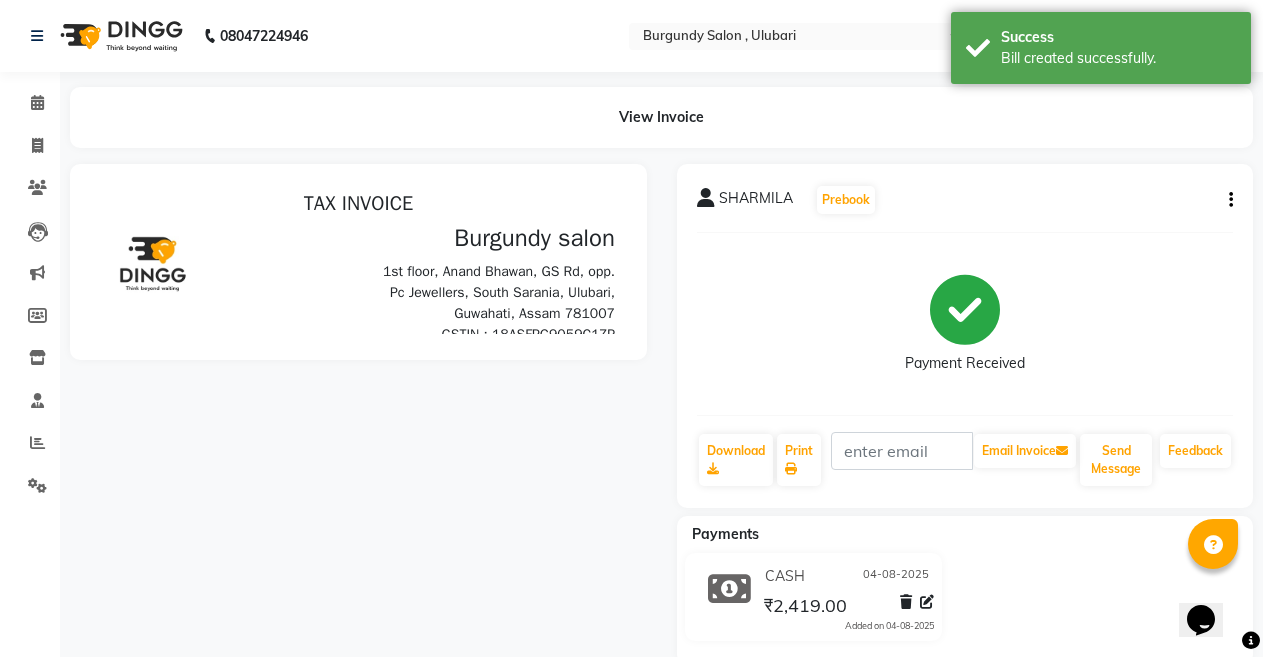 scroll, scrollTop: 0, scrollLeft: 0, axis: both 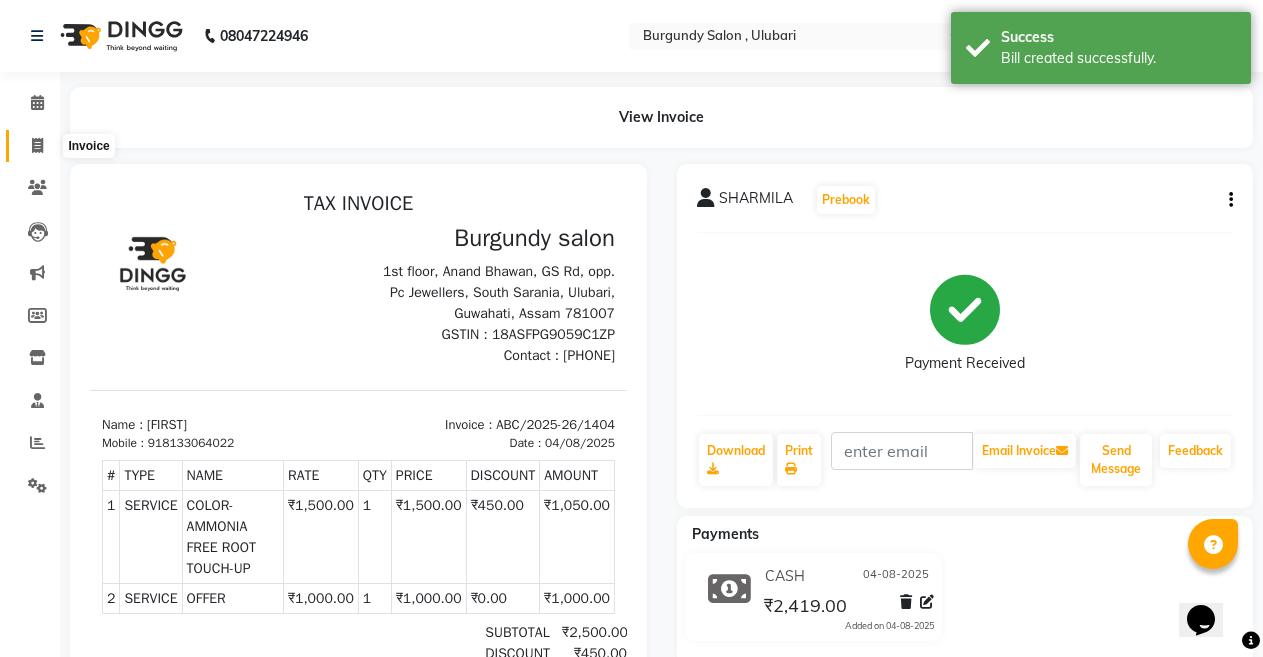 click 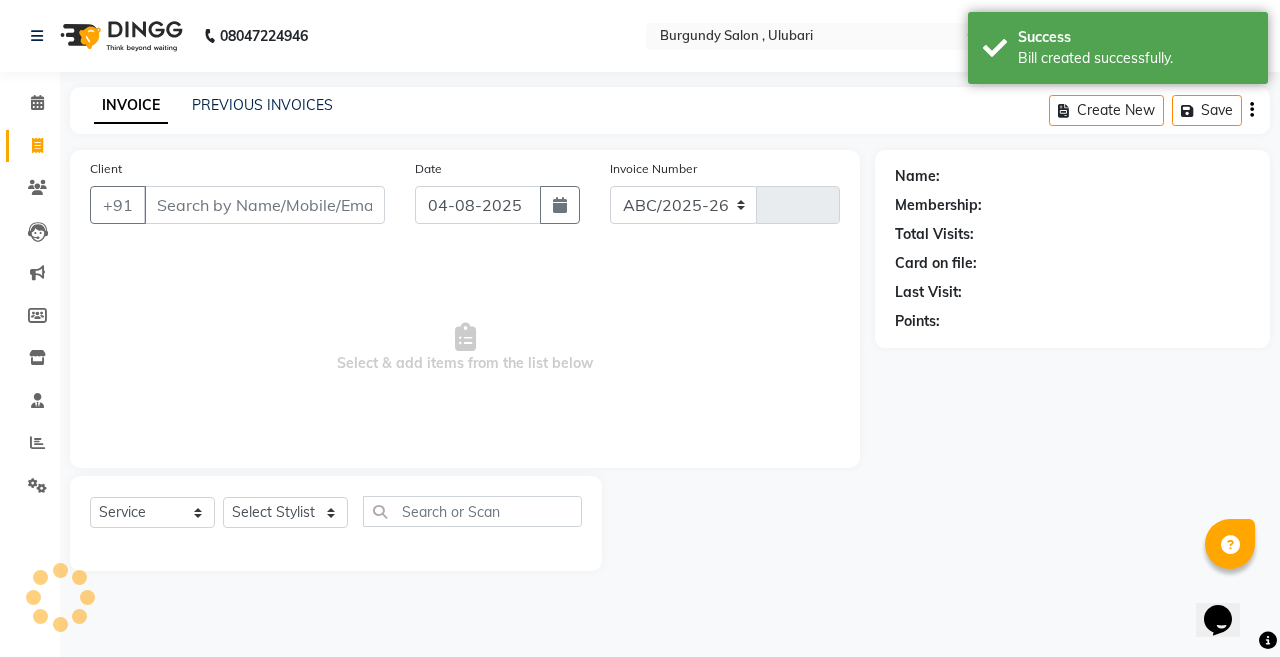select on "5345" 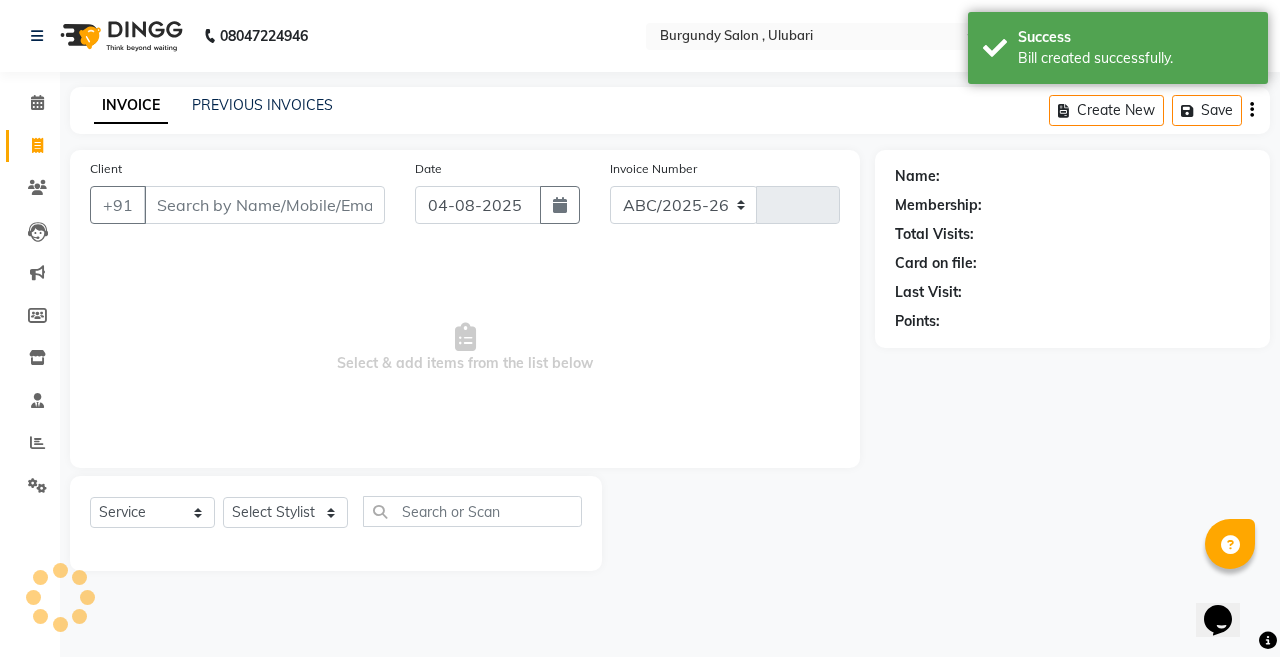 type on "1405" 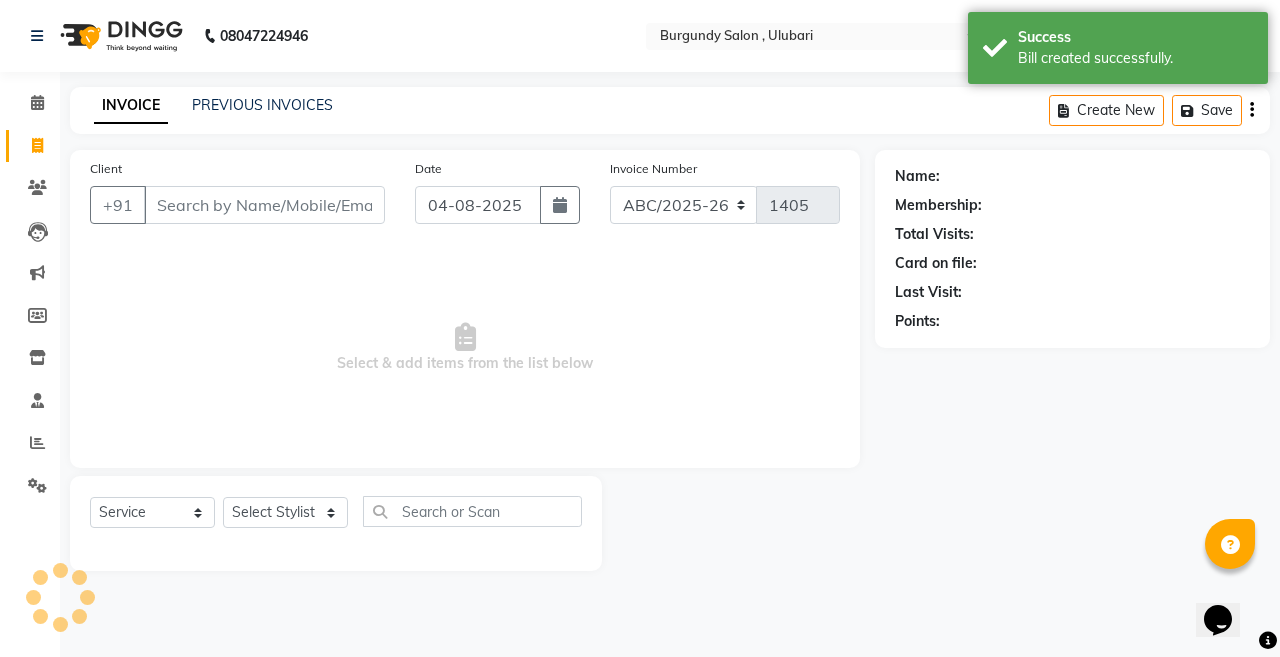 click on "Client" at bounding box center (264, 205) 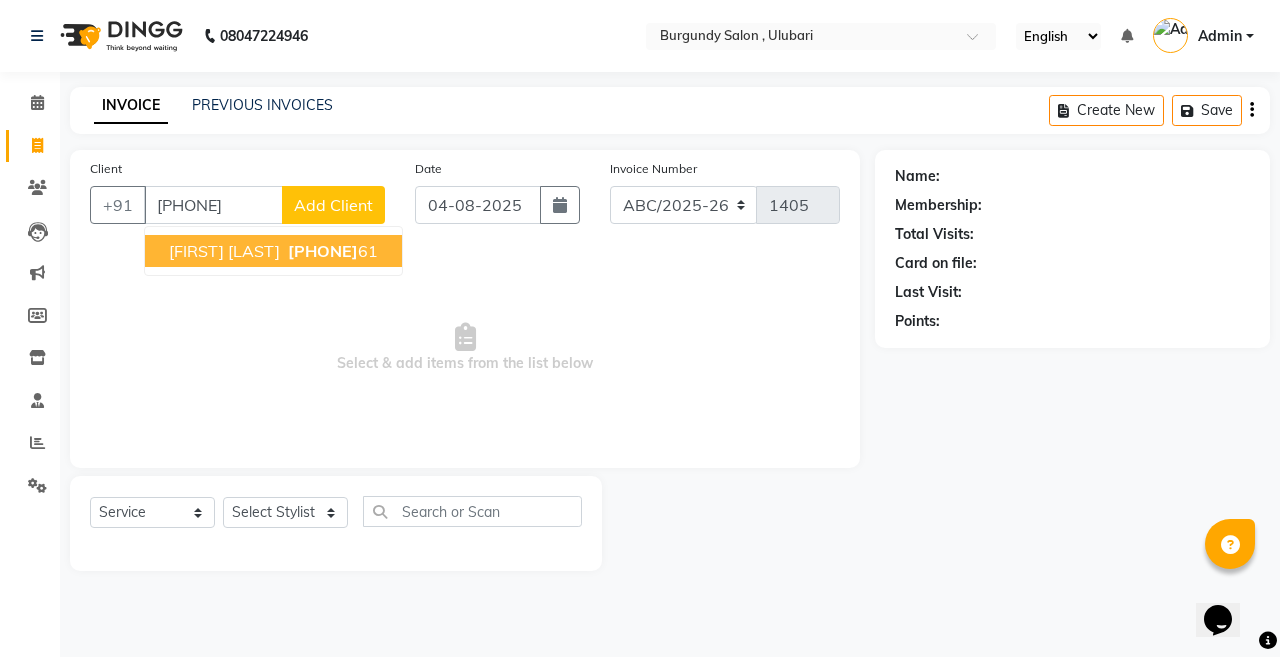 click on "[FIRST] [LAST]" at bounding box center [224, 251] 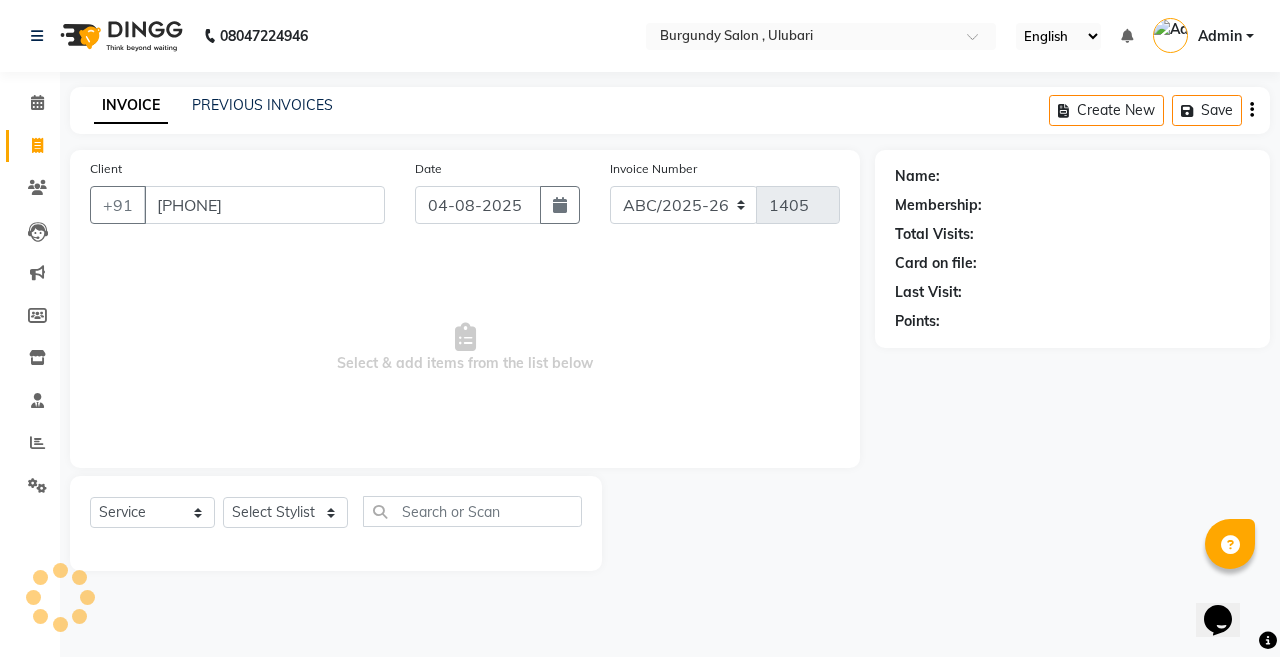 type on "[PHONE]" 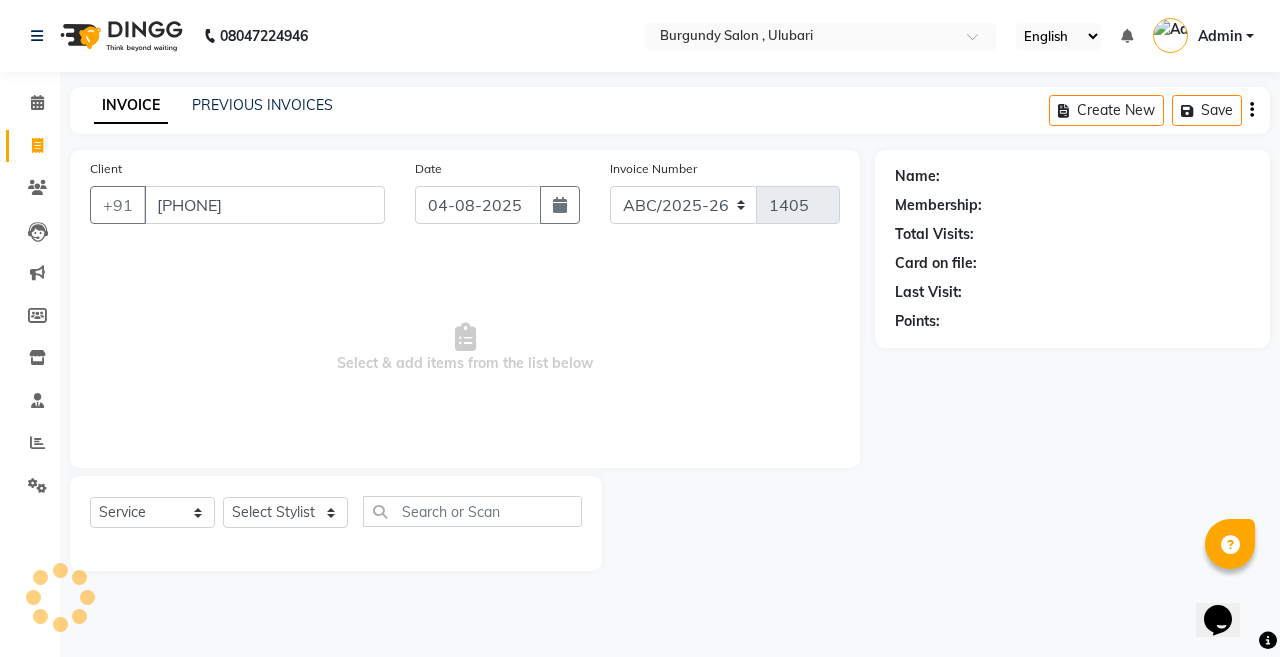 select on "1: Object" 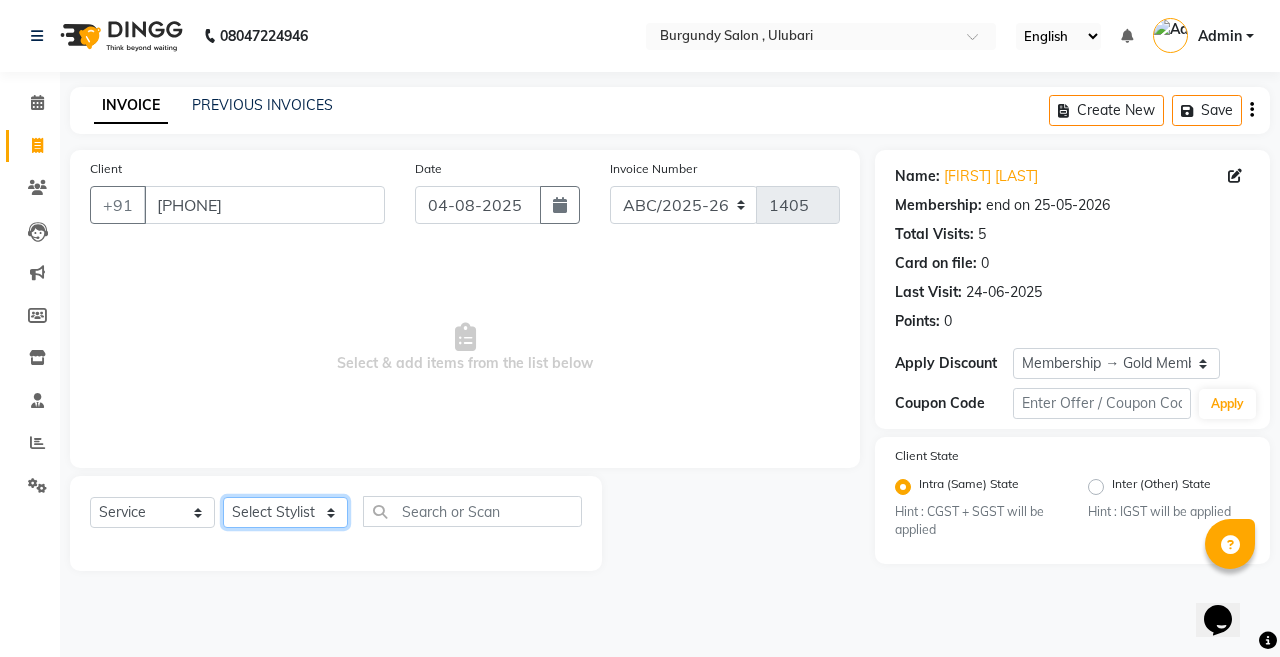 click on "Select Stylist ANIL  ANJANA BARSHA DEEPSHIKHA  DHON DAS DHON / NITUMONI EDWARD EDWARD/ LAXMI JOSHU JUNMONI KASHIF LAXI / ANJANA LAXMI LITTLE MAAM MINTUL MITALI NEETU RANA NITUMONI NITUMONI/POJA/ LAXMI NITUMONI / SAGARIKA NITUMONI/ SAGRIKA PRAKASH PUJAA Rubi RUBI / LAXMI SAGARIKA  SAGARIKA / RUBI SAHIL SAHIL / DHON SAHIL / EDWARD SAHIL/ JOSHU SAHIL/JOSHU/PRAKASH/ RUBI SAHIL/NITUMONI/ MITALI SAHIL/ RUBI SHABIR SHADHAB SIMA KALITA SONALI DEKA SOPEM staff 1 staff 1 TANU" 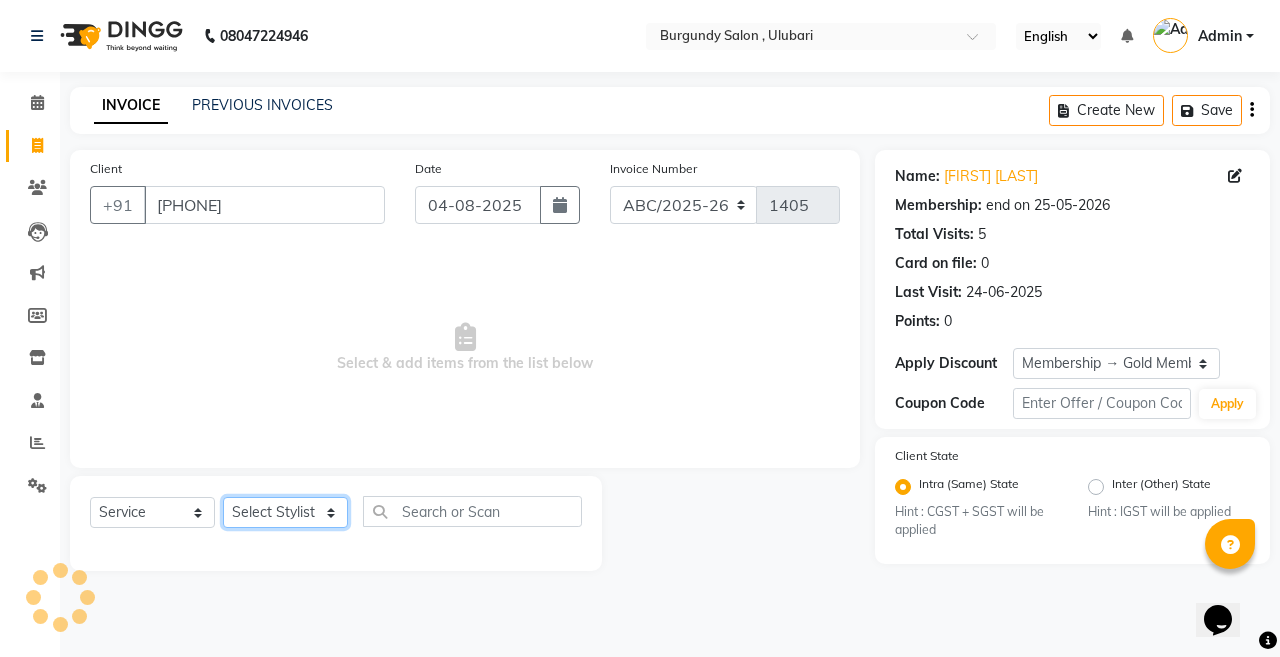 select on "32568" 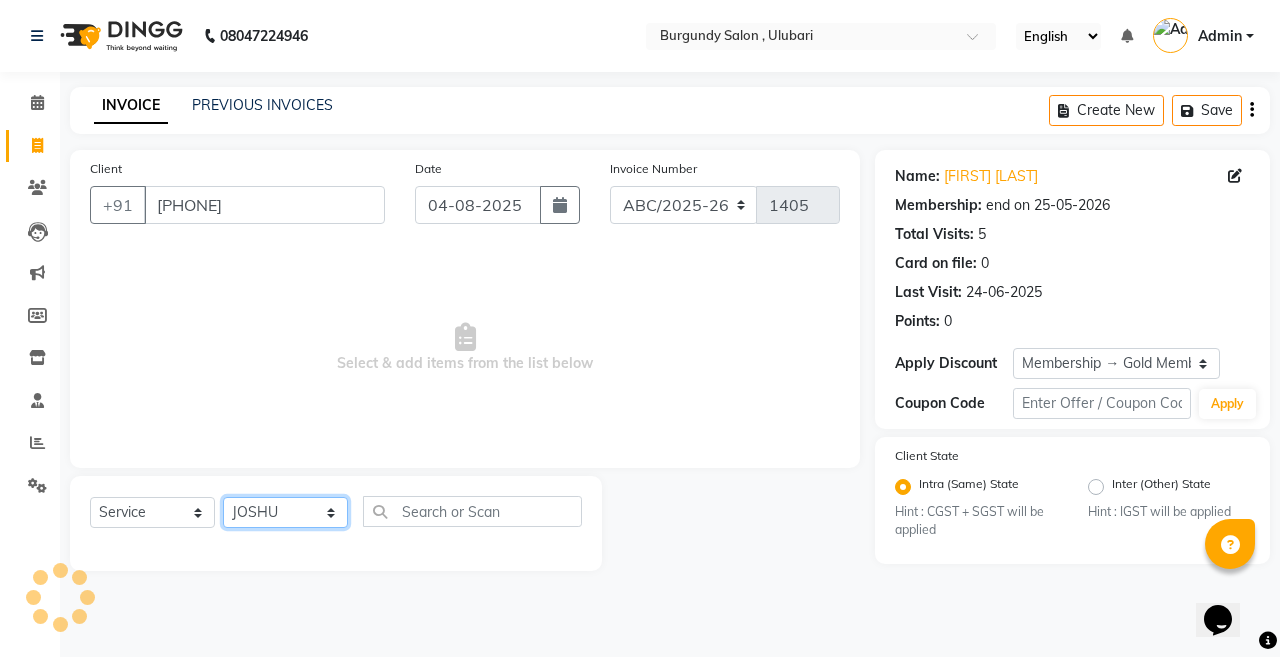 click on "Select Stylist ANIL  ANJANA BARSHA DEEPSHIKHA  DHON DAS DHON / NITUMONI EDWARD EDWARD/ LAXMI JOSHU JUNMONI KASHIF LAXI / ANJANA LAXMI LITTLE MAAM MINTUL MITALI NEETU RANA NITUMONI NITUMONI/POJA/ LAXMI NITUMONI / SAGARIKA NITUMONI/ SAGRIKA PRAKASH PUJAA Rubi RUBI / LAXMI SAGARIKA  SAGARIKA / RUBI SAHIL SAHIL / DHON SAHIL / EDWARD SAHIL/ JOSHU SAHIL/JOSHU/PRAKASH/ RUBI SAHIL/NITUMONI/ MITALI SAHIL/ RUBI SHABIR SHADHAB SIMA KALITA SONALI DEKA SOPEM staff 1 staff 1 TANU" 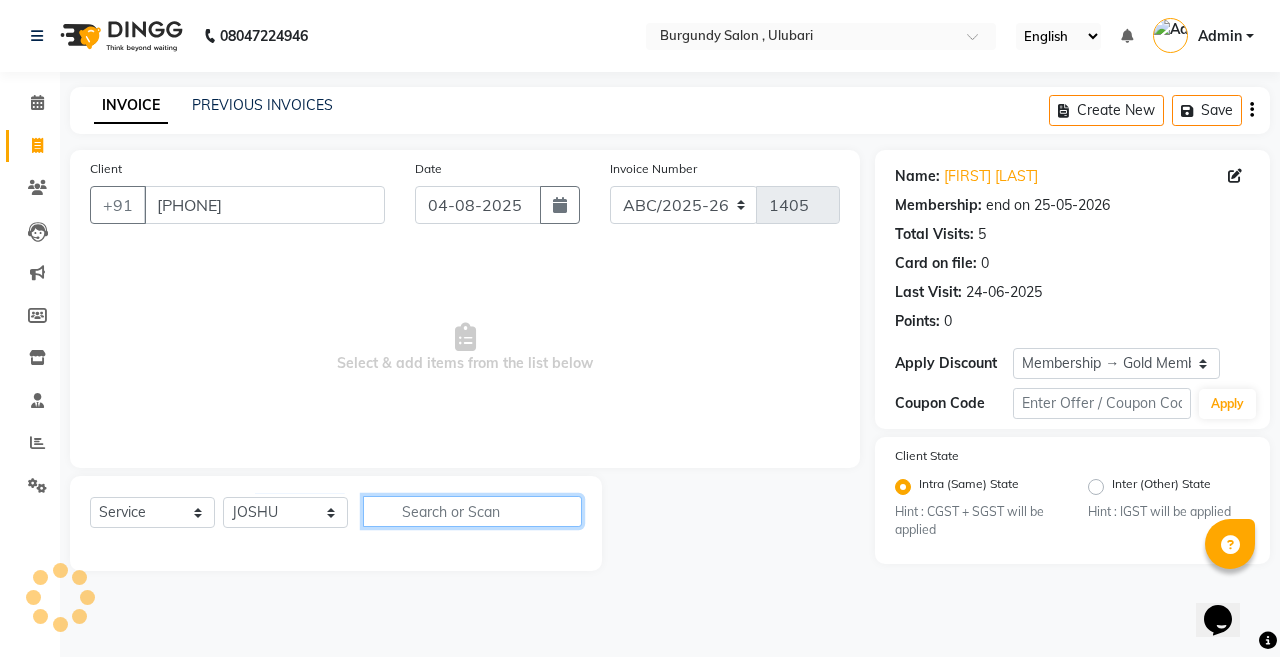 click 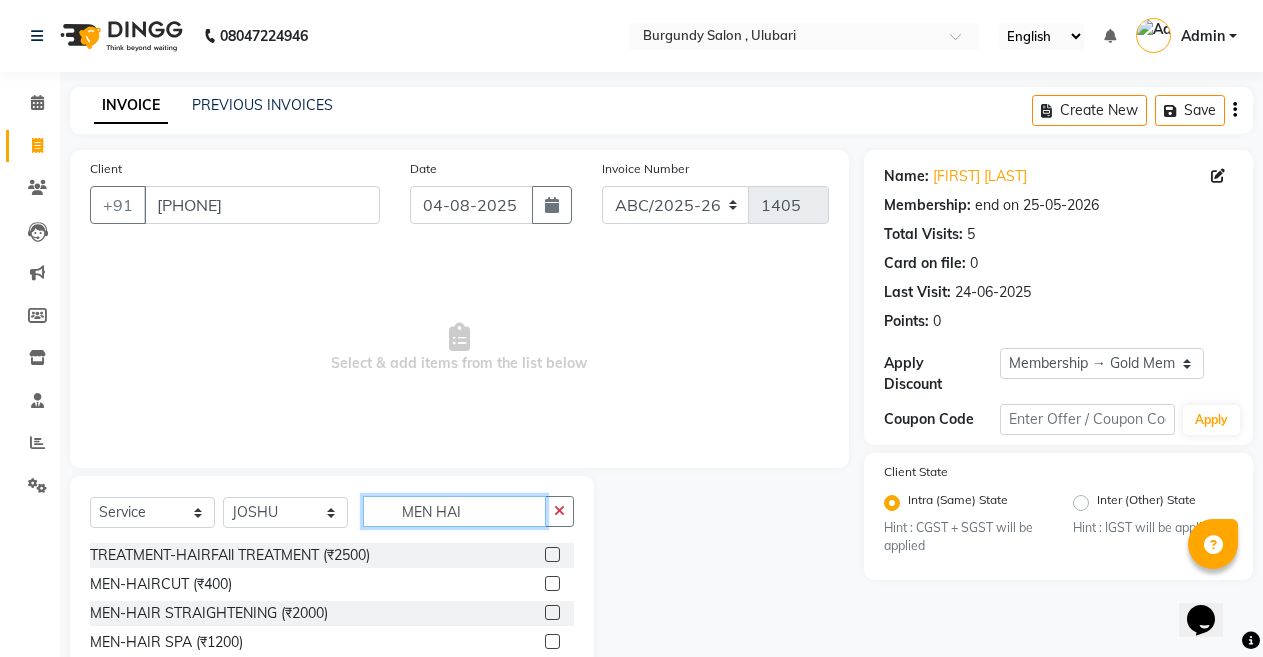 type on "MEN HAI" 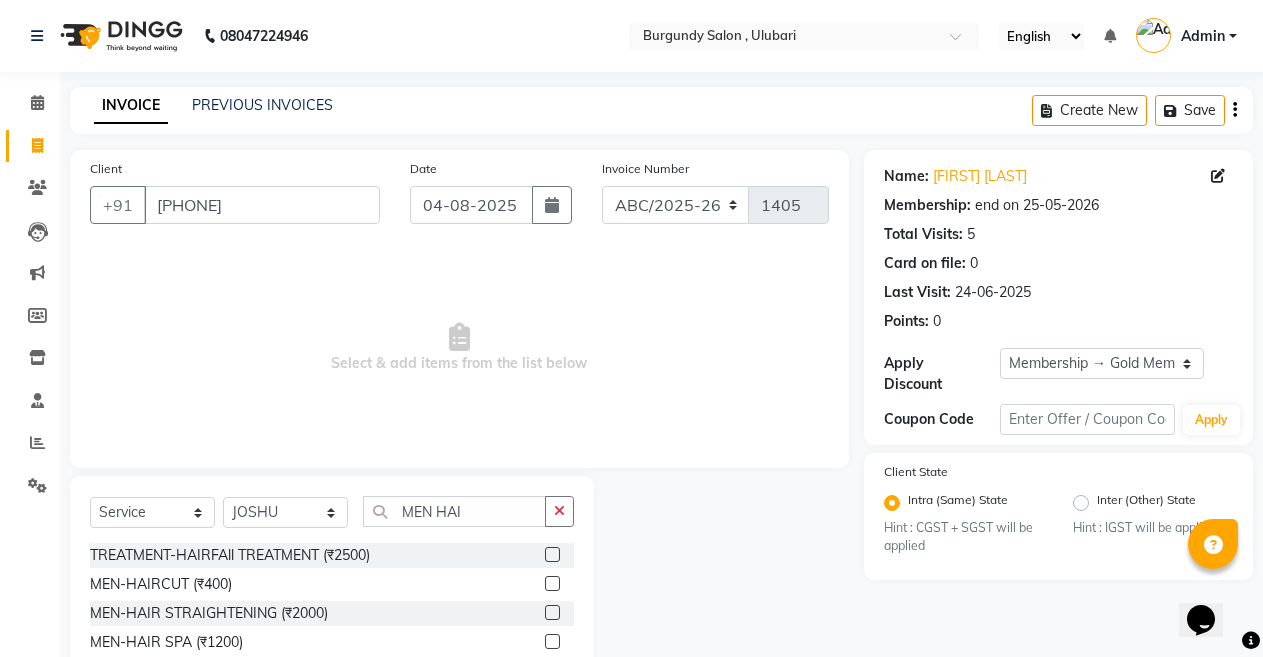 click 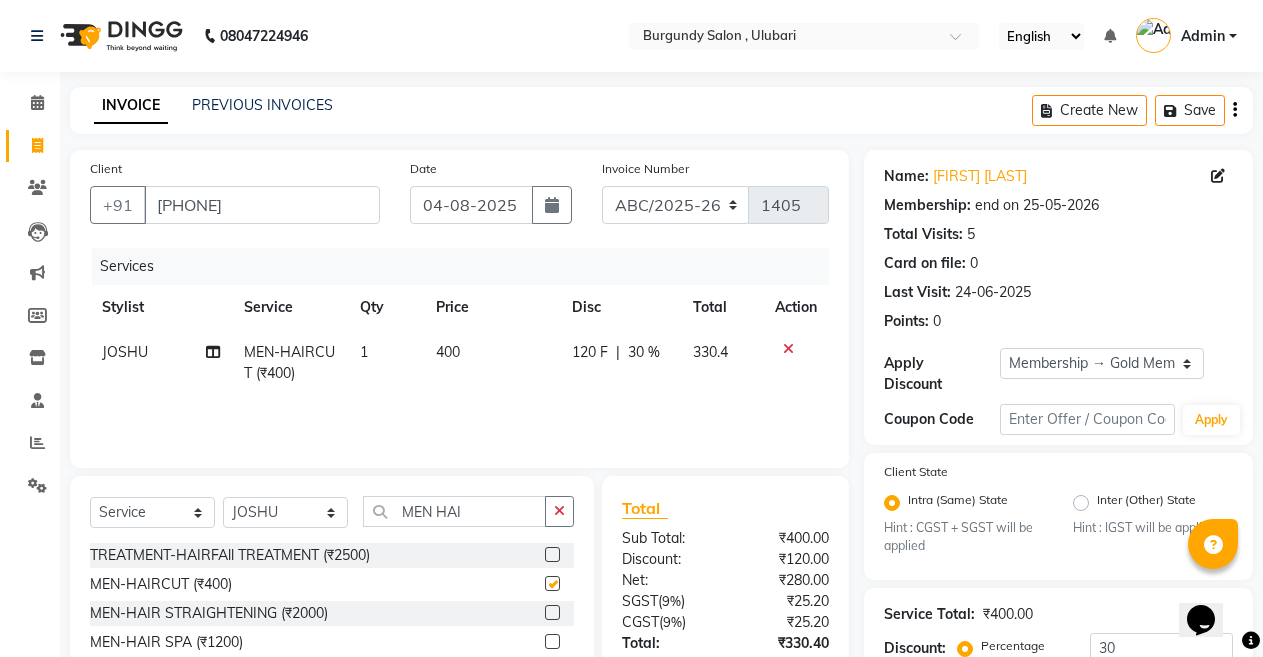 checkbox on "false" 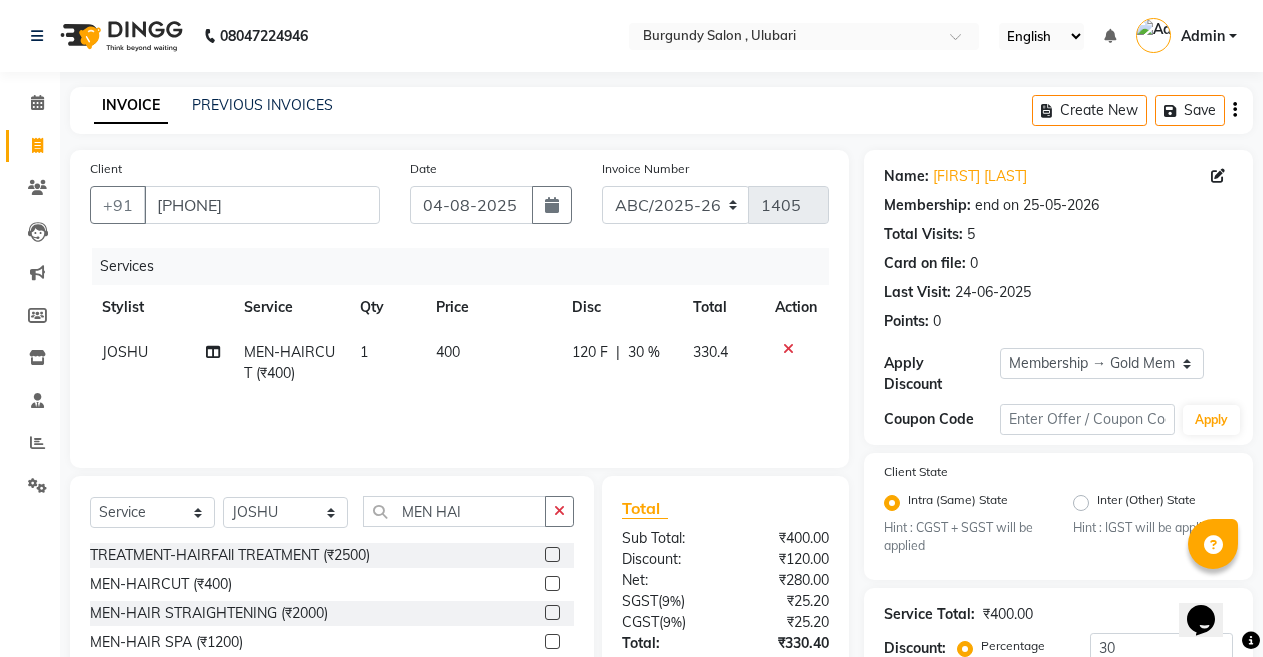scroll, scrollTop: 203, scrollLeft: 0, axis: vertical 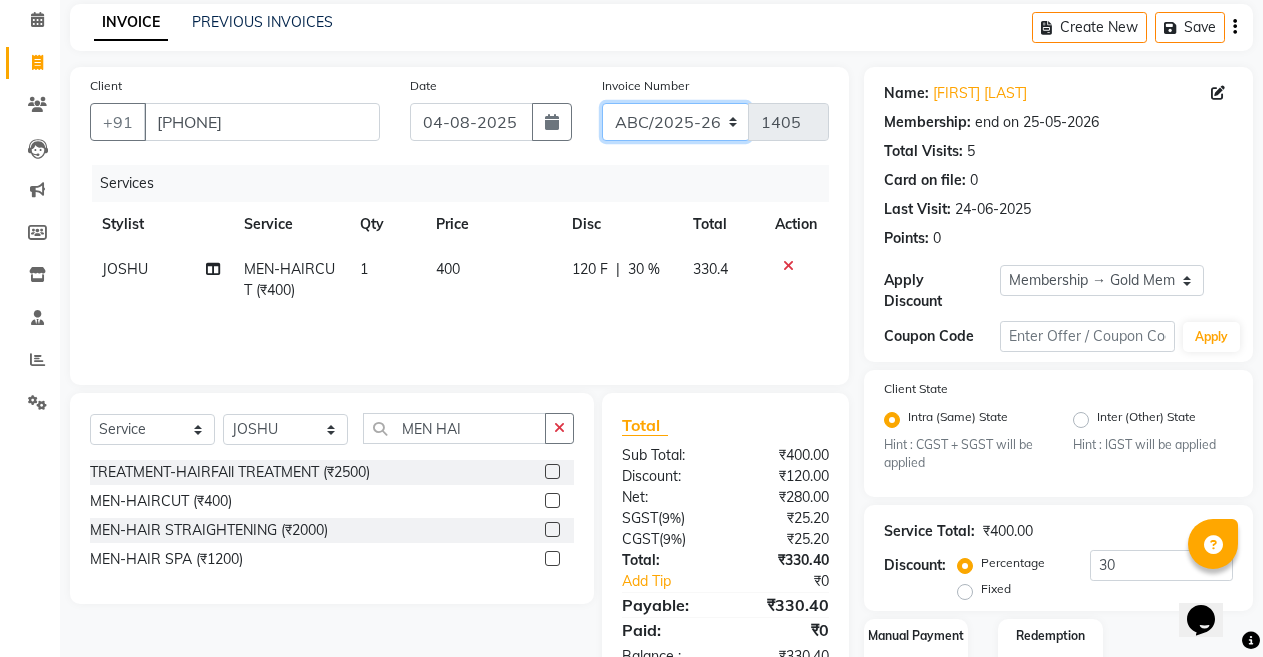 click on "ABC/2025-26 SER/24-25 V/2025-26" 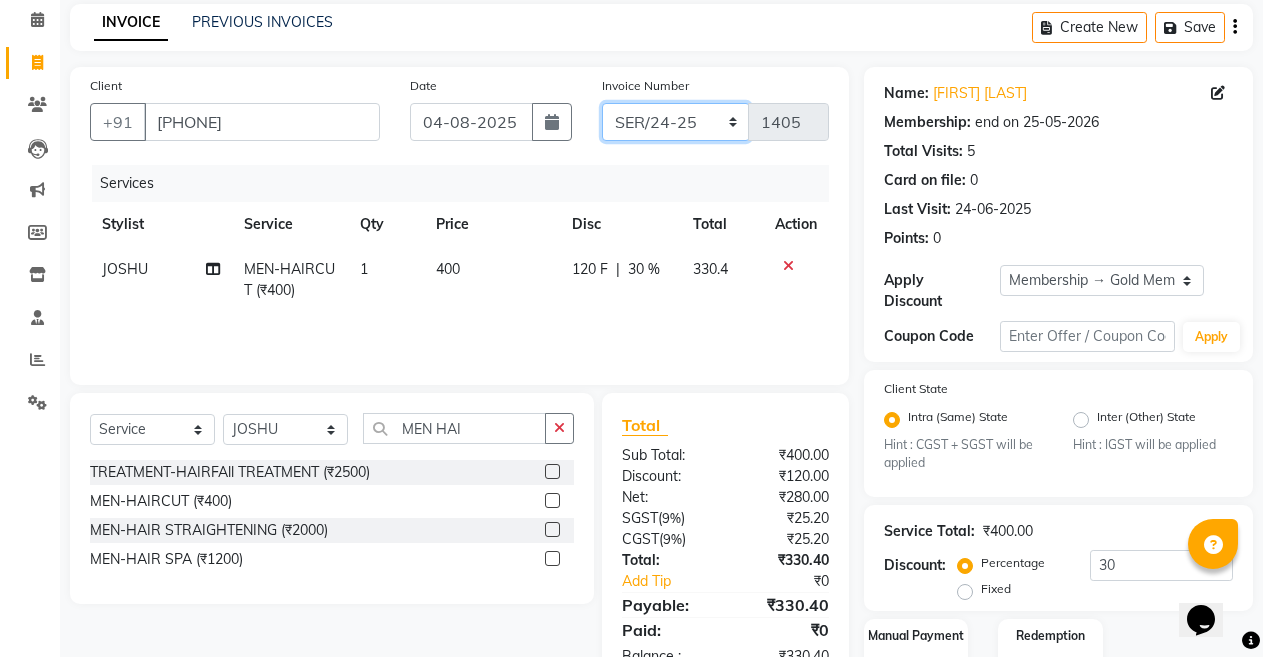 click on "ABC/2025-26 SER/24-25 V/2025-26" 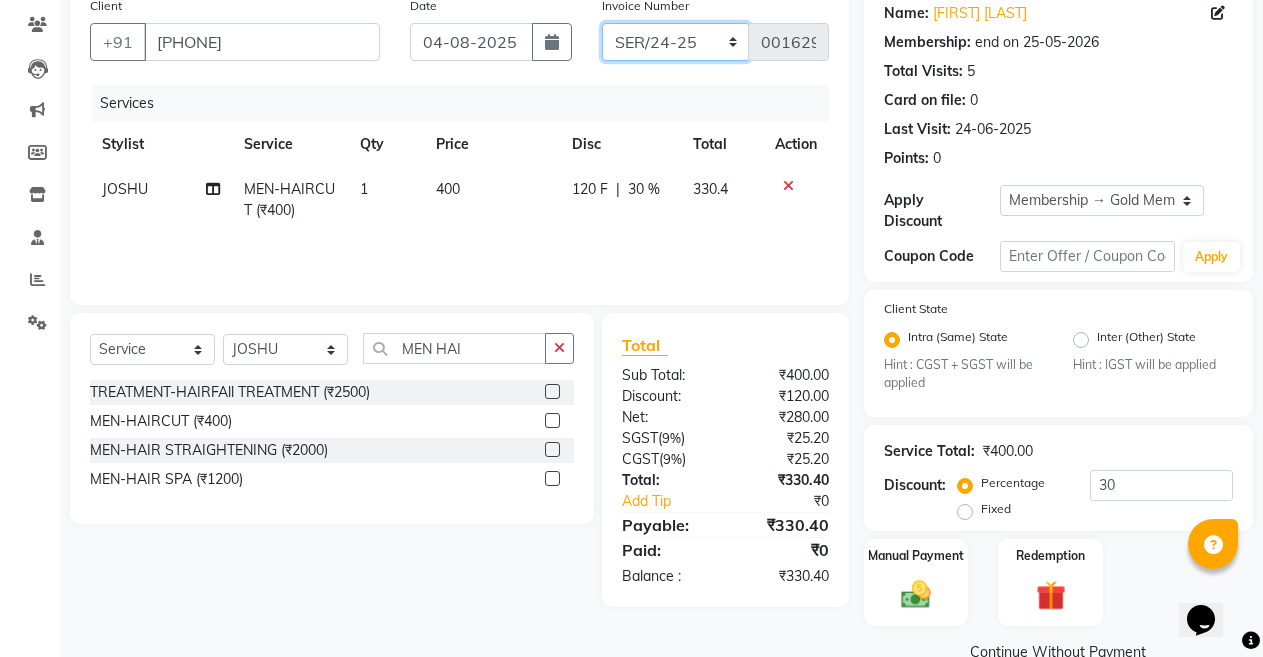 scroll, scrollTop: 203, scrollLeft: 0, axis: vertical 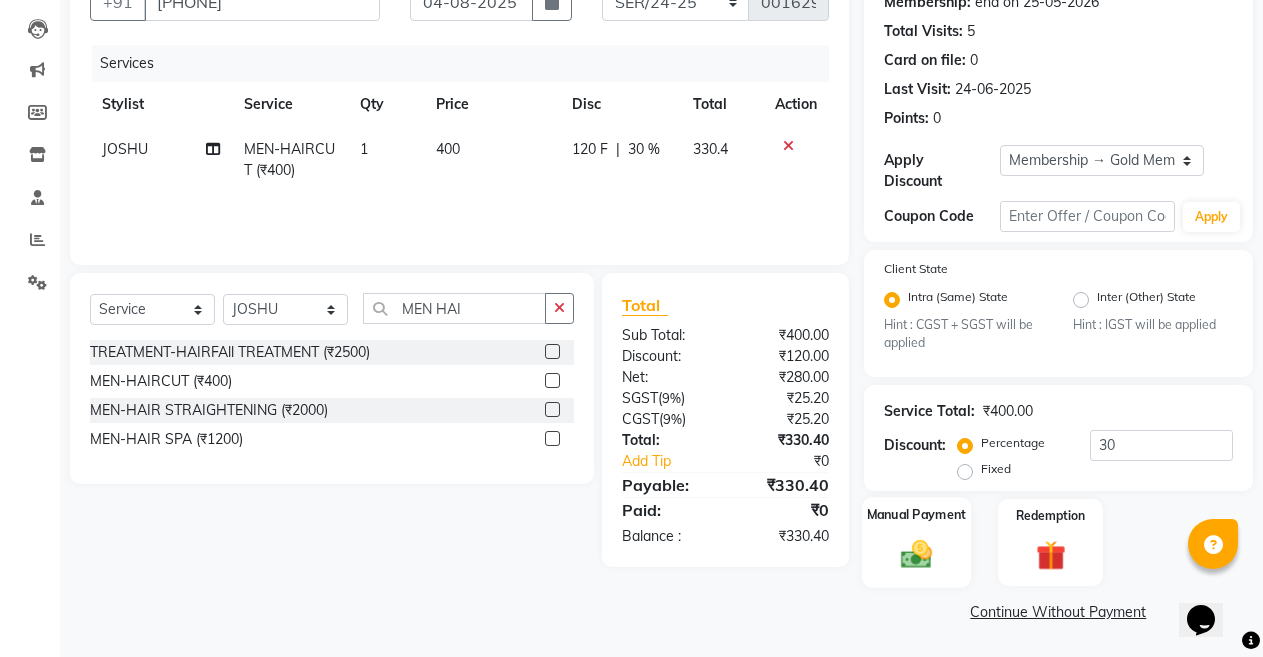 click on "Manual Payment" 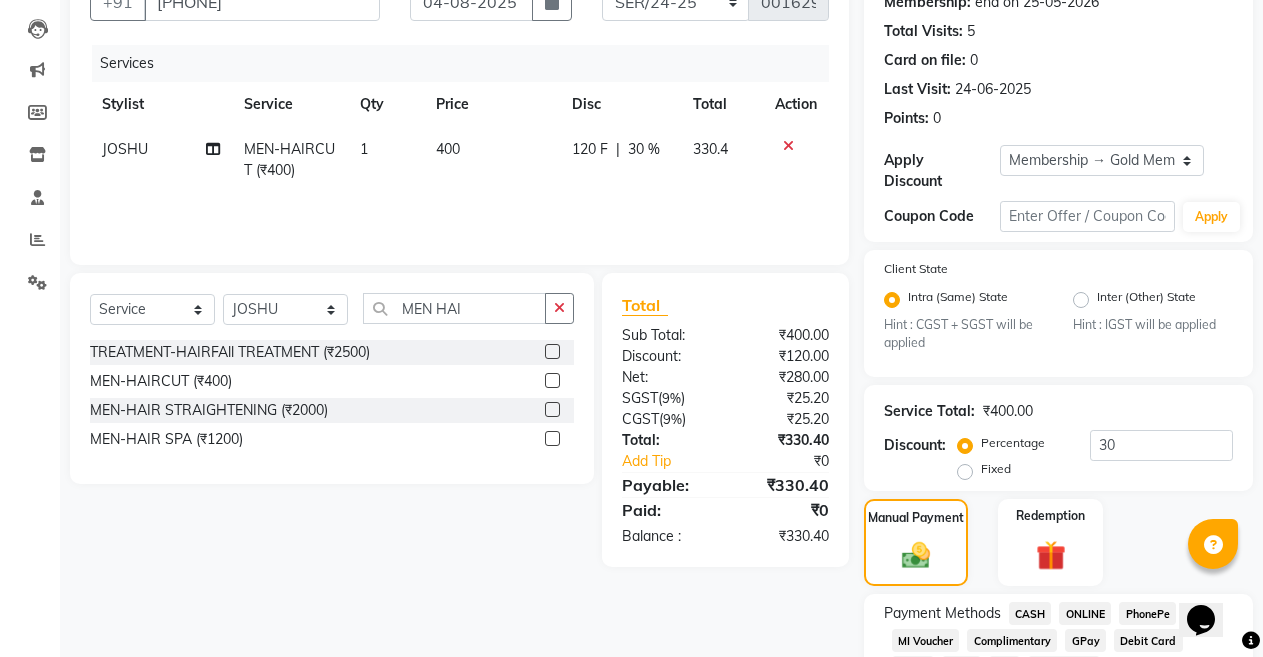 click on "ONLINE" 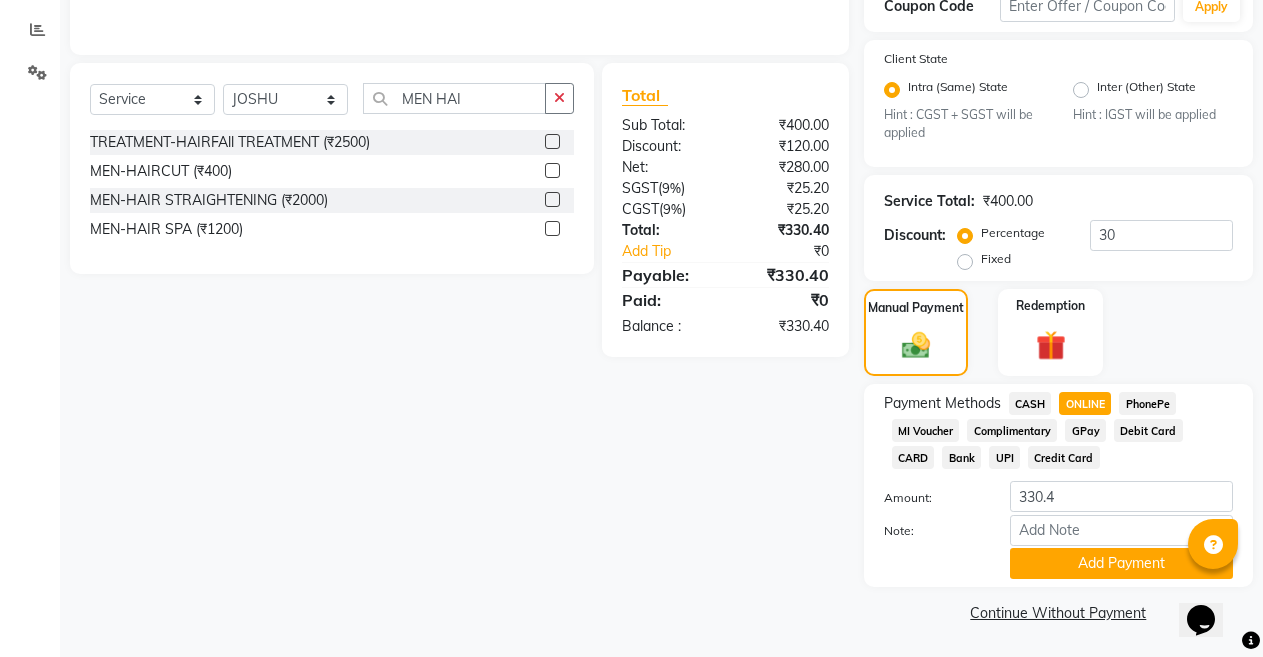 scroll, scrollTop: 414, scrollLeft: 0, axis: vertical 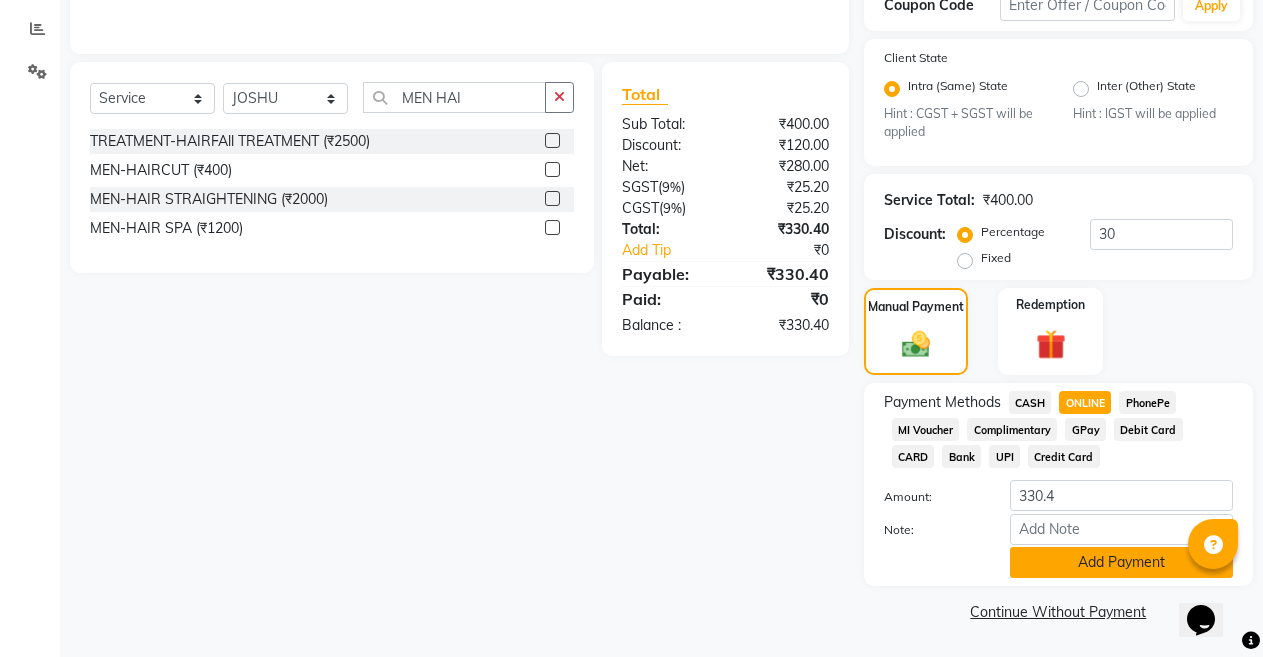 click on "Add Payment" 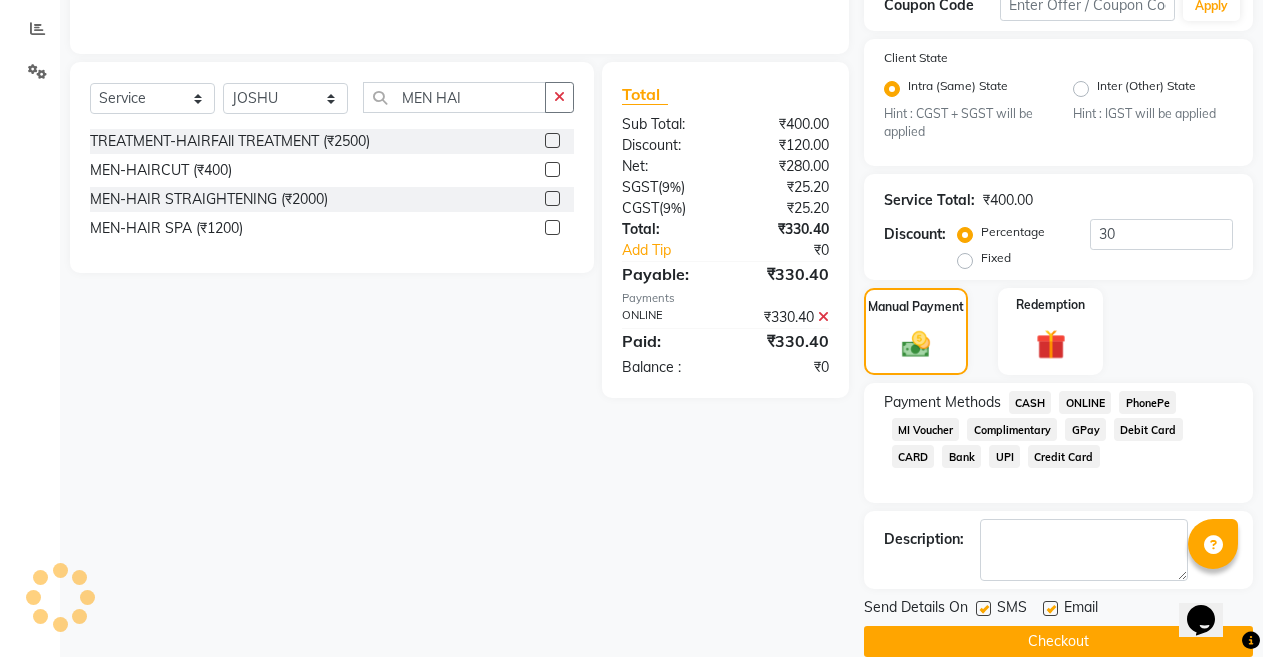click on "Checkout" 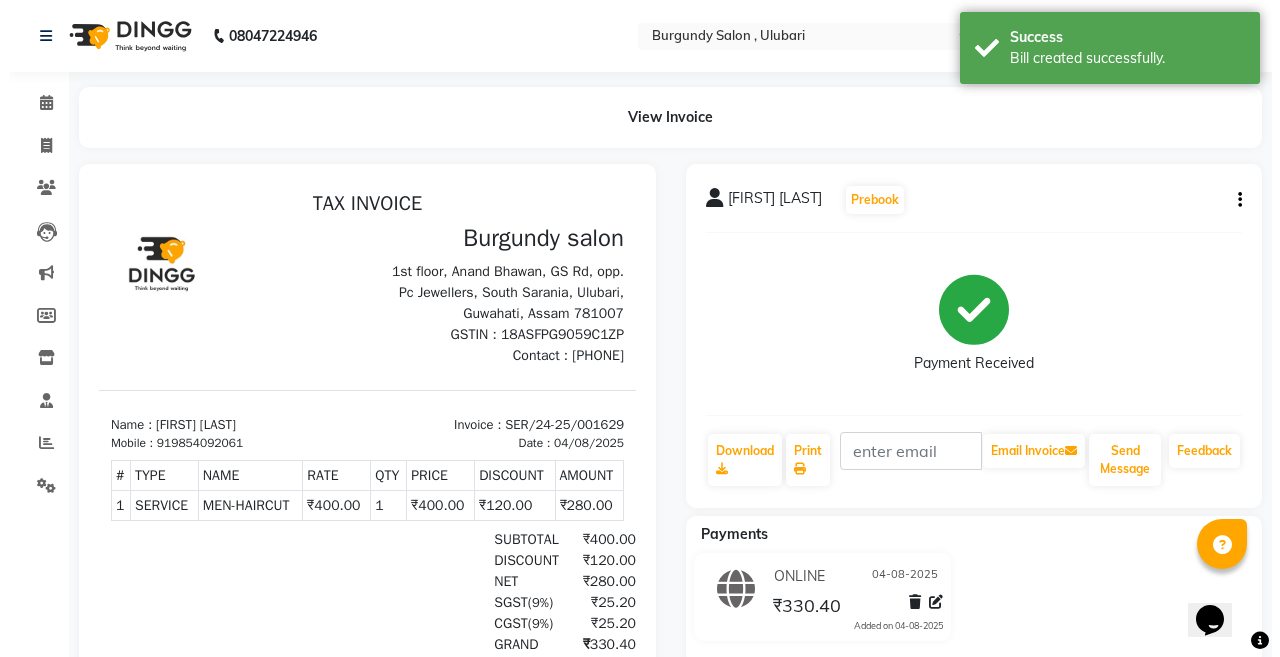 scroll, scrollTop: 0, scrollLeft: 0, axis: both 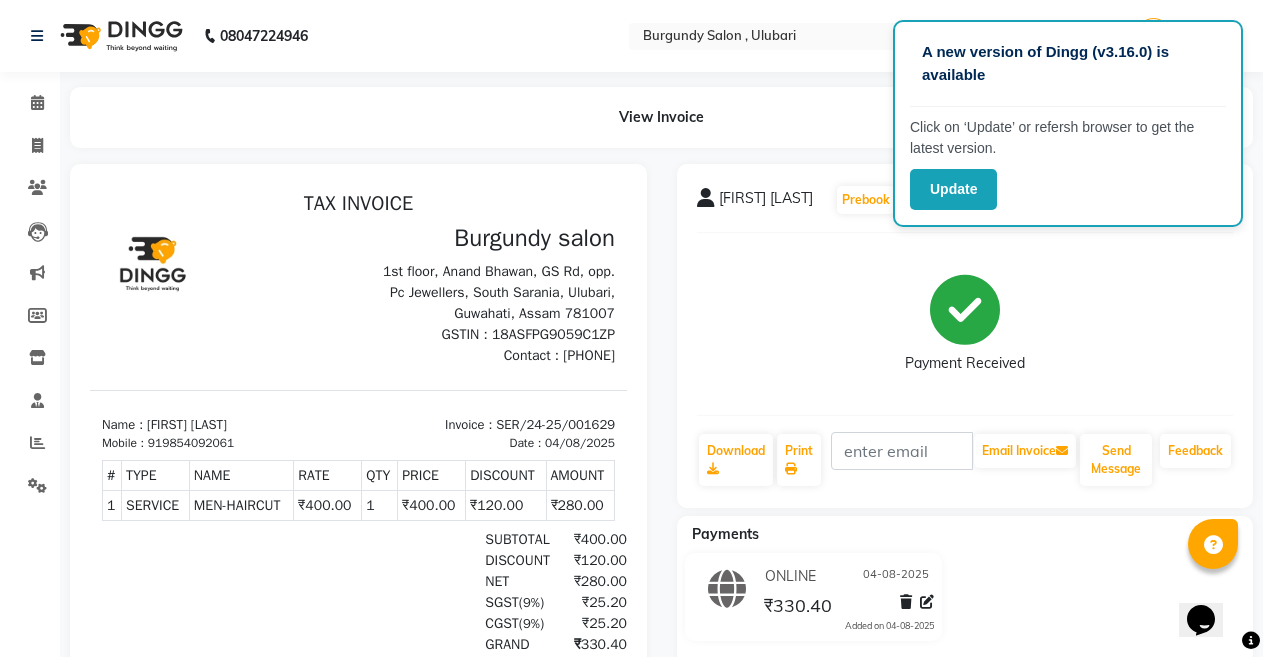 click on "View Invoice" 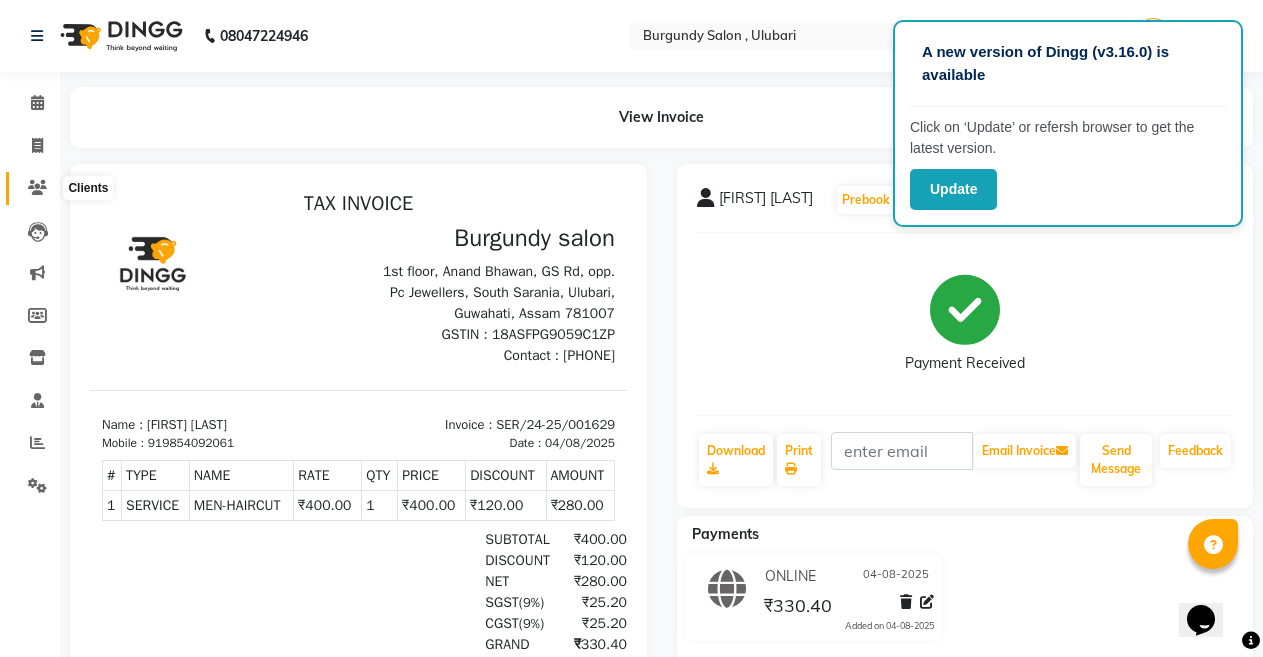 click 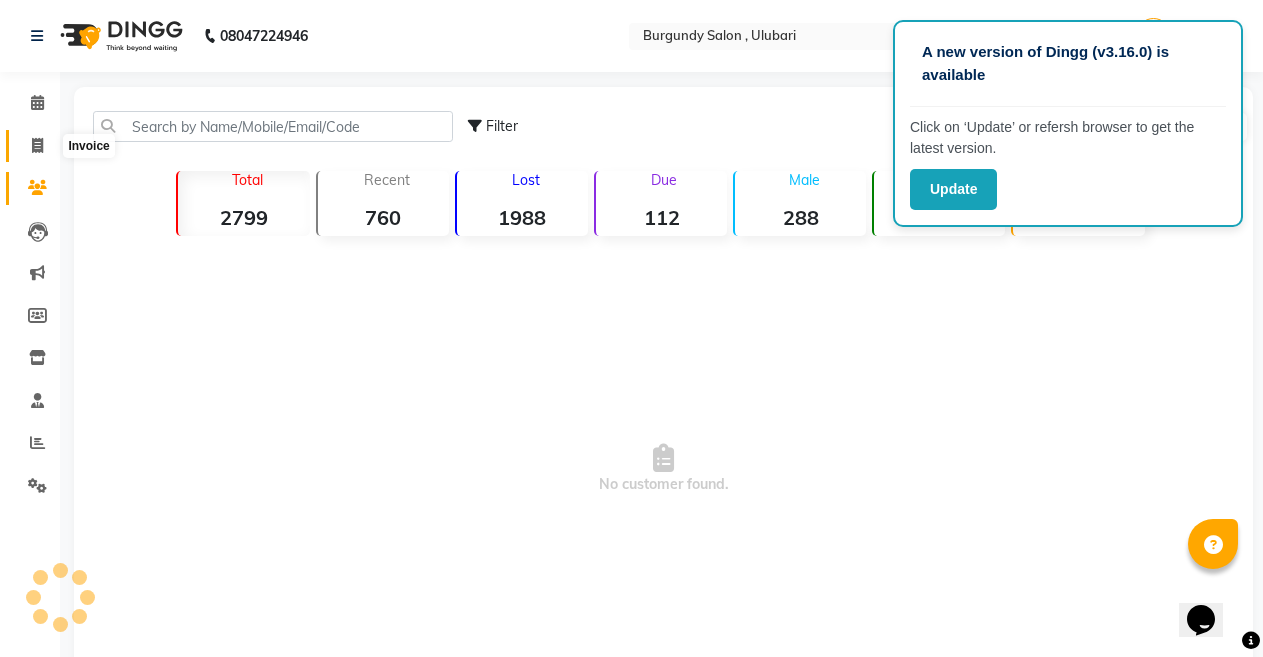 click 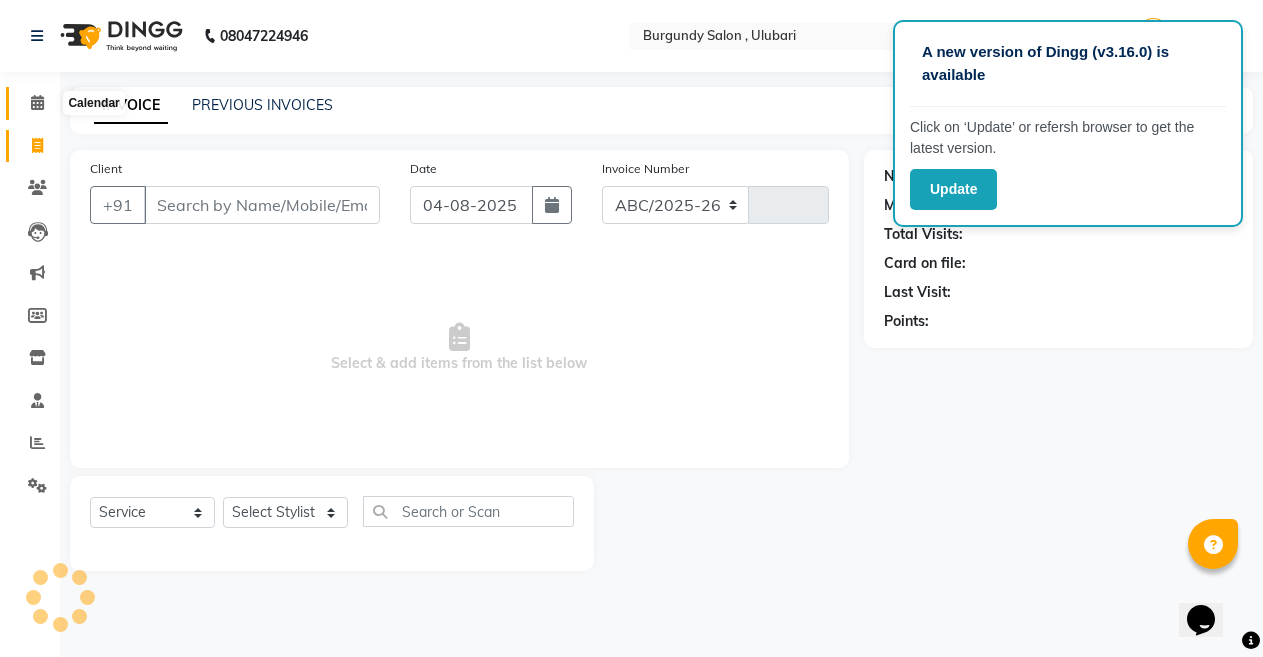 select on "5345" 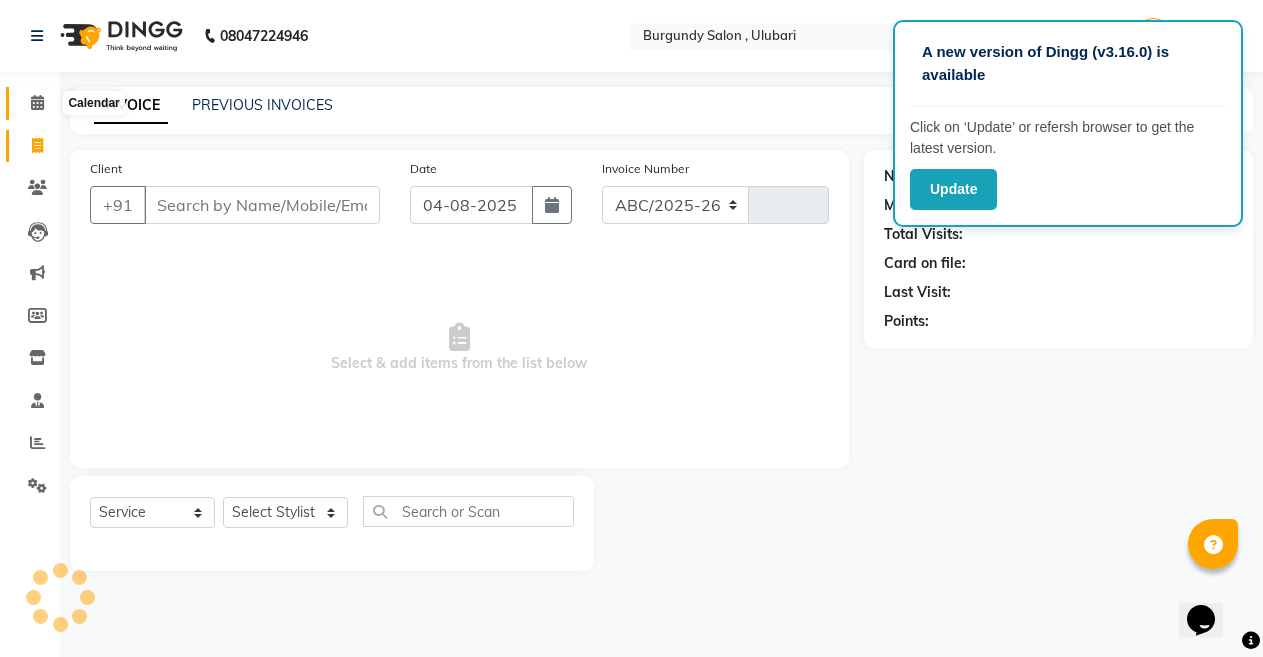type on "1405" 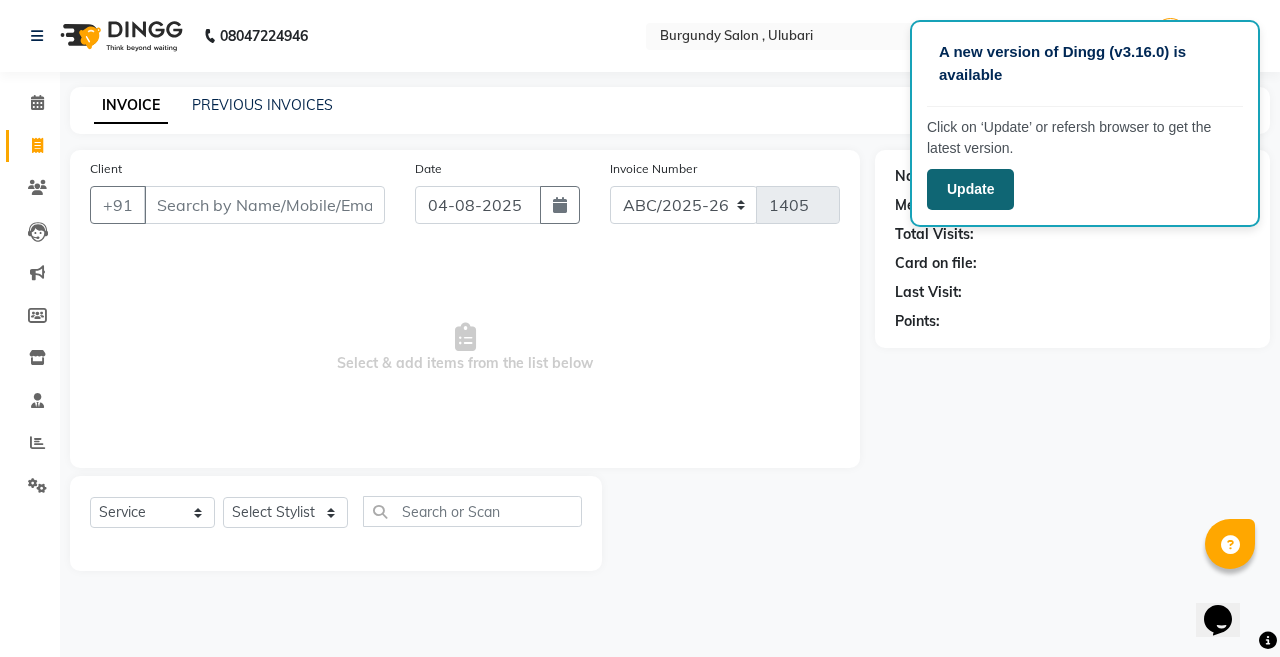 click on "Update" 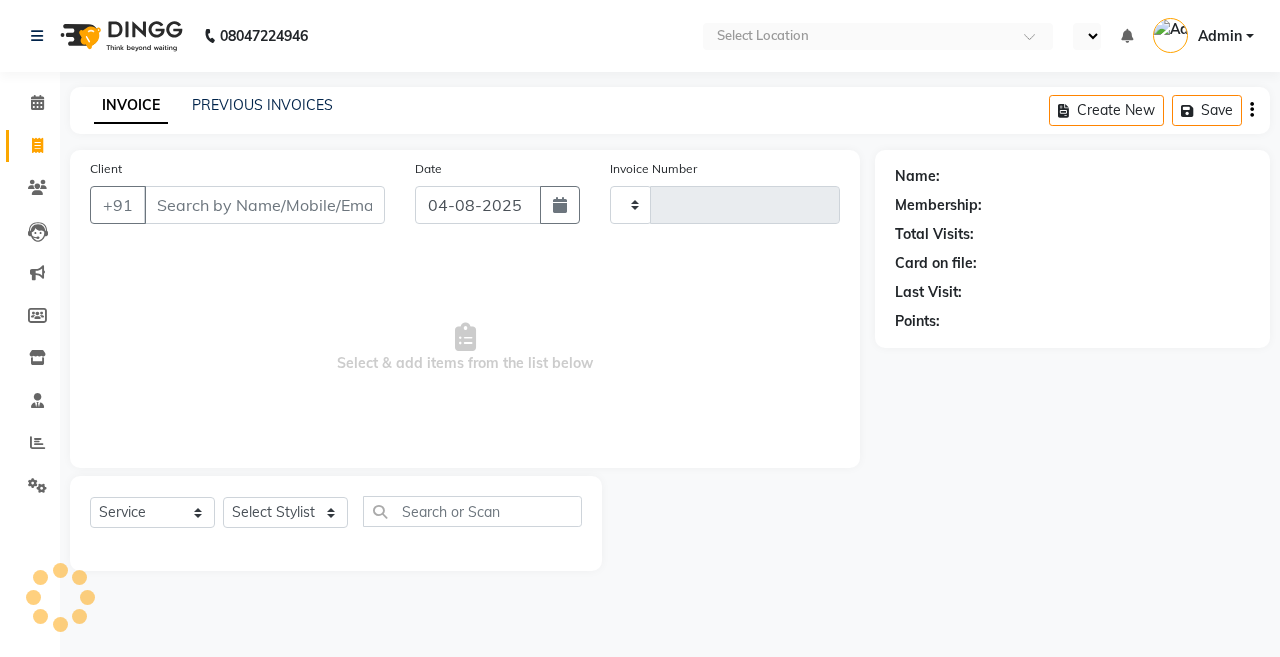 select on "service" 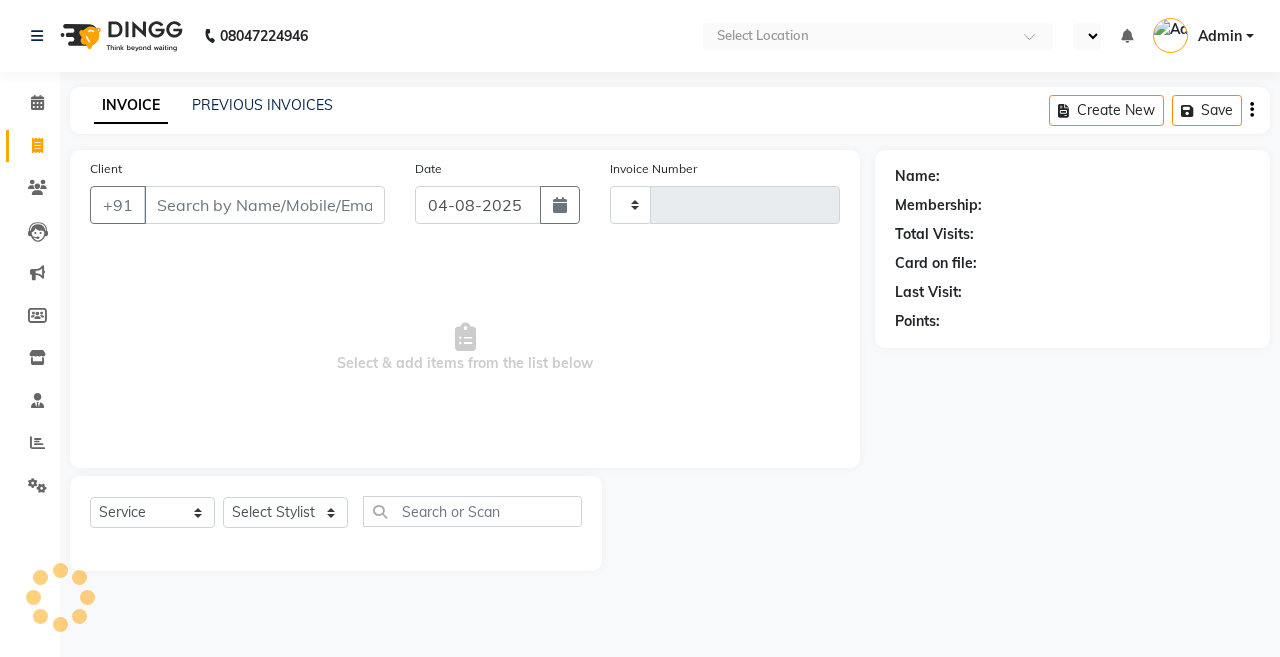 type on "1405" 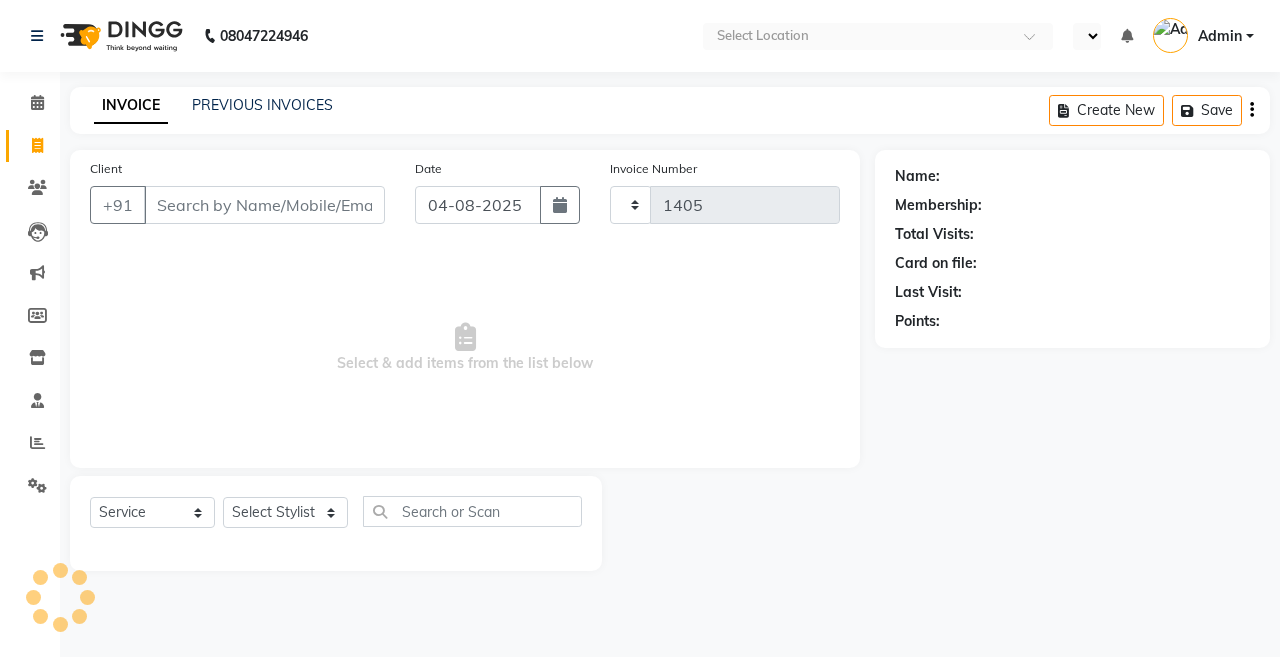 scroll, scrollTop: 0, scrollLeft: 0, axis: both 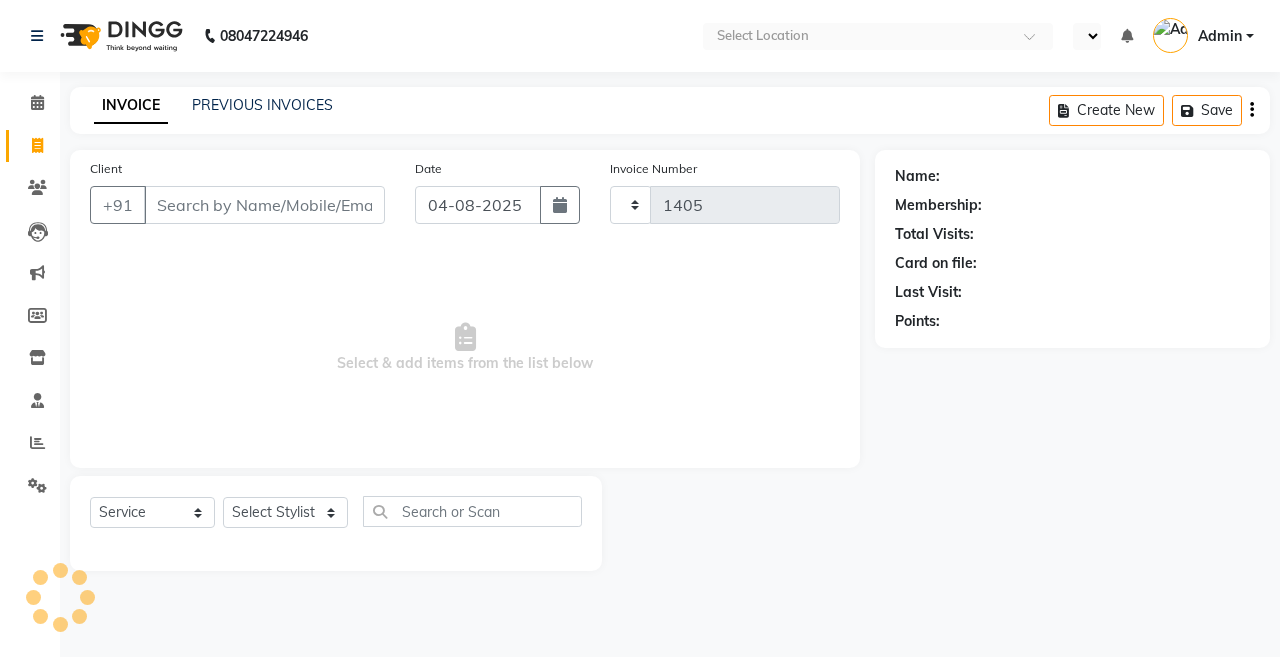 select on "en" 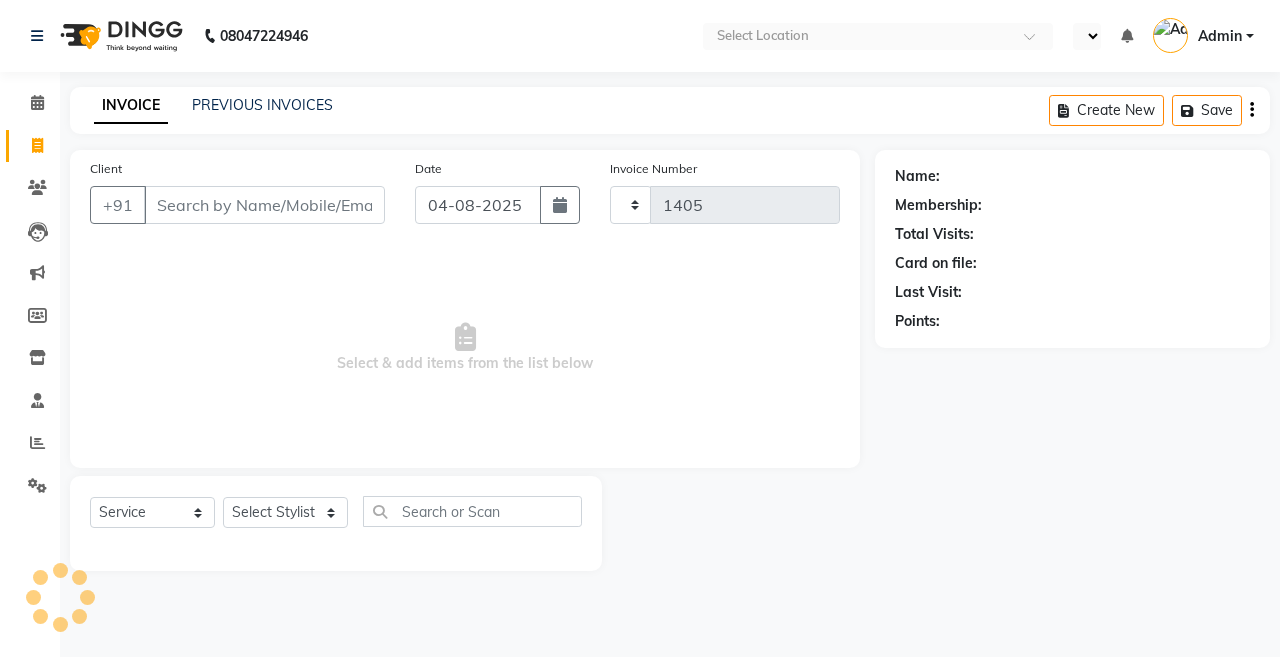 select on "5345" 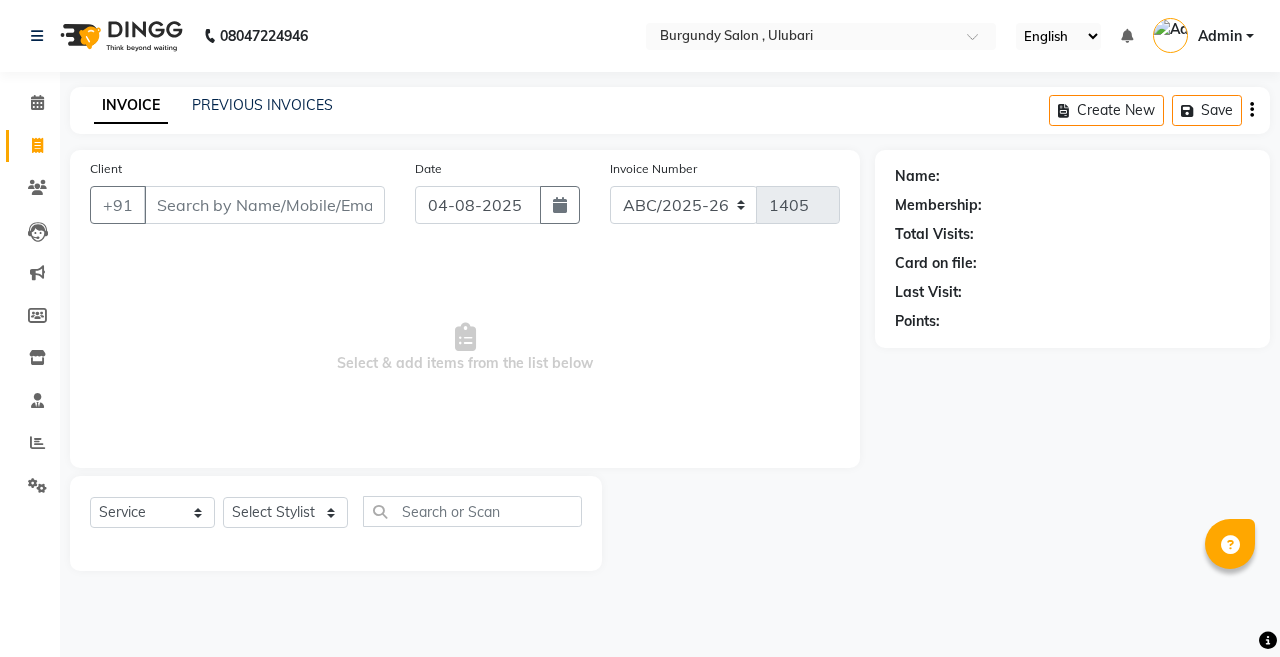 click on "PREVIOUS INVOICES" 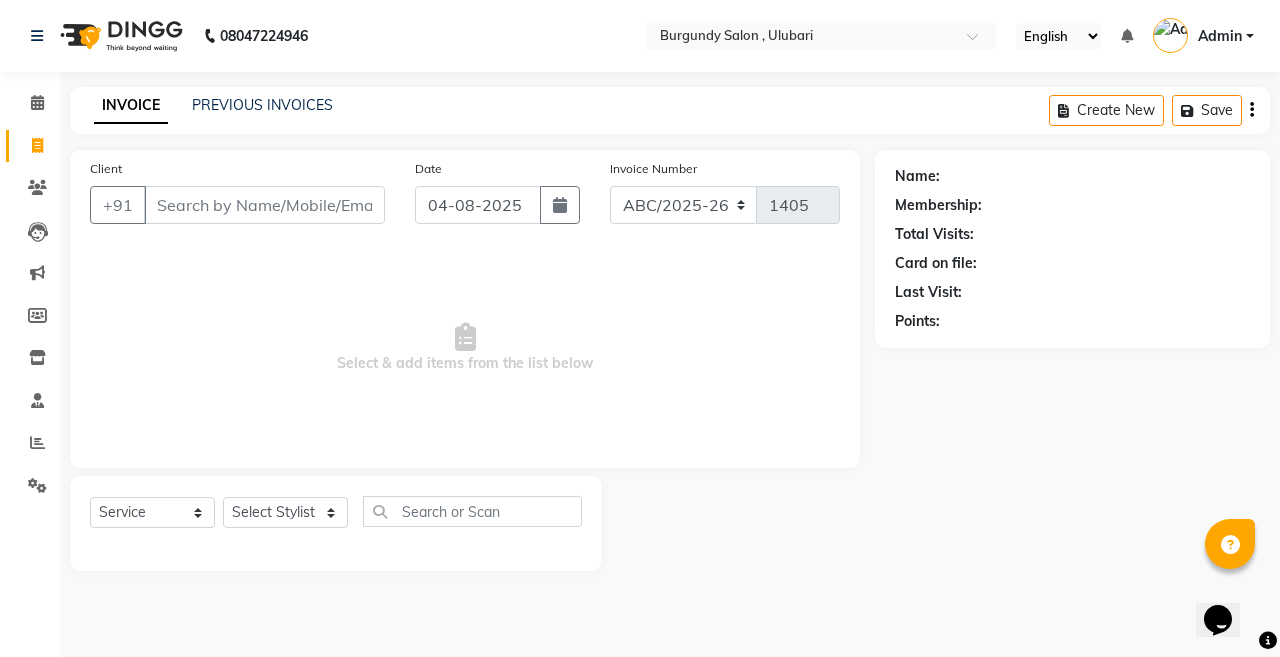 scroll, scrollTop: 0, scrollLeft: 0, axis: both 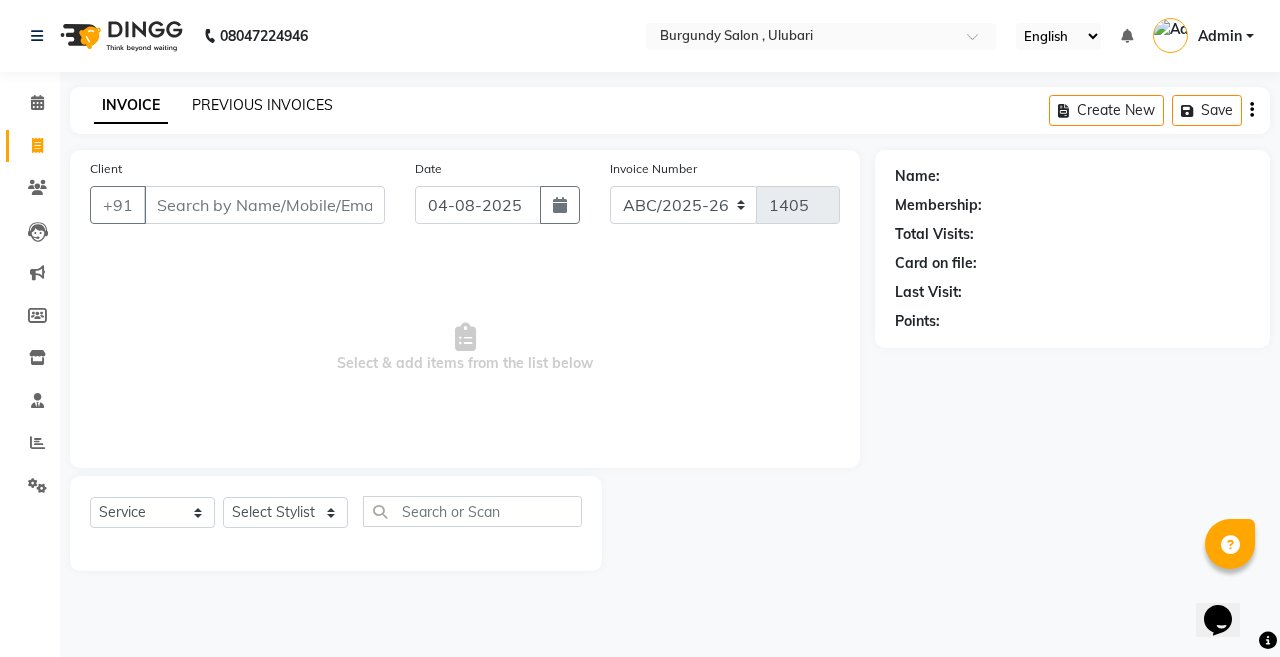 click on "PREVIOUS INVOICES" 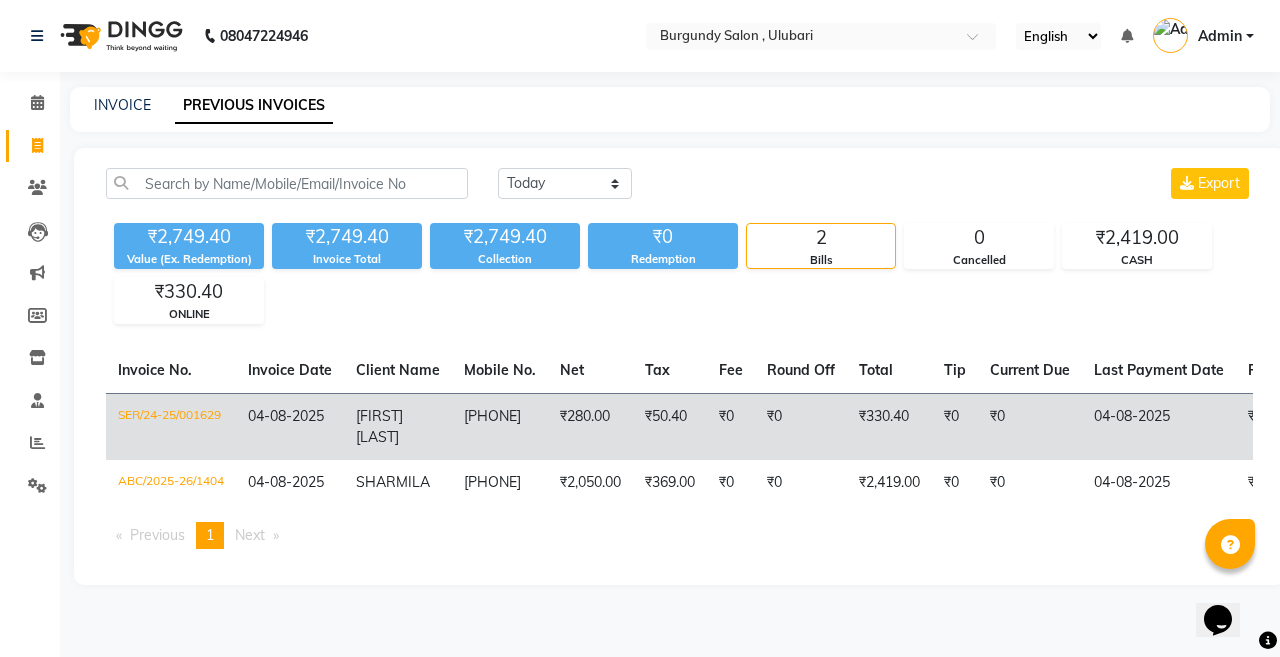 click on "[FIRST] [LAST]" 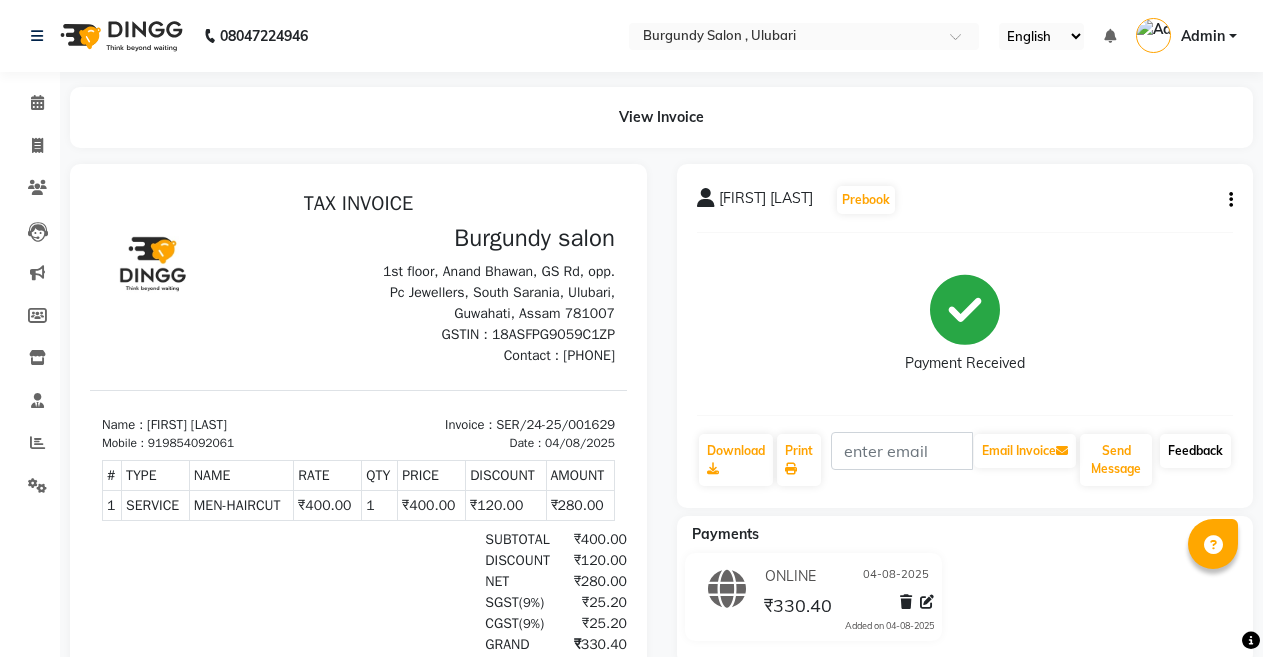 scroll, scrollTop: 0, scrollLeft: 0, axis: both 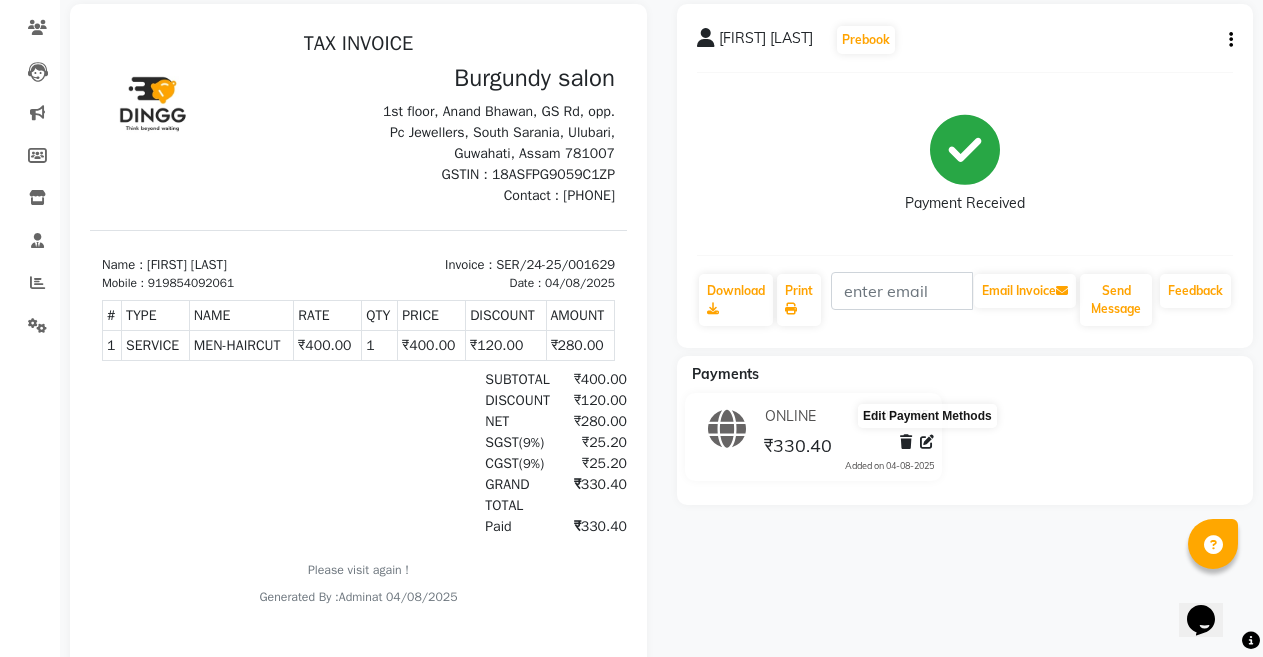 click 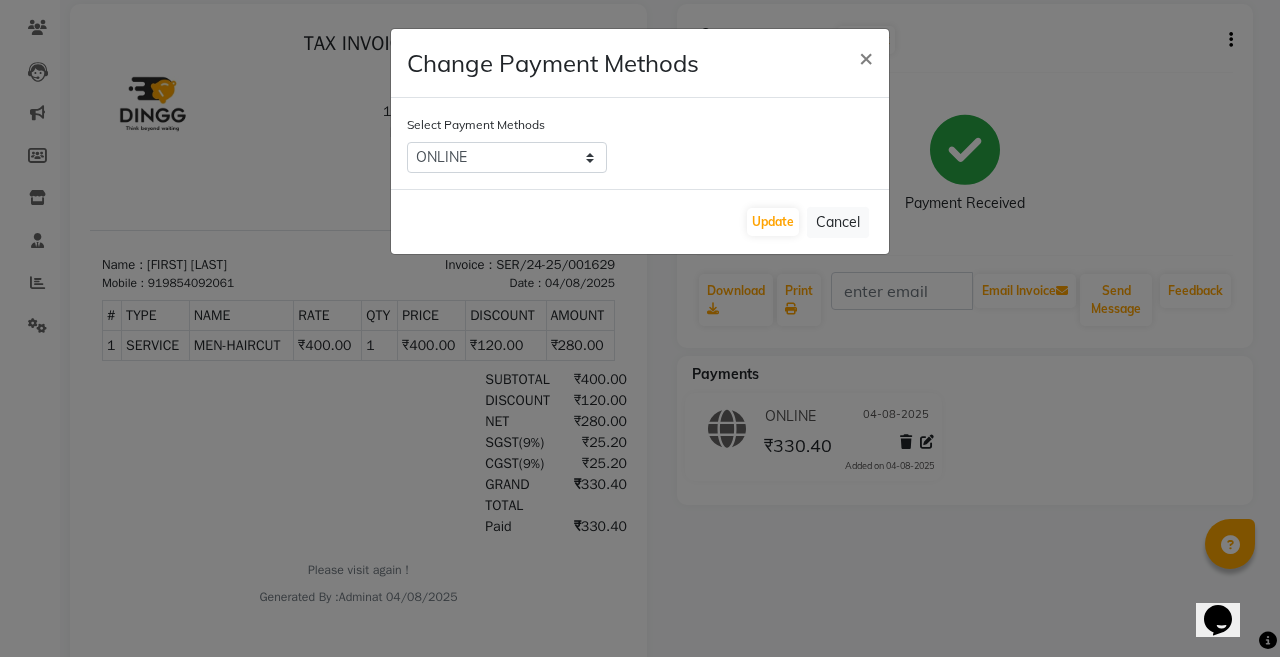 click on "Change Payment Methods × Select Payment Methods  CASH   ONLINE   PhonePe   MI Voucher   Complimentary   GPay   Debit Card   CARD   Bank   UPI   Credit Card   Update   Cancel" 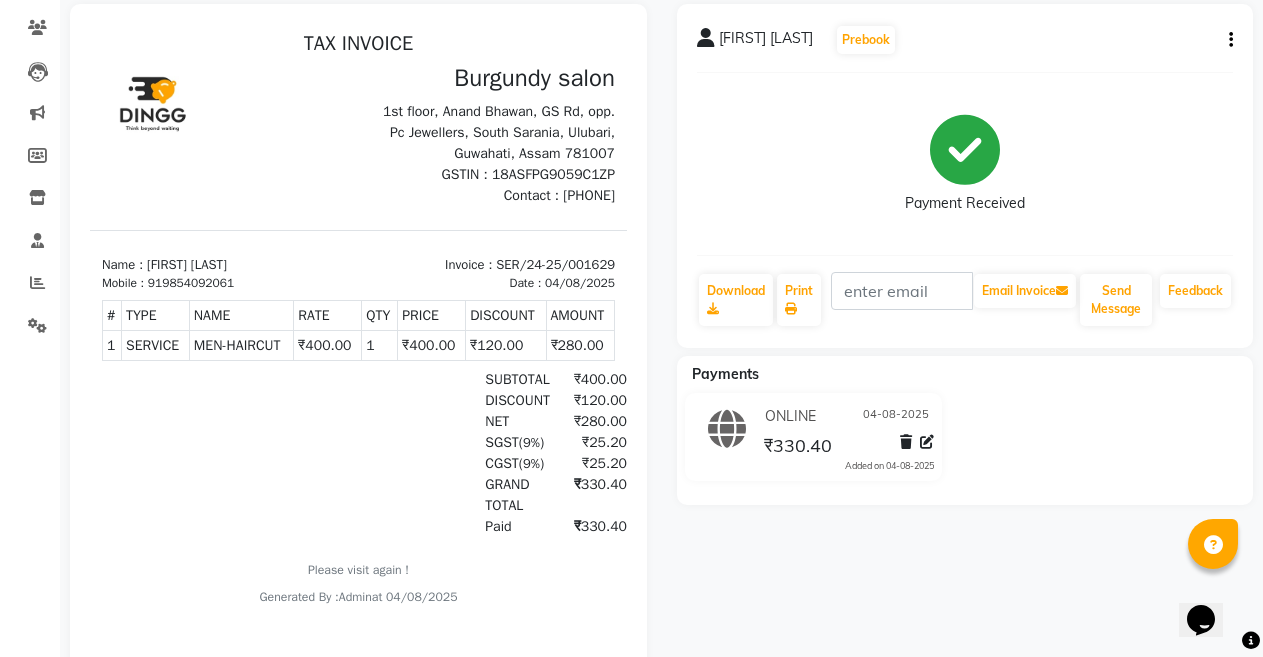 click on "KHUSBOO JAJODIA   Prebook   Payment Received  Download  Print   Email Invoice   Send Message Feedback" 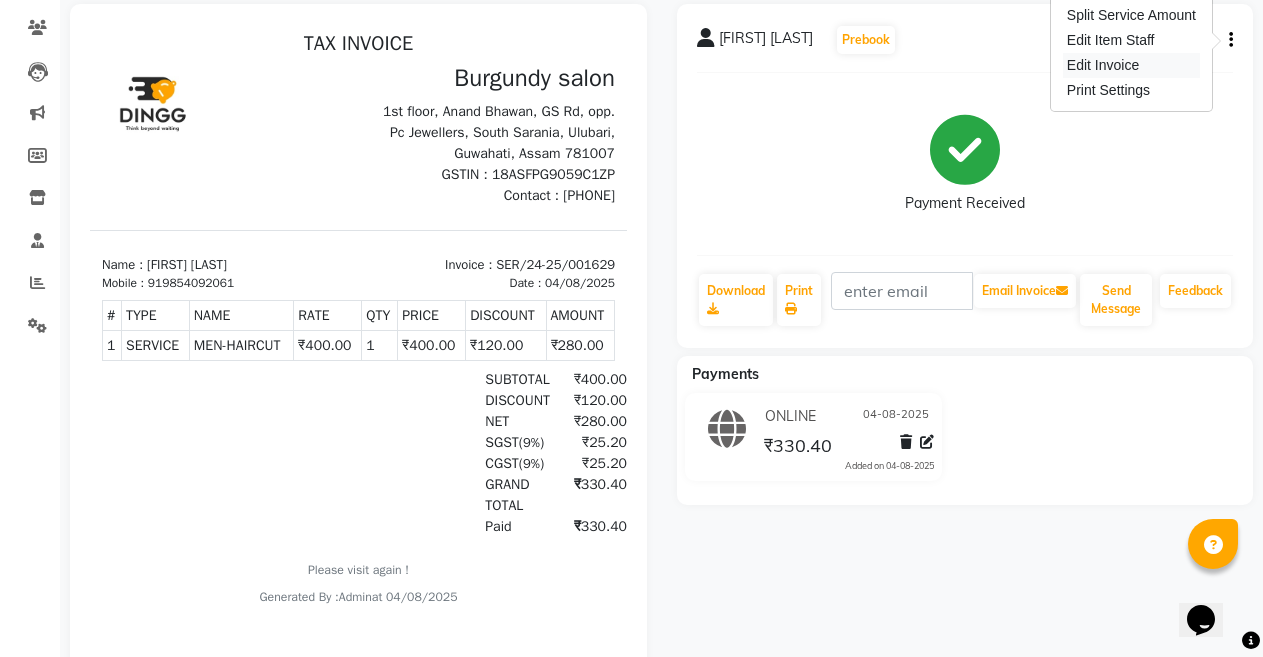 click on "Edit Invoice" at bounding box center (1131, 65) 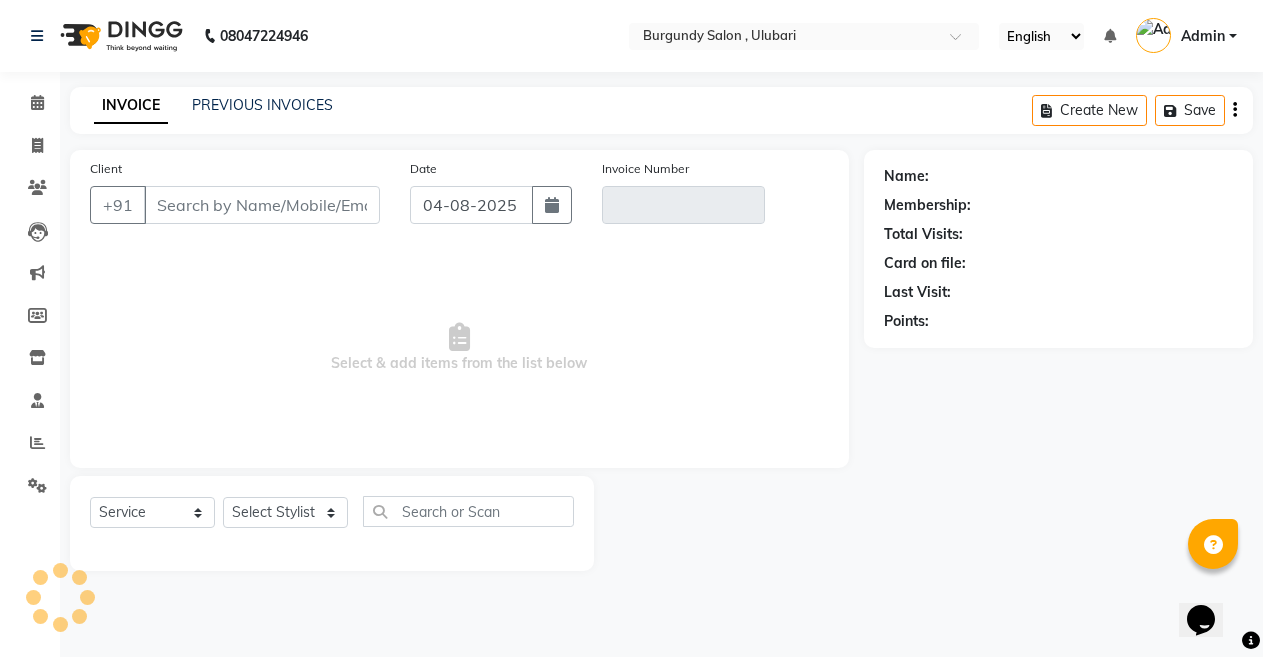 scroll, scrollTop: 0, scrollLeft: 0, axis: both 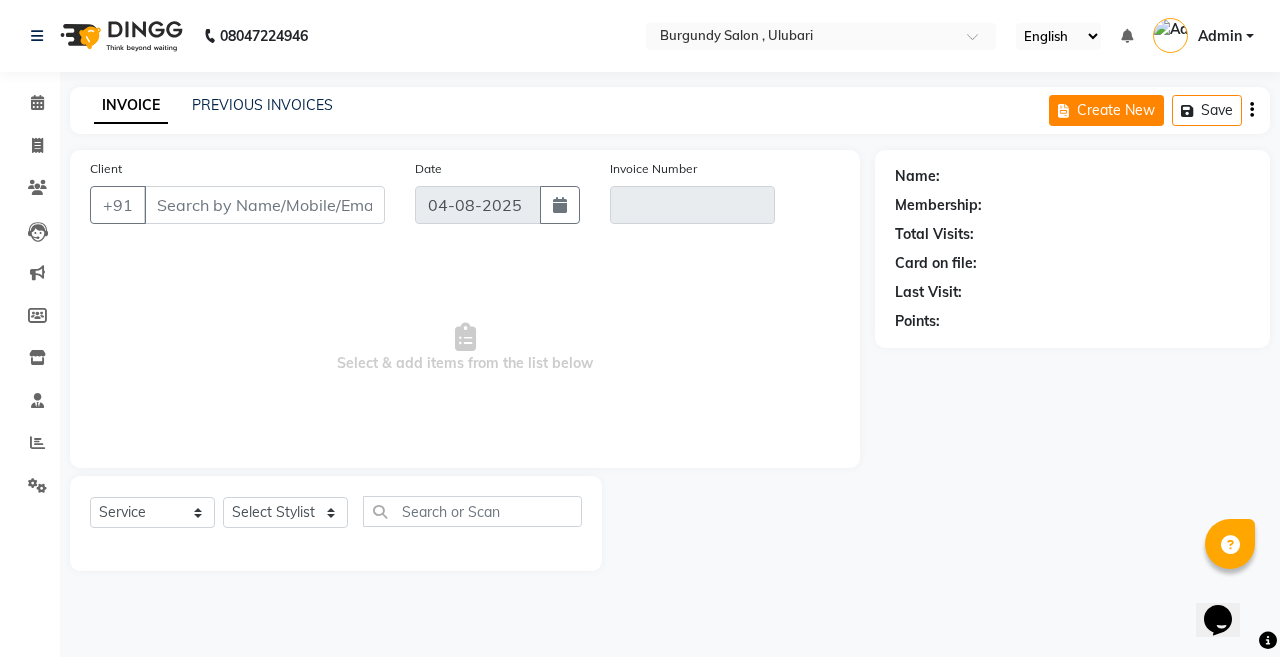 type on "[PHONE]" 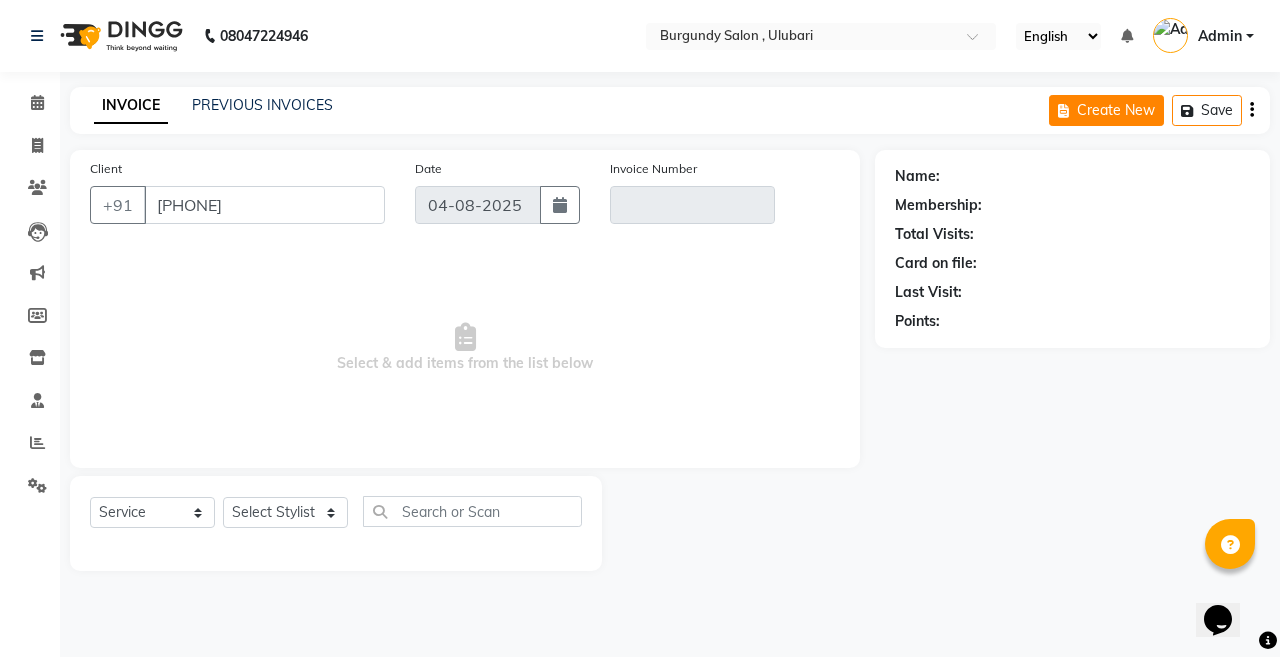 type on "SER/24-25/001629" 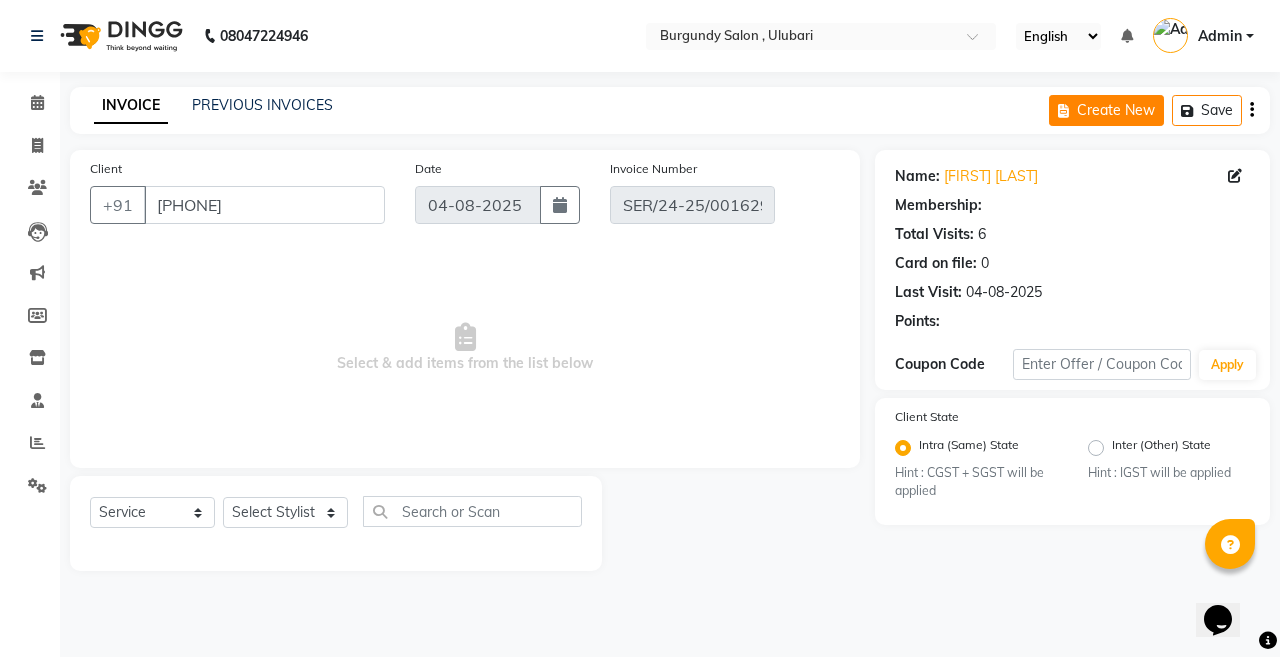 select on "1: Object" 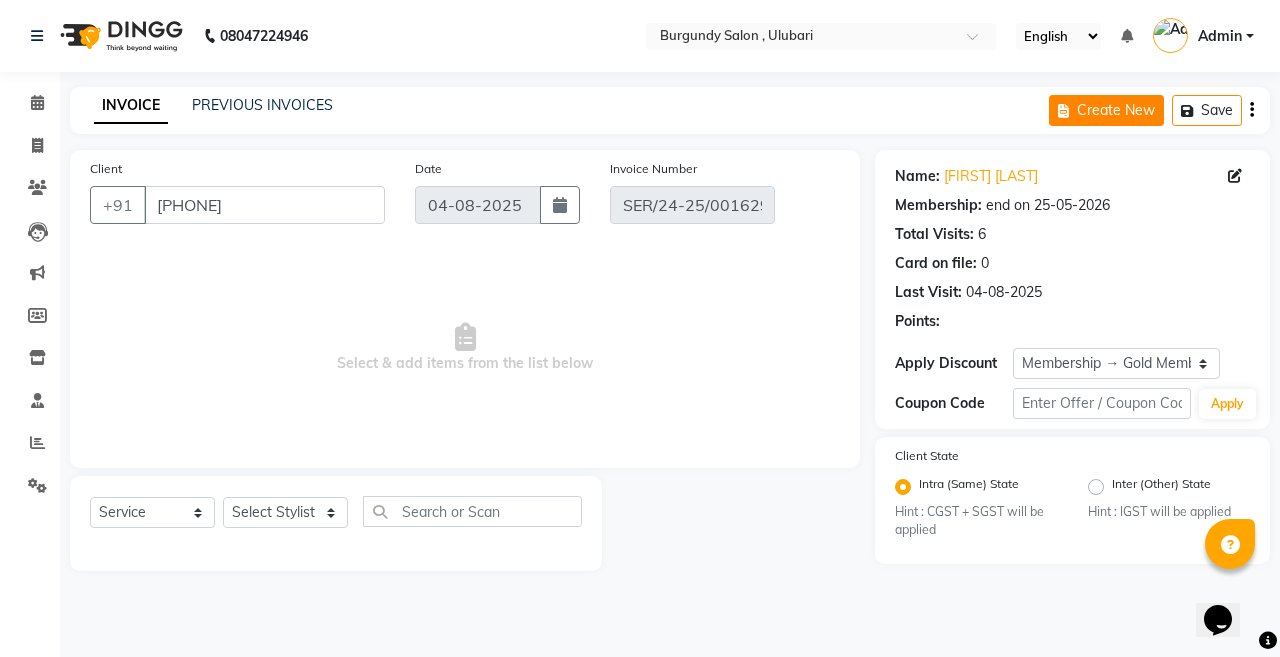 select on "select" 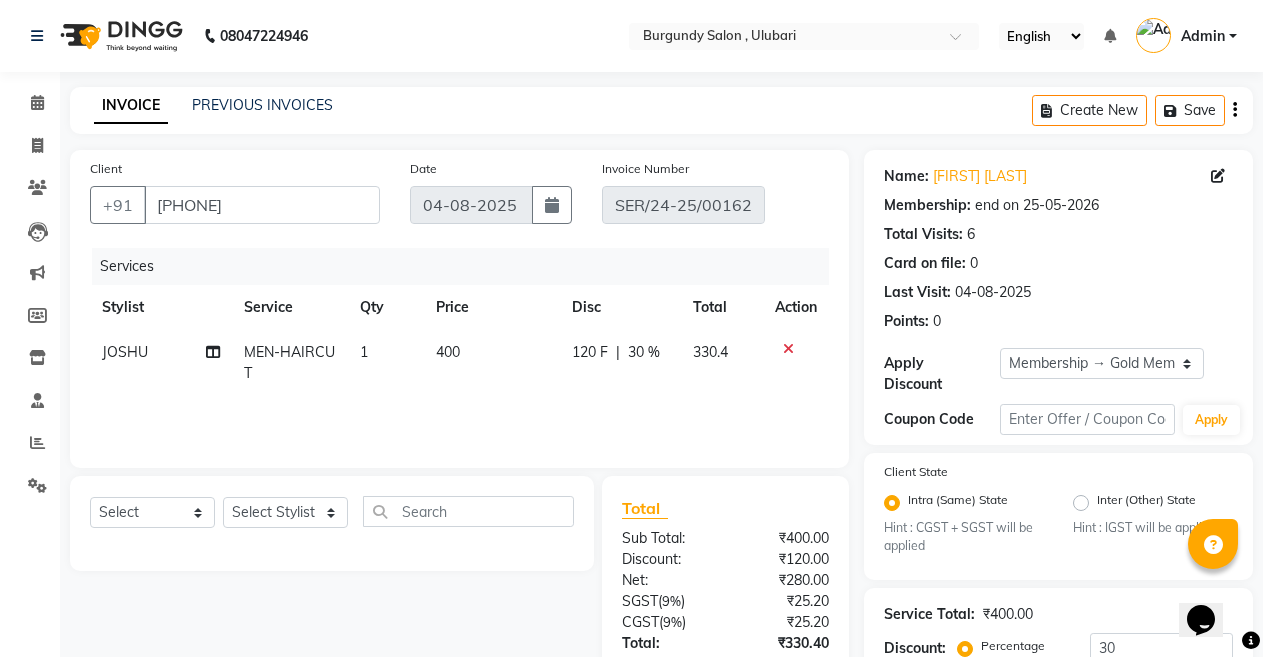 click on "JOSHU" 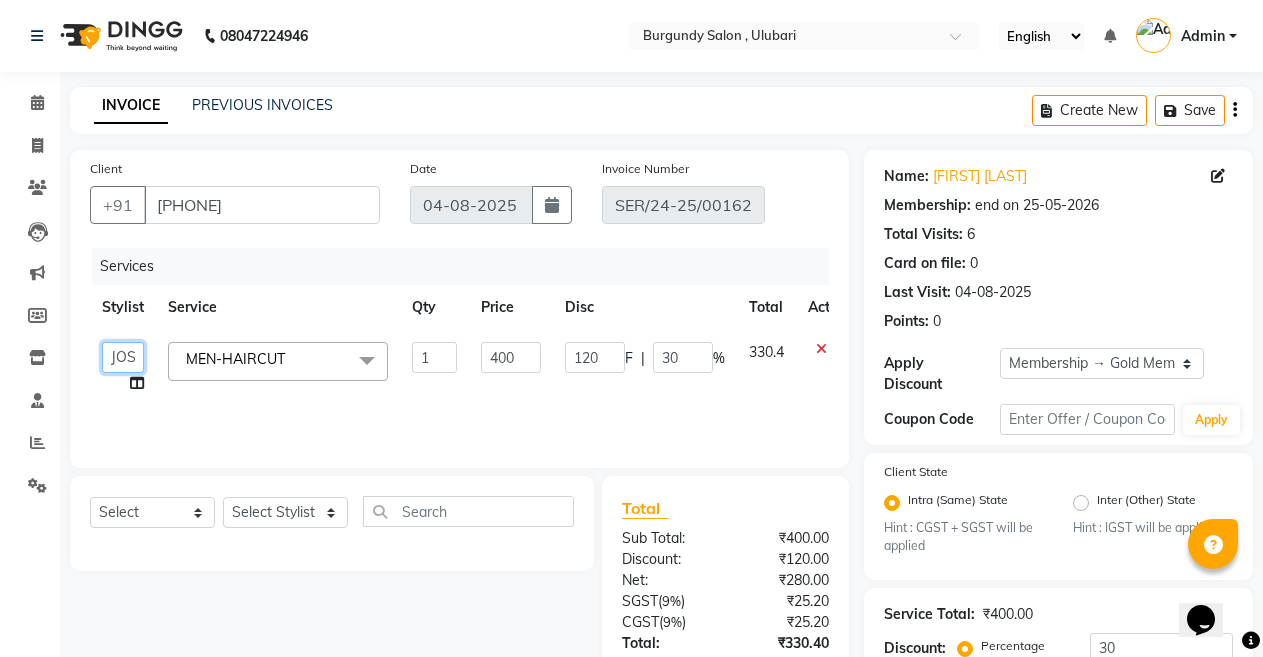 click on "ANIL    ANJANA   BARSHA   DEEPSHIKHA    DHON DAS   DHON / NITUMONI   EDWARD   EDWARD/ LAXMI   JOSHU   JUNMONI   KASHIF   LAXI / ANJANA   LAXMI   LITTLE   MAAM   MINTUL   MITALI   NEETU RANA   NITUMONI   NITUMONI/POJA/ LAXMI   NITUMONI / SAGARIKA   NITUMONI/ SAGRIKA   PRAKASH   PUJAA   Rubi   RUBI / LAXMI   SAGARIKA    SAGARIKA / RUBI   SAHIL   SAHIL / DHON   SAHIL / EDWARD   SAHIL/ JOSHU   SAHIL/JOSHU/PRAKASH/ RUBI   SAHIL/NITUMONI/ MITALI   SAHIL/ RUBI   SHABIR   SHADHAB   SIMA KALITA   SONALI DEKA   SOPEM   staff 1   staff 1   TANU" 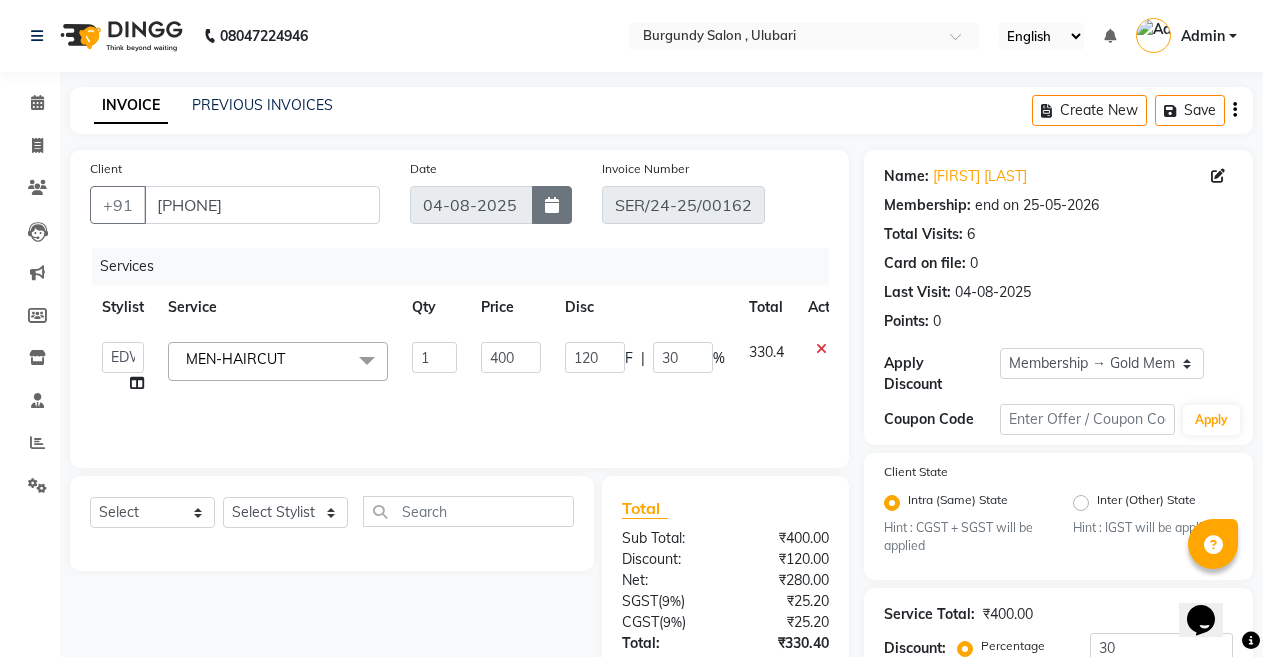 select on "58941" 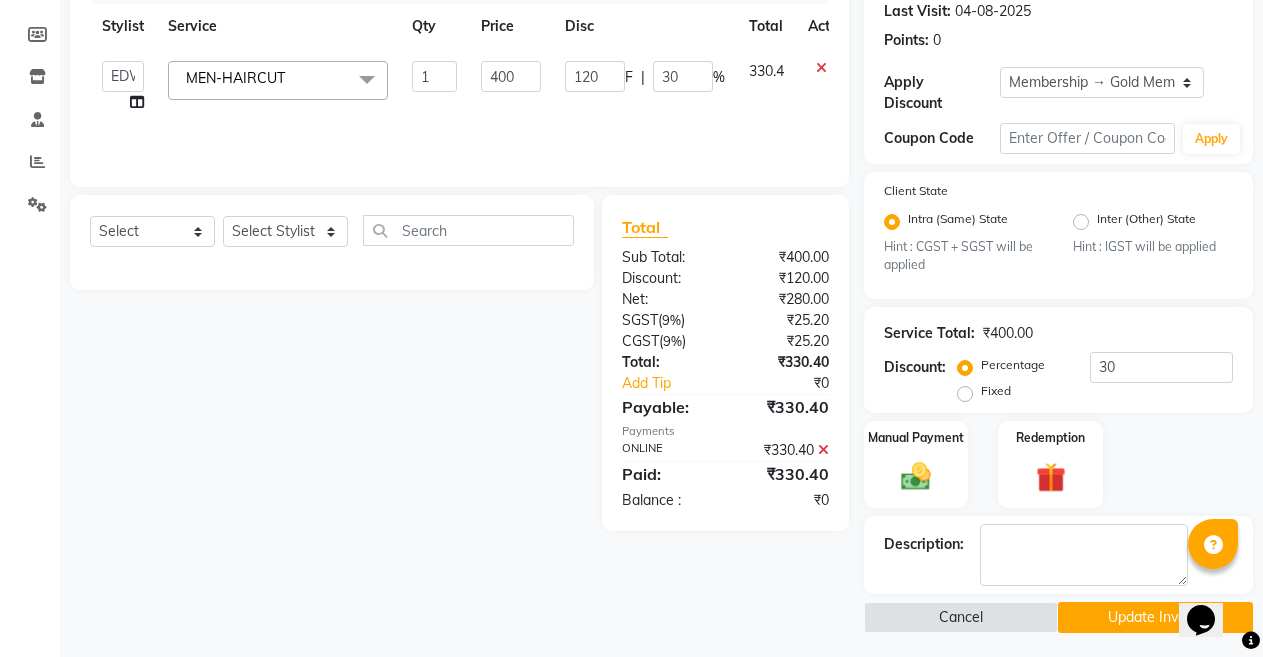 scroll, scrollTop: 287, scrollLeft: 0, axis: vertical 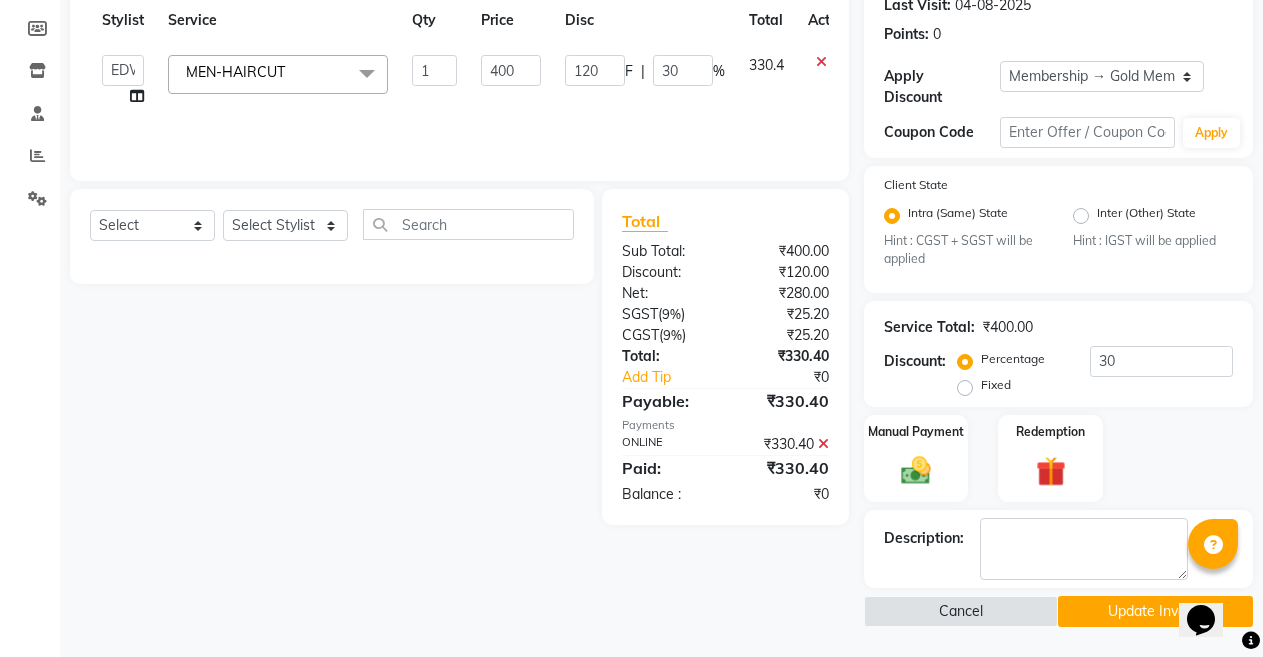 click on "Update Invoice" 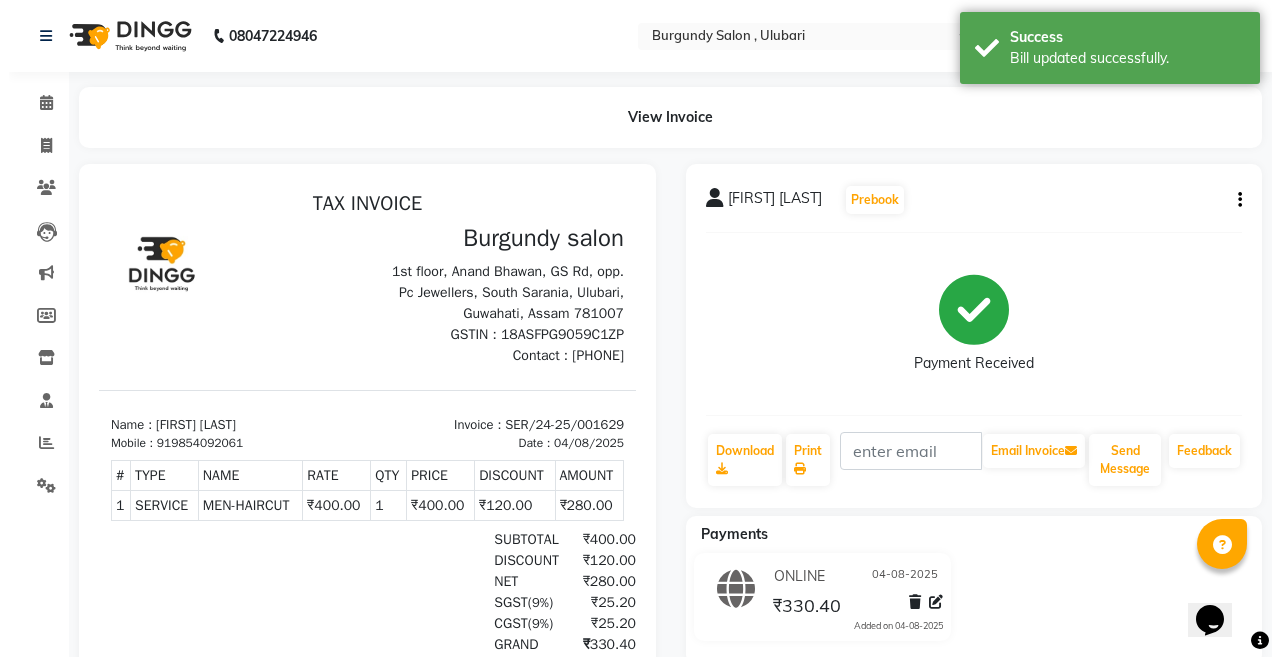 scroll, scrollTop: 0, scrollLeft: 0, axis: both 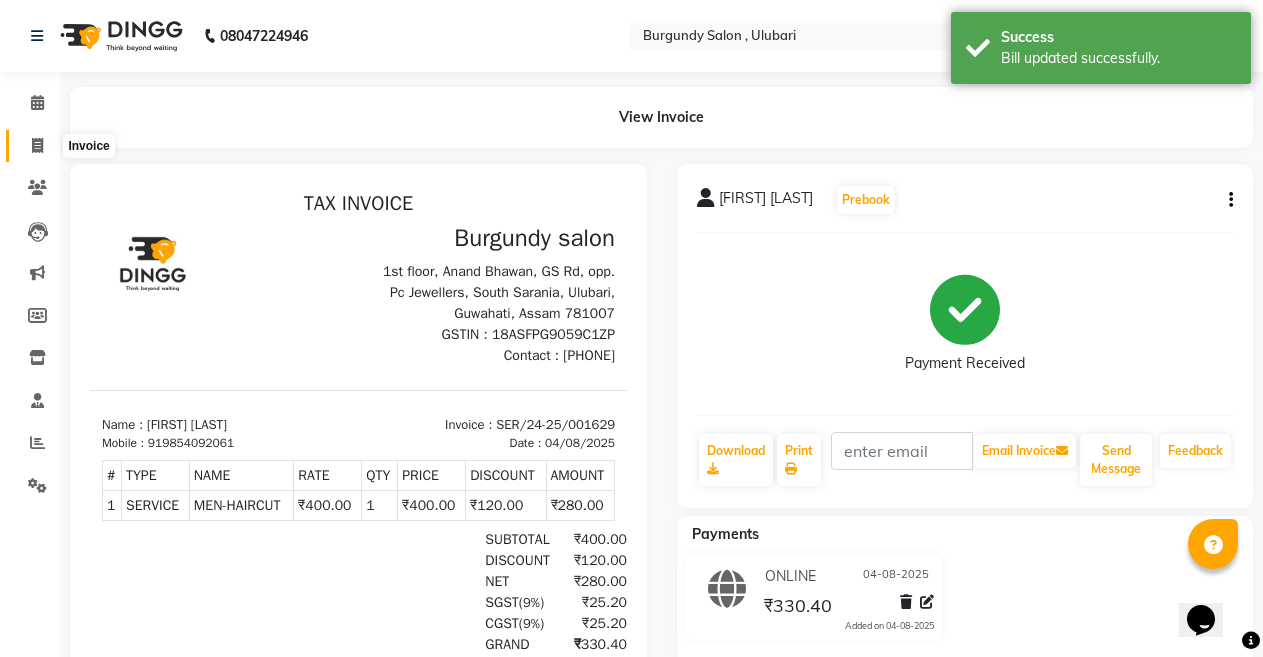 click 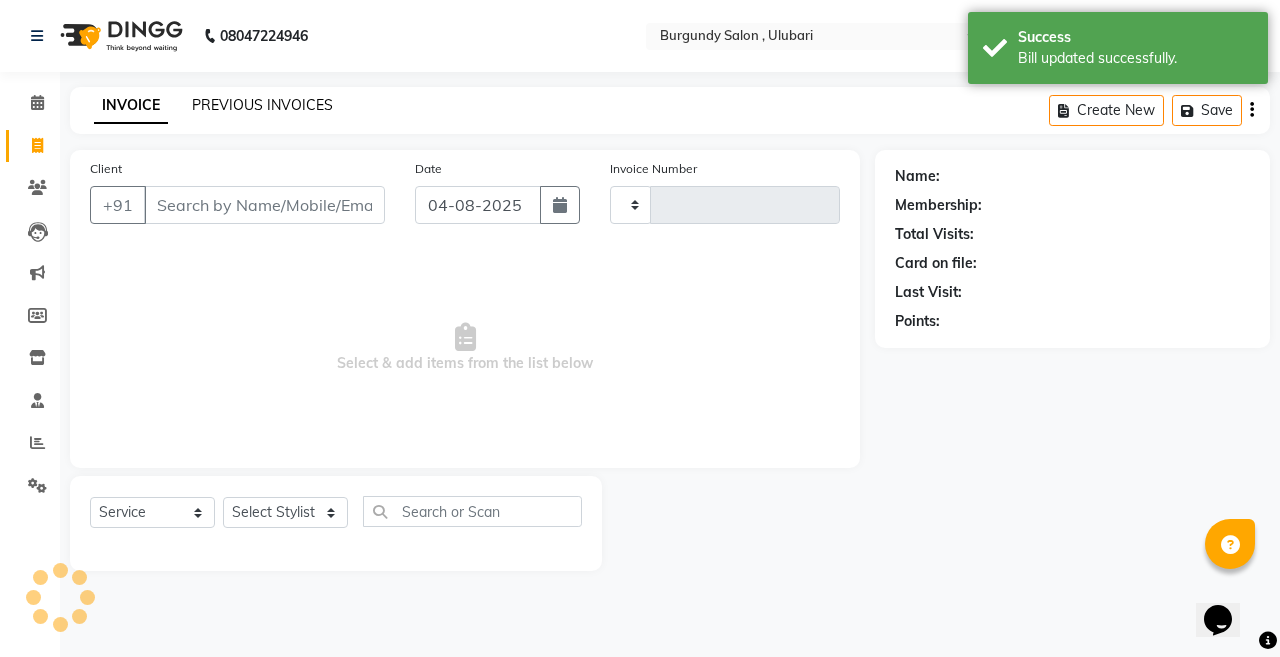 type on "1405" 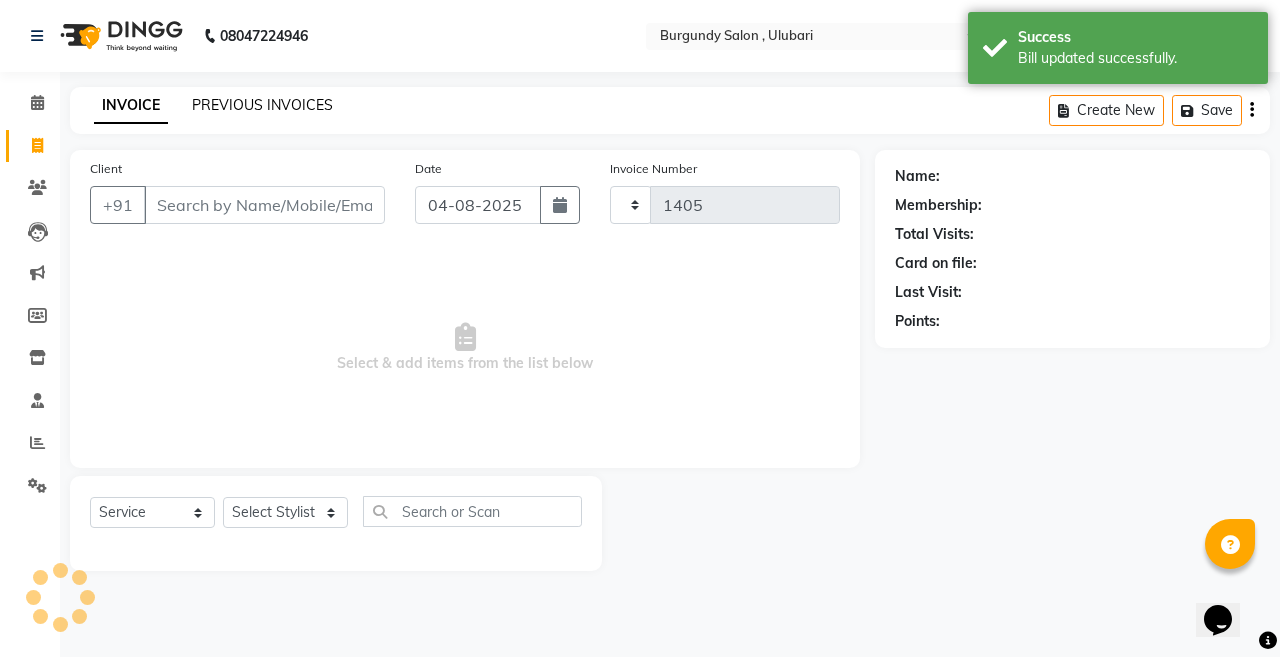 select on "5345" 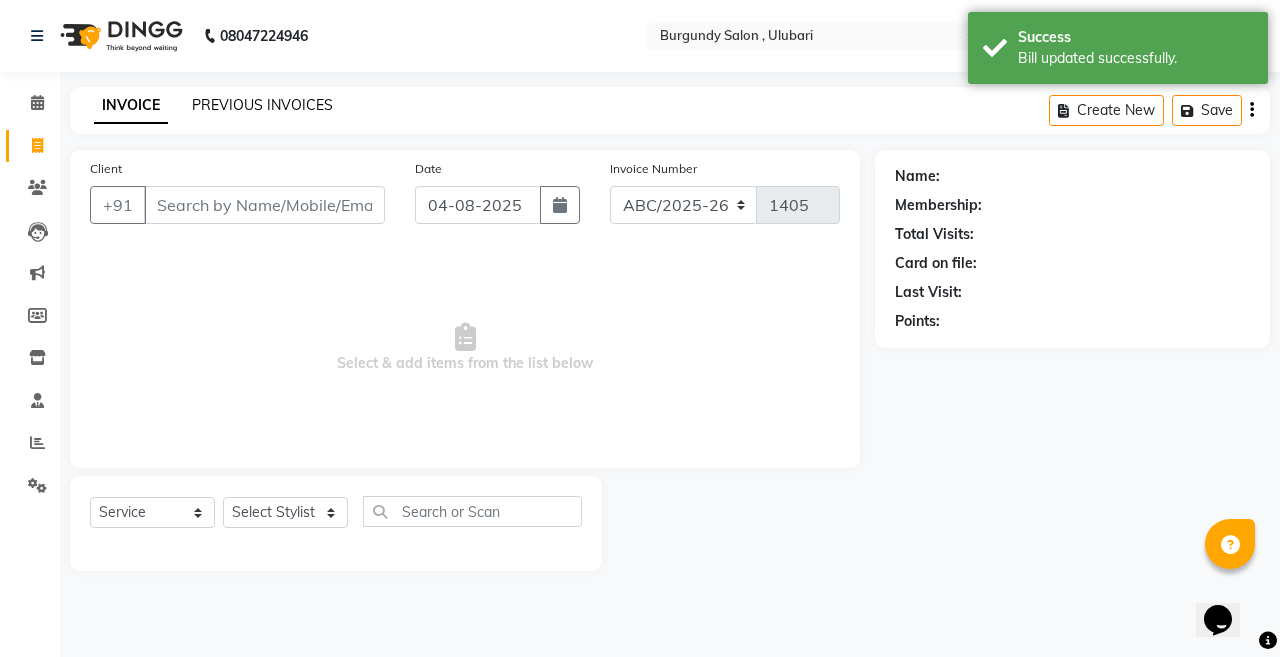 click on "PREVIOUS INVOICES" 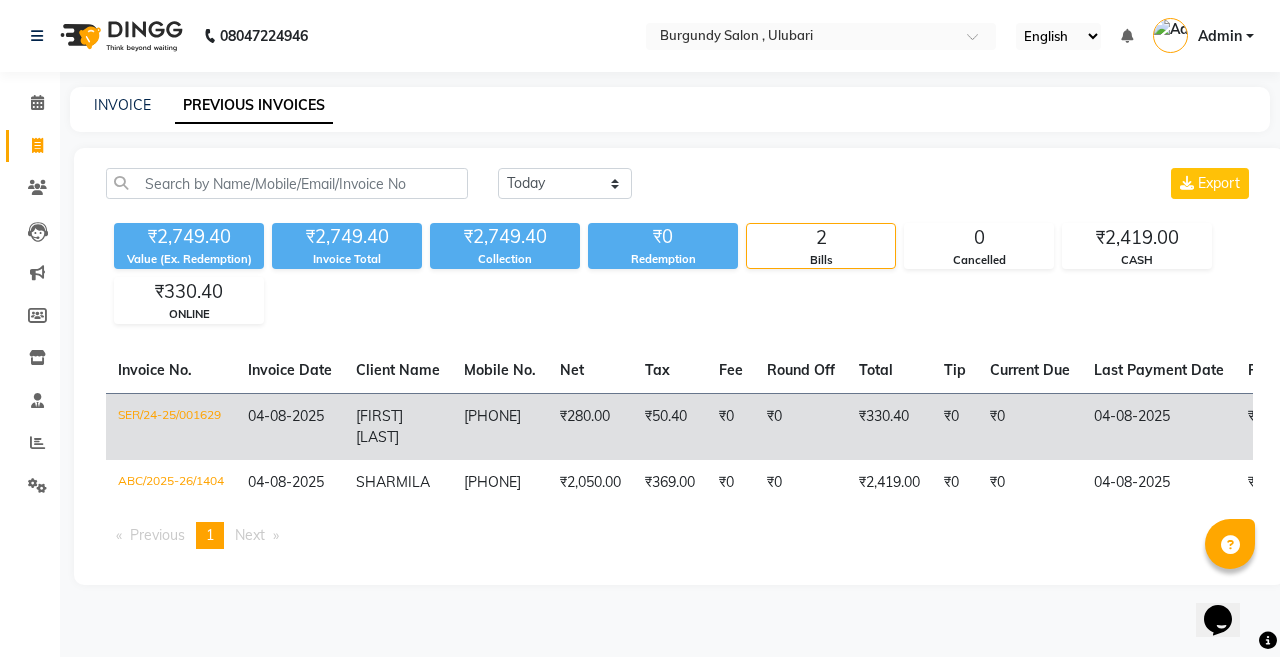 click on "SER/24-25/001629" 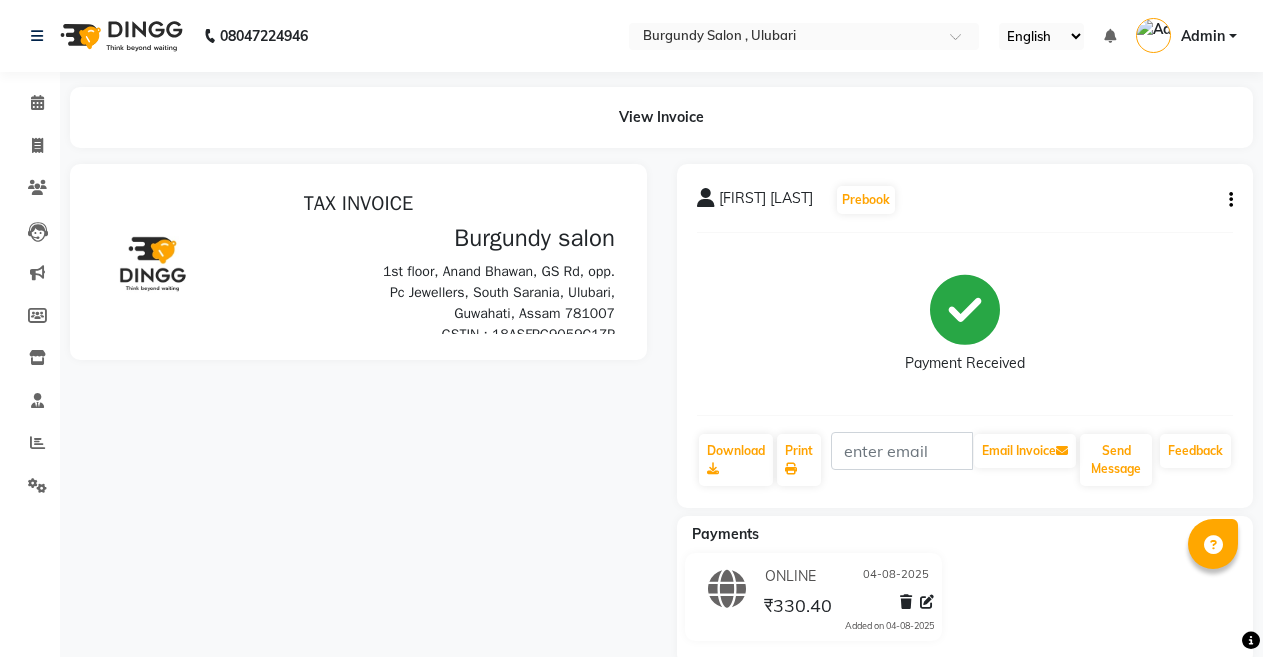 scroll, scrollTop: 0, scrollLeft: 0, axis: both 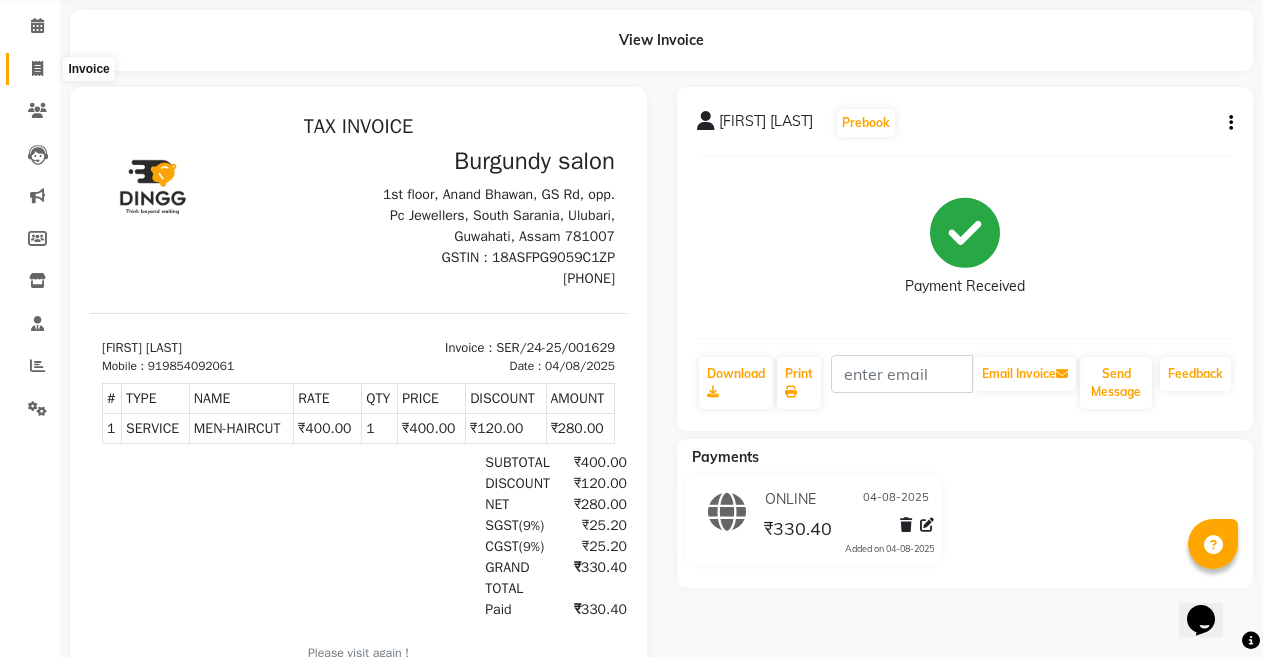 click 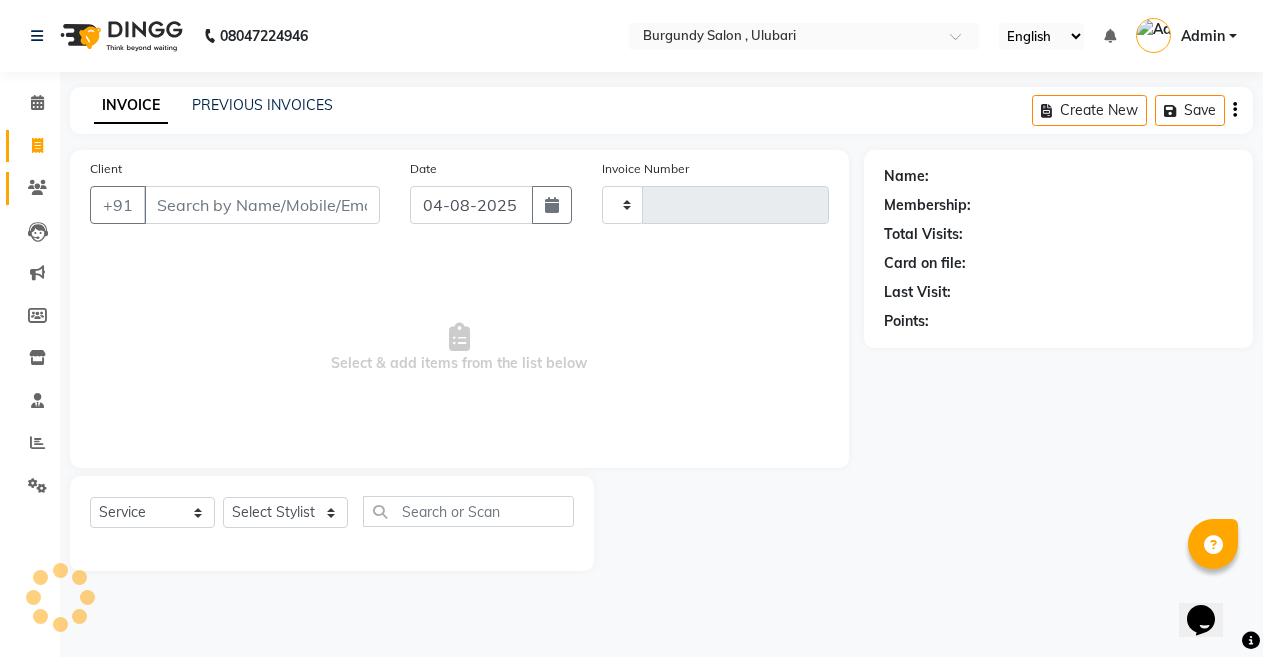 scroll, scrollTop: 0, scrollLeft: 0, axis: both 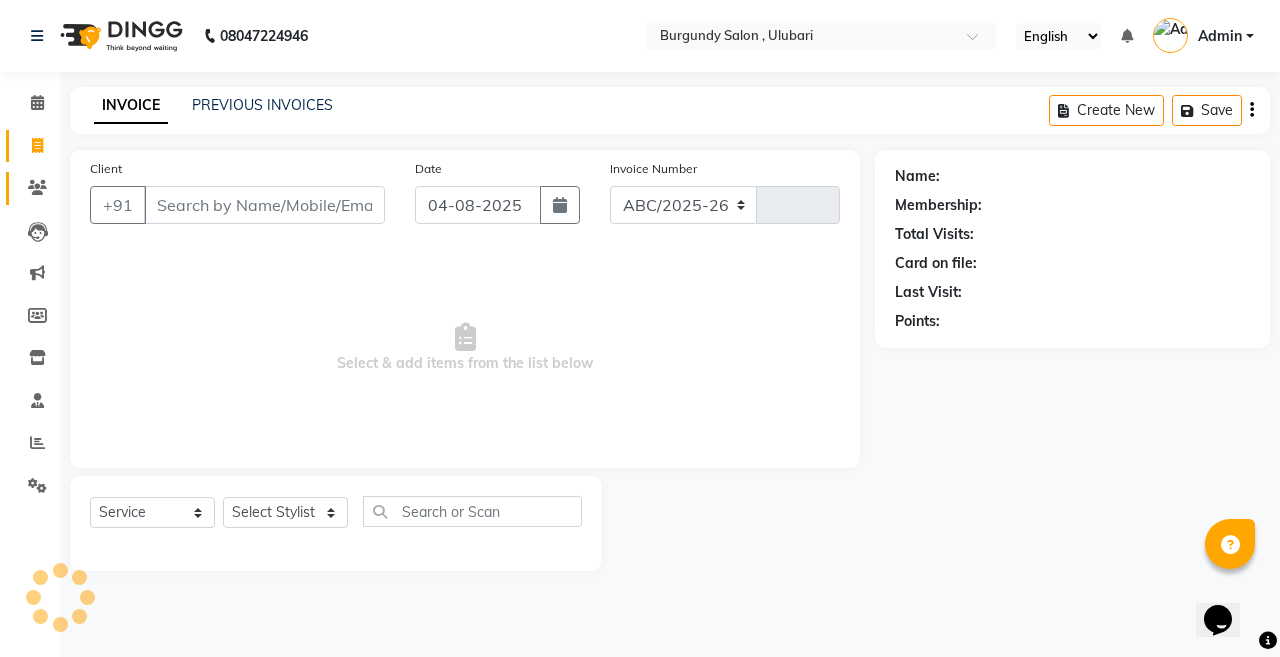 select on "5345" 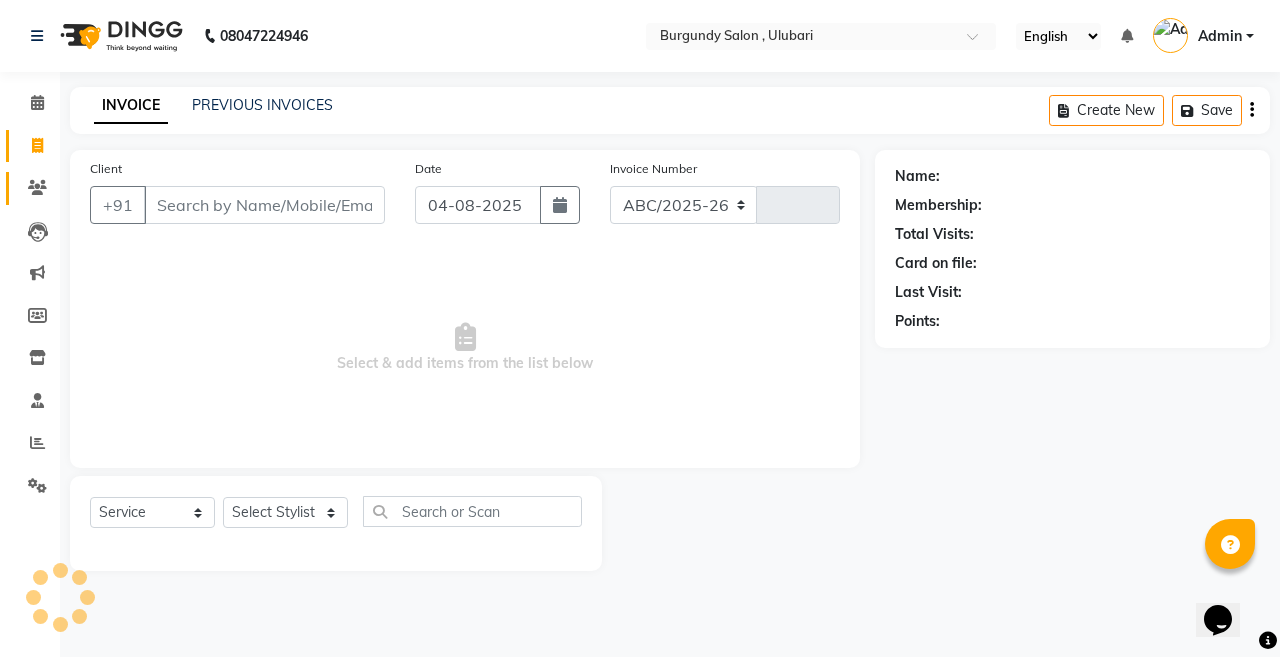 type on "1405" 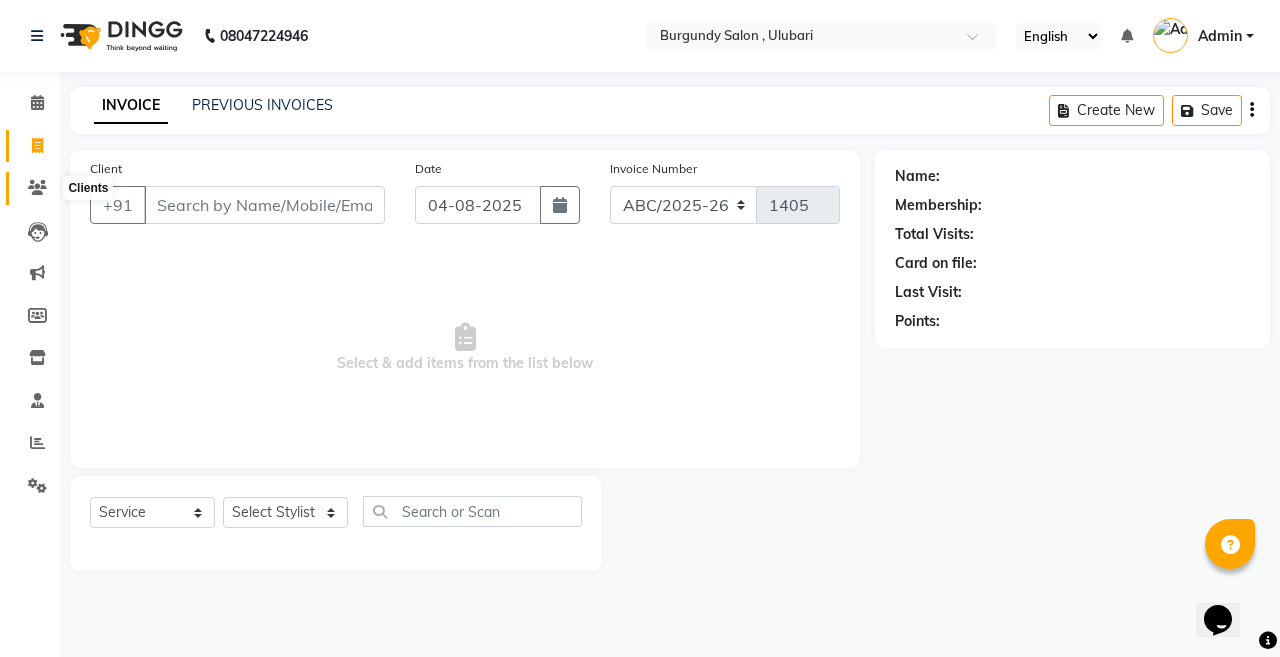 click 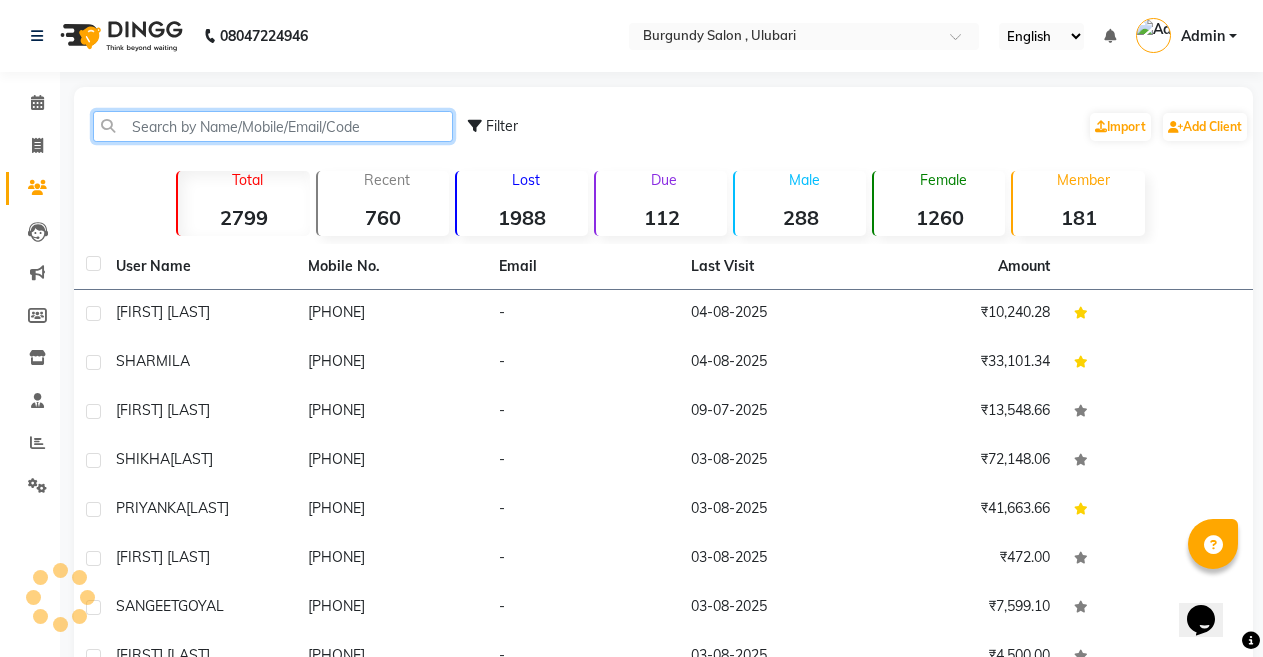 click 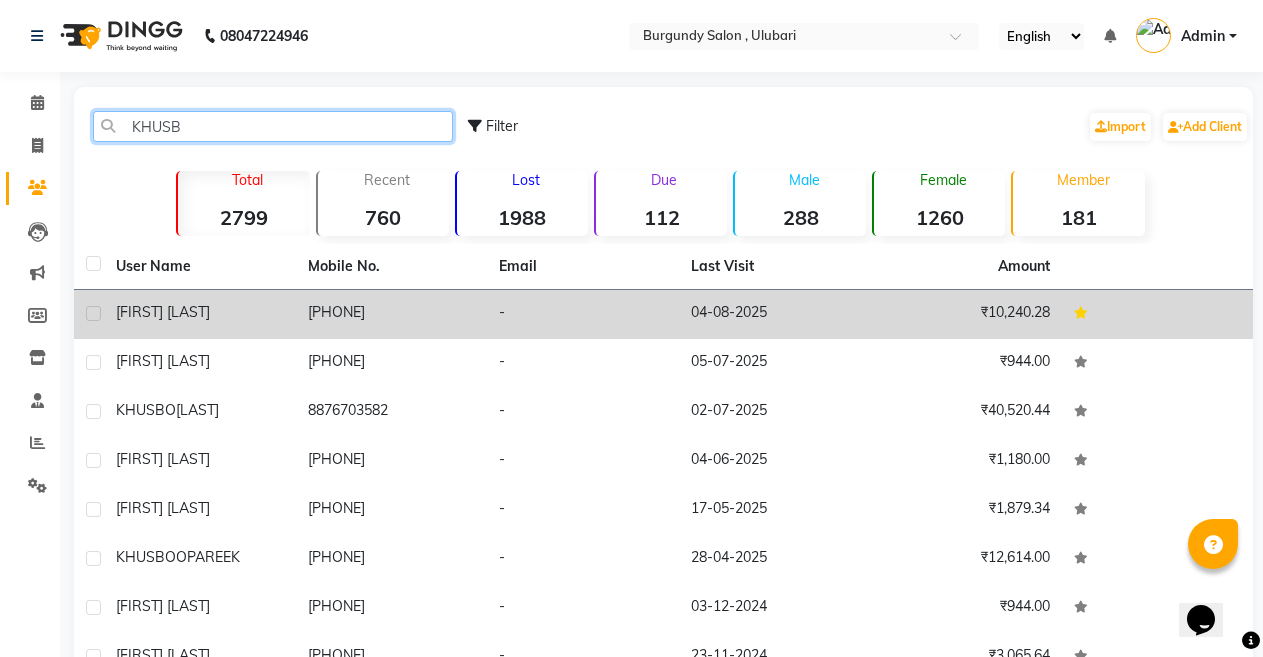 type on "KHUSB" 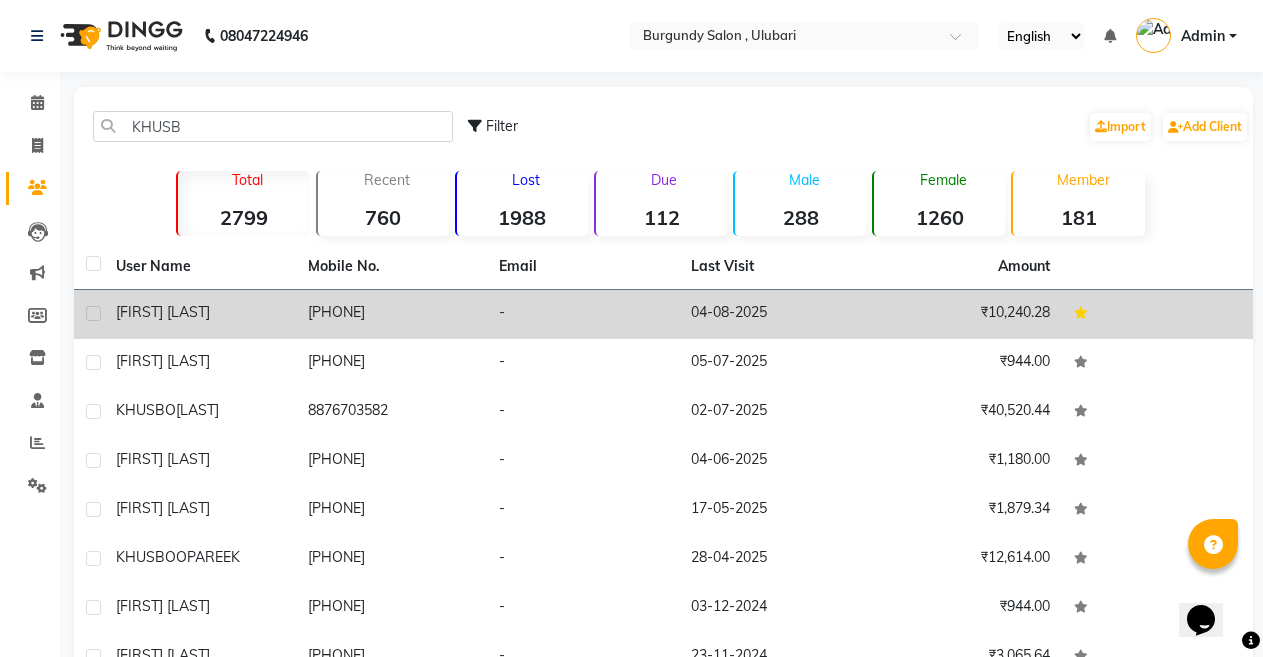 click on "[FIRST] [LAST]" 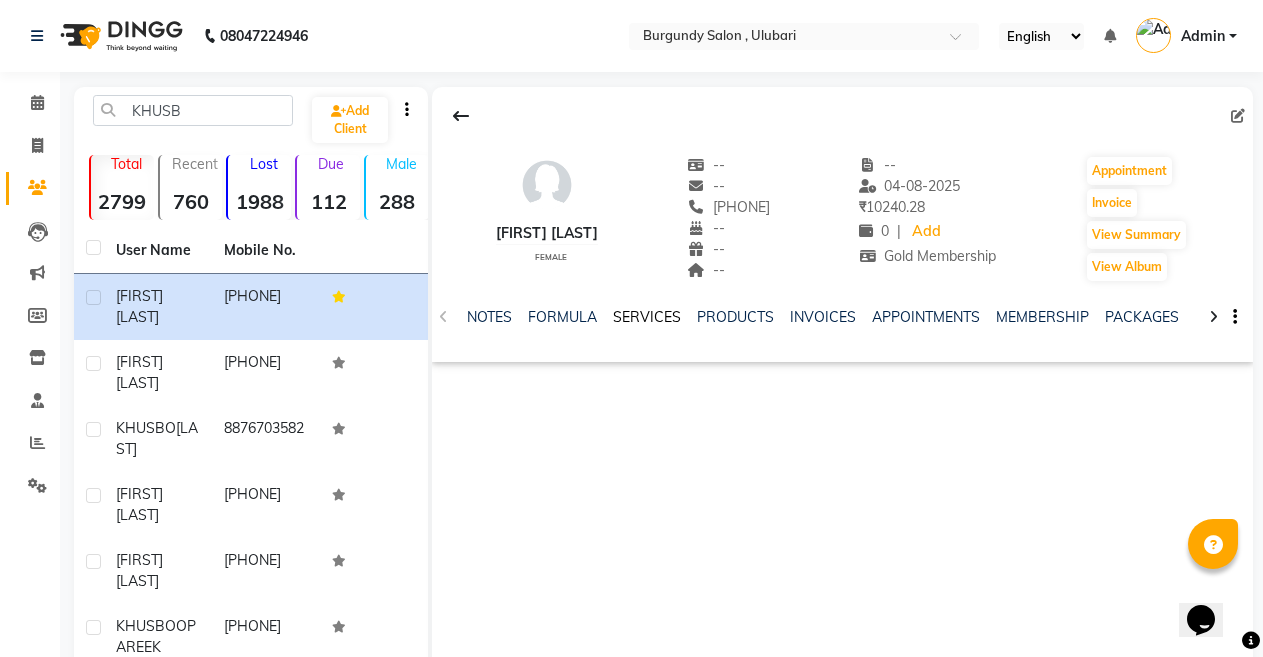 click on "SERVICES" 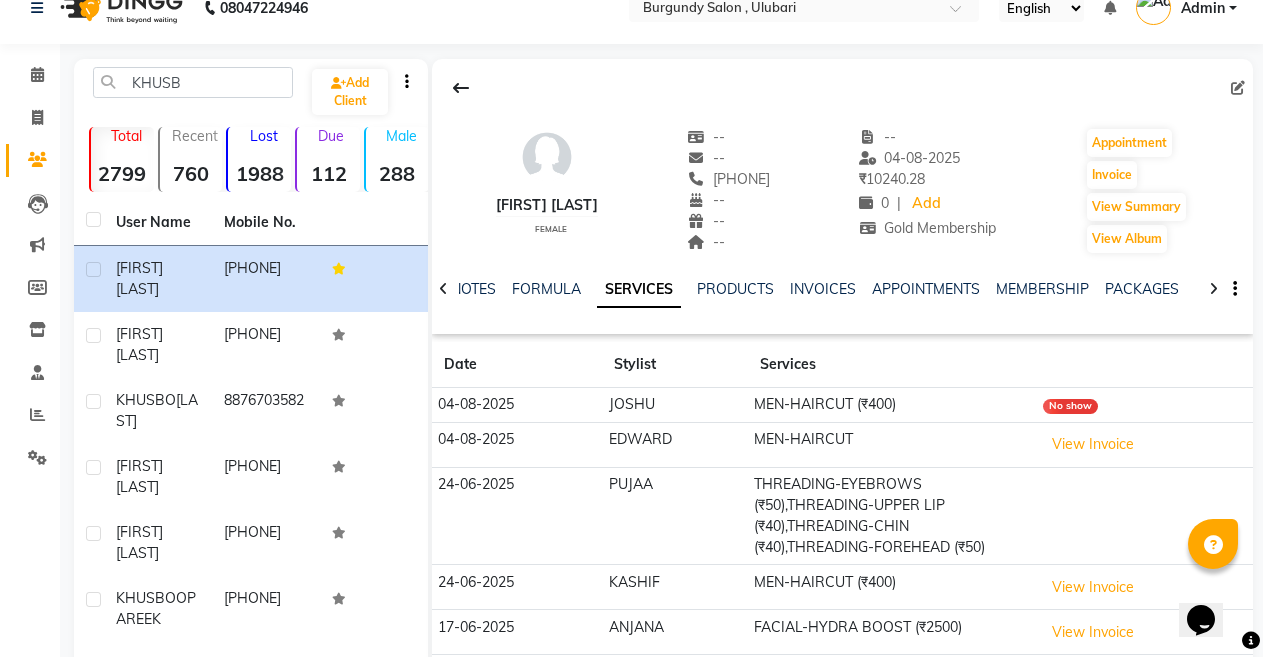 scroll, scrollTop: 80, scrollLeft: 0, axis: vertical 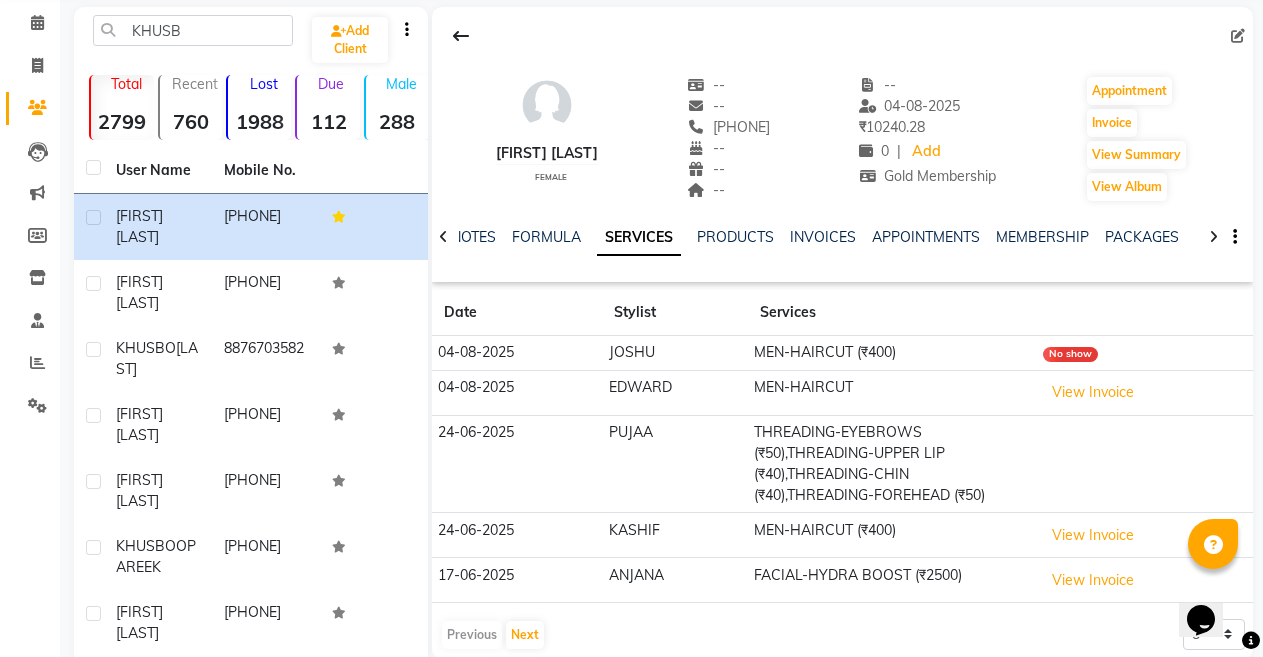 click on "JOSHU" 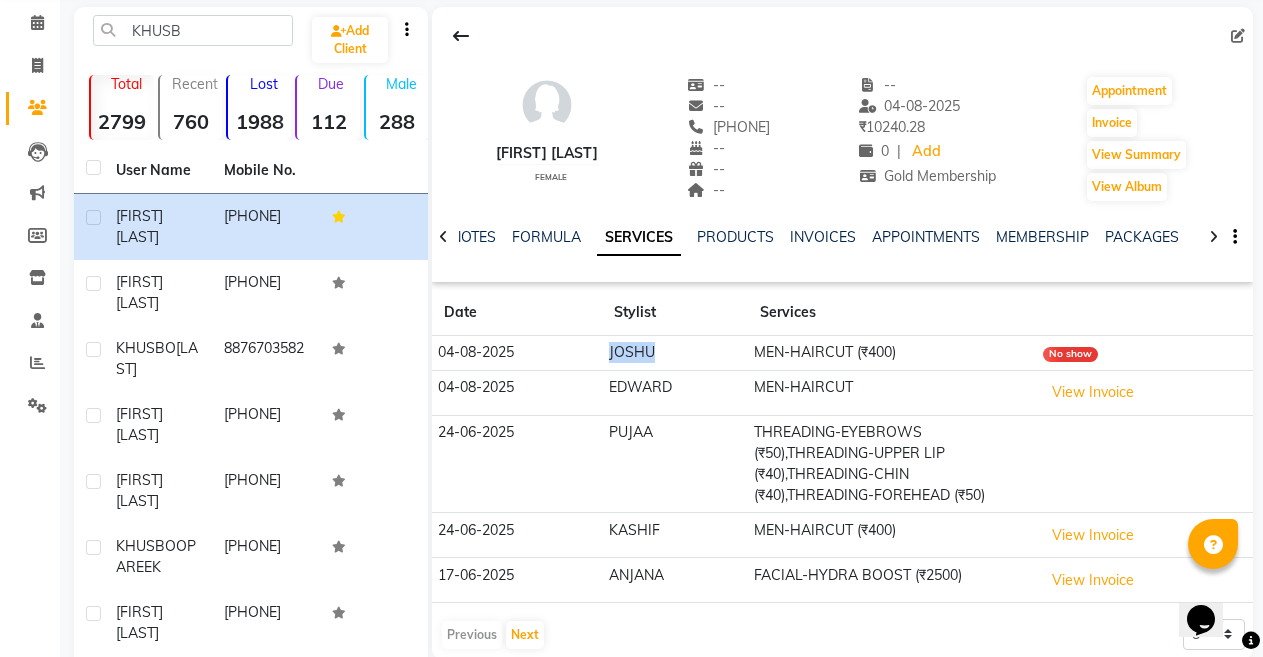 click on "JOSHU" 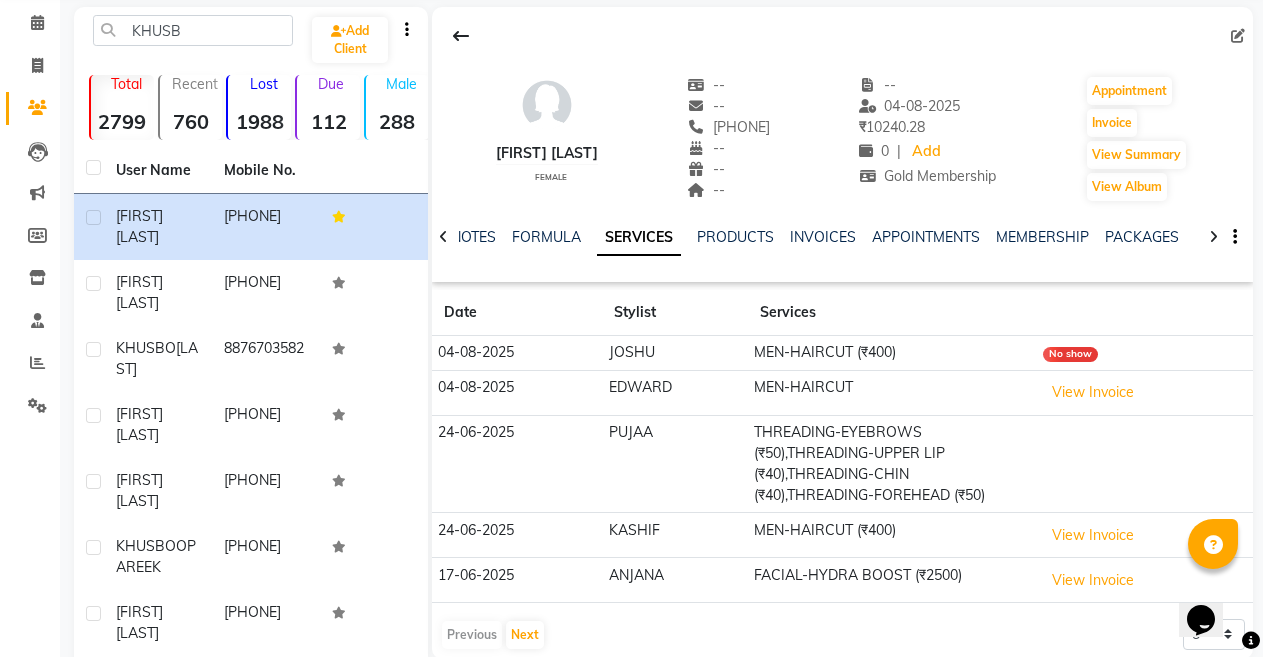 click on "JOSHU" 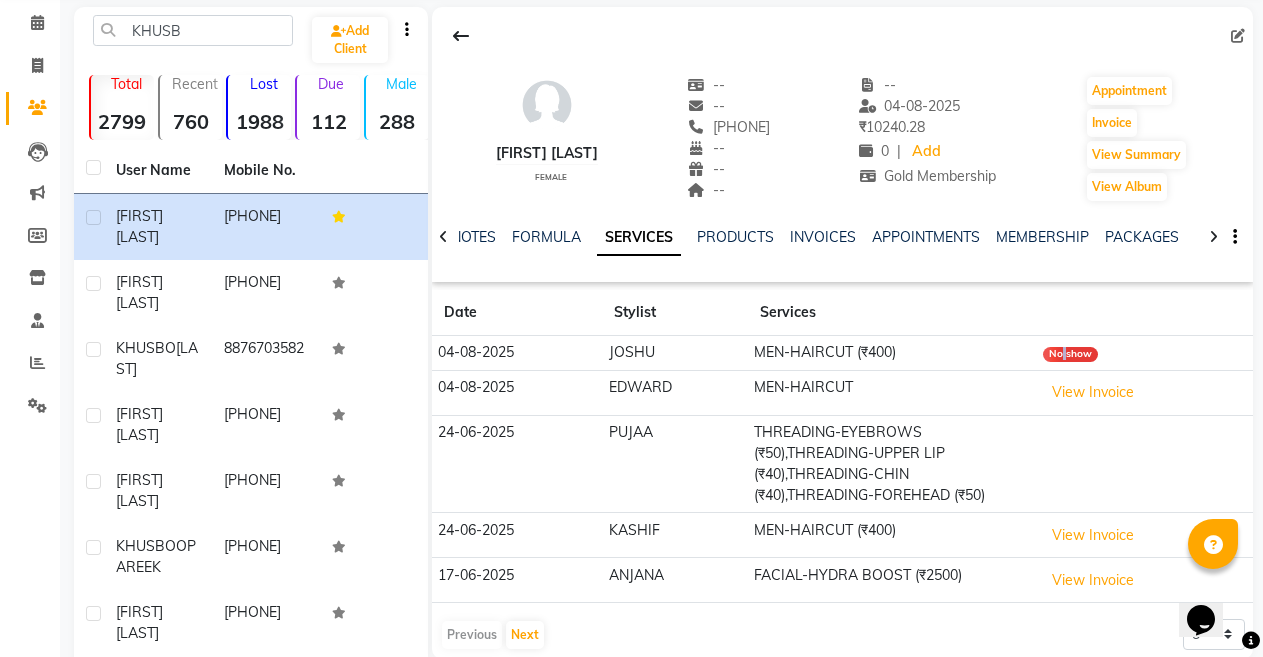 click on "No show" 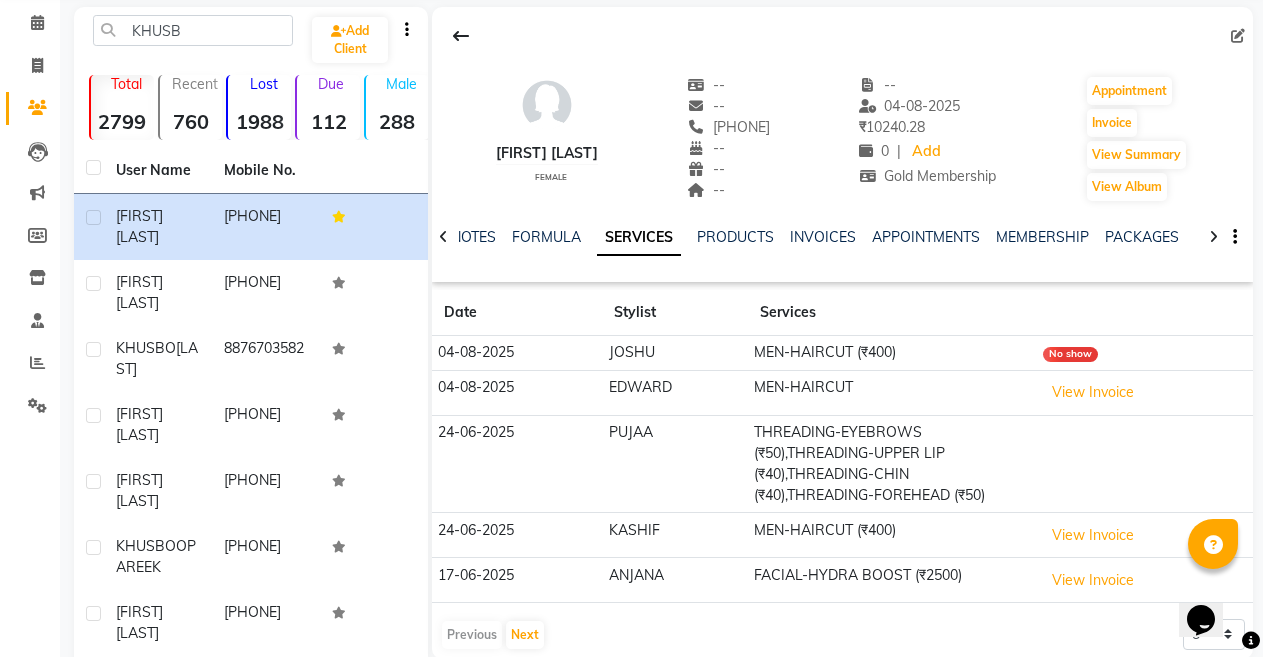 click on "MEN-HAIRCUT (₹400)" 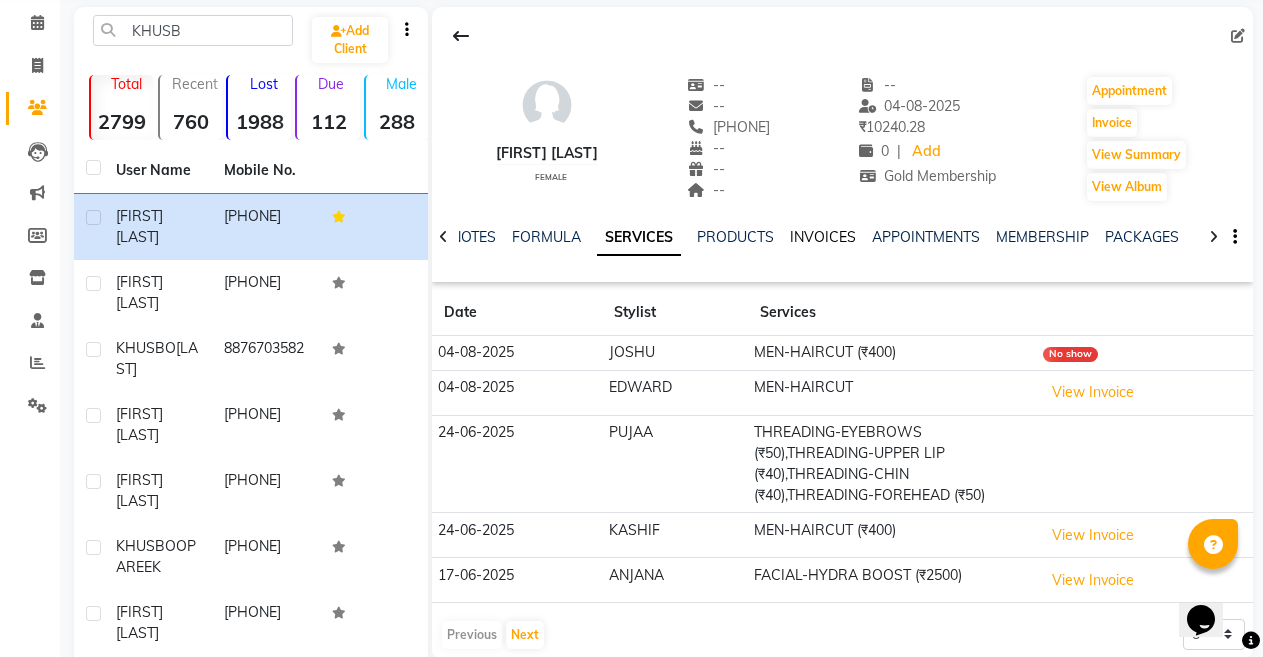 click on "INVOICES" 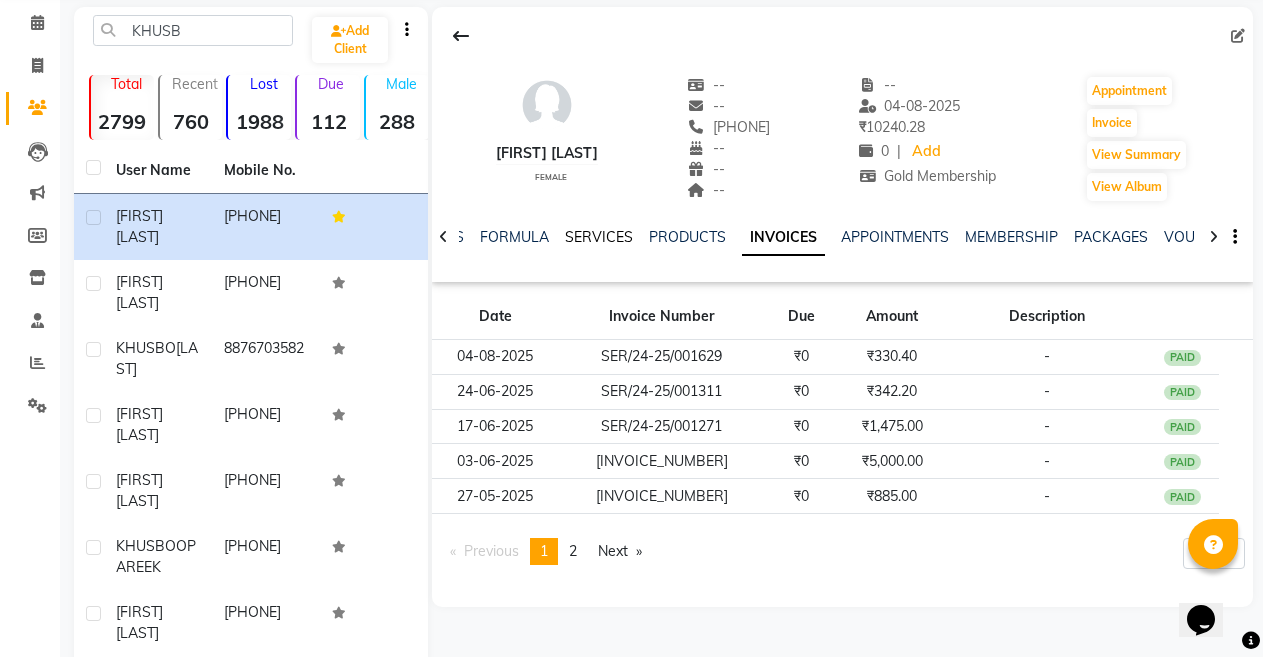 click on "SERVICES" 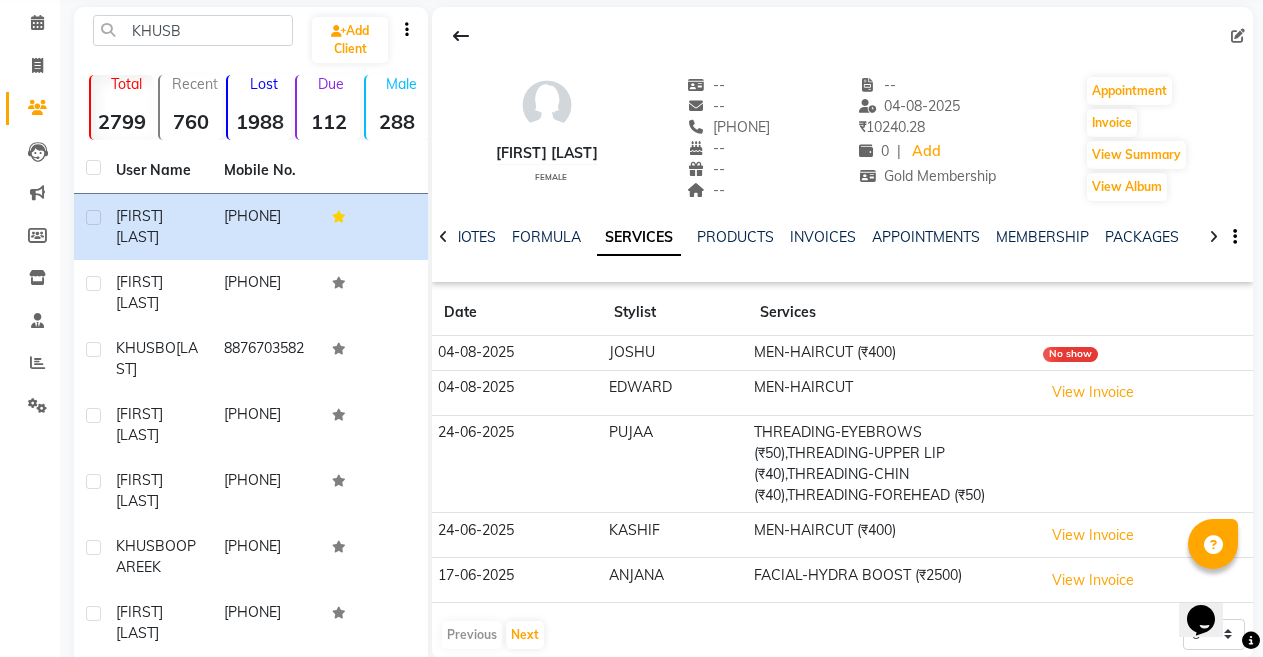 click on "Stylist" 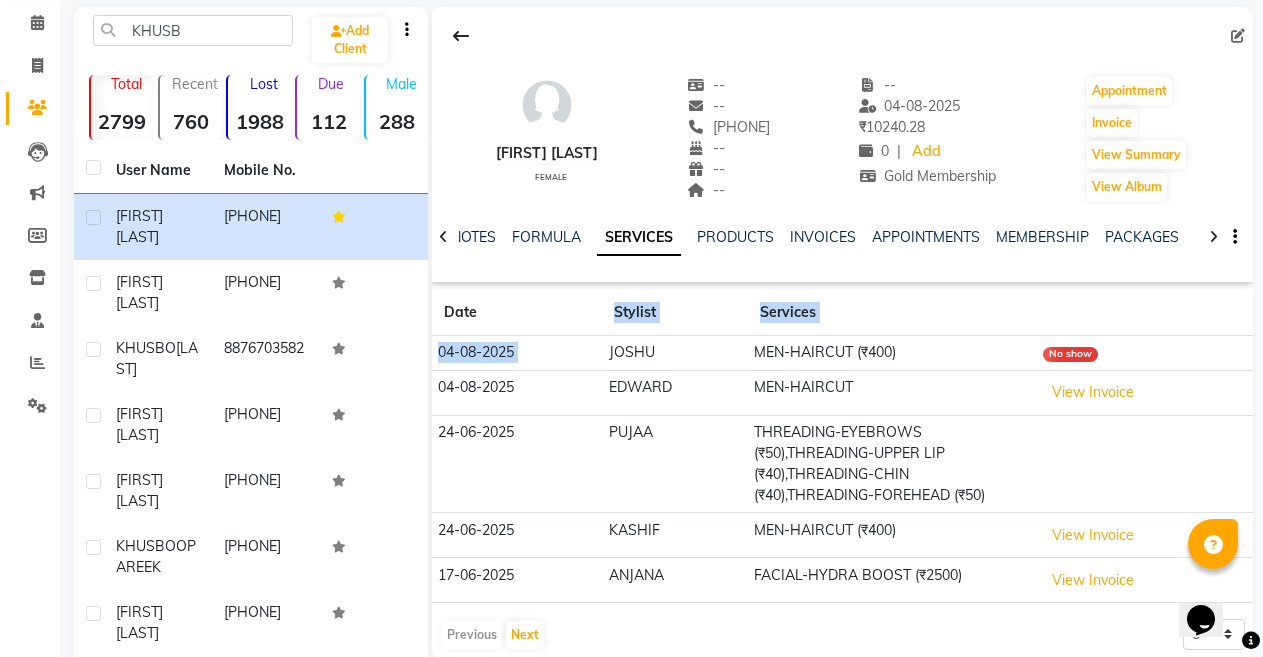 drag, startPoint x: 669, startPoint y: 333, endPoint x: 559, endPoint y: 346, distance: 110.76552 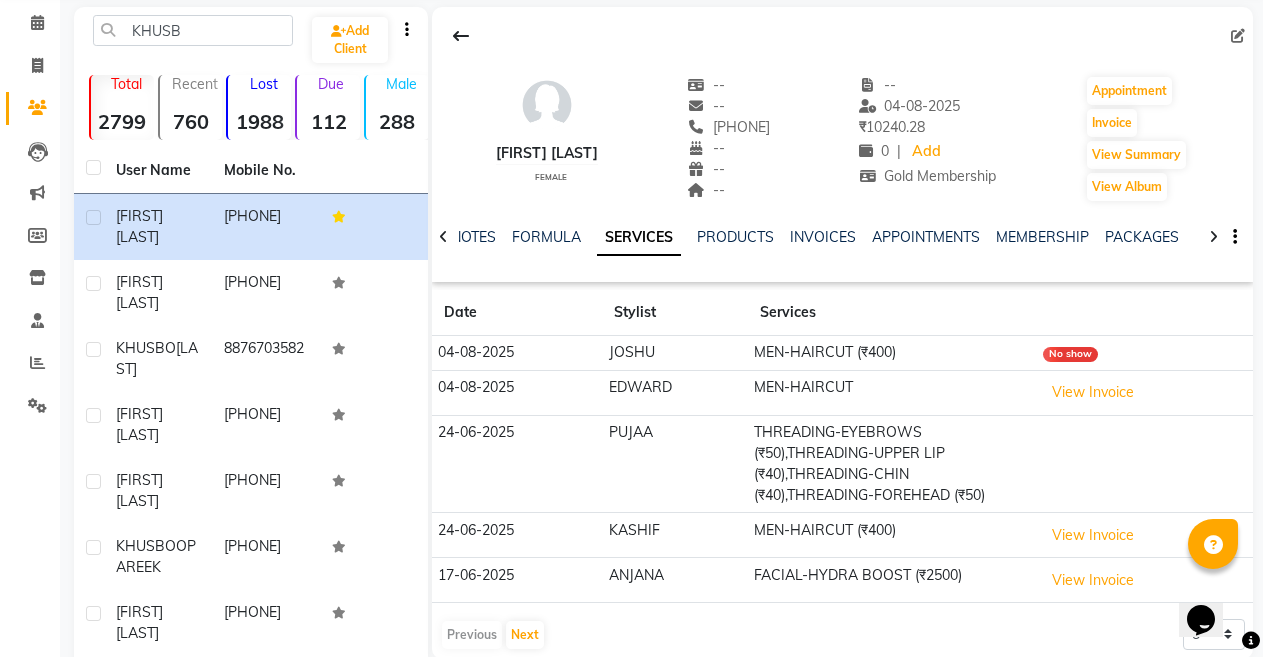 click on "04-08-2025" 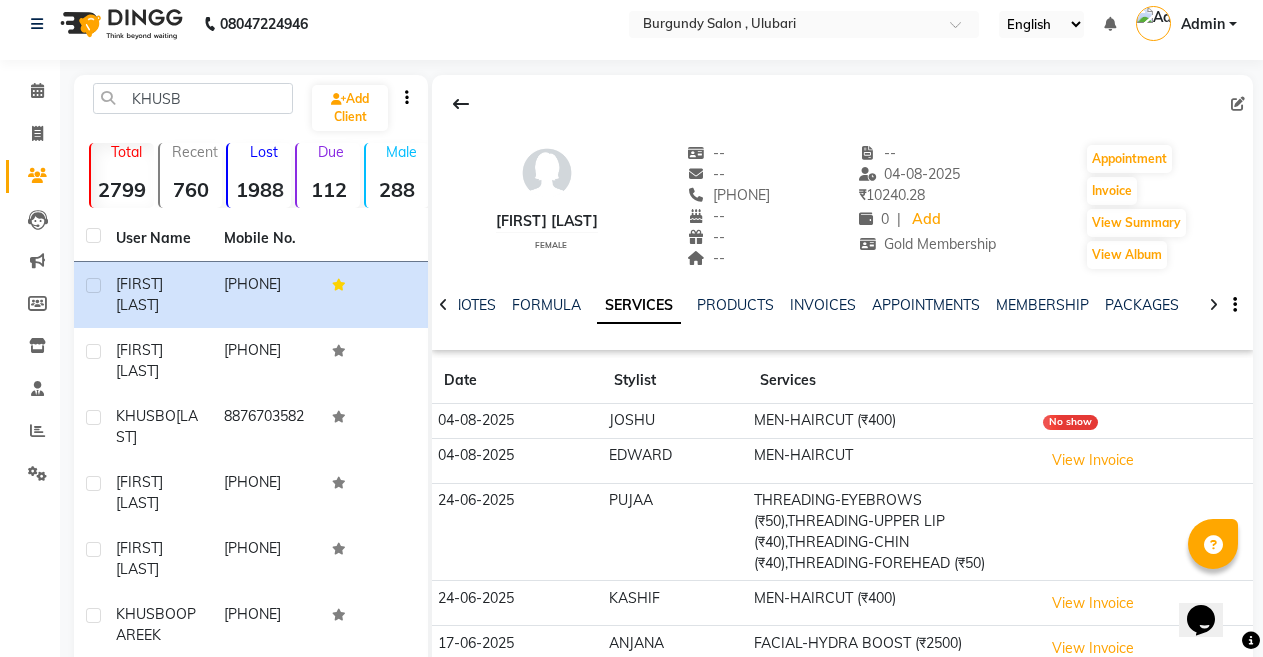 scroll, scrollTop: 0, scrollLeft: 0, axis: both 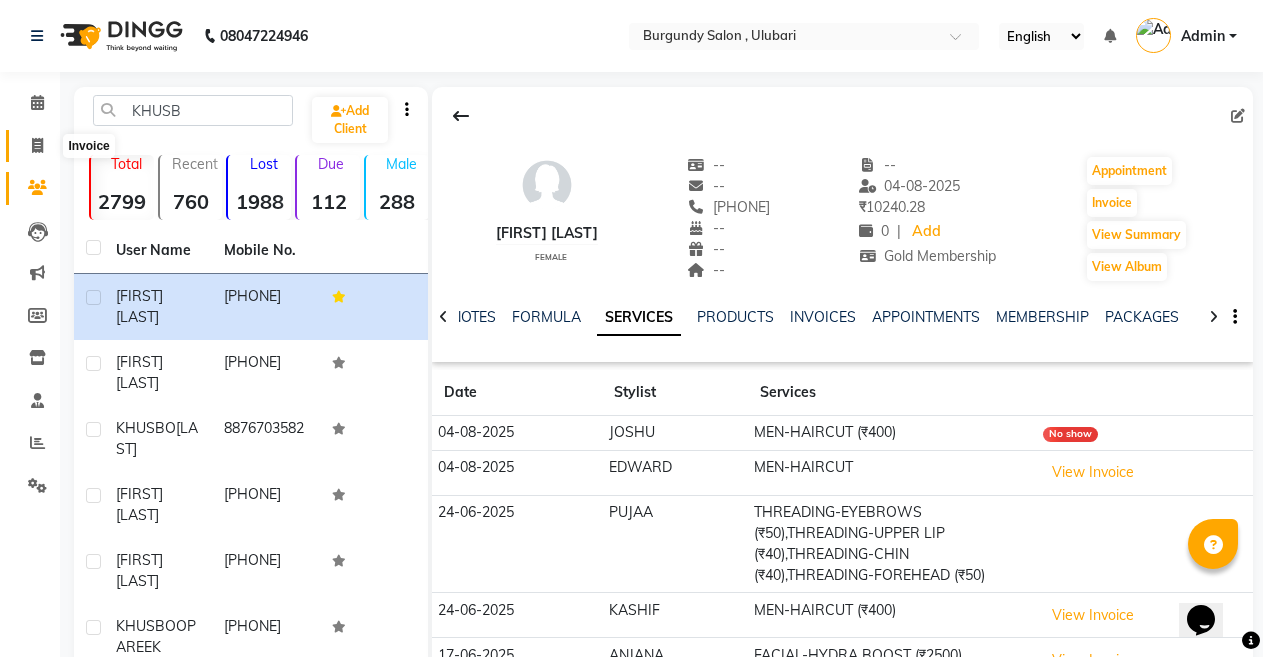 click 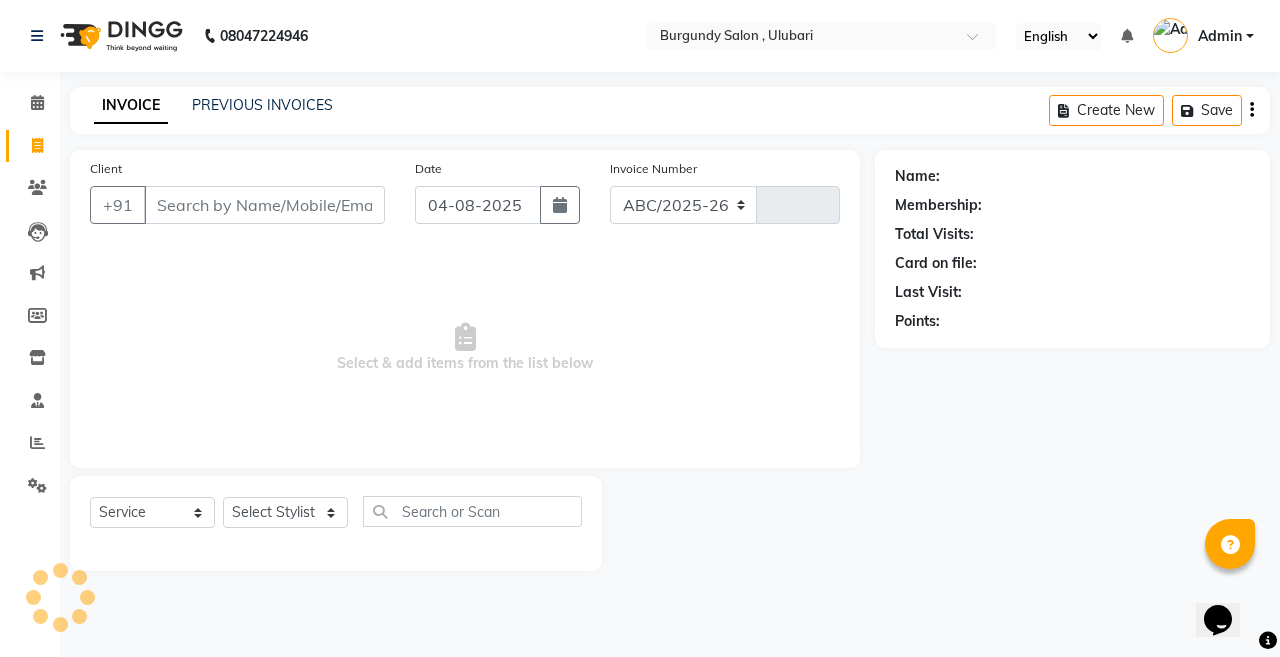 select on "5345" 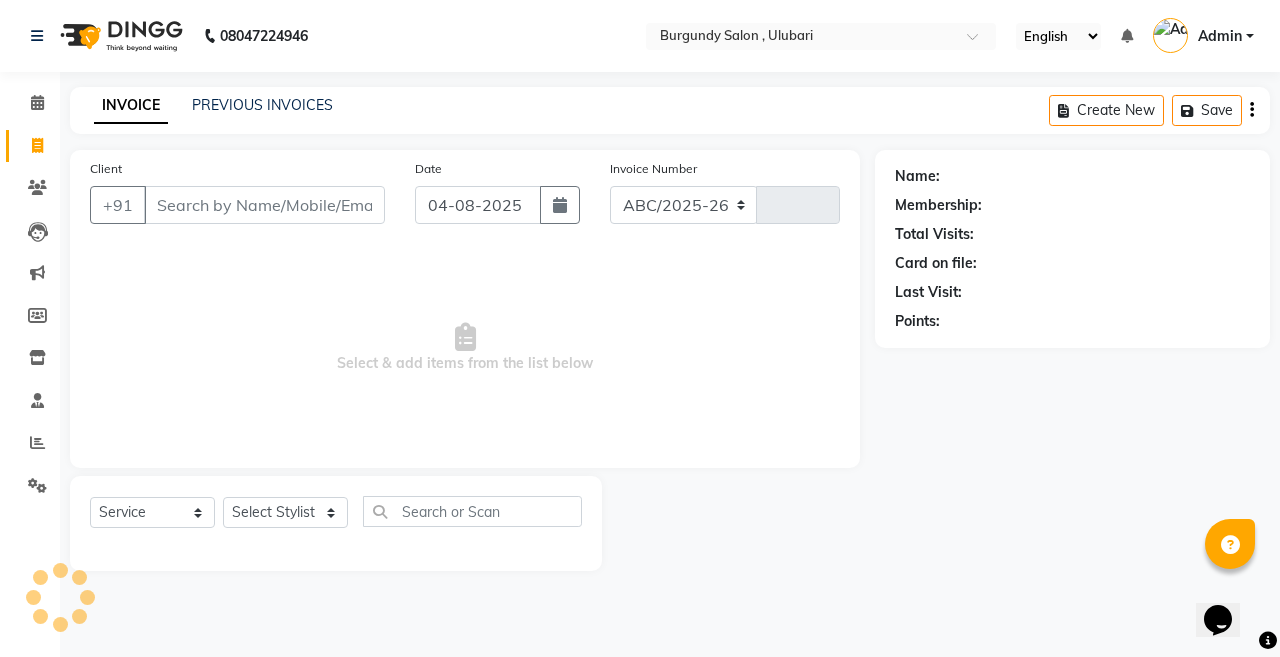 type on "1405" 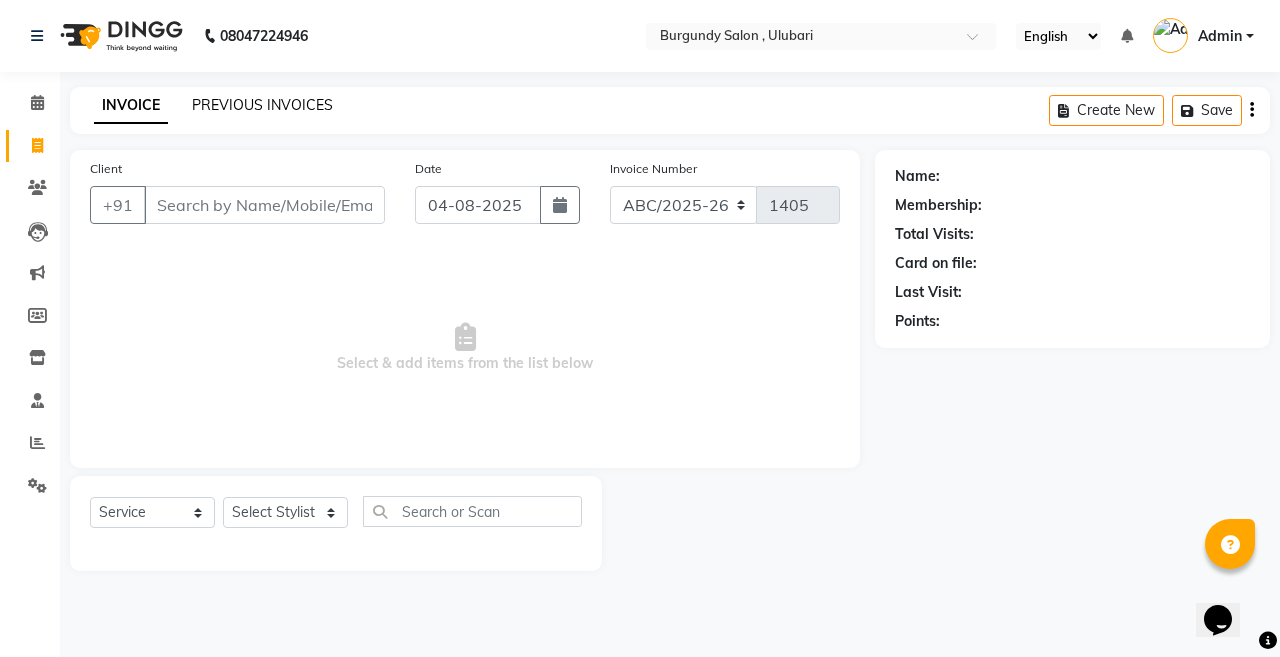 click on "PREVIOUS INVOICES" 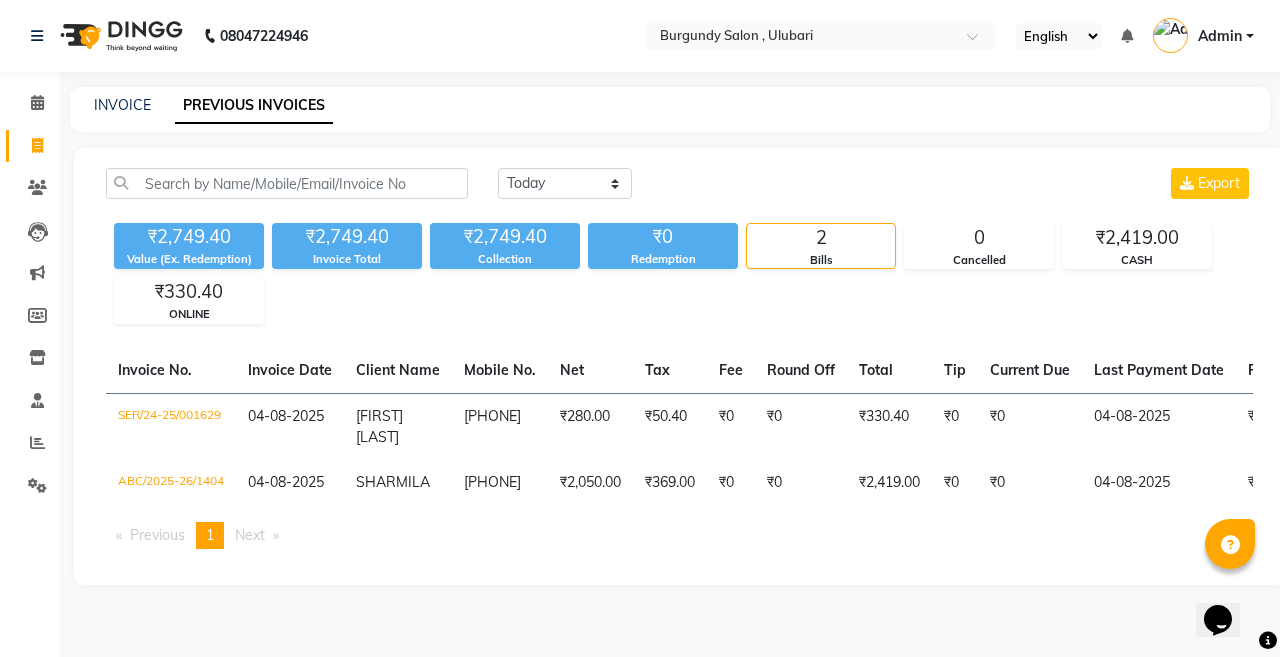 click on "INVOICE PREVIOUS INVOICES" 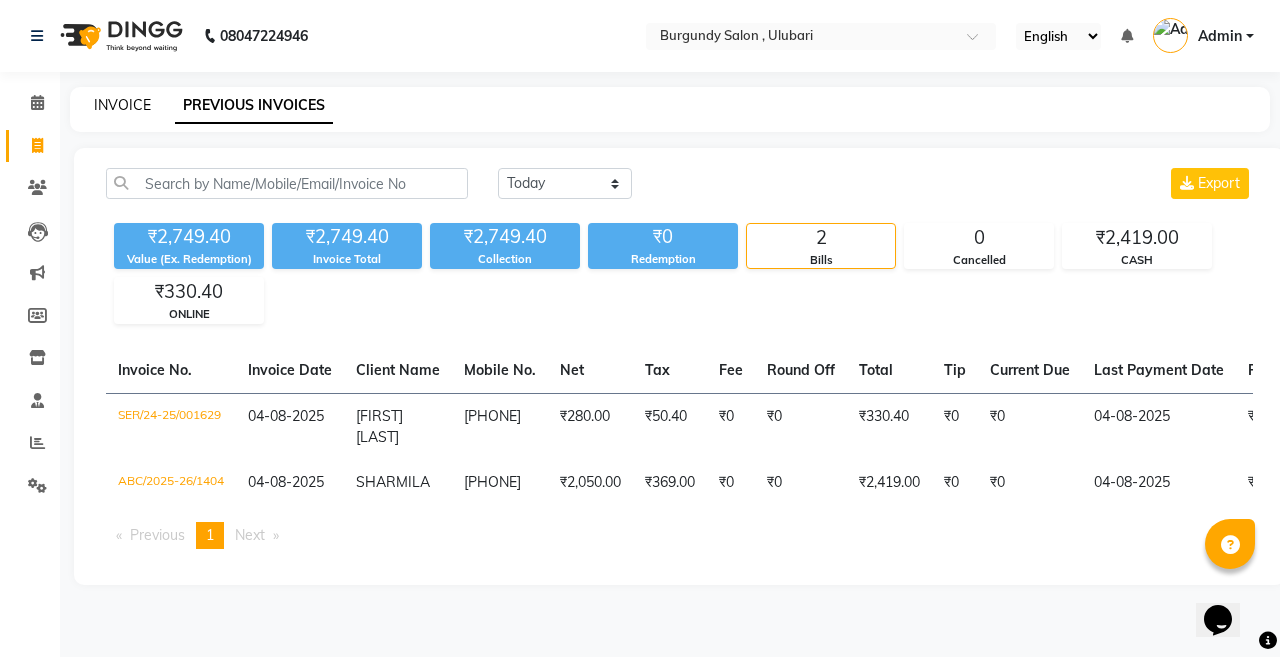 click on "INVOICE" 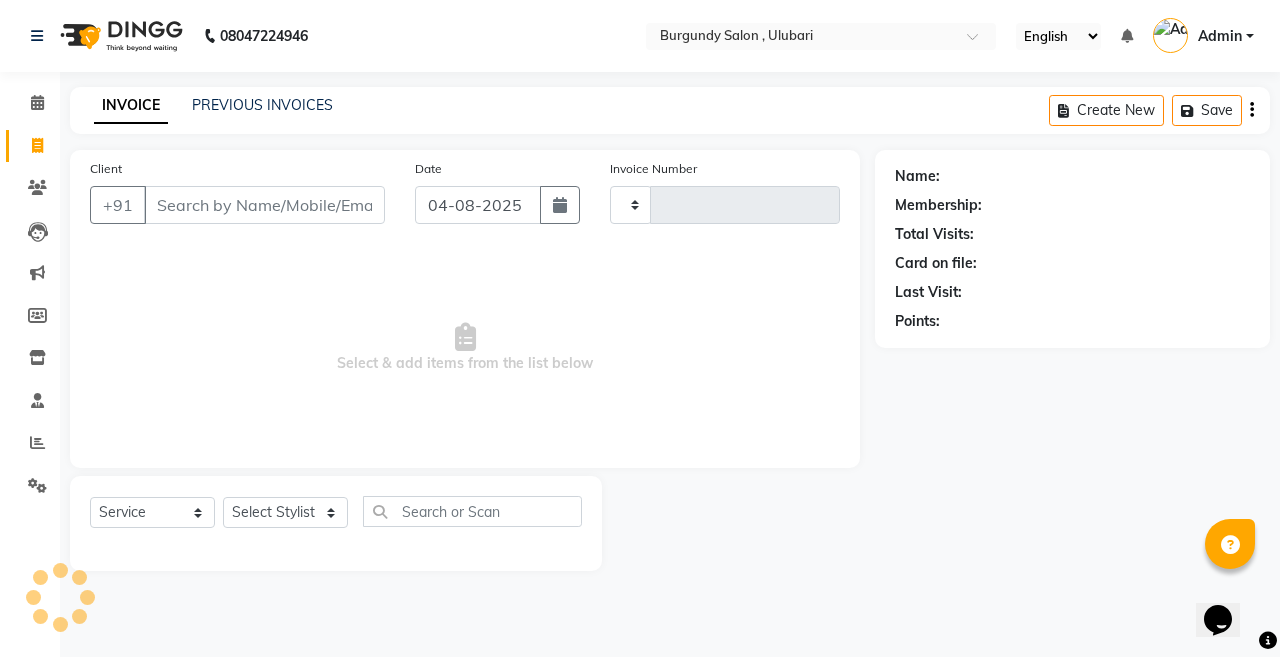 type on "1405" 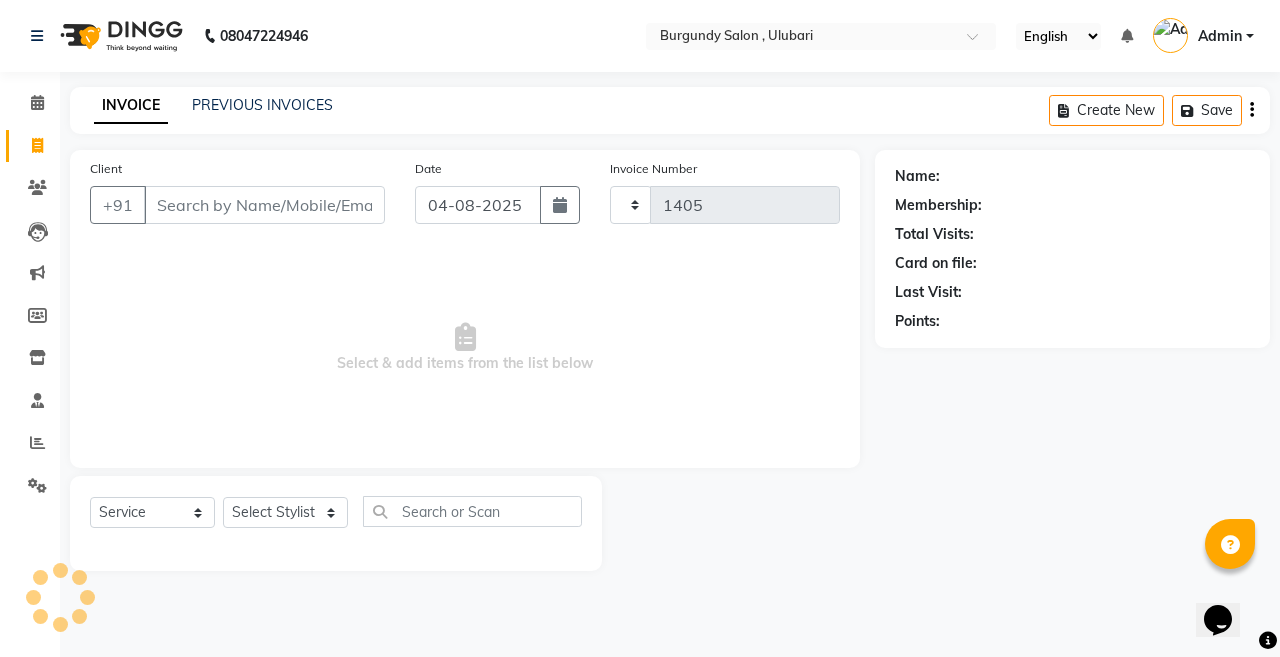 select on "5345" 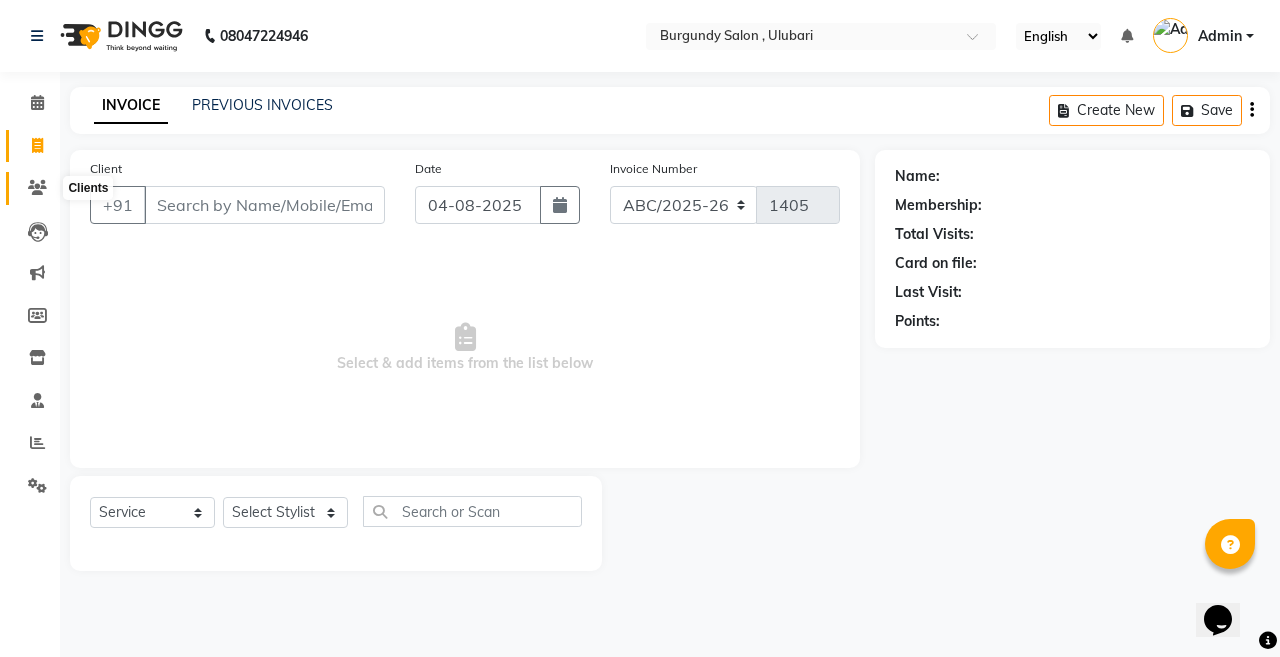 click 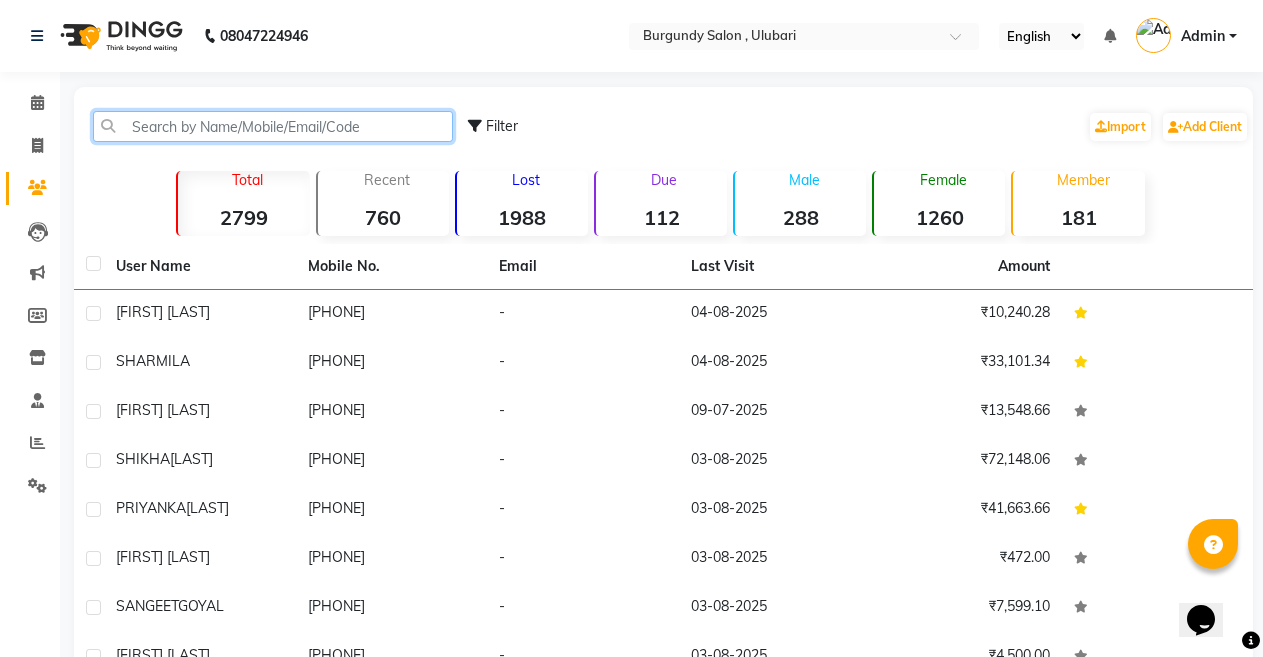 click 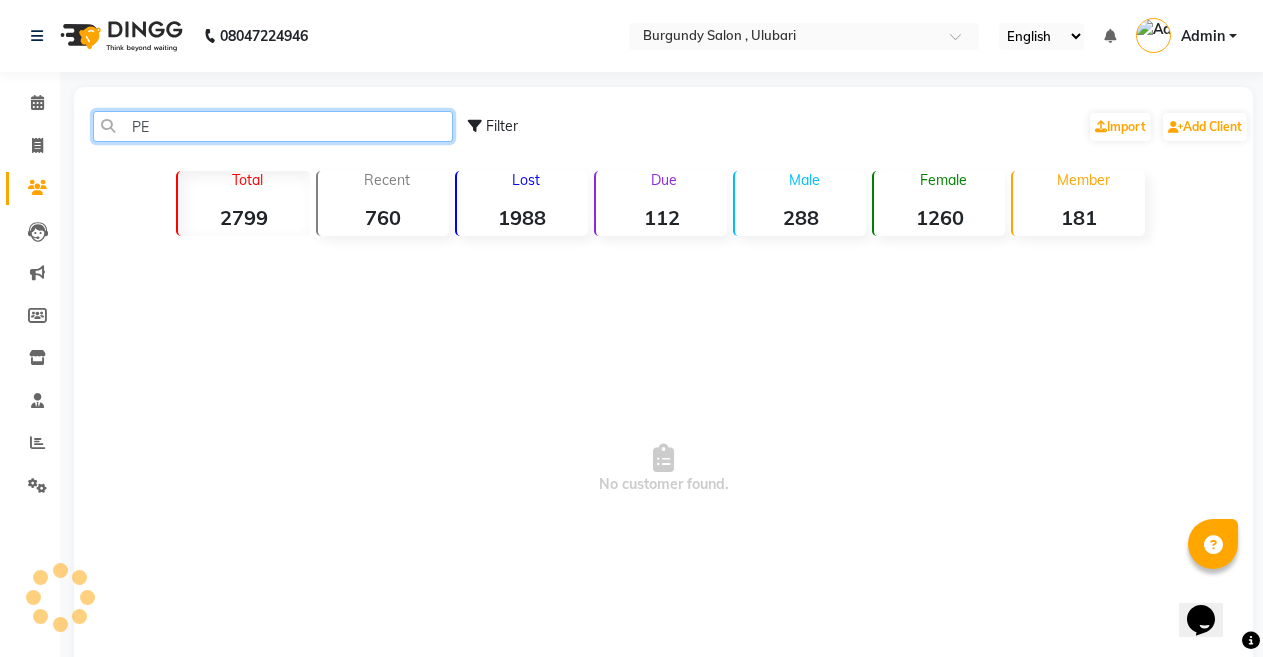 type on "P" 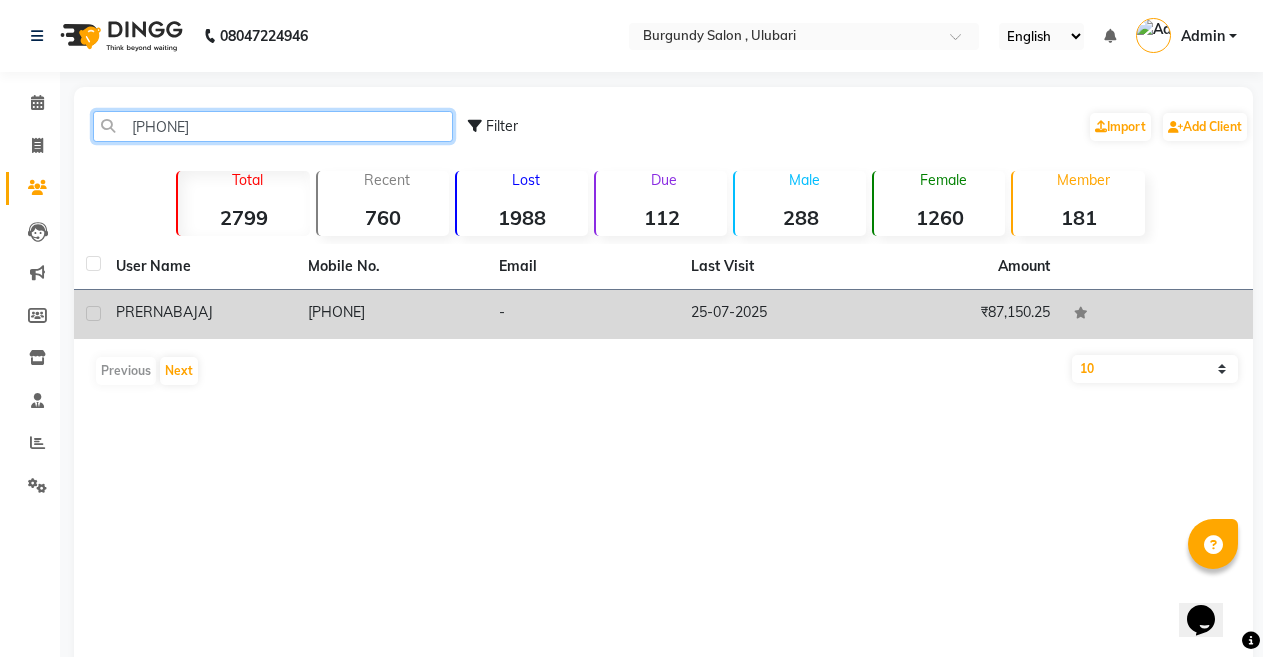 type on "[PHONE]" 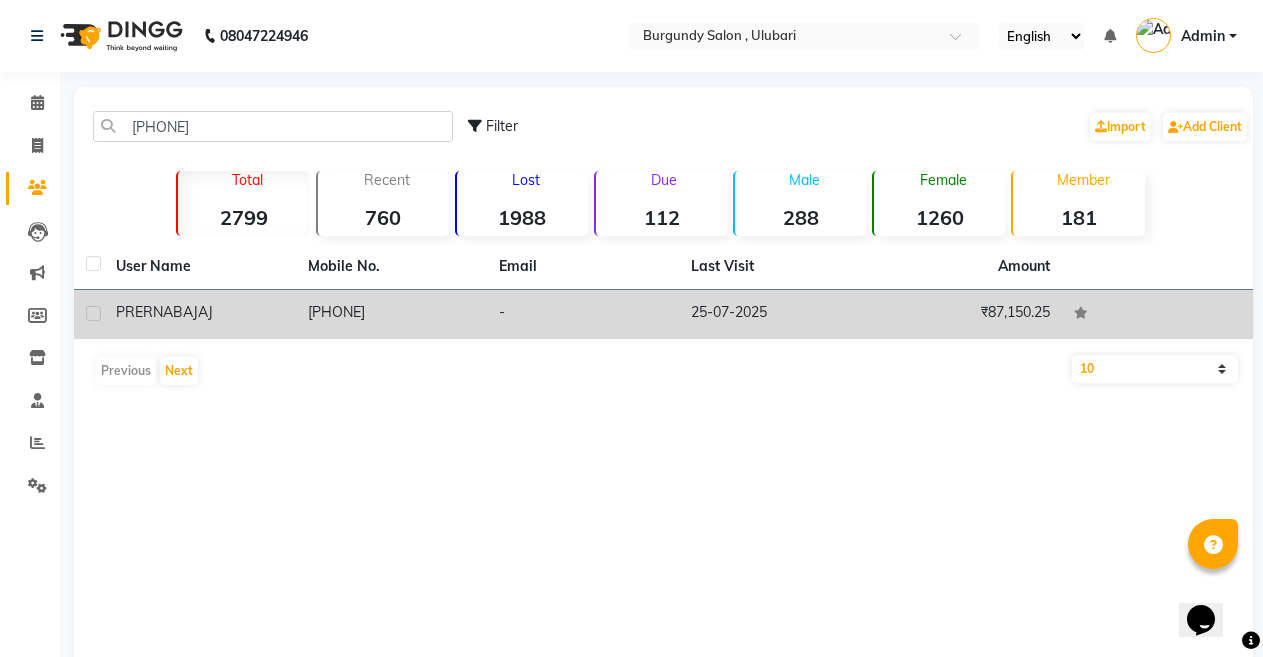 click on "[FIRST] [LAST]" 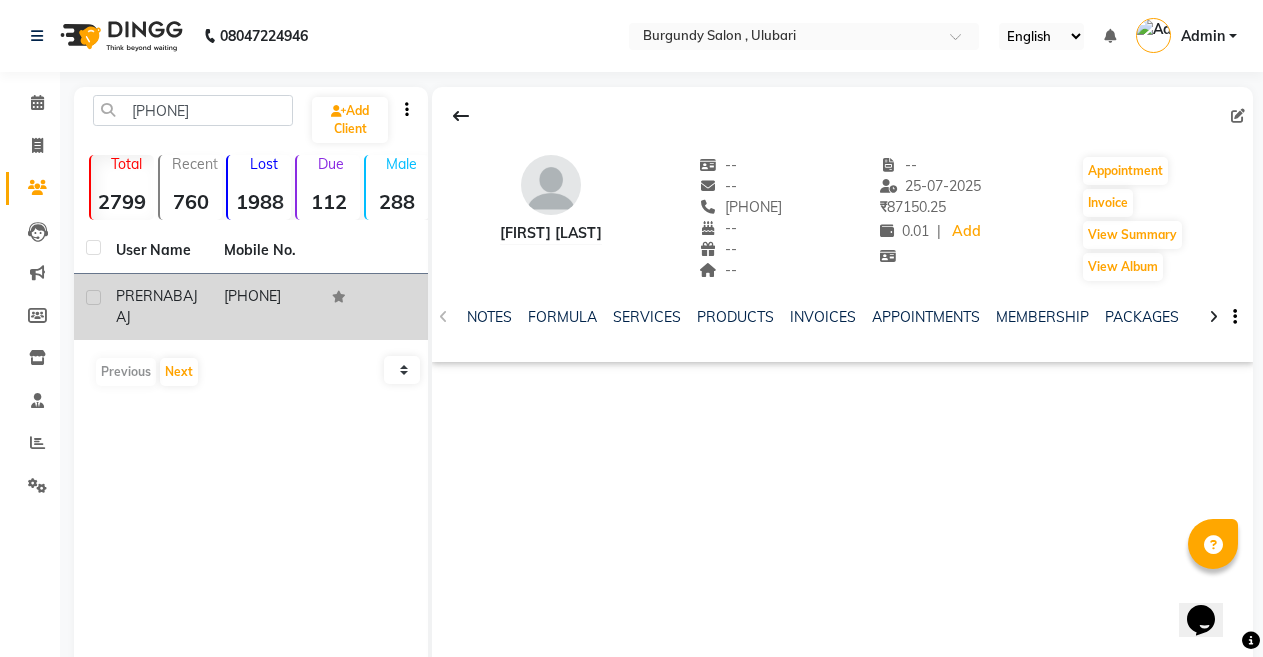 click on "[PHONE]" 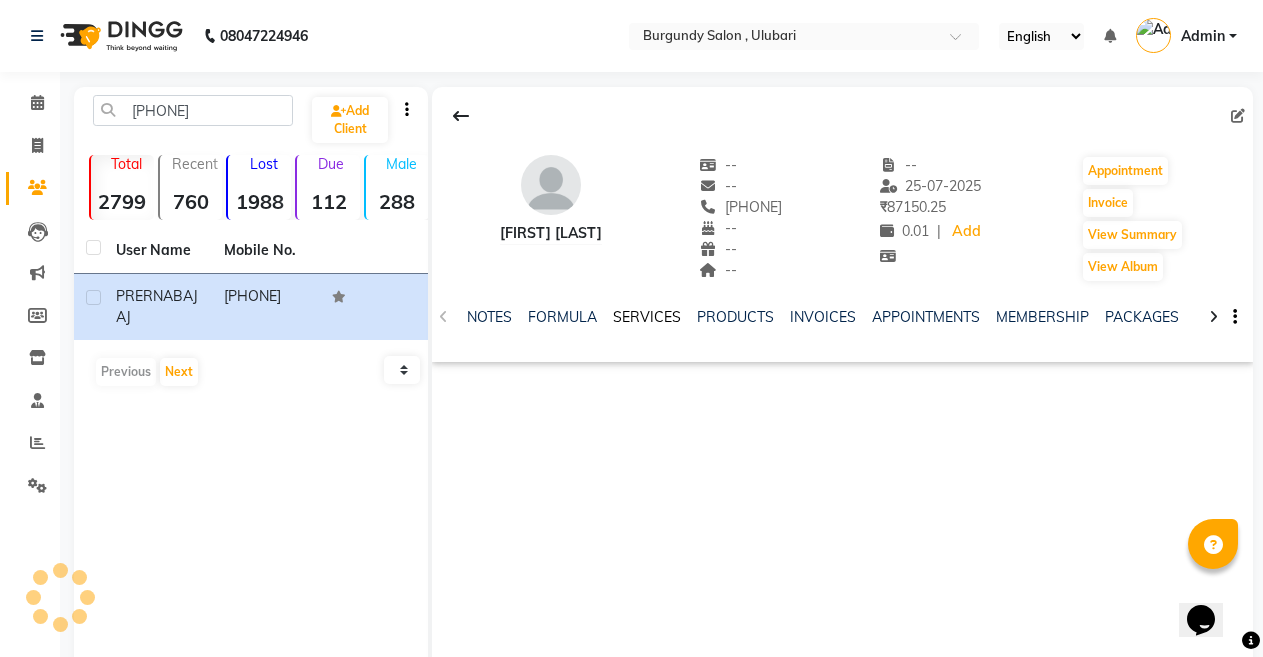 click on "SERVICES" 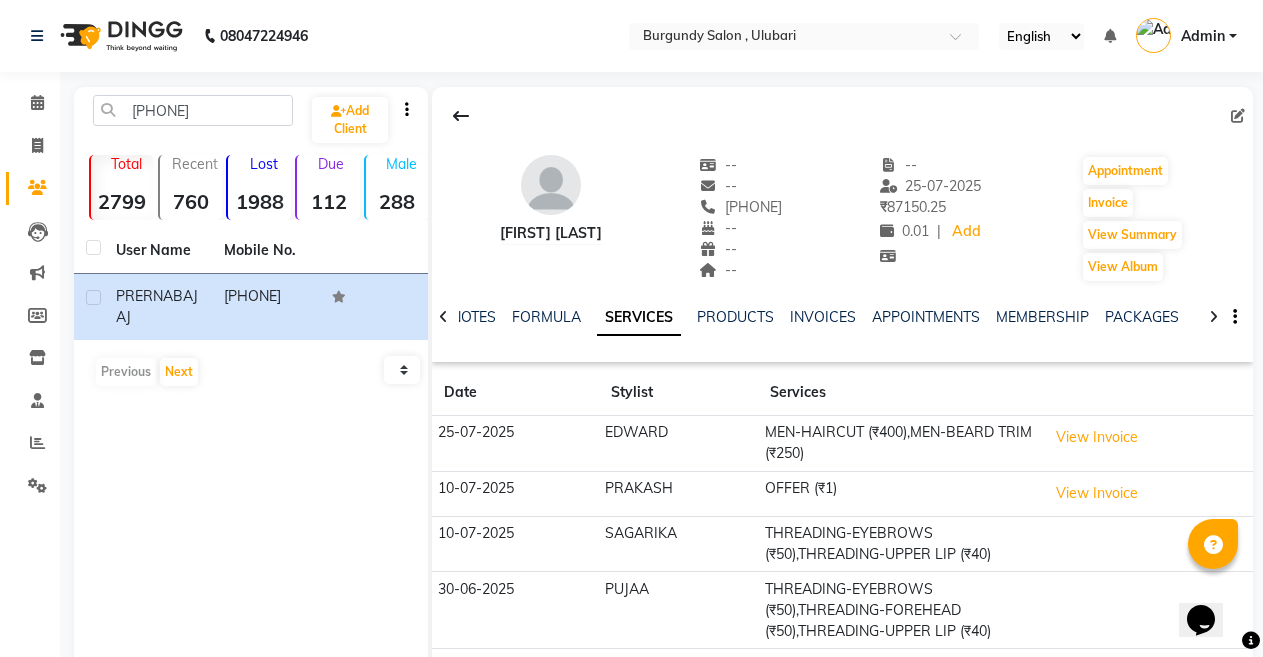 click on "OFFER (₹1)" 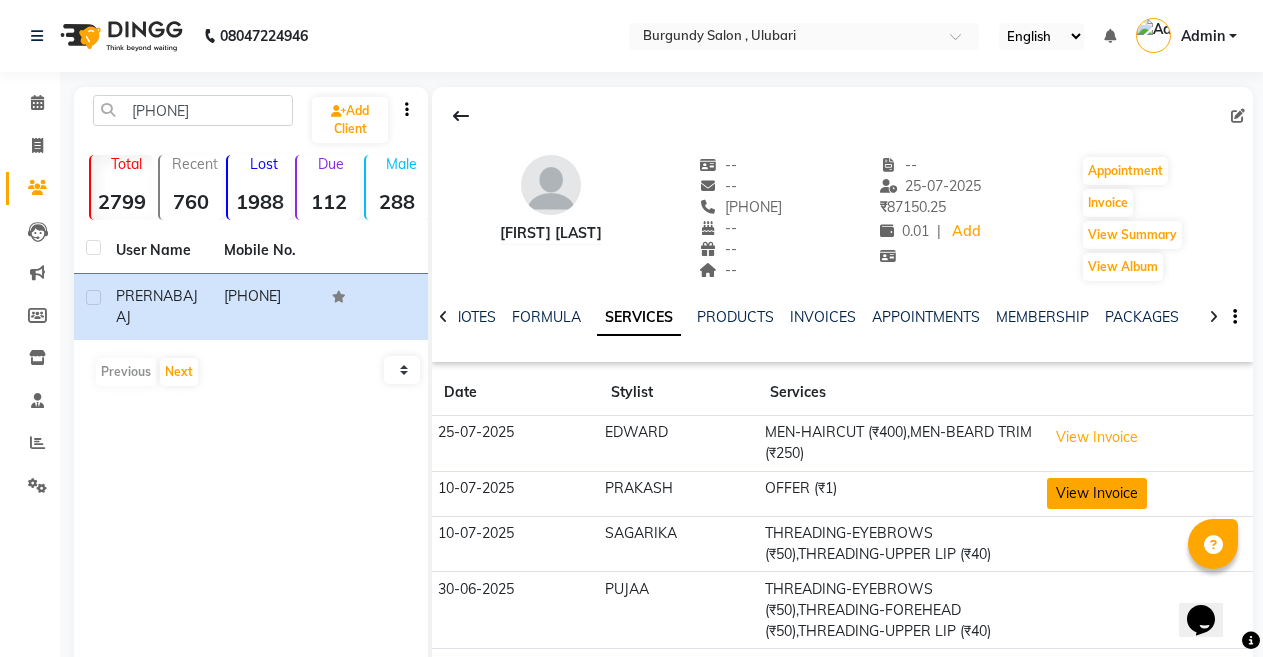 click on "View Invoice" 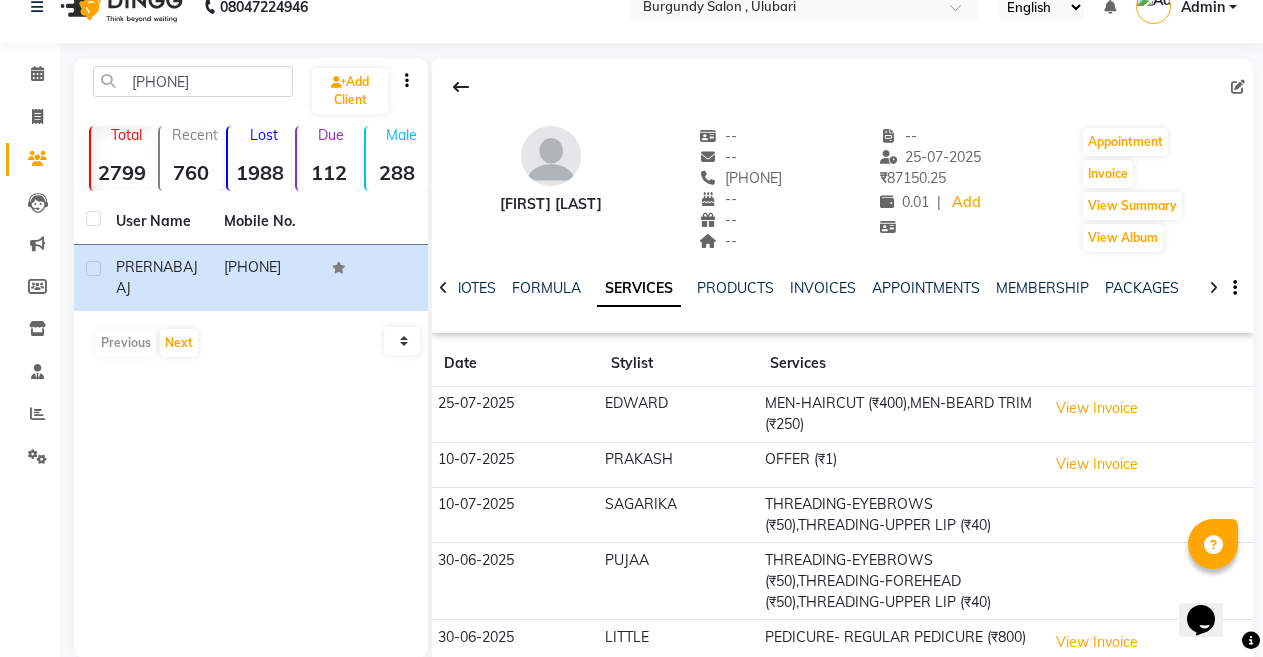 scroll, scrollTop: 40, scrollLeft: 0, axis: vertical 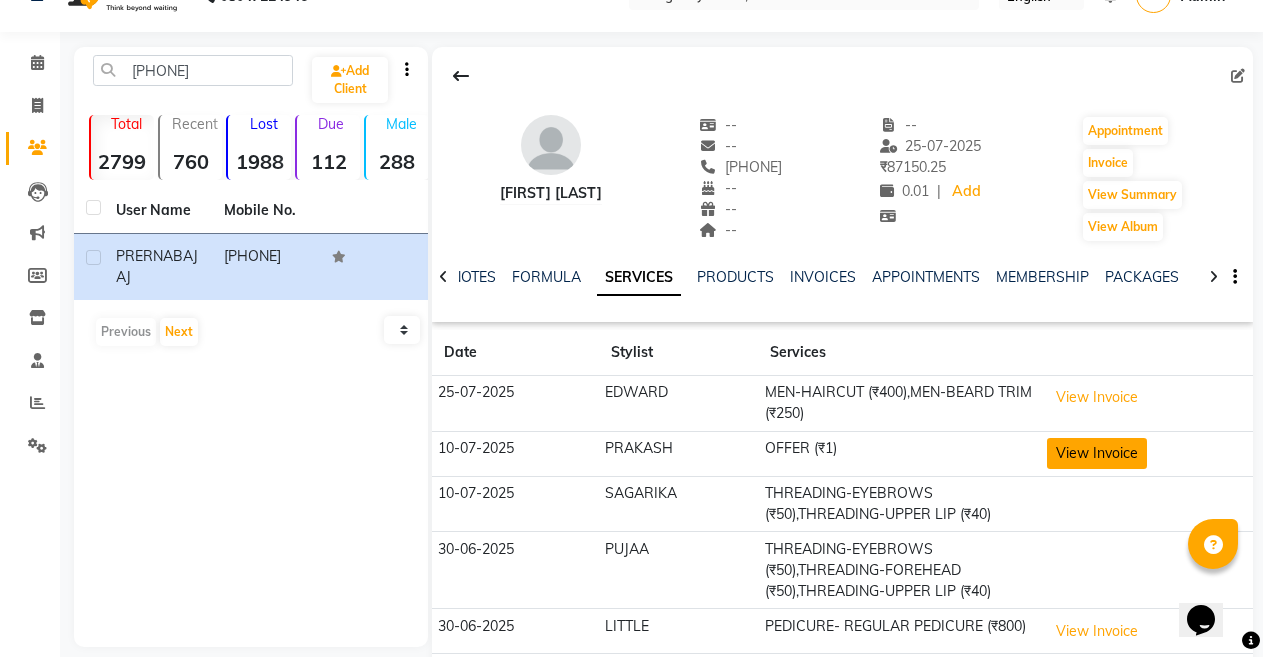 click on "View Invoice" 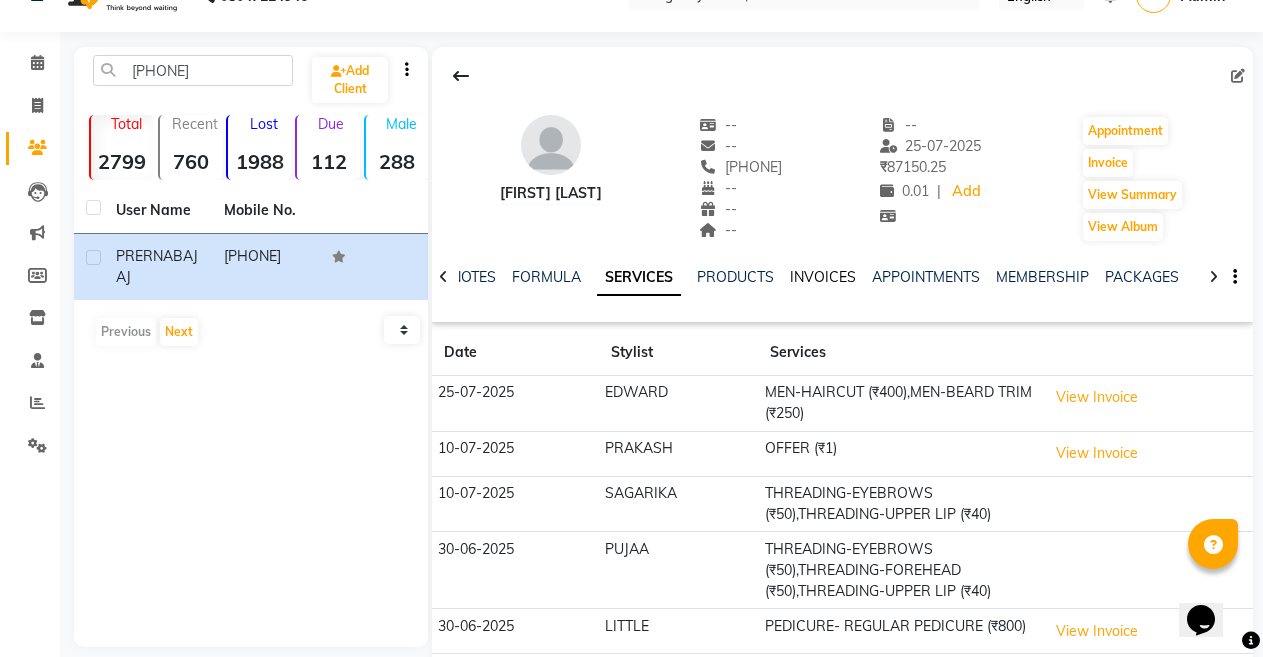 click on "INVOICES" 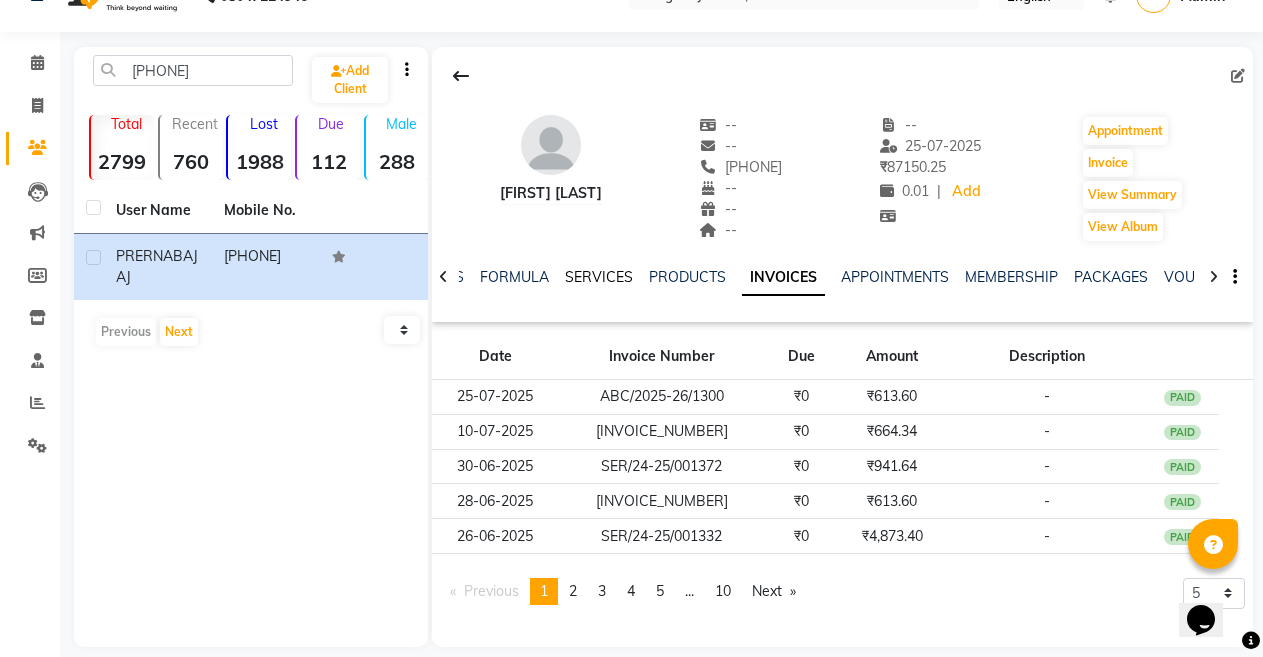 click on "SERVICES" 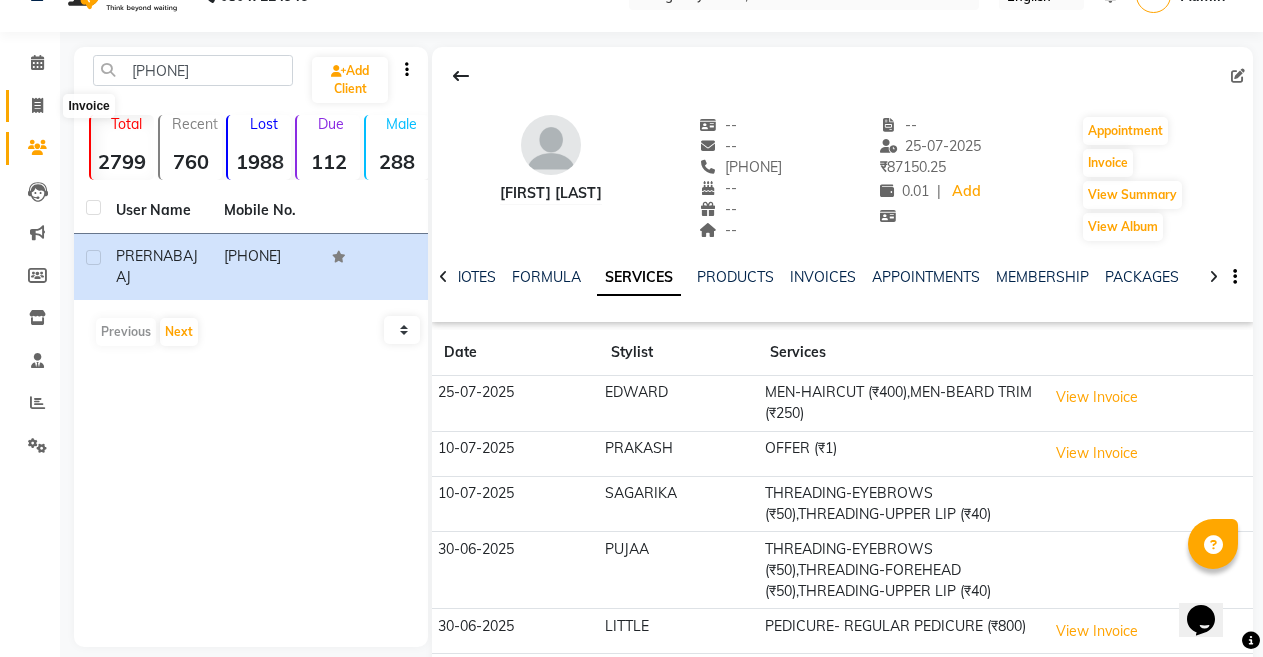 click 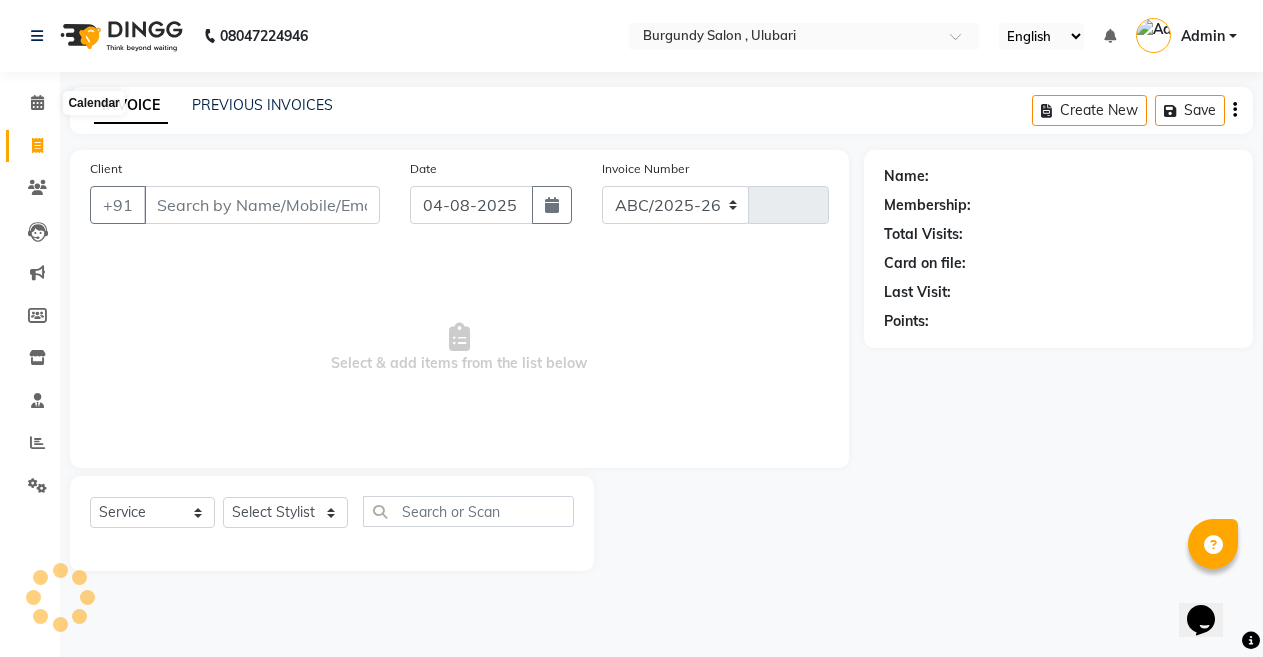 select on "5345" 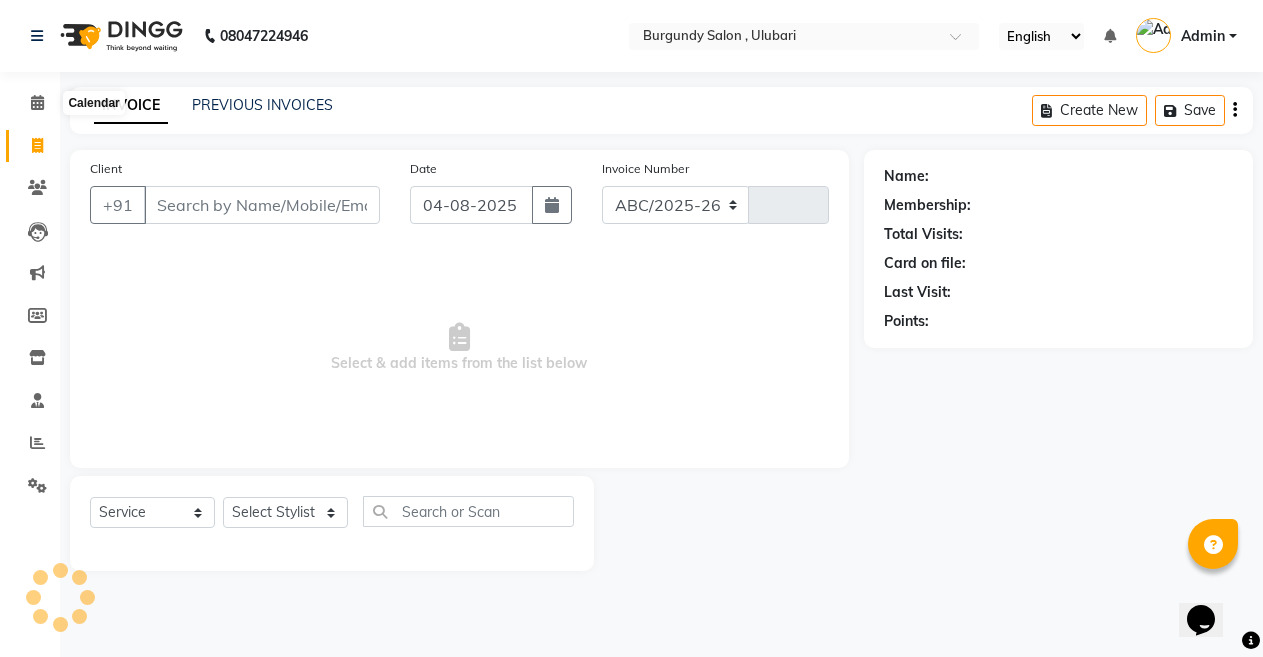 type on "1405" 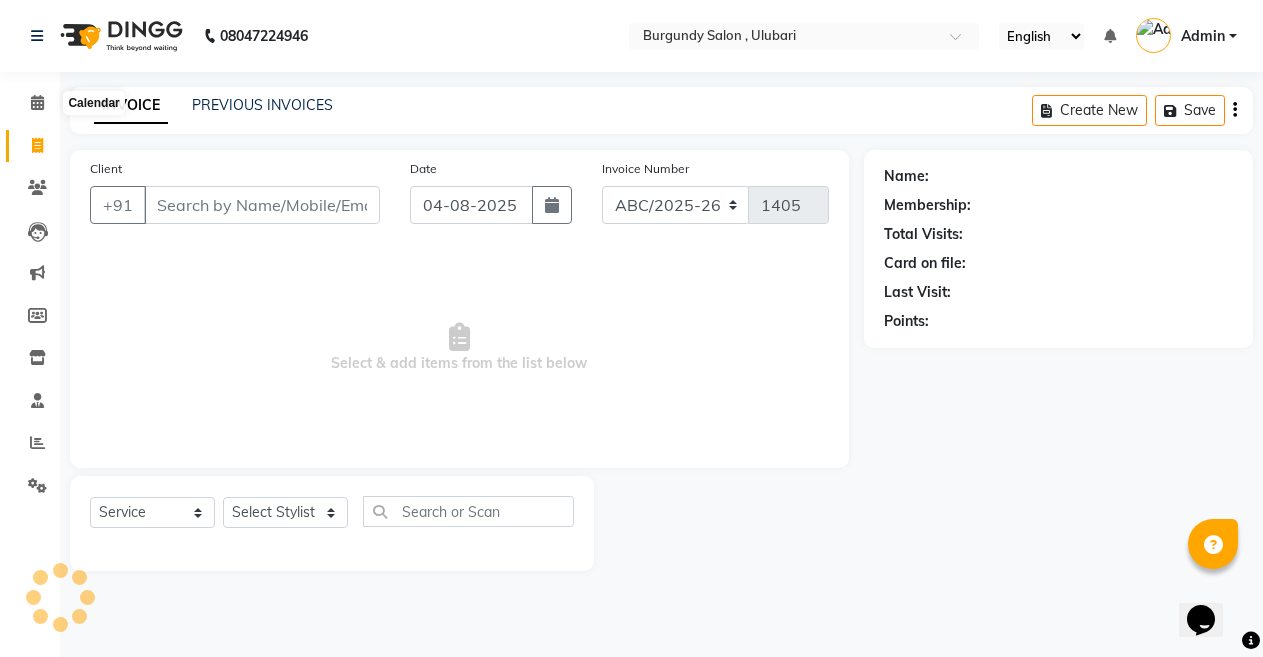 scroll, scrollTop: 0, scrollLeft: 0, axis: both 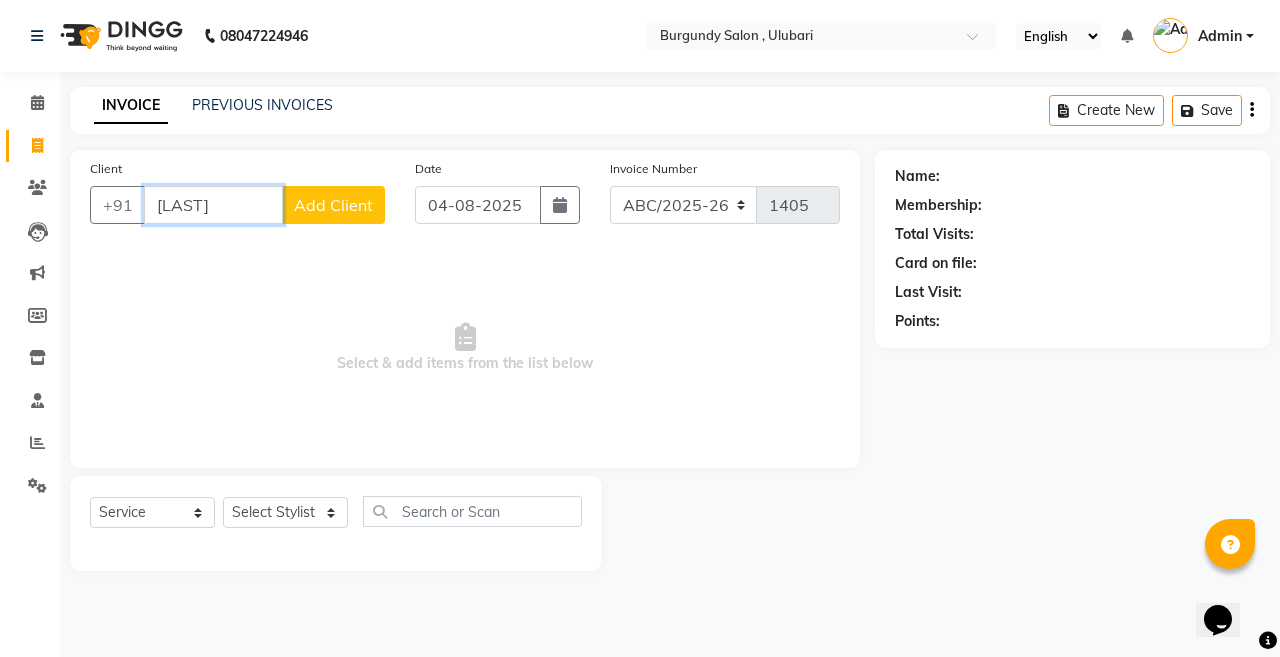 click on "[LAST]" at bounding box center [213, 205] 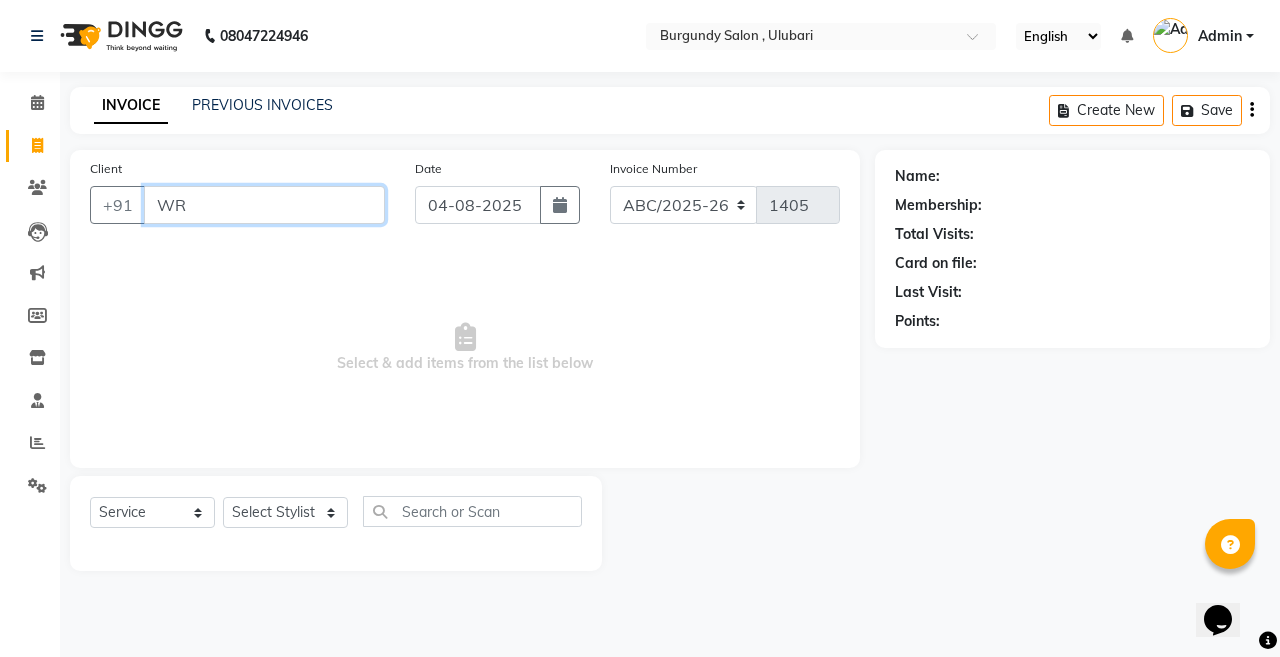 type on "W" 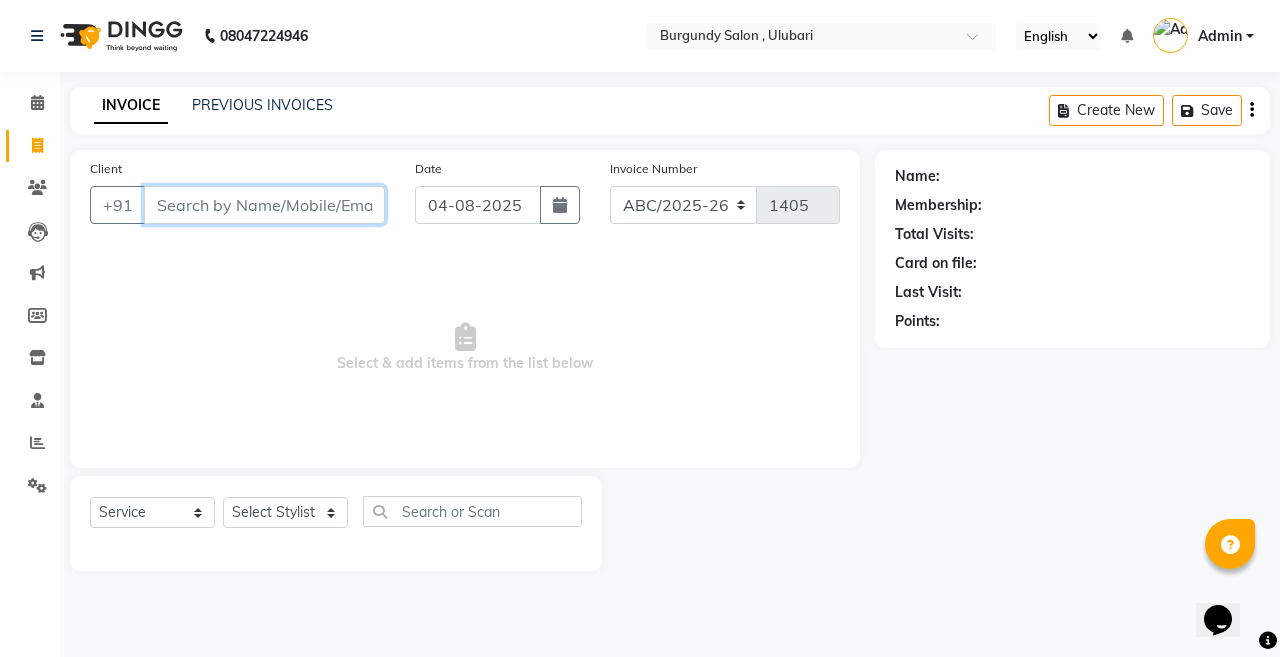type 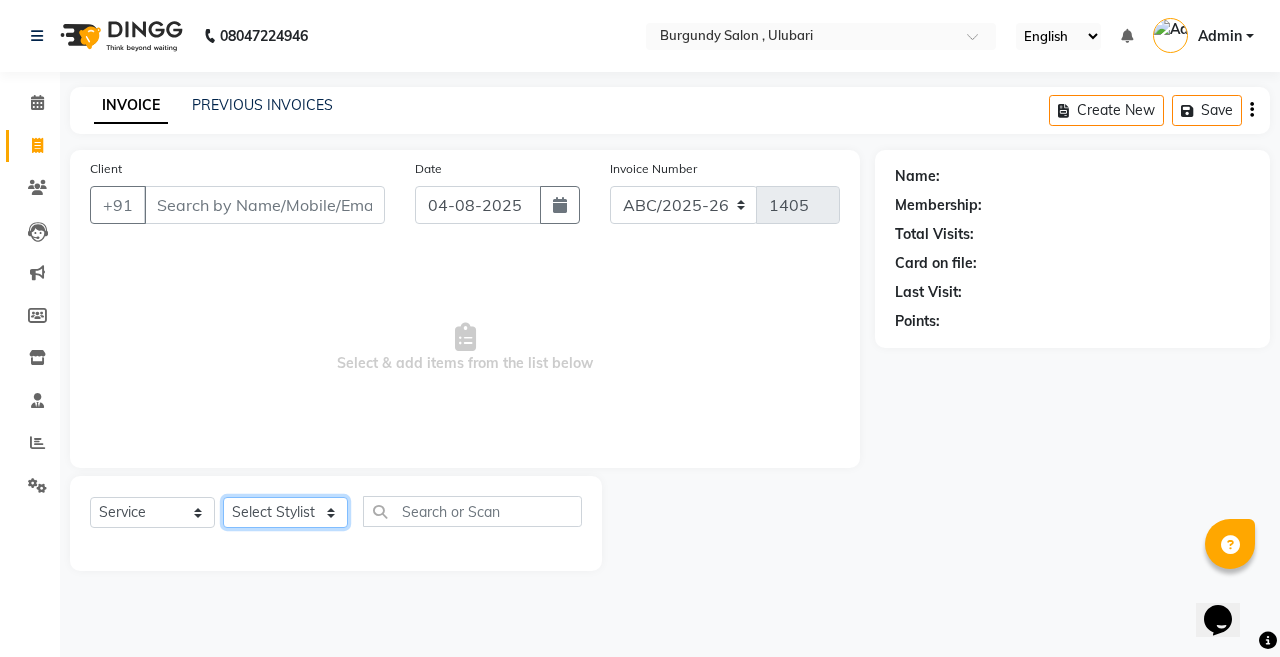 click on "Select Stylist ANIL  ANJANA BARSHA DEEPSHIKHA  DHON DAS DHON / NITUMONI EDWARD EDWARD/ LAXMI JOSHU JUNMONI KASHIF LAXI / ANJANA LAXMI LITTLE MAAM MINTUL MITALI NEETU RANA NITUMONI NITUMONI/POJA/ LAXMI NITUMONI / SAGARIKA NITUMONI/ SAGRIKA PRAKASH PUJAA Rubi RUBI / LAXMI SAGARIKA  SAGARIKA / RUBI SAHIL SAHIL / DHON SAHIL / EDWARD SAHIL/ JOSHU SAHIL/JOSHU/PRAKASH/ RUBI SAHIL/NITUMONI/ MITALI SAHIL/ RUBI SHABIR SHADHAB SIMA KALITA SONALI DEKA SOPEM staff 1 staff 1 TANU" 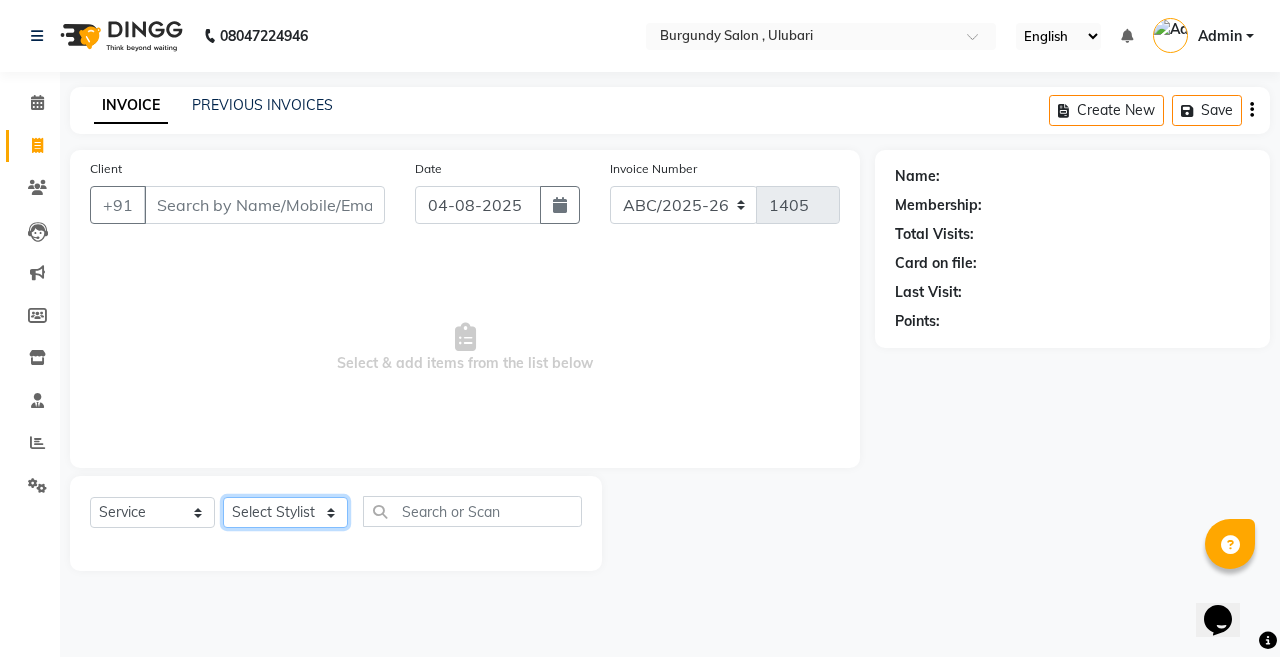 select on "47575" 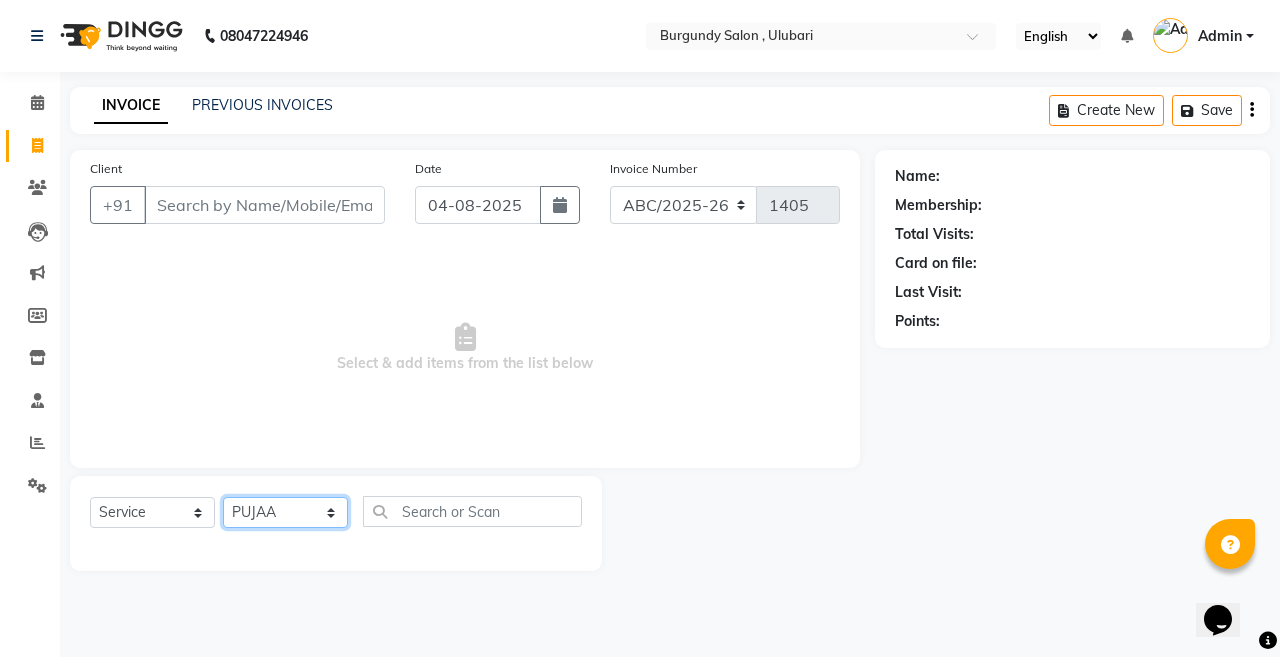 click on "Select Stylist ANIL  ANJANA BARSHA DEEPSHIKHA  DHON DAS DHON / NITUMONI EDWARD EDWARD/ LAXMI JOSHU JUNMONI KASHIF LAXI / ANJANA LAXMI LITTLE MAAM MINTUL MITALI NEETU RANA NITUMONI NITUMONI/POJA/ LAXMI NITUMONI / SAGARIKA NITUMONI/ SAGRIKA PRAKASH PUJAA Rubi RUBI / LAXMI SAGARIKA  SAGARIKA / RUBI SAHIL SAHIL / DHON SAHIL / EDWARD SAHIL/ JOSHU SAHIL/JOSHU/PRAKASH/ RUBI SAHIL/NITUMONI/ MITALI SAHIL/ RUBI SHABIR SHADHAB SIMA KALITA SONALI DEKA SOPEM staff 1 staff 1 TANU" 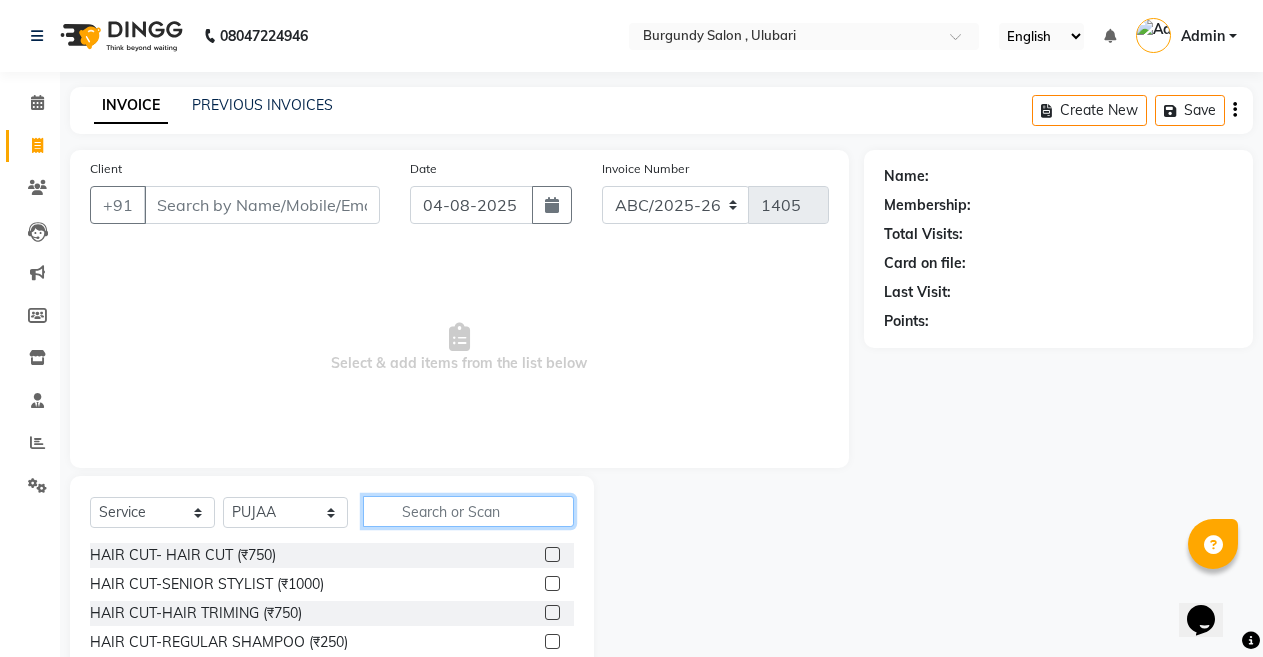 click 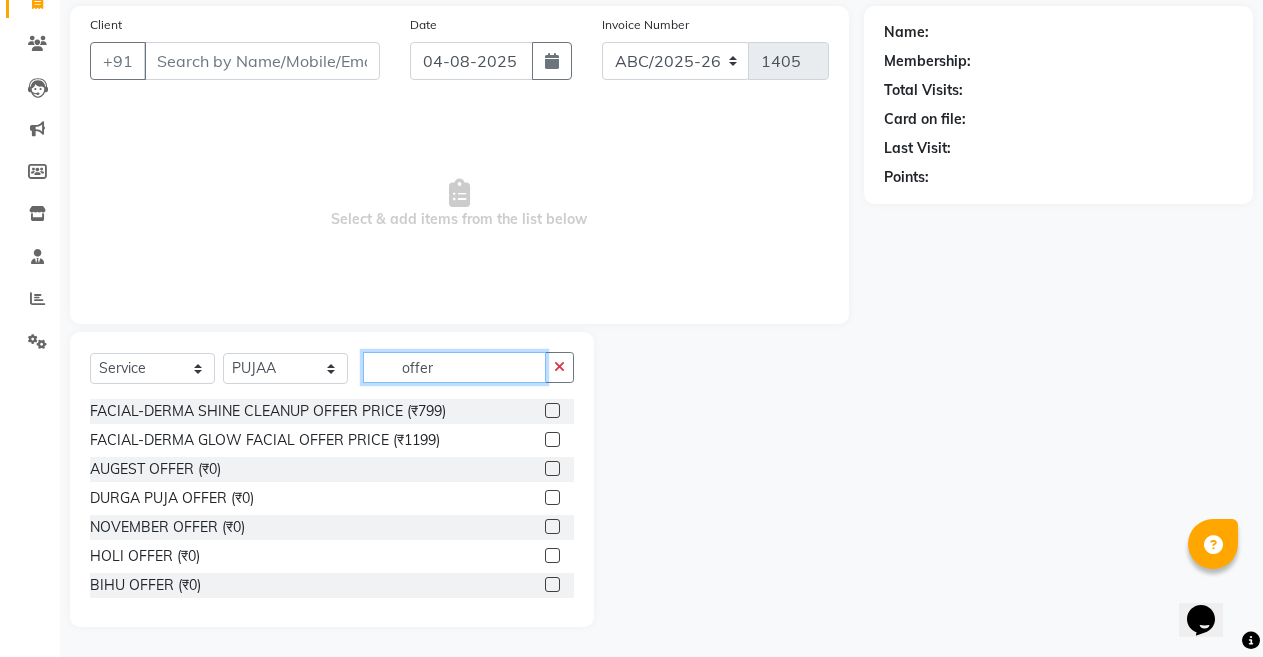 scroll, scrollTop: 143, scrollLeft: 0, axis: vertical 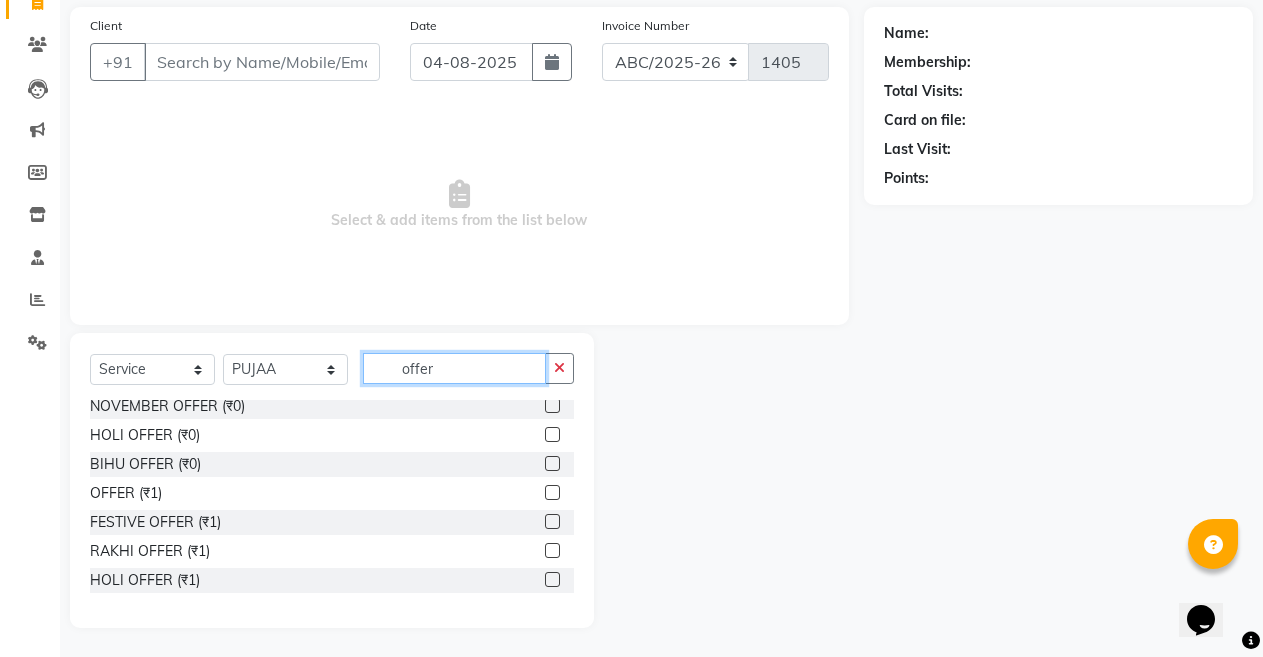 type on "offer" 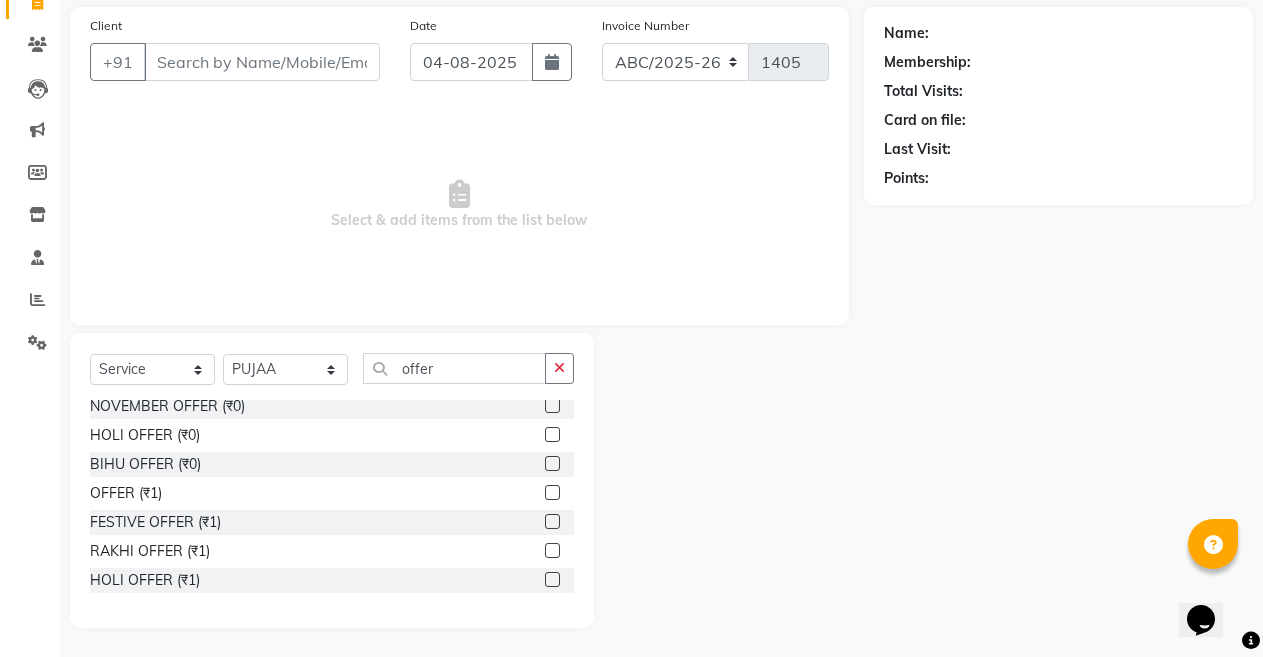 click 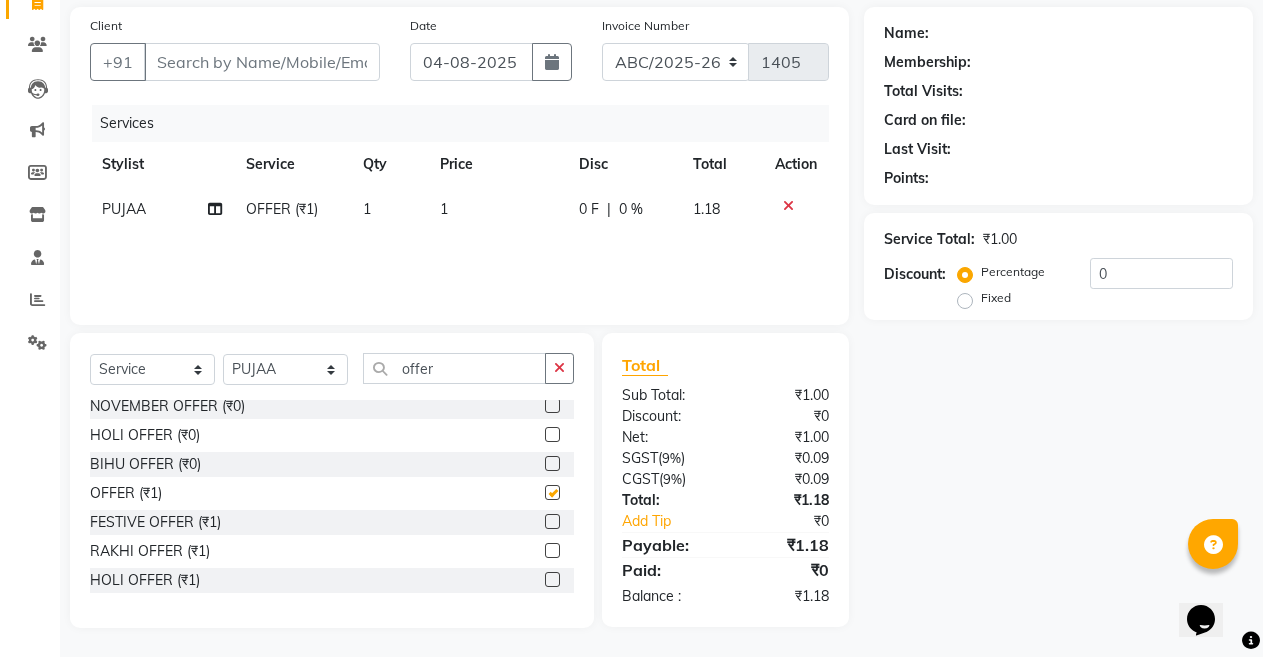 checkbox on "false" 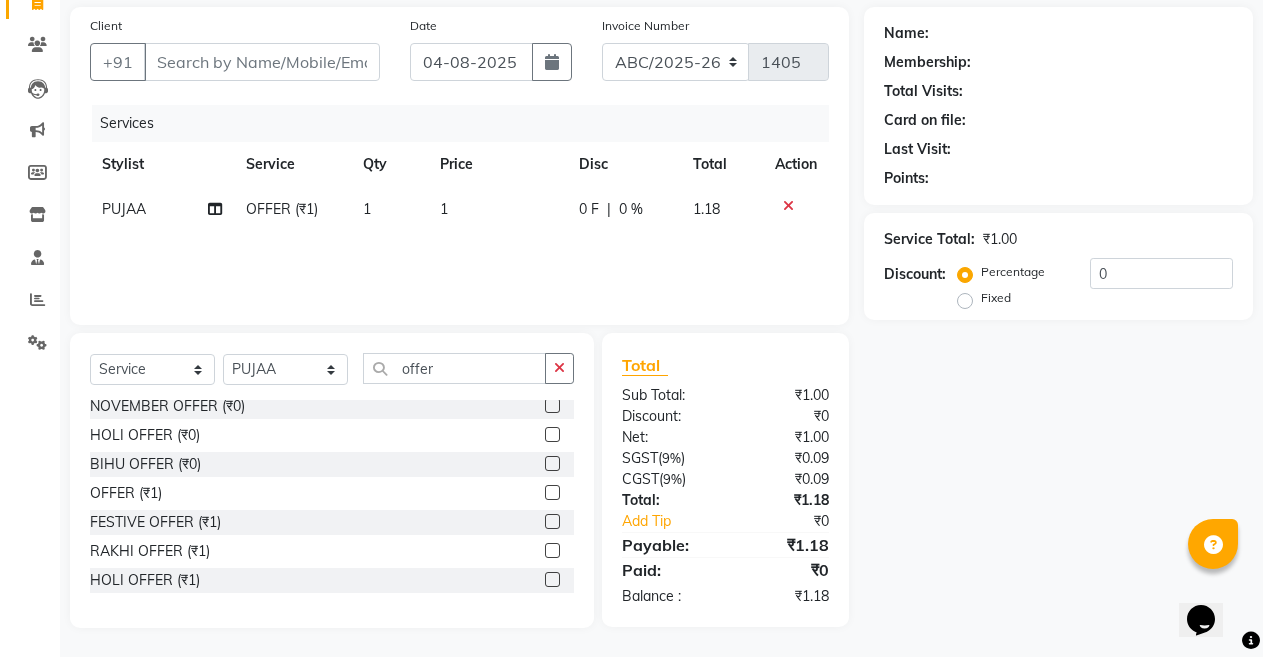 click on "1" 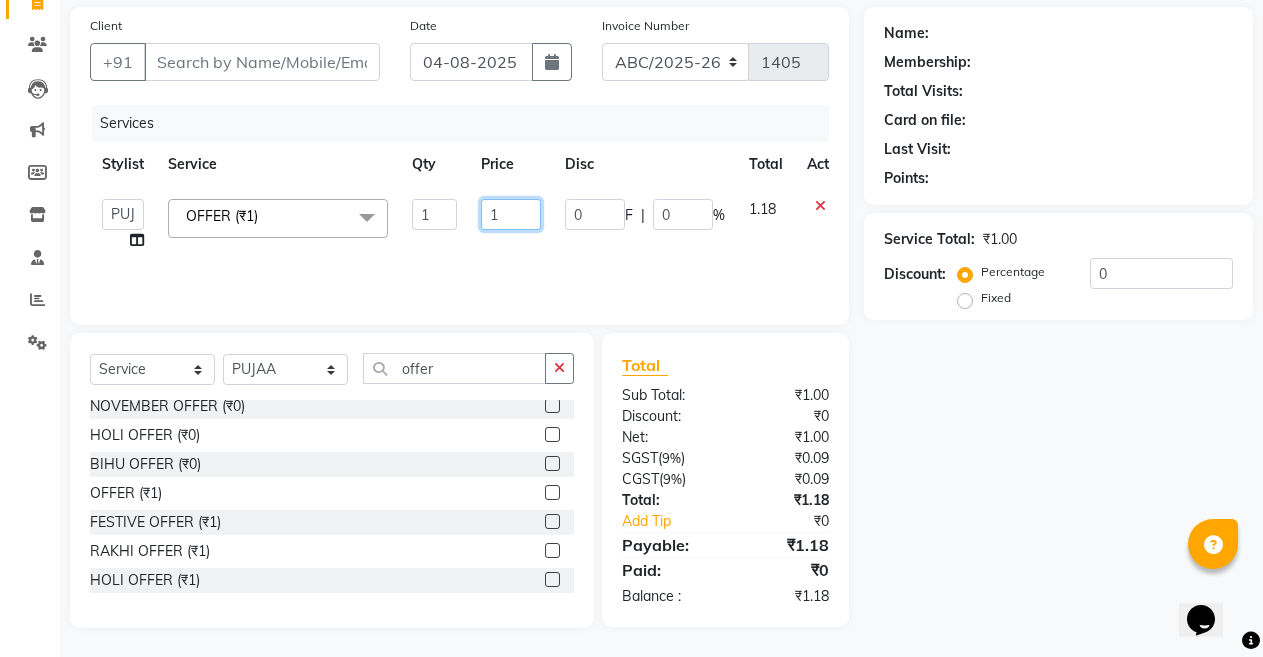 click on "1" 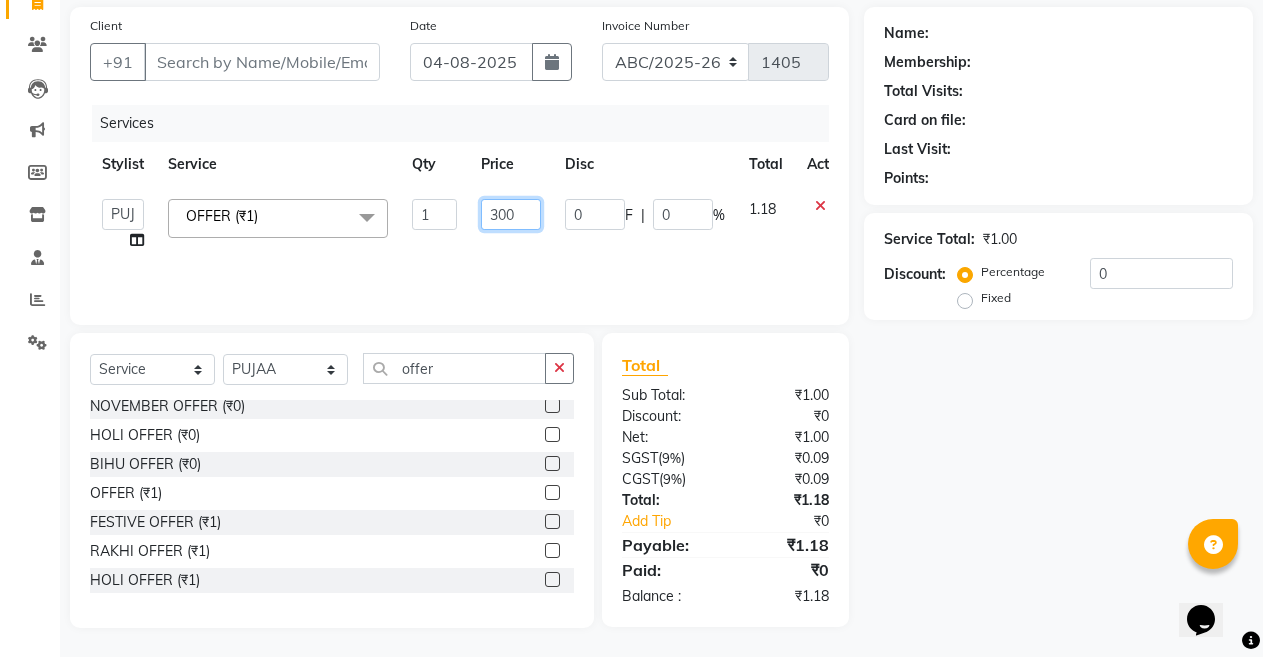 type on "3000" 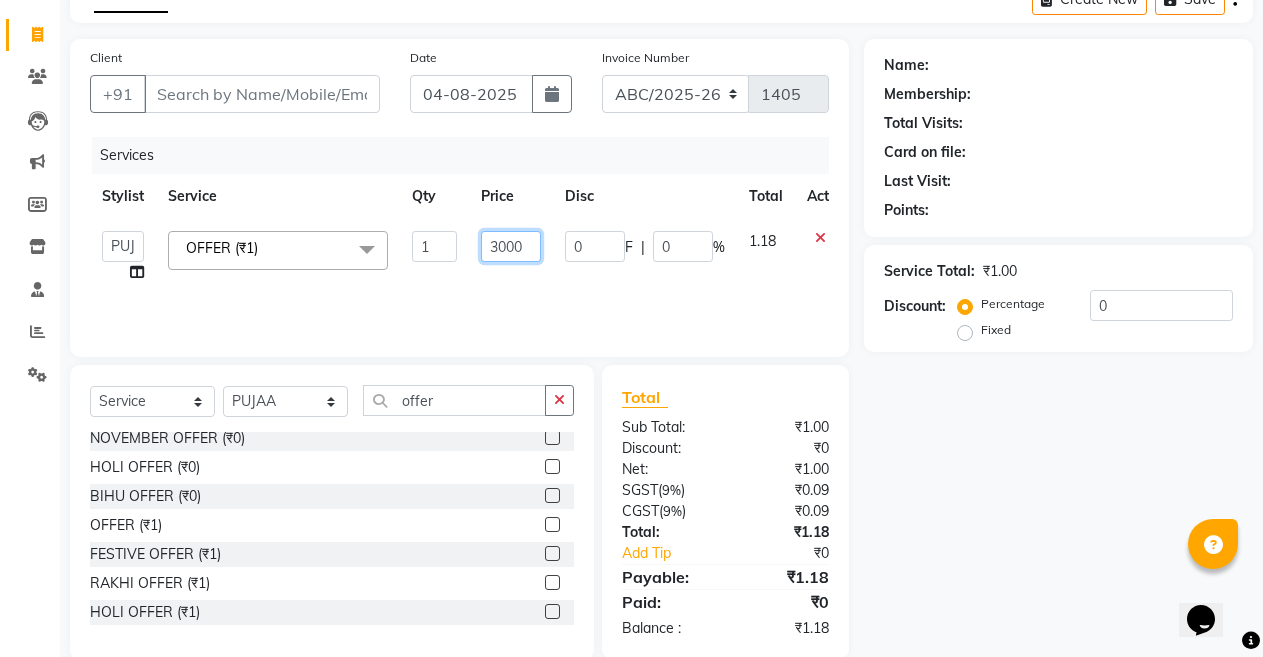 scroll, scrollTop: 103, scrollLeft: 0, axis: vertical 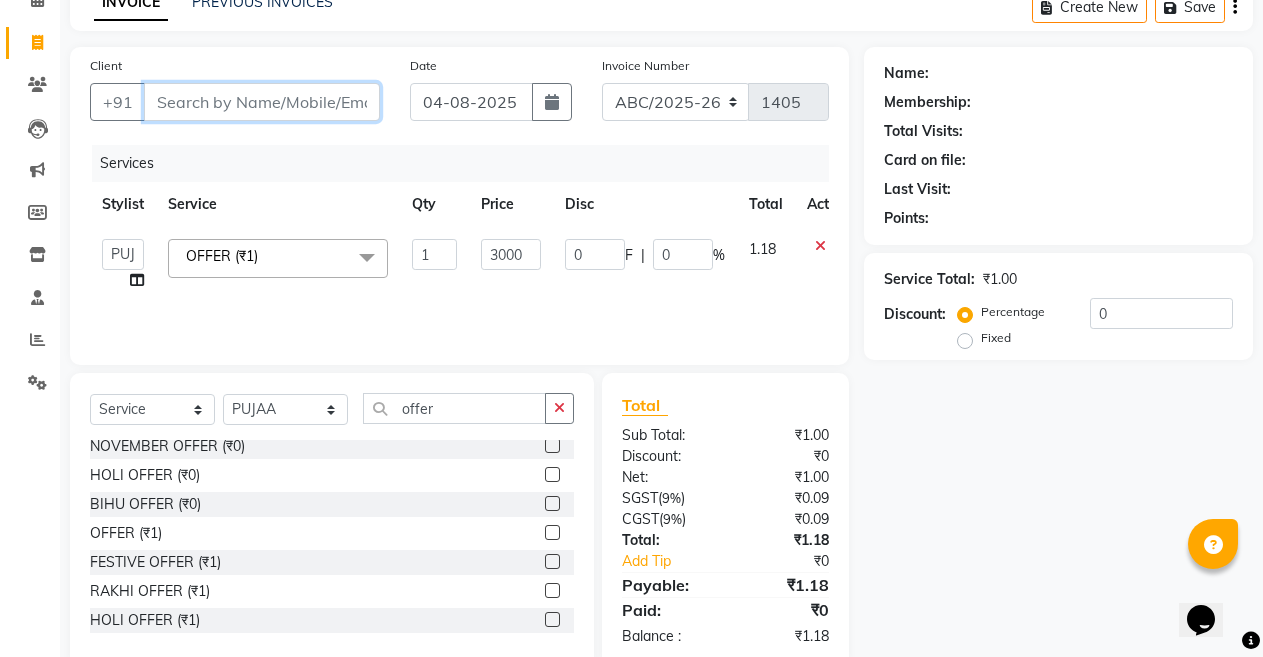 click on "Client" at bounding box center (262, 102) 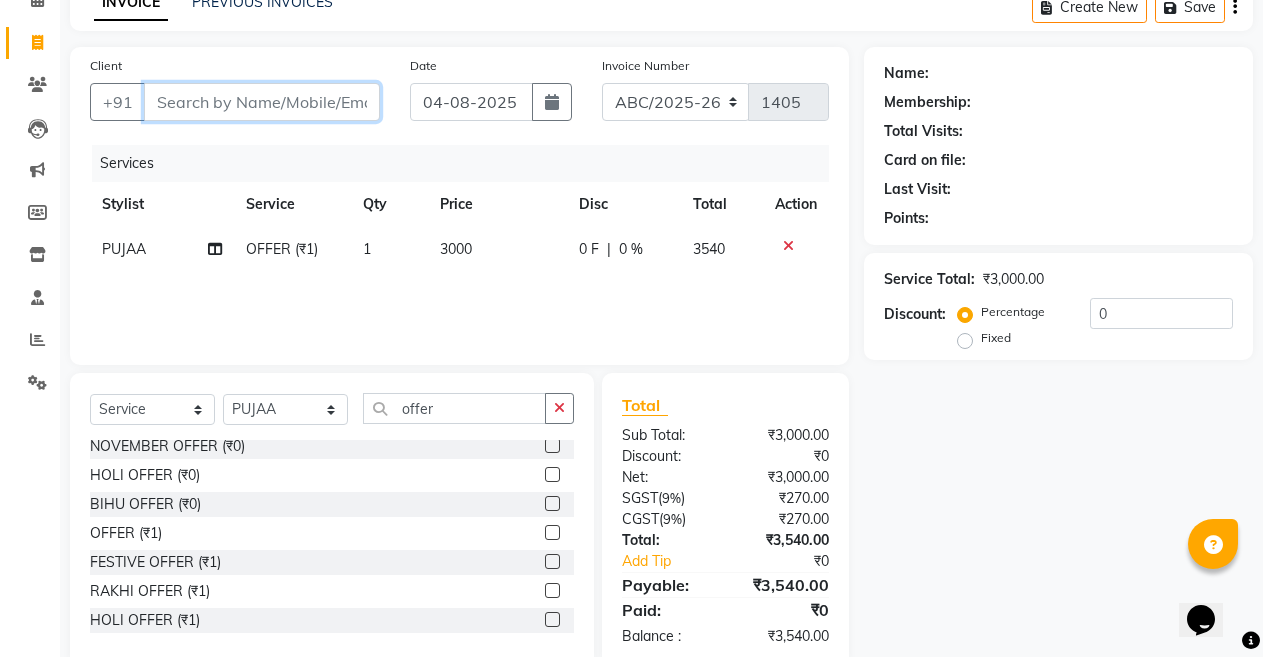 click on "Client" at bounding box center (262, 102) 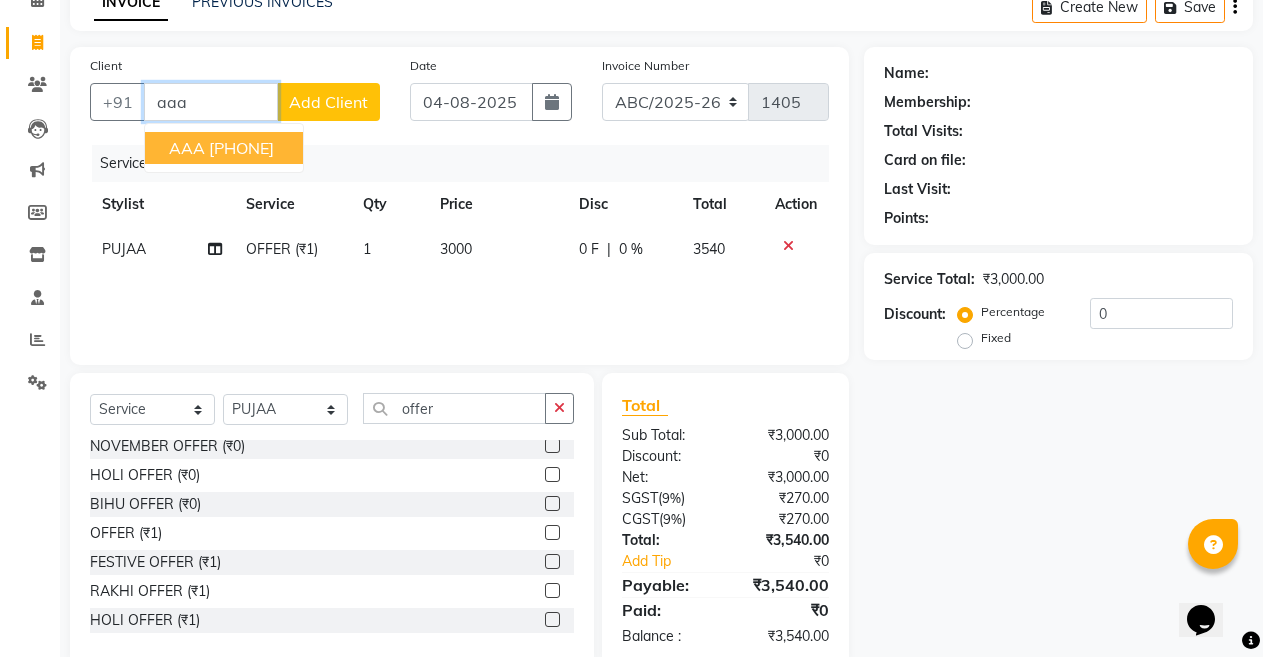 click on "[PHONE]" at bounding box center (241, 148) 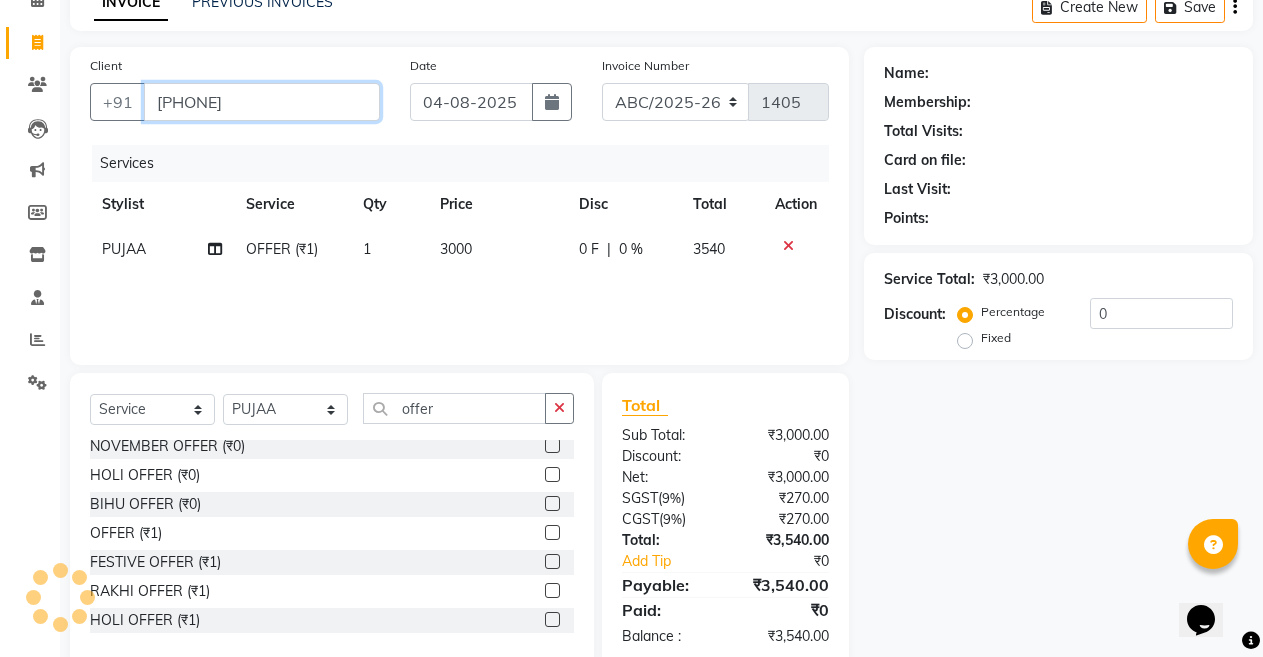 type on "[PHONE]" 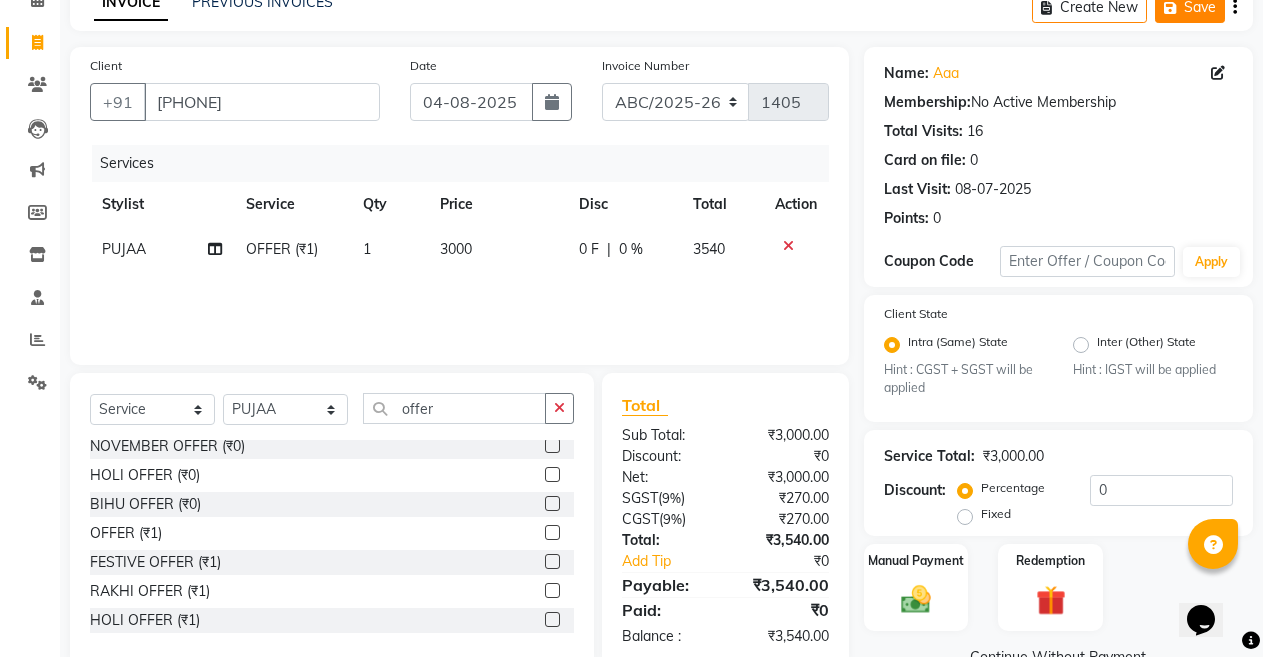 click on "Save" 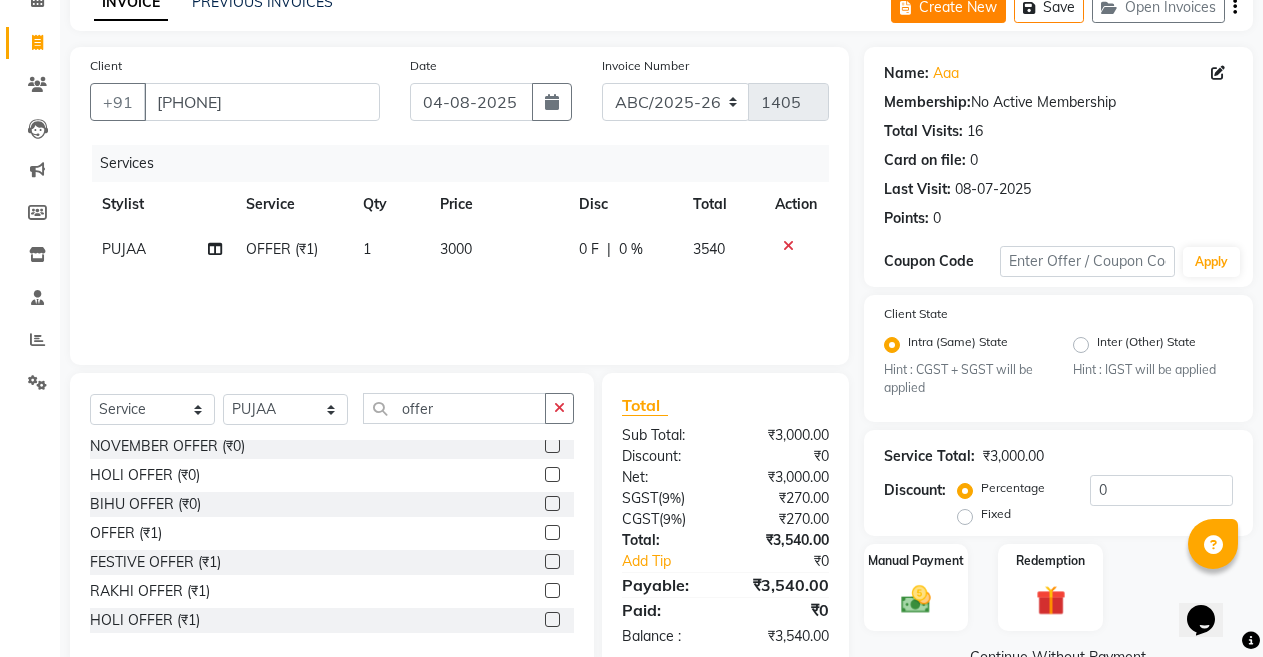 click on "Create New" 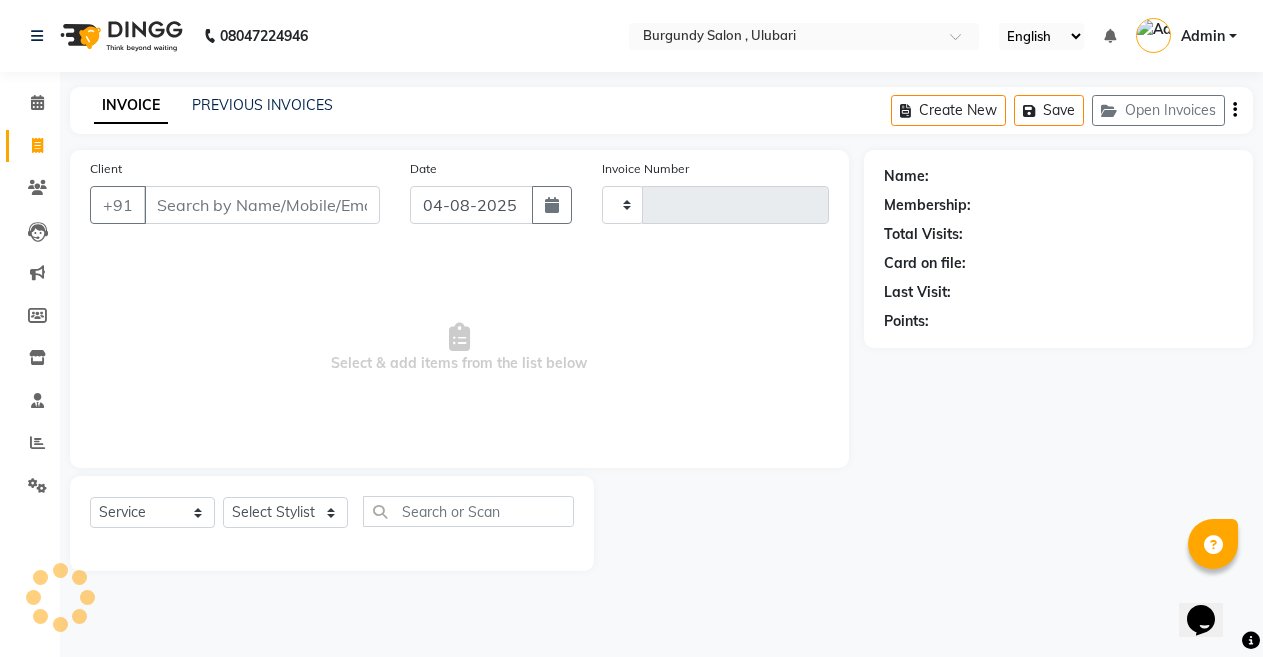scroll, scrollTop: 0, scrollLeft: 0, axis: both 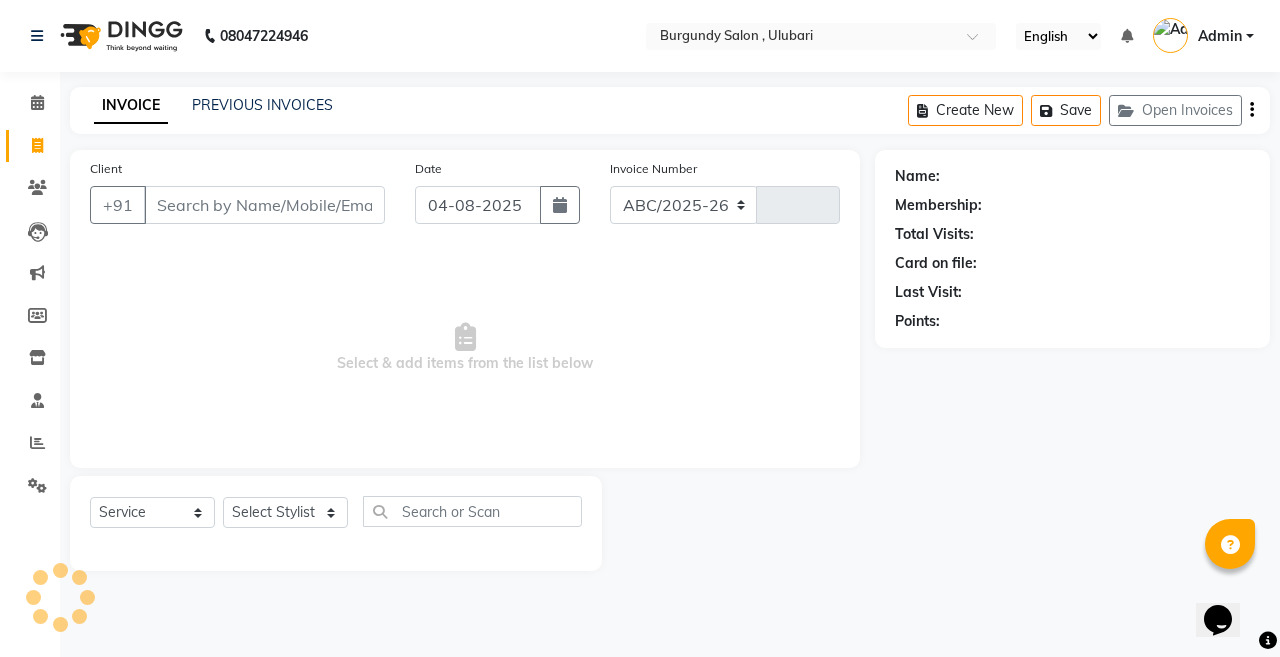 select on "5345" 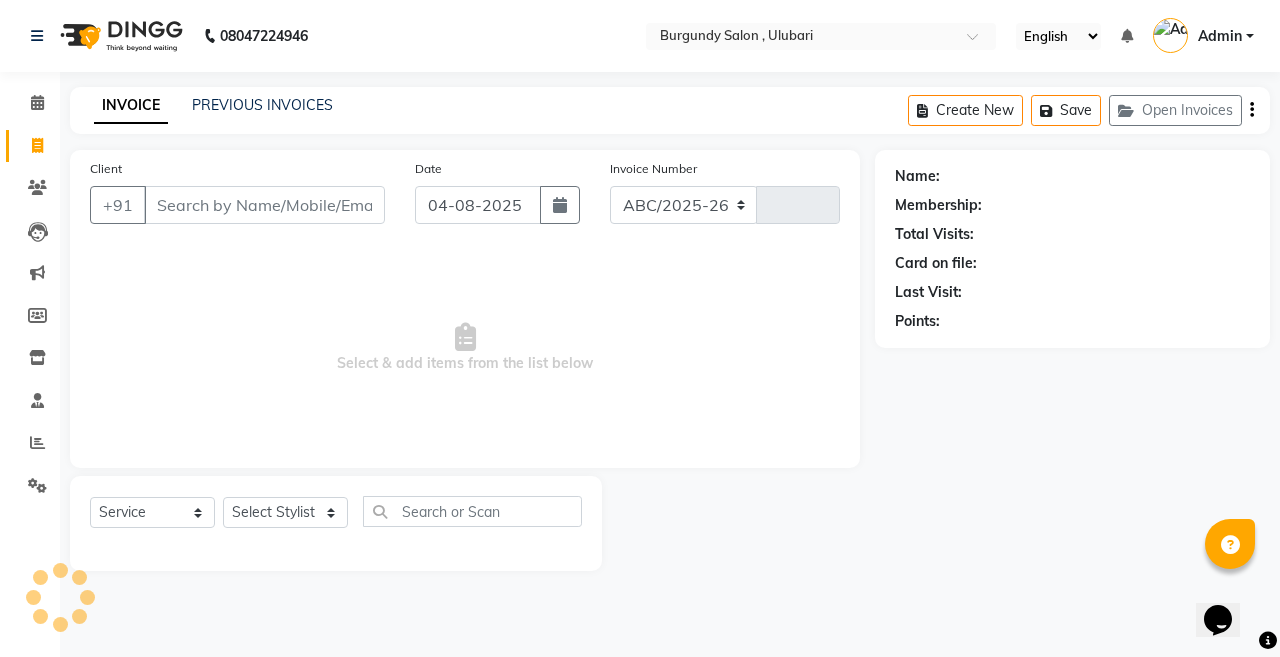 type on "1405" 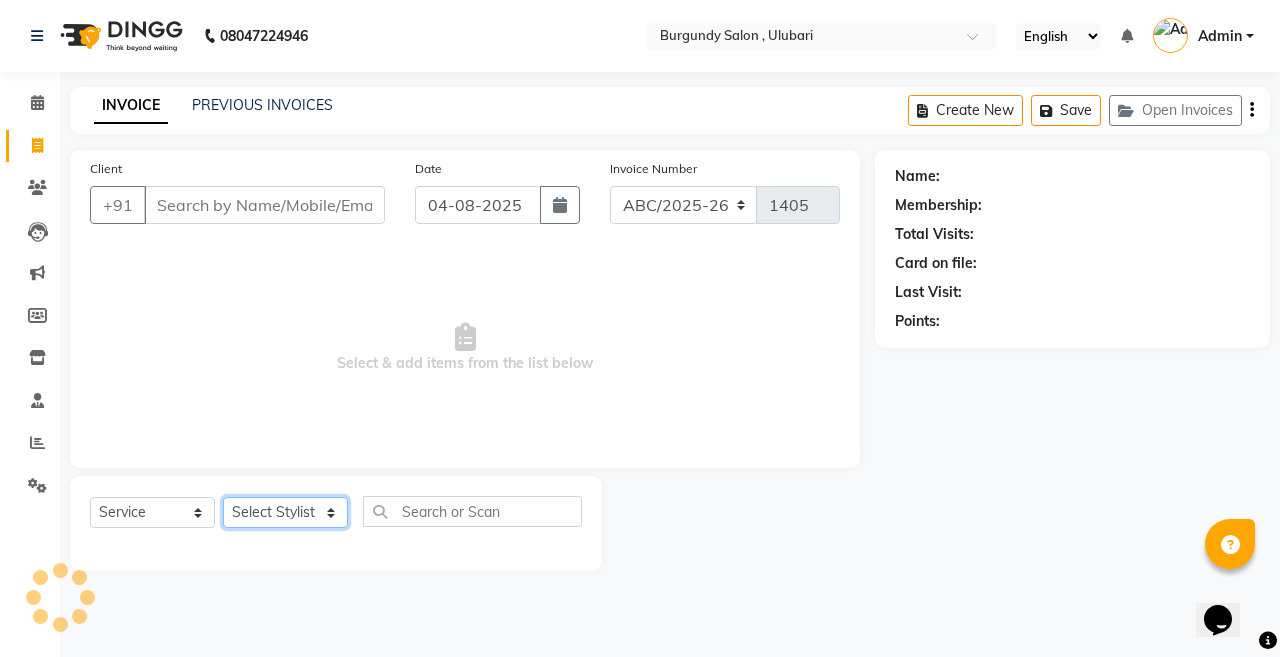 click on "Select Stylist" 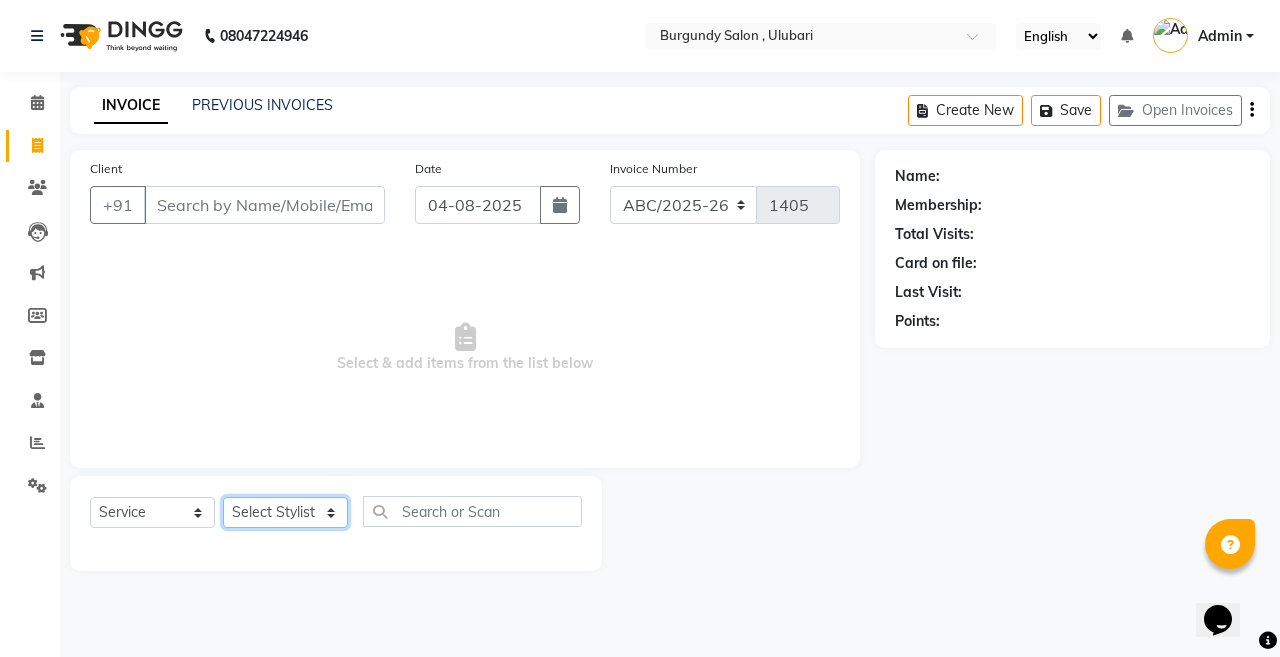 click on "Select Stylist ANIL  ANJANA BARSHA DEEPSHIKHA  DHON DAS DHON / NITUMONI EDWARD EDWARD/ LAXMI JOSHU JUNMONI KASHIF LAXI / ANJANA LAXMI LITTLE MAAM MINTUL MITALI NEETU RANA NITUMONI NITUMONI/POJA/ LAXMI NITUMONI / SAGARIKA NITUMONI/ SAGRIKA PRAKASH PUJAA Rubi RUBI / LAXMI SAGARIKA  SAGARIKA / RUBI SAHIL SAHIL / DHON SAHIL / EDWARD SAHIL/ JOSHU SAHIL/JOSHU/PRAKASH/ RUBI SAHIL/NITUMONI/ MITALI SAHIL/ RUBI SHABIR SHADHAB SIMA KALITA SONALI DEKA SOPEM staff 1 staff 1 TANU" 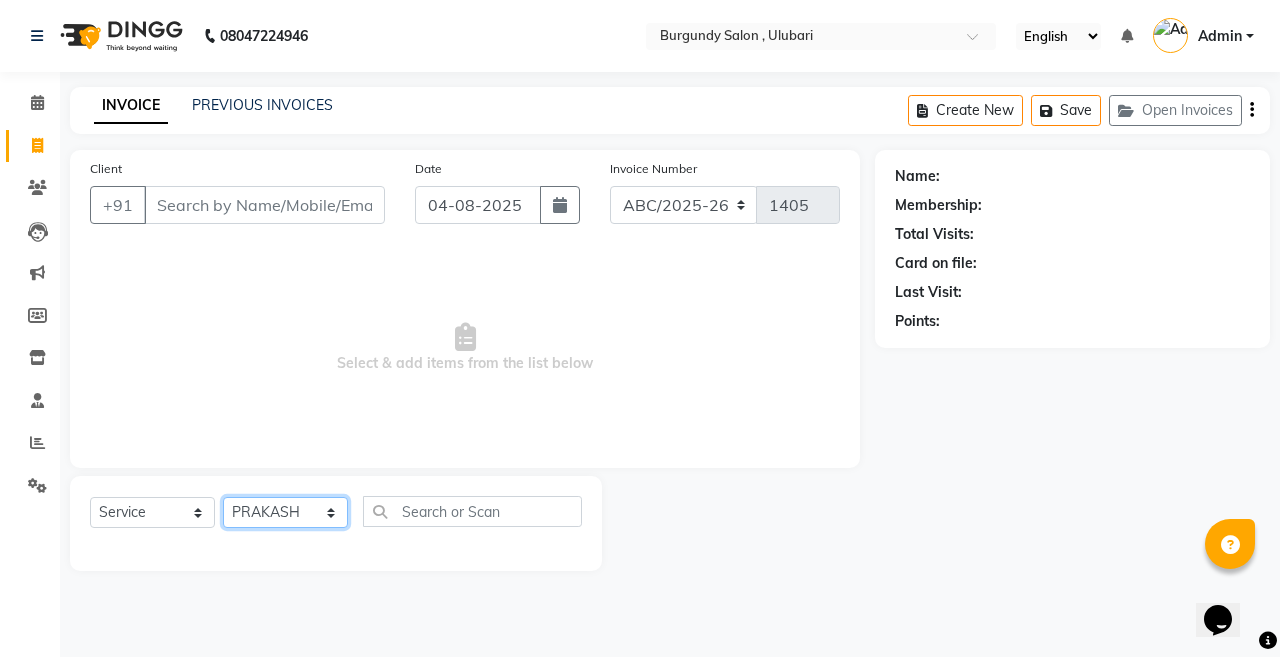 click on "Select Stylist ANIL  ANJANA BARSHA DEEPSHIKHA  DHON DAS DHON / NITUMONI EDWARD EDWARD/ LAXMI JOSHU JUNMONI KASHIF LAXI / ANJANA LAXMI LITTLE MAAM MINTUL MITALI NEETU RANA NITUMONI NITUMONI/POJA/ LAXMI NITUMONI / SAGARIKA NITUMONI/ SAGRIKA PRAKASH PUJAA Rubi RUBI / LAXMI SAGARIKA  SAGARIKA / RUBI SAHIL SAHIL / DHON SAHIL / EDWARD SAHIL/ JOSHU SAHIL/JOSHU/PRAKASH/ RUBI SAHIL/NITUMONI/ MITALI SAHIL/ RUBI SHABIR SHADHAB SIMA KALITA SONALI DEKA SOPEM staff 1 staff 1 TANU" 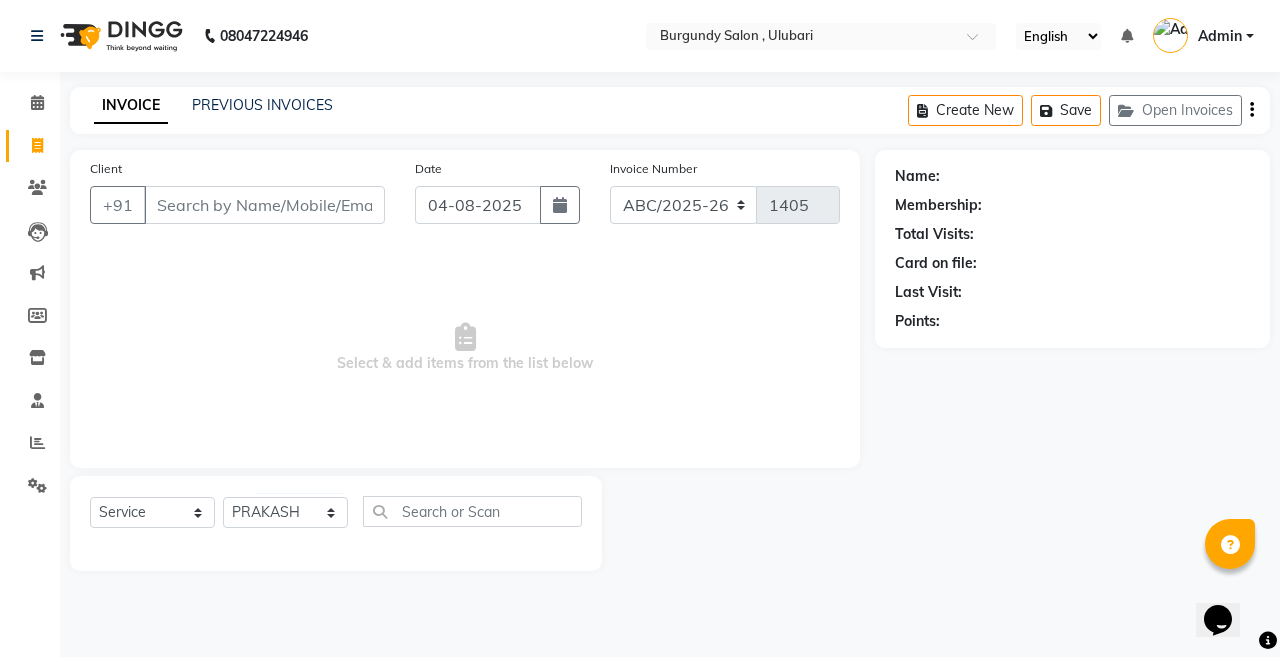 click on "Select  Service  Product  Membership  Package Voucher Prepaid Gift Card  Select Stylist ANIL  ANJANA BARSHA DEEPSHIKHA  DHON DAS DHON / NITUMONI EDWARD EDWARD/ LAXMI JOSHU JUNMONI KASHIF LAXI / ANJANA LAXMI LITTLE MAAM MINTUL MITALI NEETU RANA NITUMONI NITUMONI/POJA/ LAXMI NITUMONI / SAGARIKA NITUMONI/ SAGRIKA PRAKASH PUJAA Rubi RUBI / LAXMI SAGARIKA  SAGARIKA / RUBI SAHIL SAHIL / DHON SAHIL / EDWARD SAHIL/ JOSHU SAHIL/JOSHU/PRAKASH/ RUBI SAHIL/NITUMONI/ MITALI SAHIL/ RUBI SHABIR SHADHAB SIMA KALITA SONALI DEKA SOPEM staff 1 staff 1 TANU" 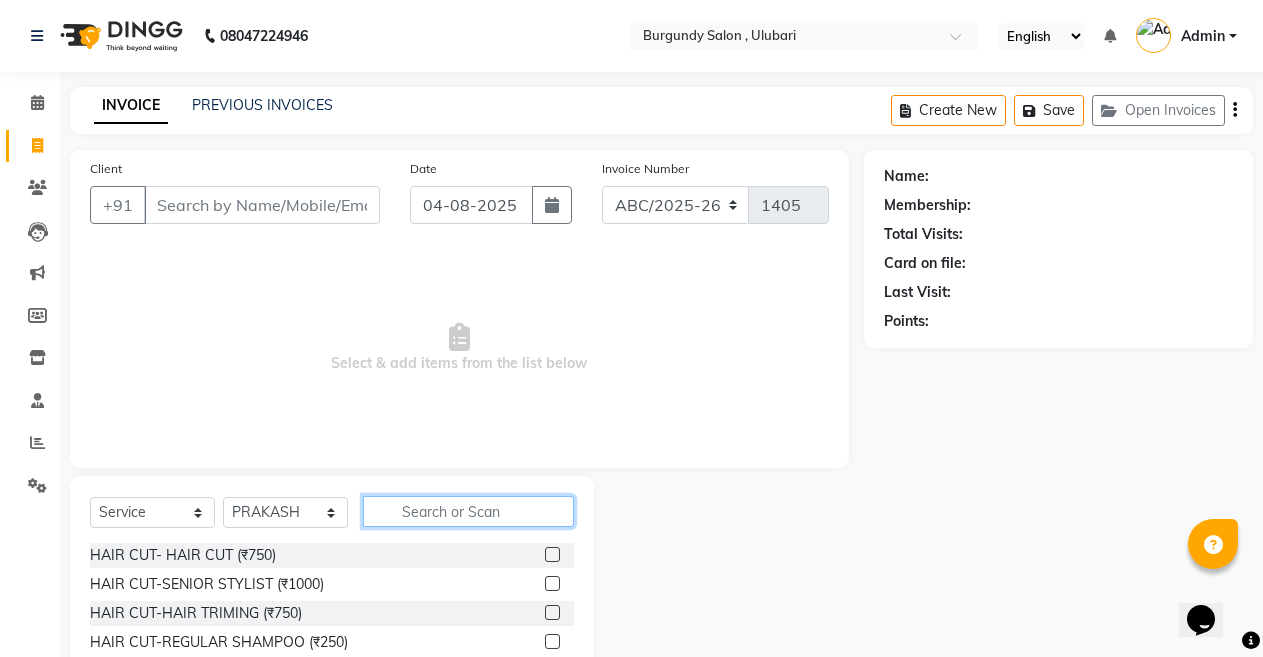 click 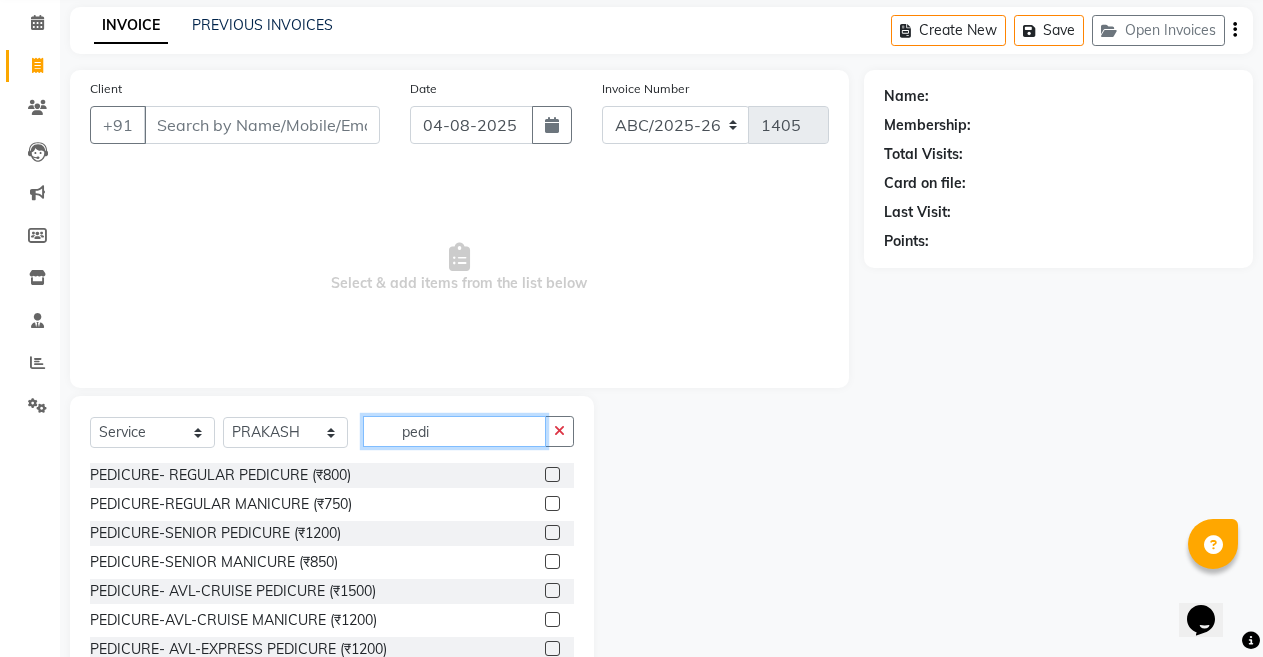 scroll, scrollTop: 120, scrollLeft: 0, axis: vertical 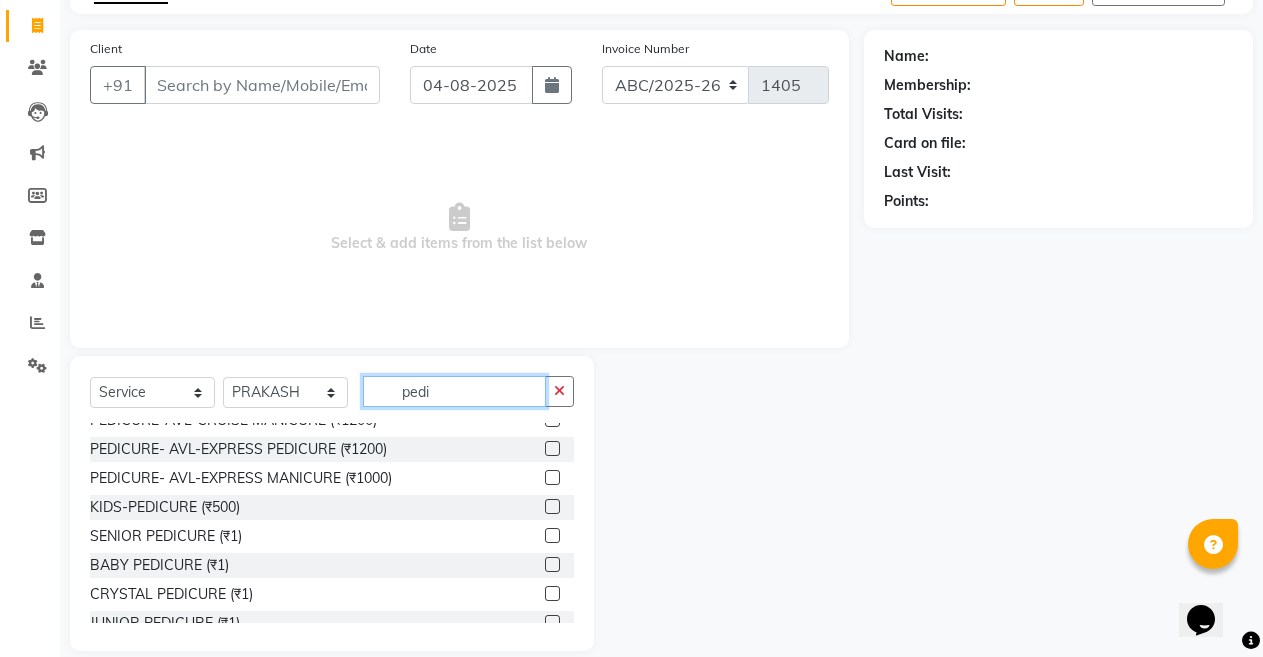 type on "pedi" 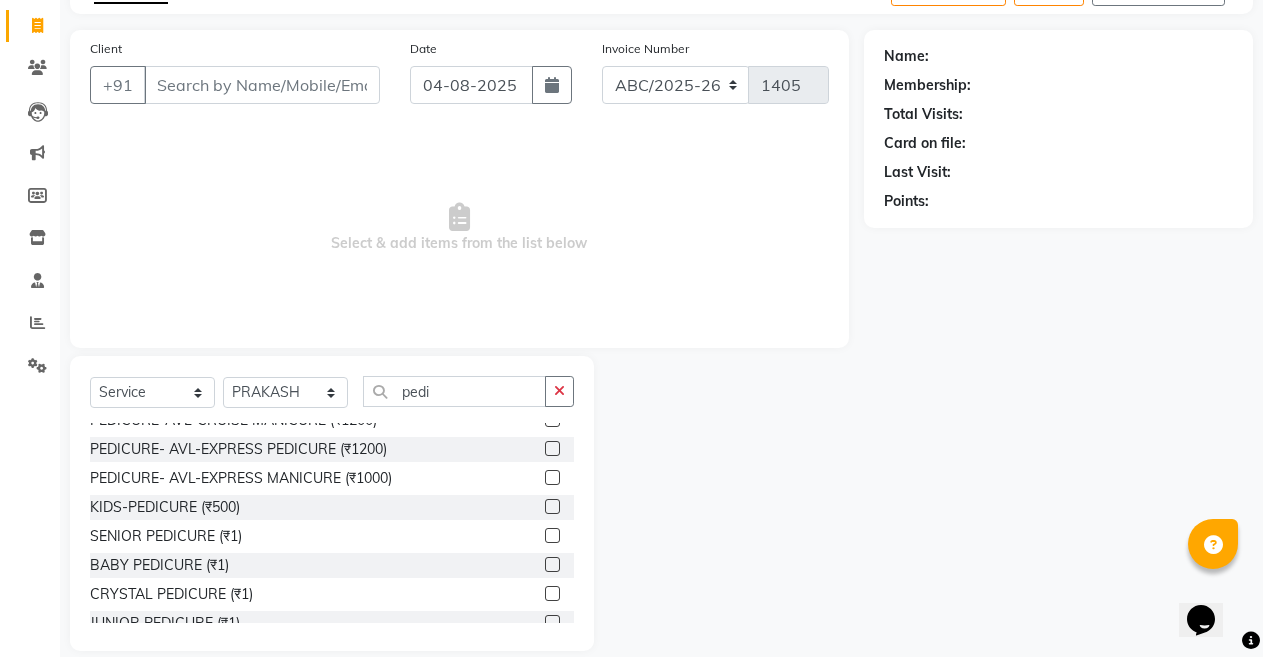 click 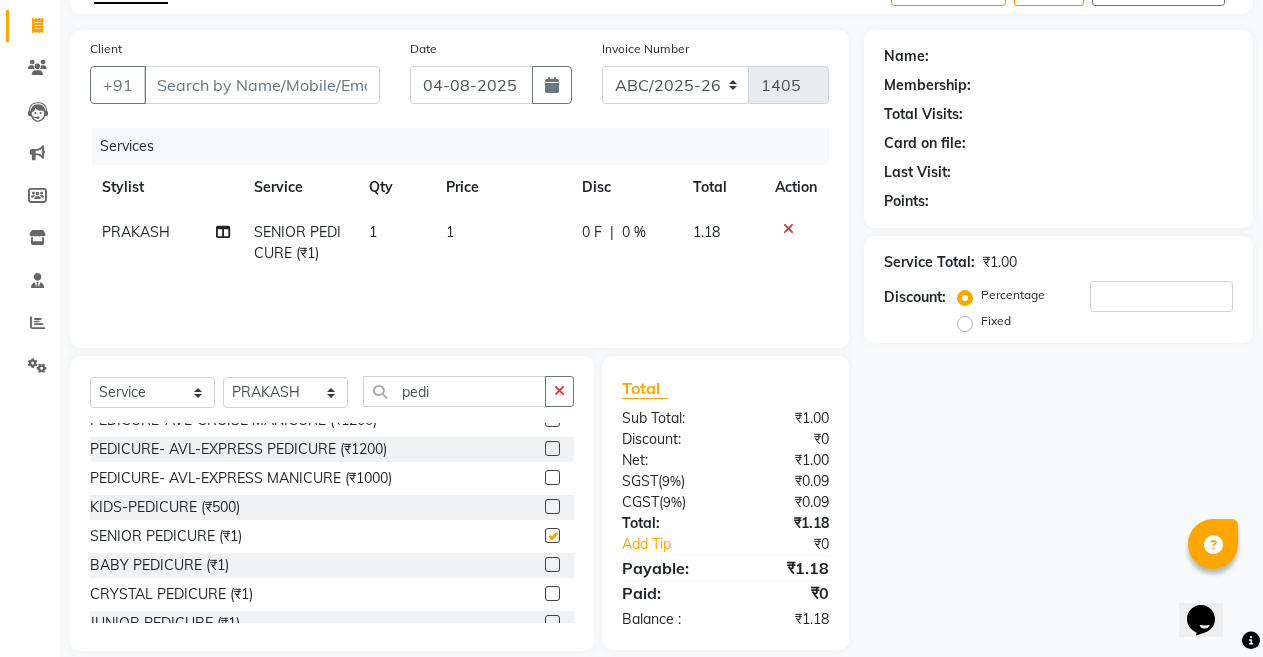 checkbox on "false" 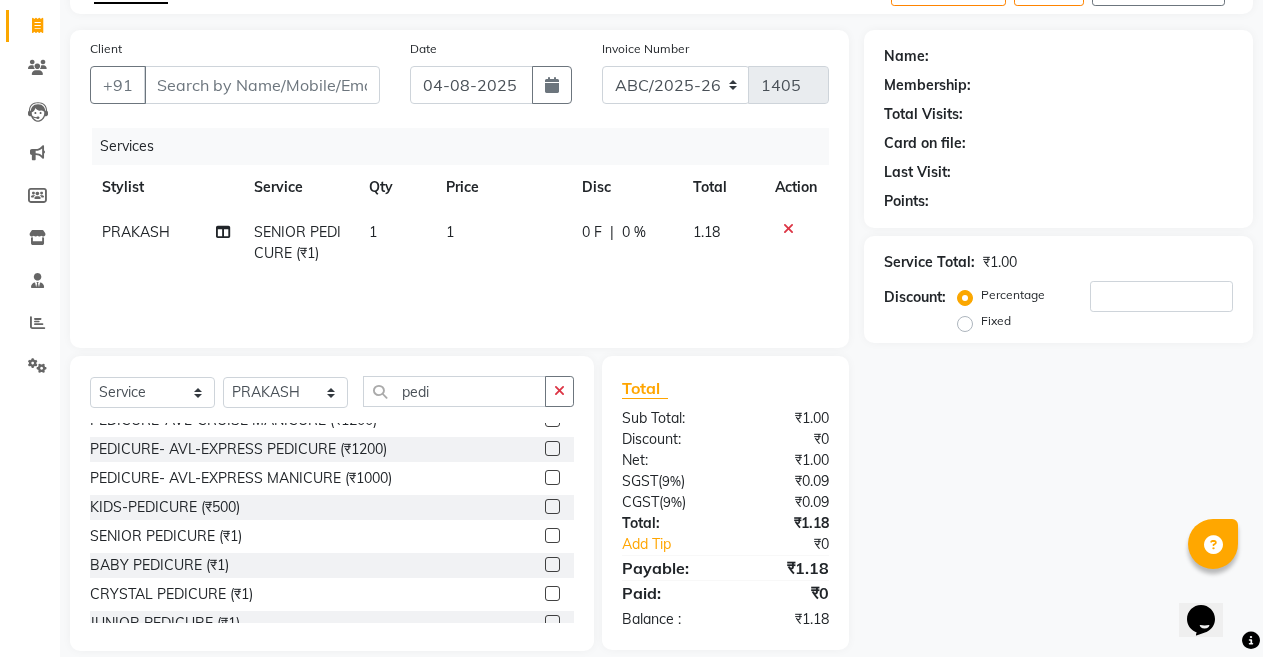 click on "1" 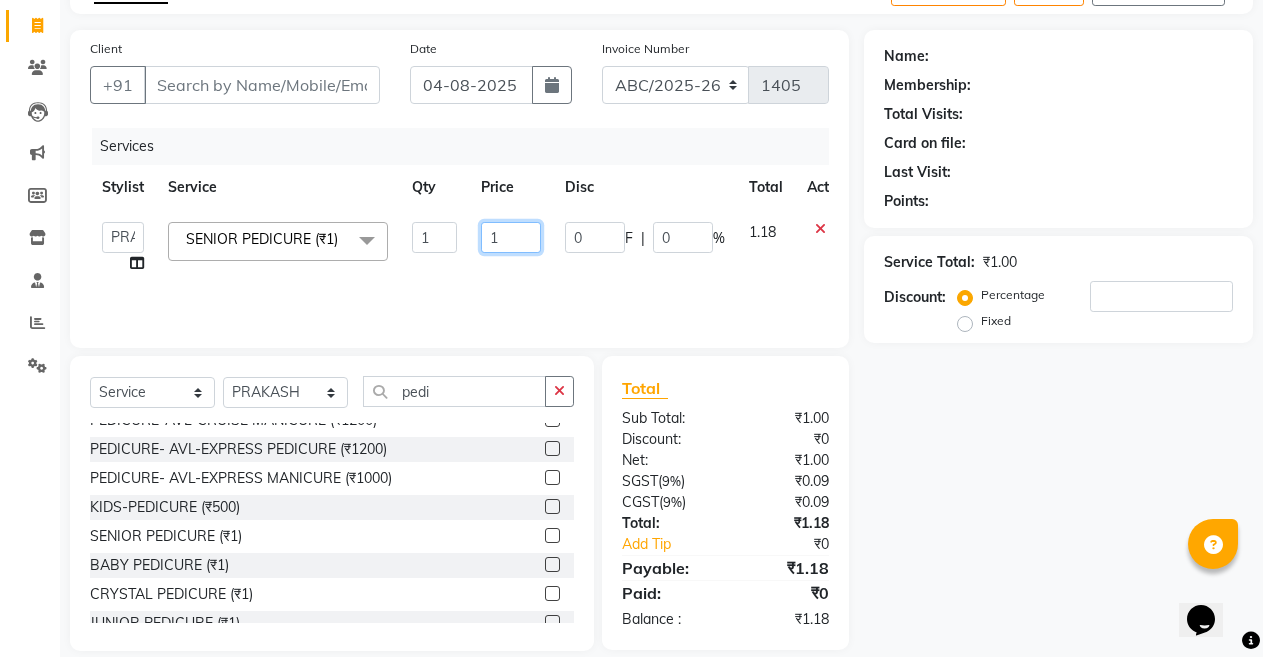 click on "1" 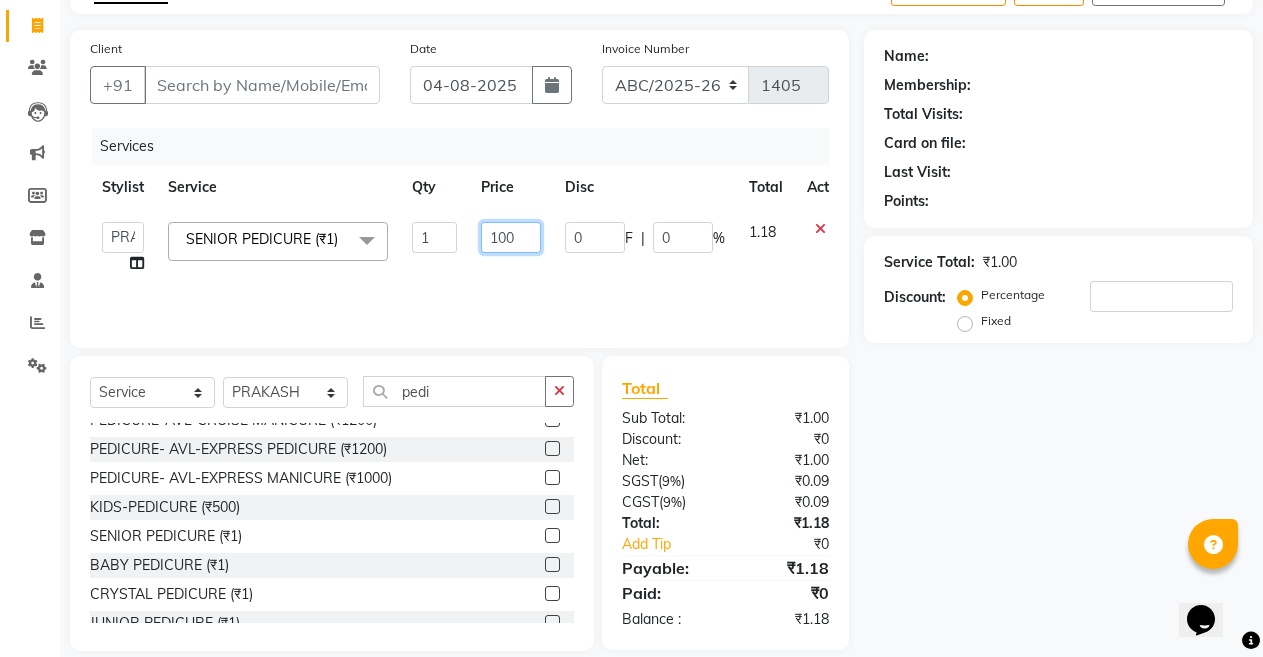type on "1000" 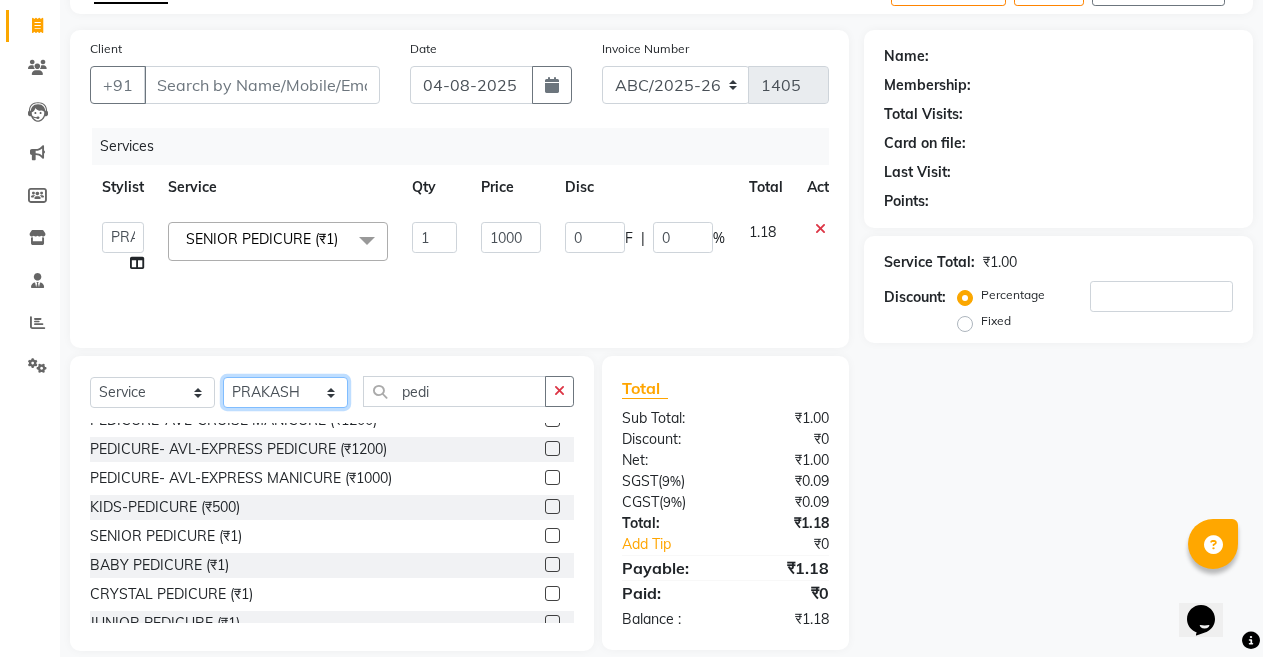 click on "Select Stylist ANIL  ANJANA BARSHA DEEPSHIKHA  DHON DAS DHON / NITUMONI EDWARD EDWARD/ LAXMI JOSHU JUNMONI KASHIF LAXI / ANJANA LAXMI LITTLE MAAM MINTUL MITALI NEETU RANA NITUMONI NITUMONI/POJA/ LAXMI NITUMONI / SAGARIKA NITUMONI/ SAGRIKA PRAKASH PUJAA Rubi RUBI / LAXMI SAGARIKA  SAGARIKA / RUBI SAHIL SAHIL / DHON SAHIL / EDWARD SAHIL/ JOSHU SAHIL/JOSHU/PRAKASH/ RUBI SAHIL/NITUMONI/ MITALI SAHIL/ RUBI SHABIR SHADHAB SIMA KALITA SONALI DEKA SOPEM staff 1 staff 1 TANU" 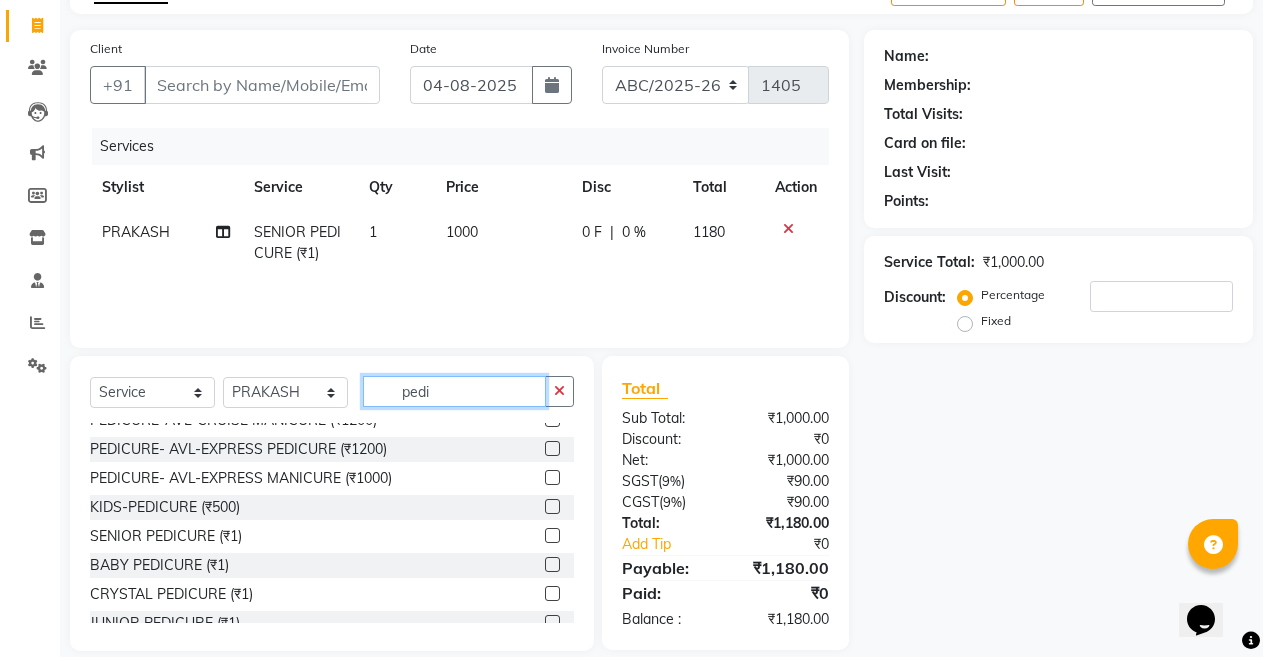 click on "pedi" 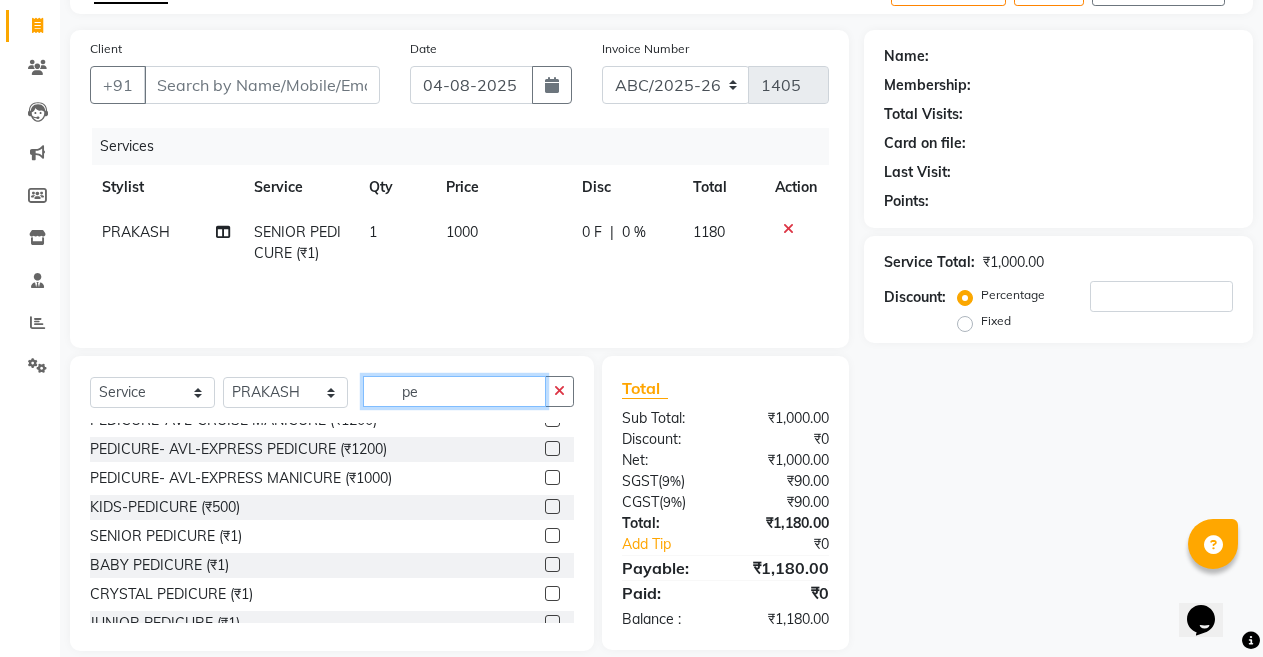 type on "p" 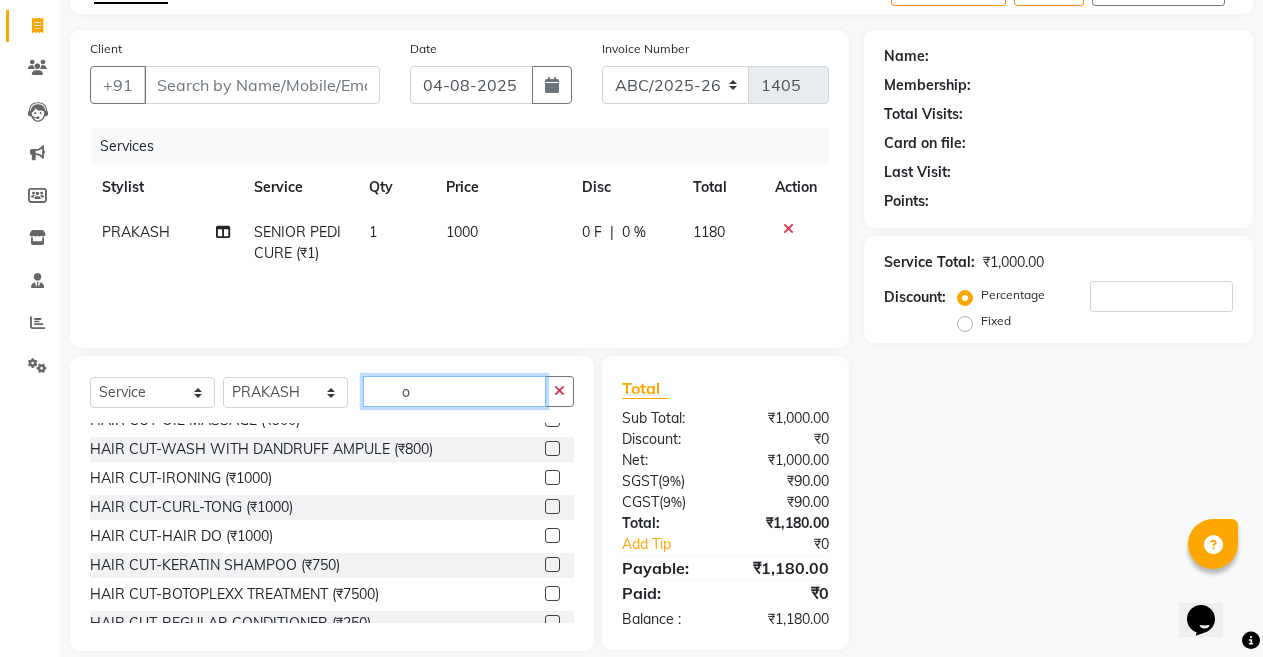 scroll, scrollTop: 102, scrollLeft: 0, axis: vertical 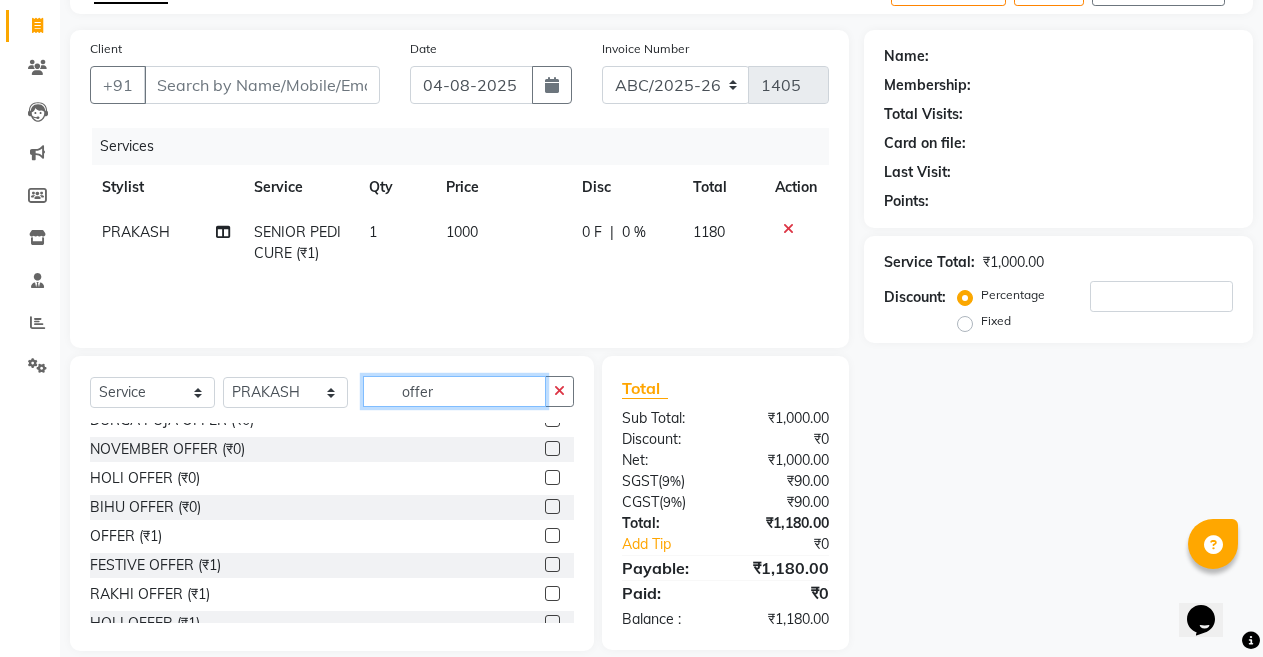 click on "offer" 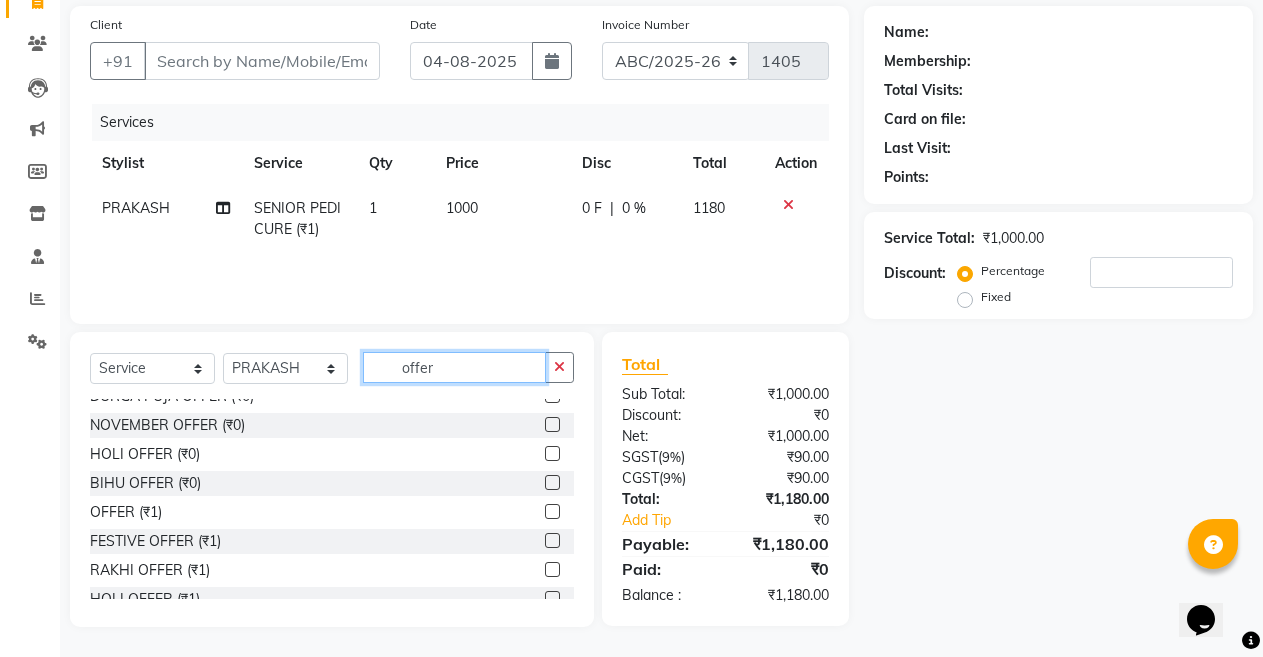 type on "offer" 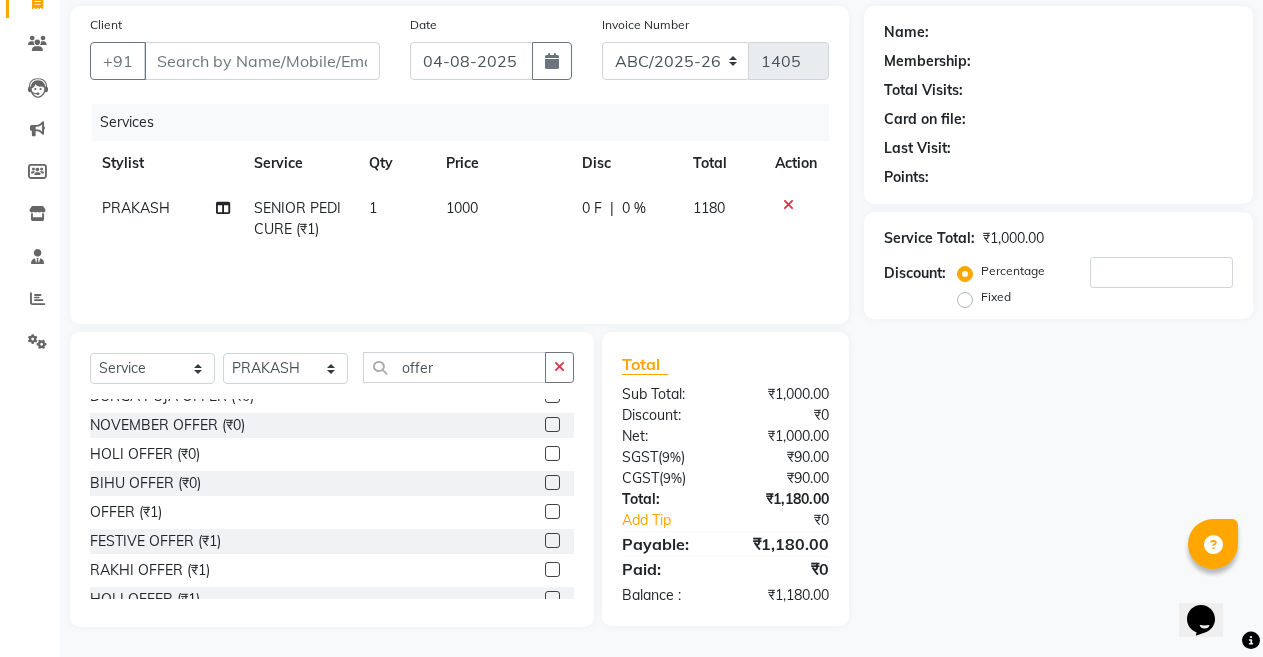 click 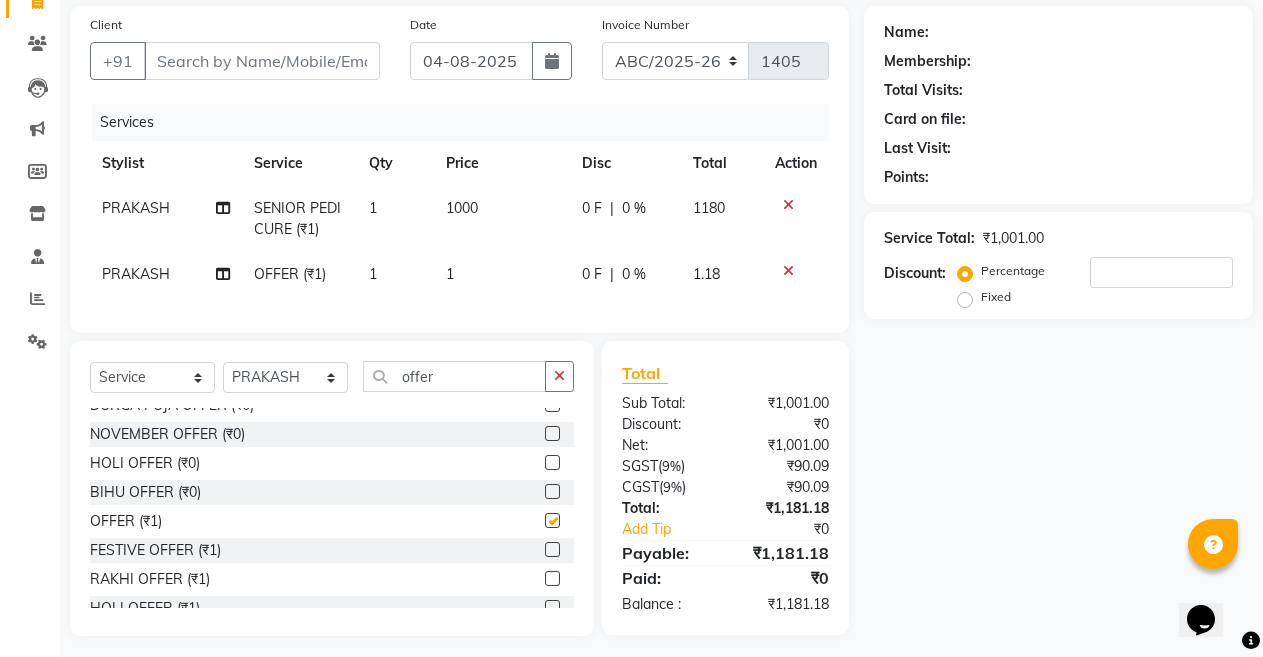 checkbox on "false" 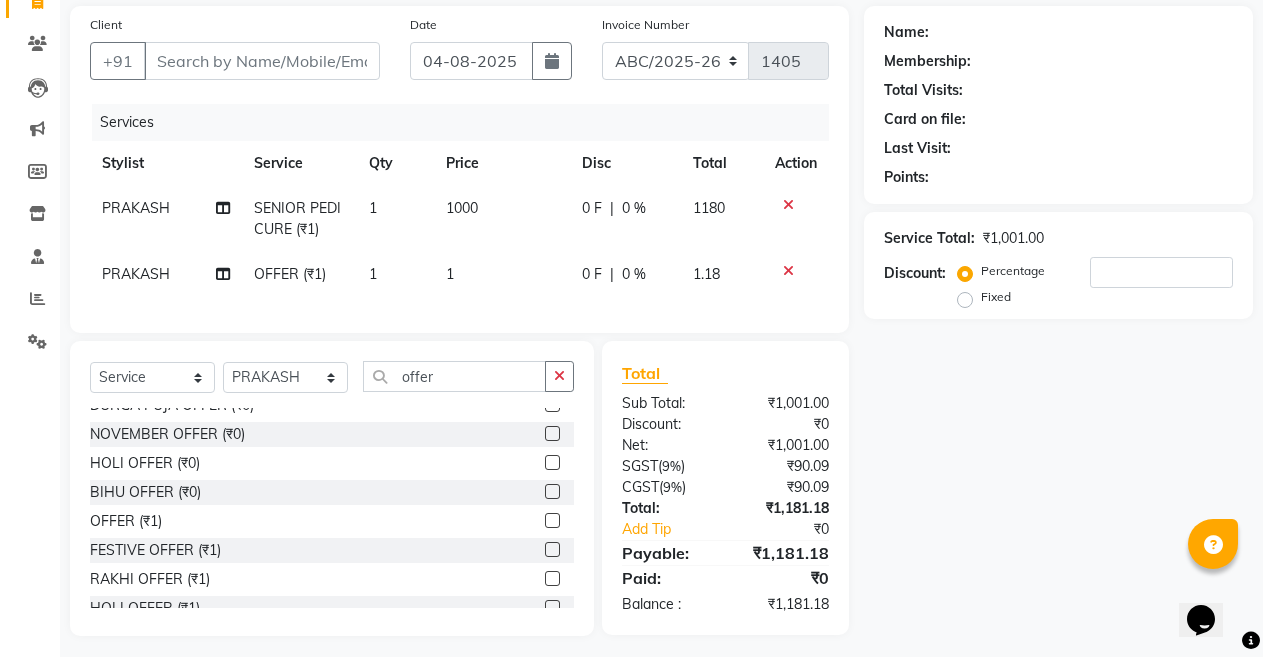 click on "1" 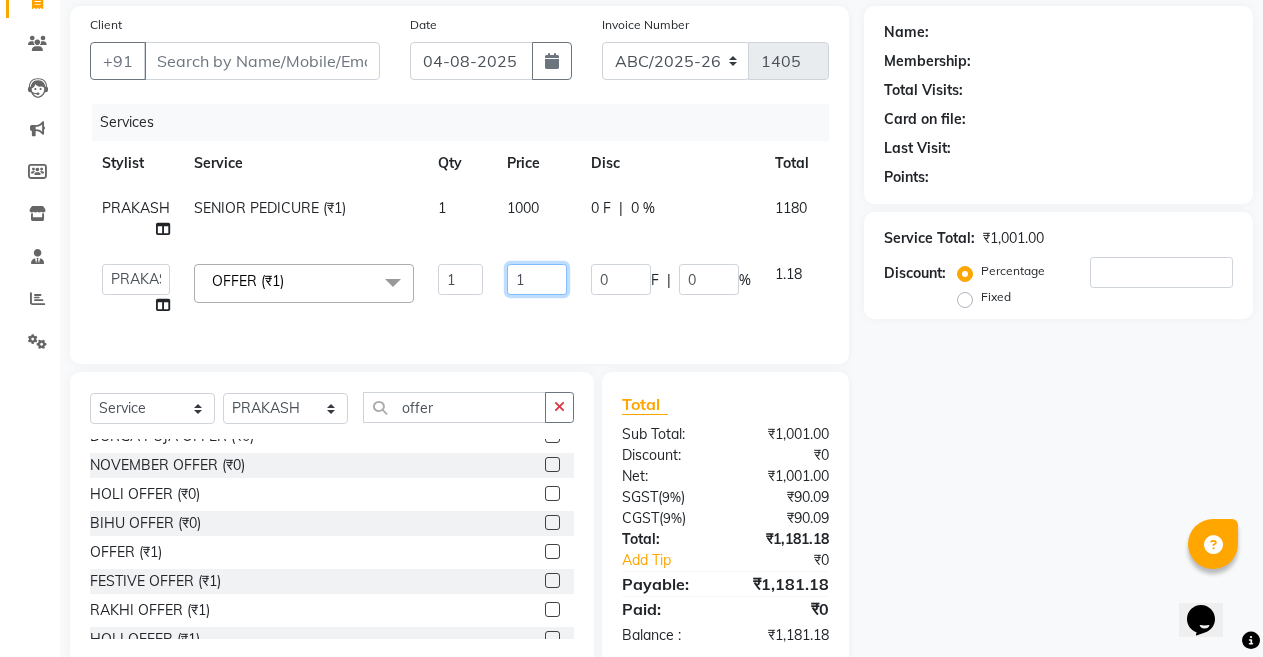 click on "1" 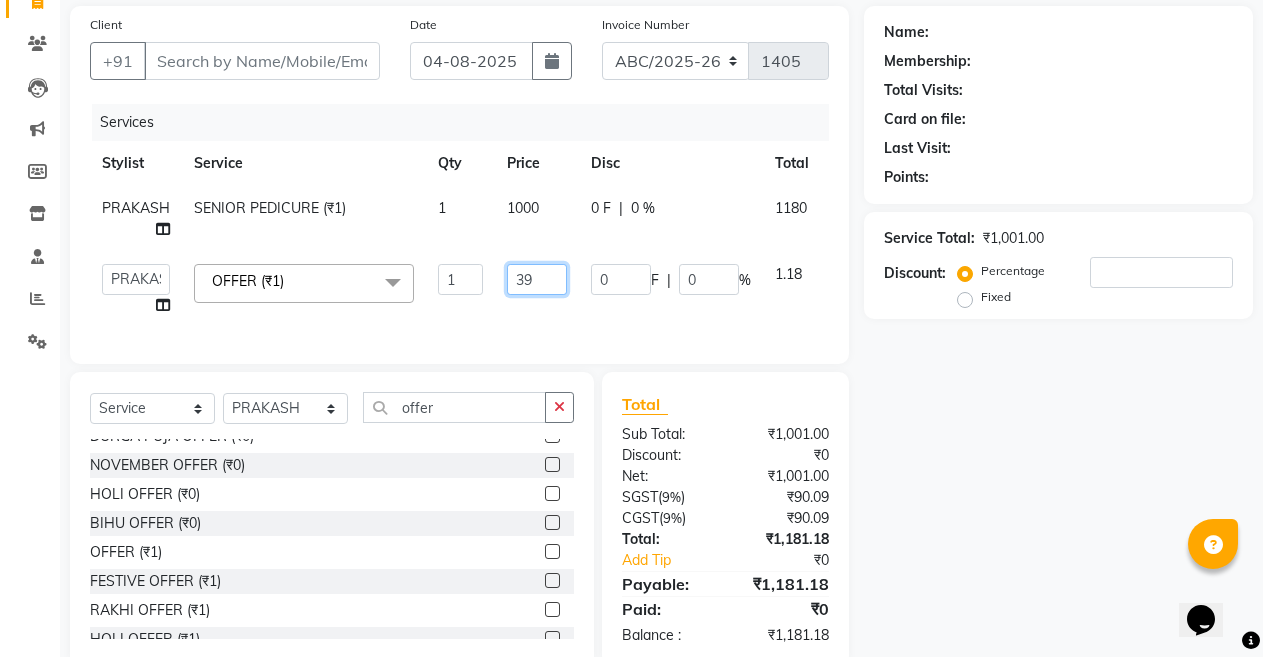 type on "399" 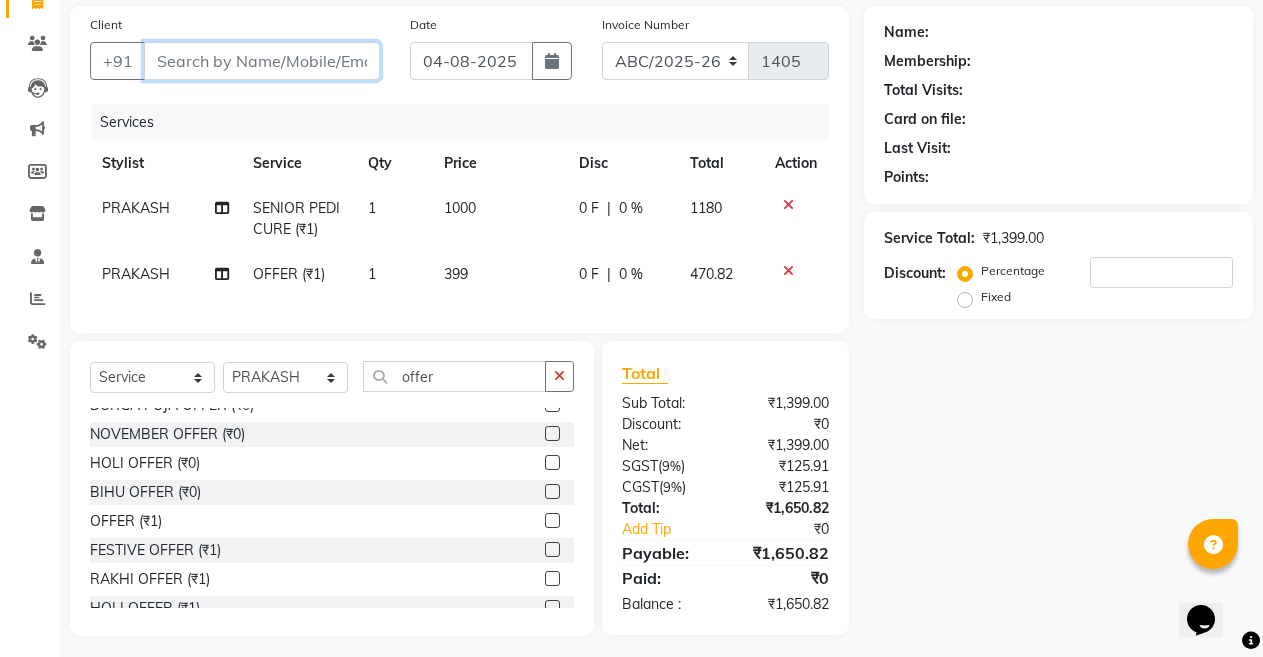 click on "Client" at bounding box center [262, 61] 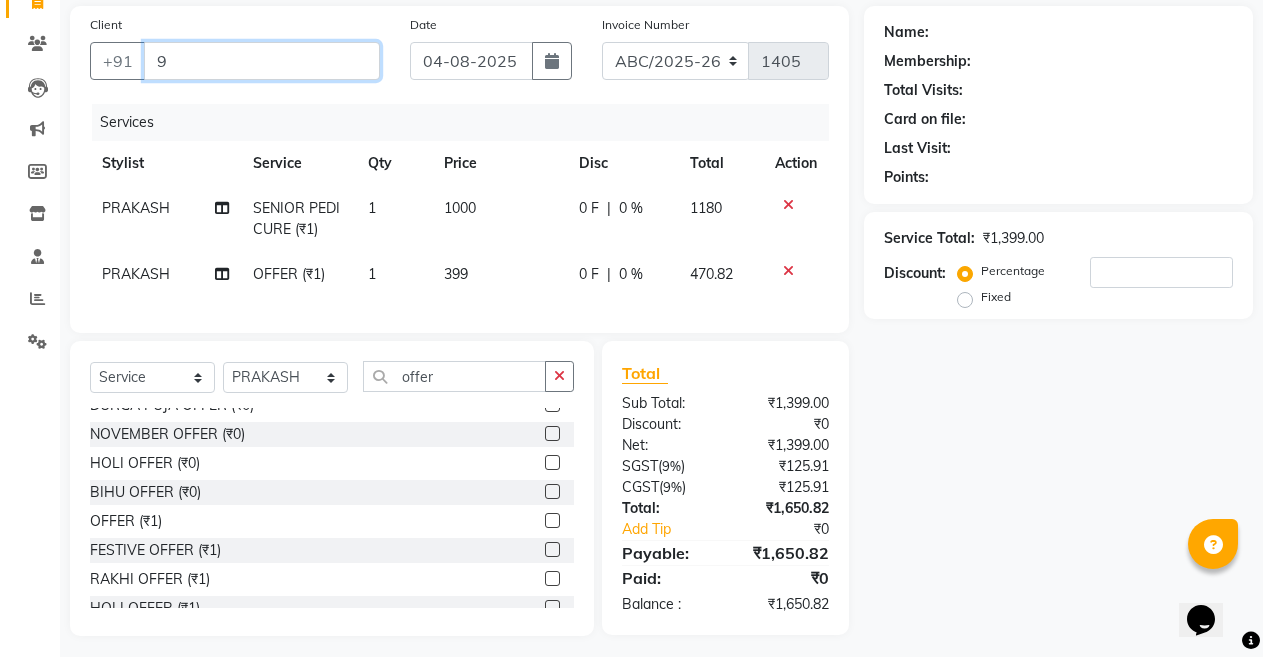 type on "98" 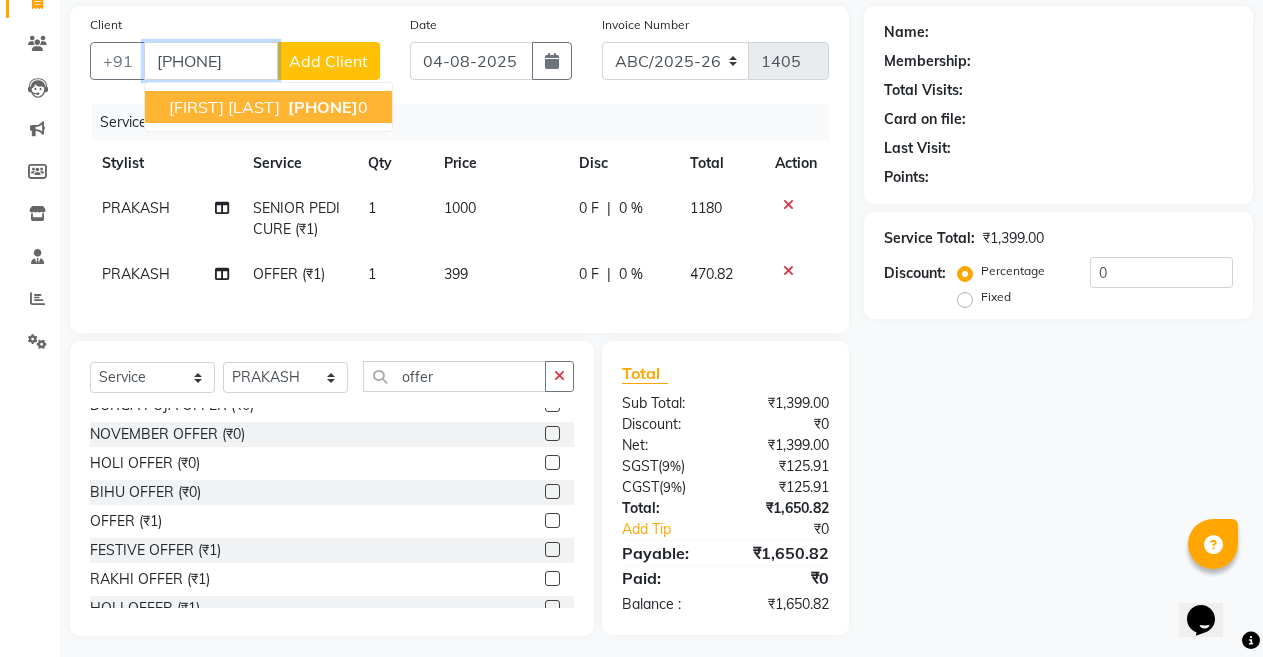 click on "[FIRST] [LAST]" at bounding box center (224, 107) 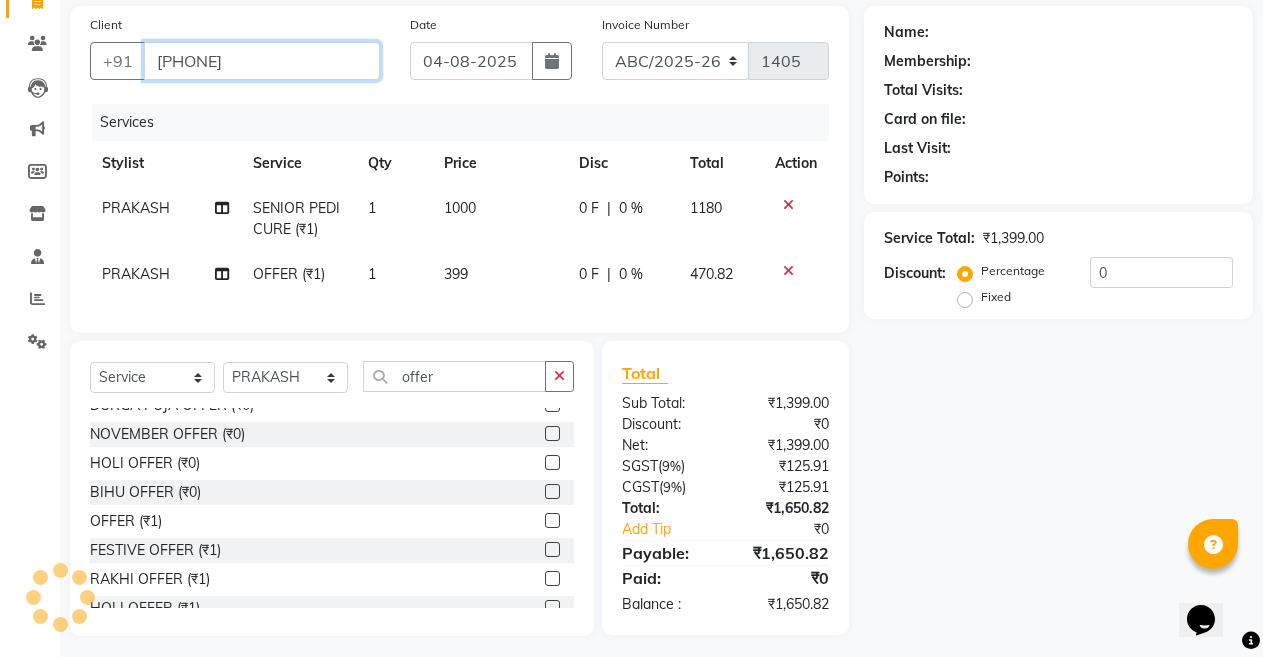 type on "[PHONE]" 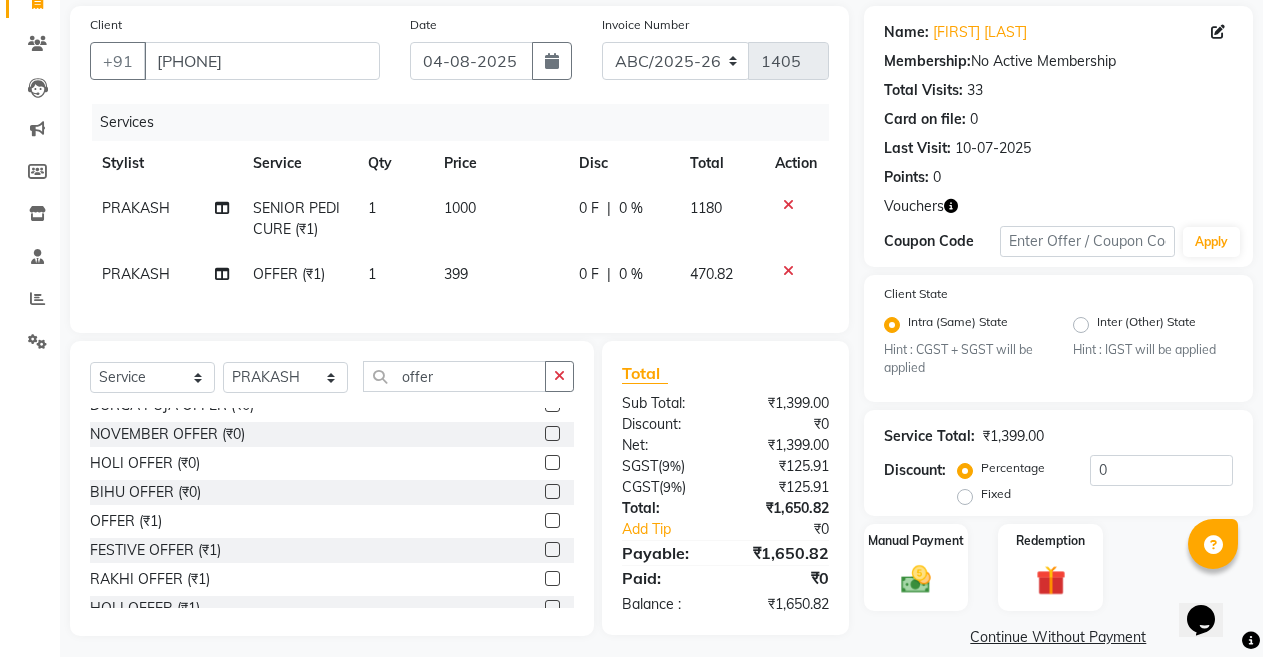 scroll, scrollTop: 170, scrollLeft: 0, axis: vertical 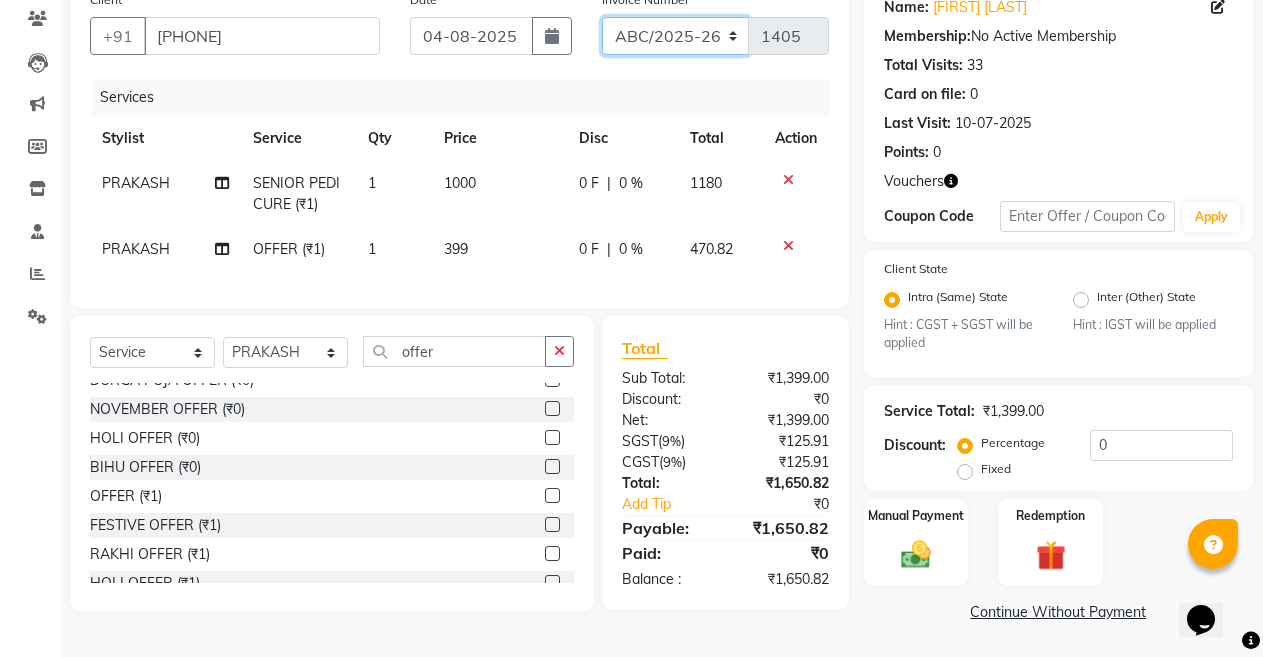 click on "ABC/2025-26 SER/24-25 V/2025-26" 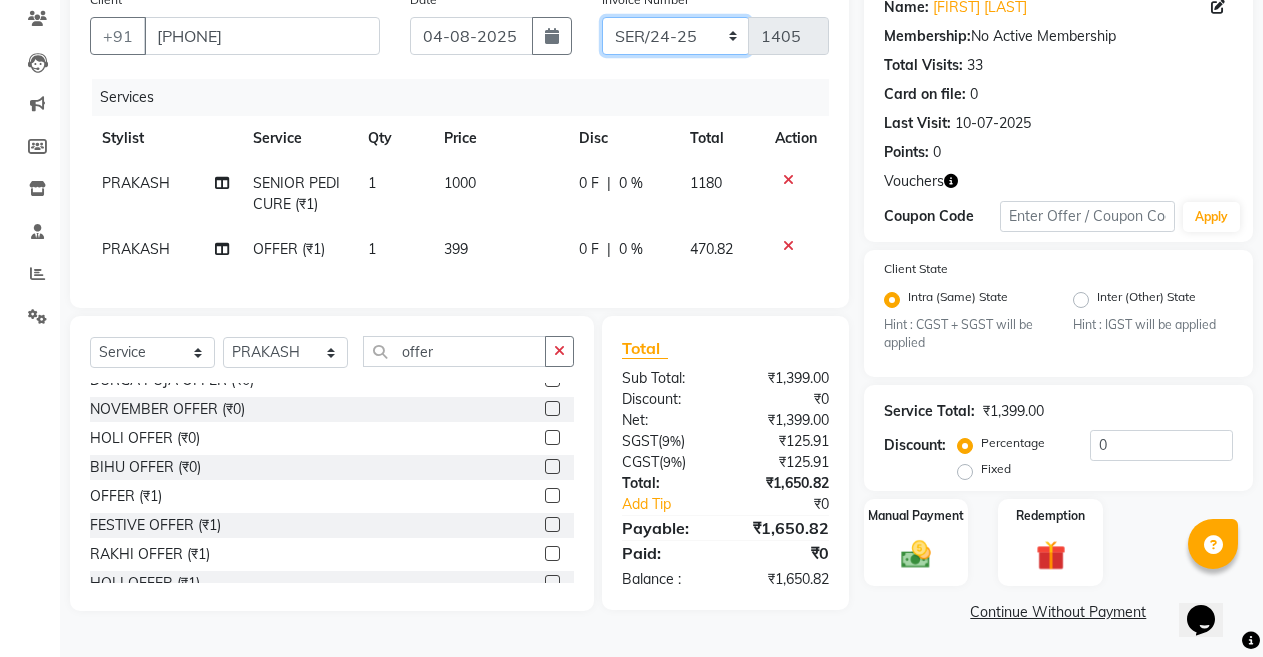 click on "ABC/2025-26 SER/24-25 V/2025-26" 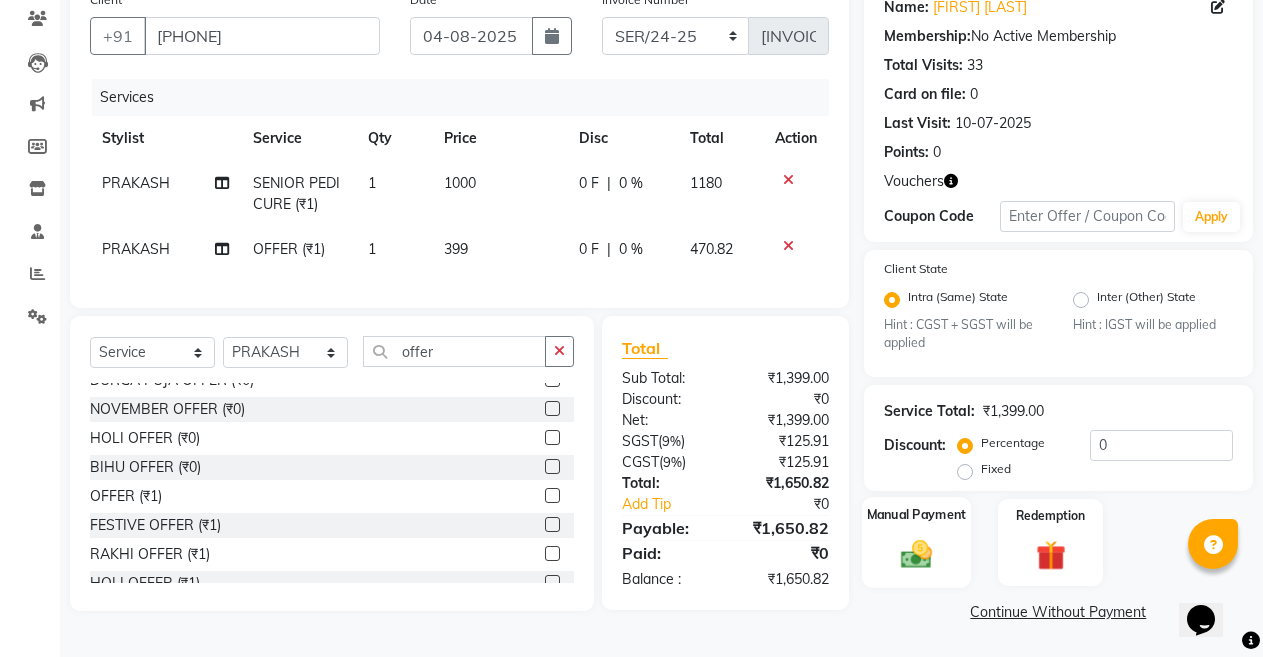 click on "Manual Payment" 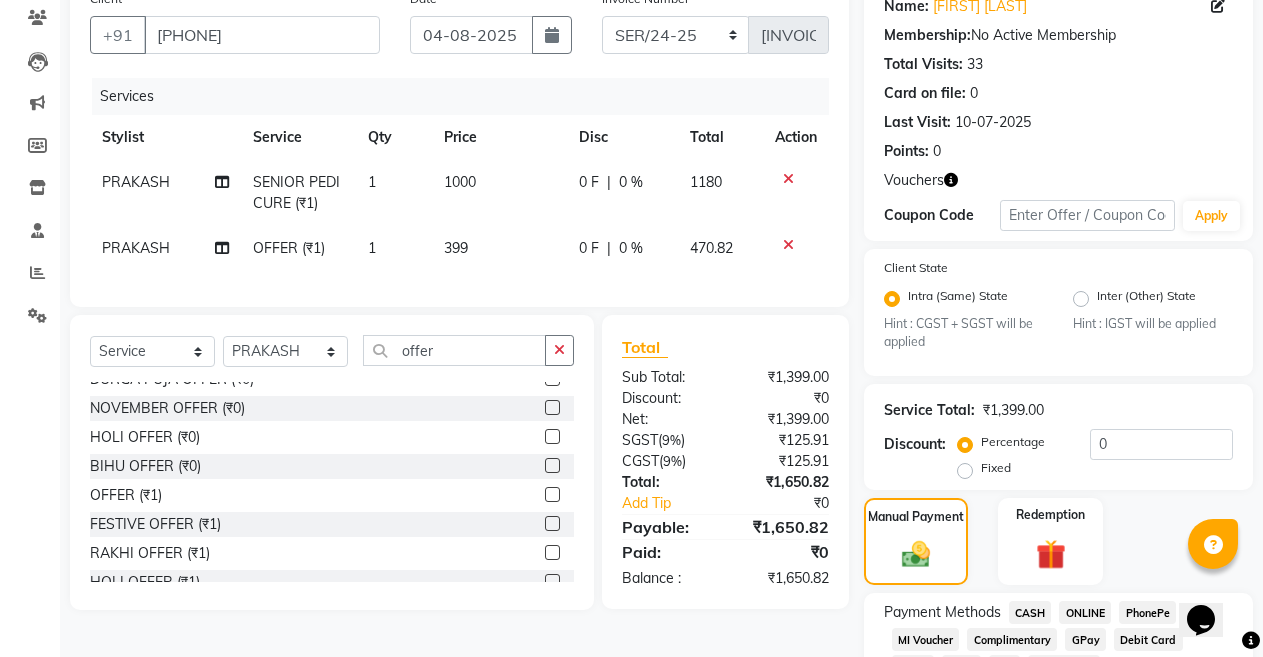 click on "ONLINE" 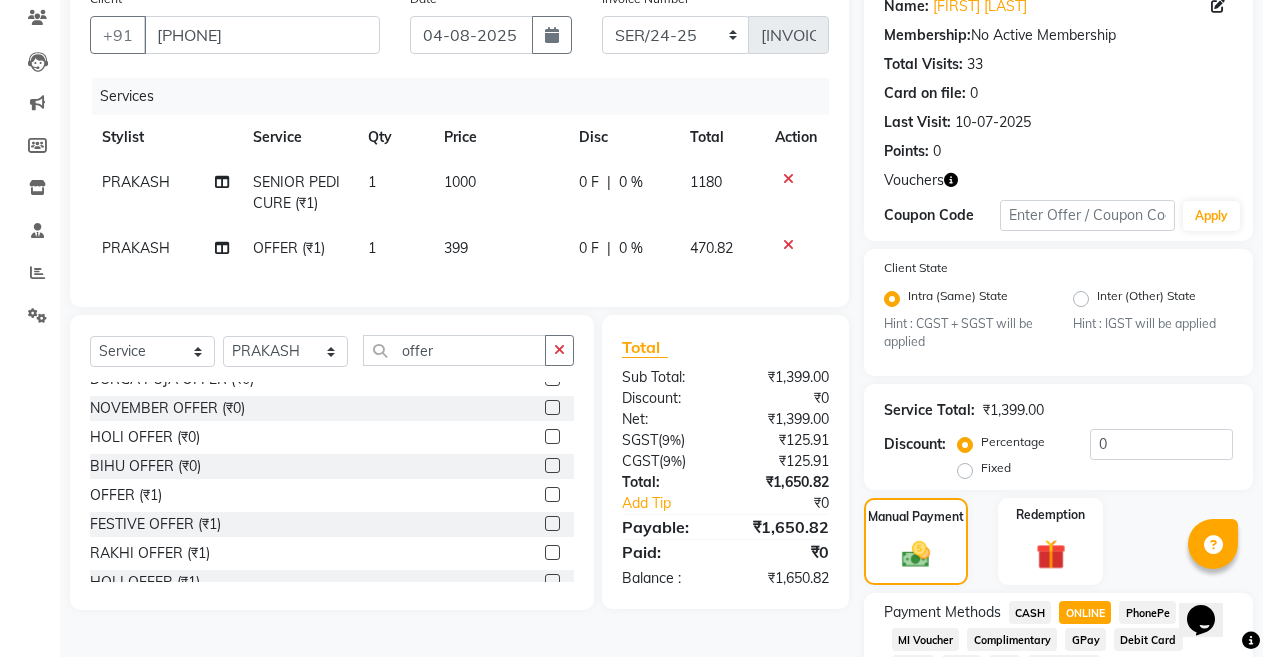 click on "[FIRST] [LAST]" 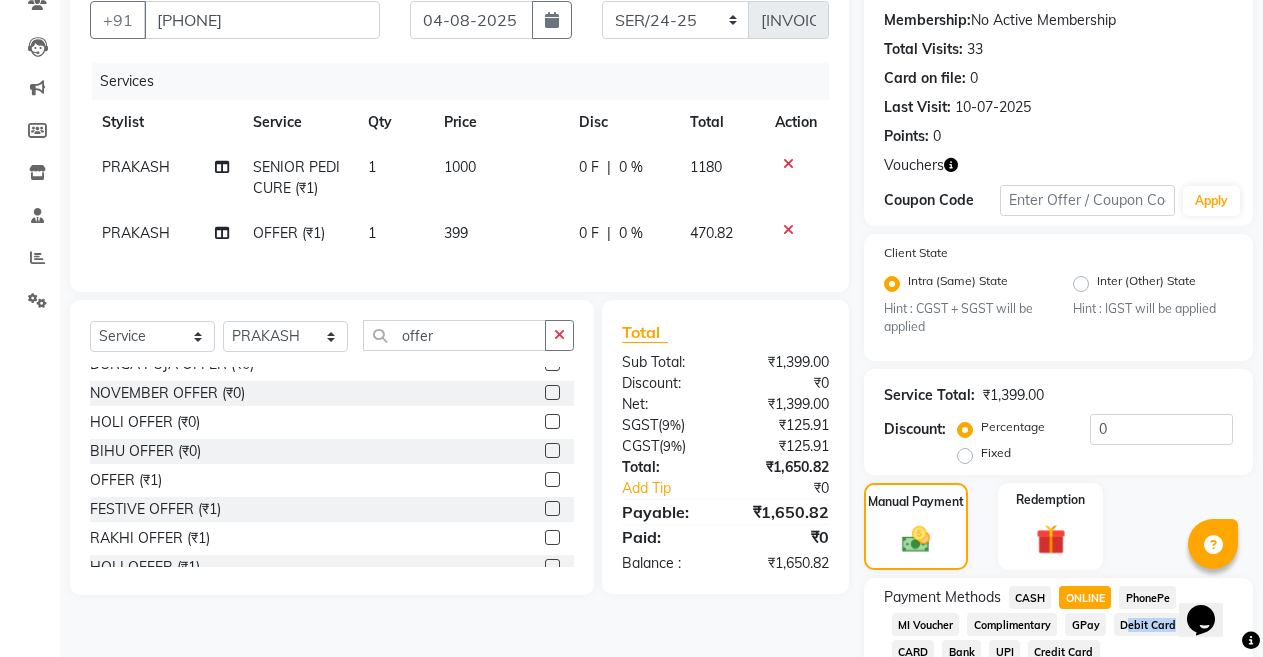 click on "[PHONE]" at bounding box center (631, 143) 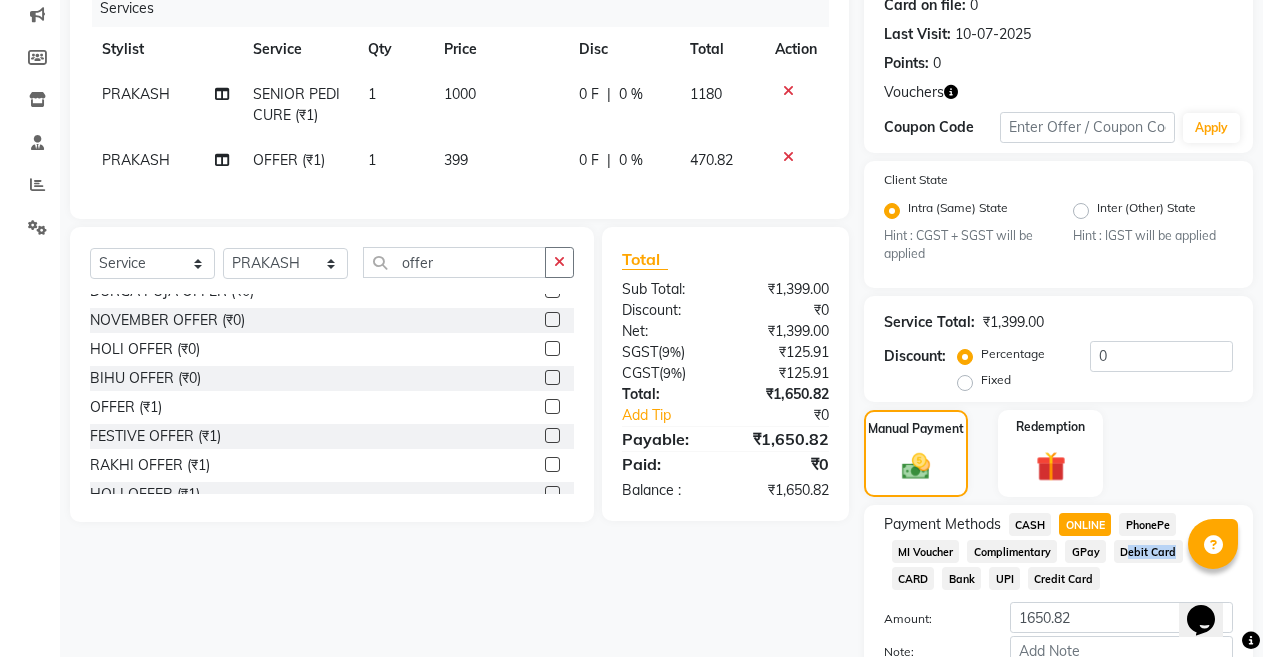 scroll, scrollTop: 289, scrollLeft: 0, axis: vertical 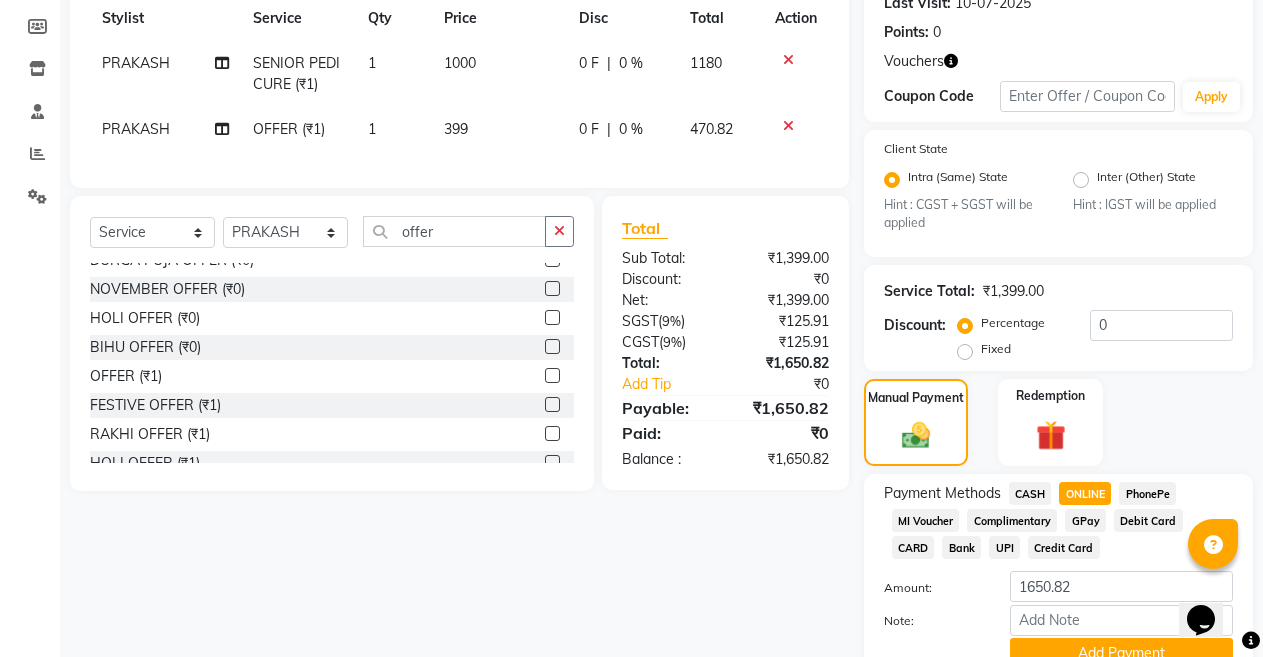 click on "ONLINE" 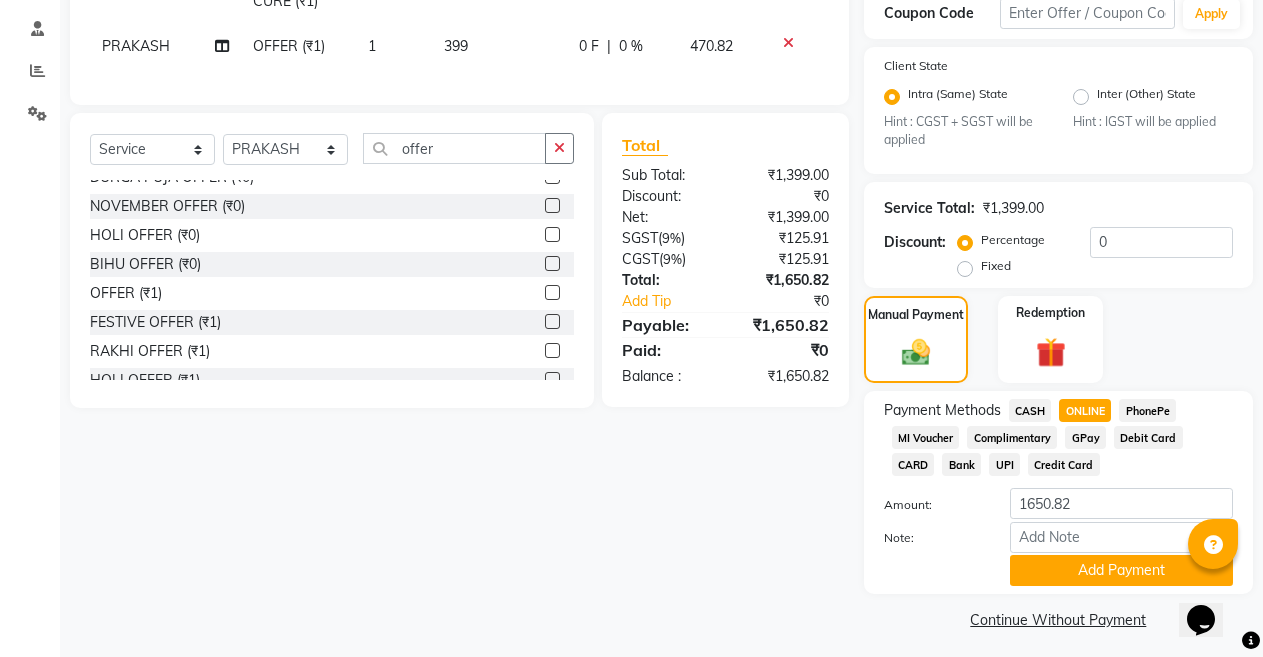 scroll, scrollTop: 380, scrollLeft: 0, axis: vertical 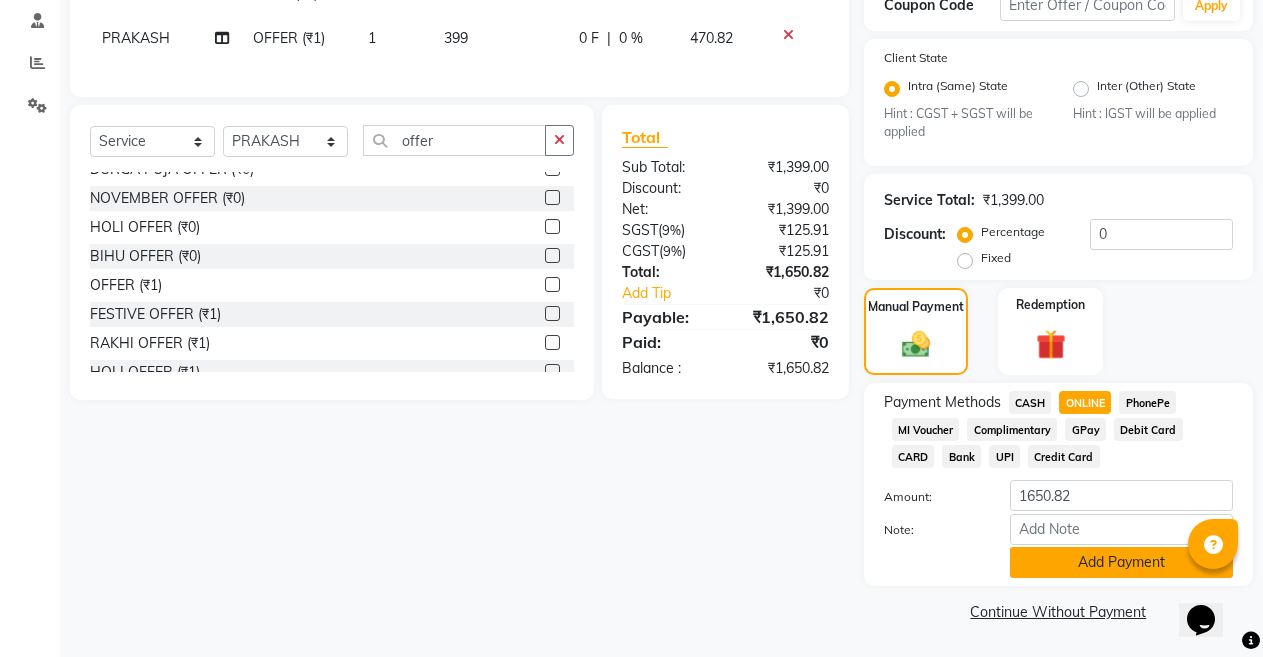 click on "Add Payment" 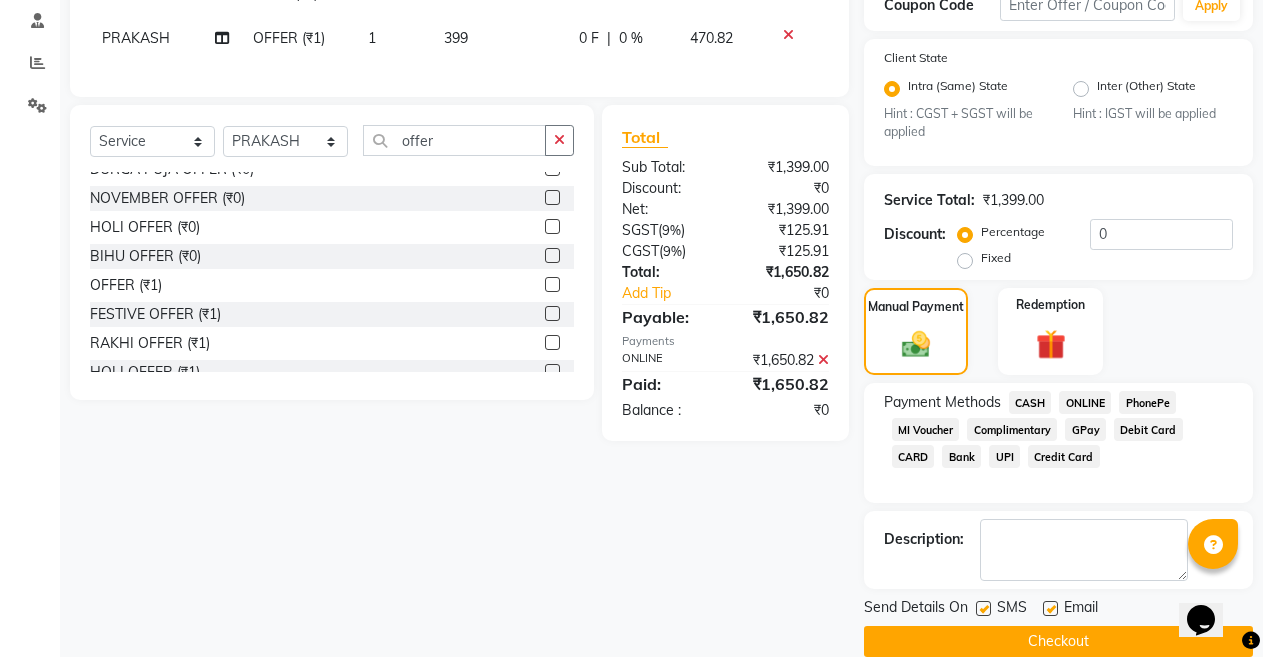 click on "Checkout" 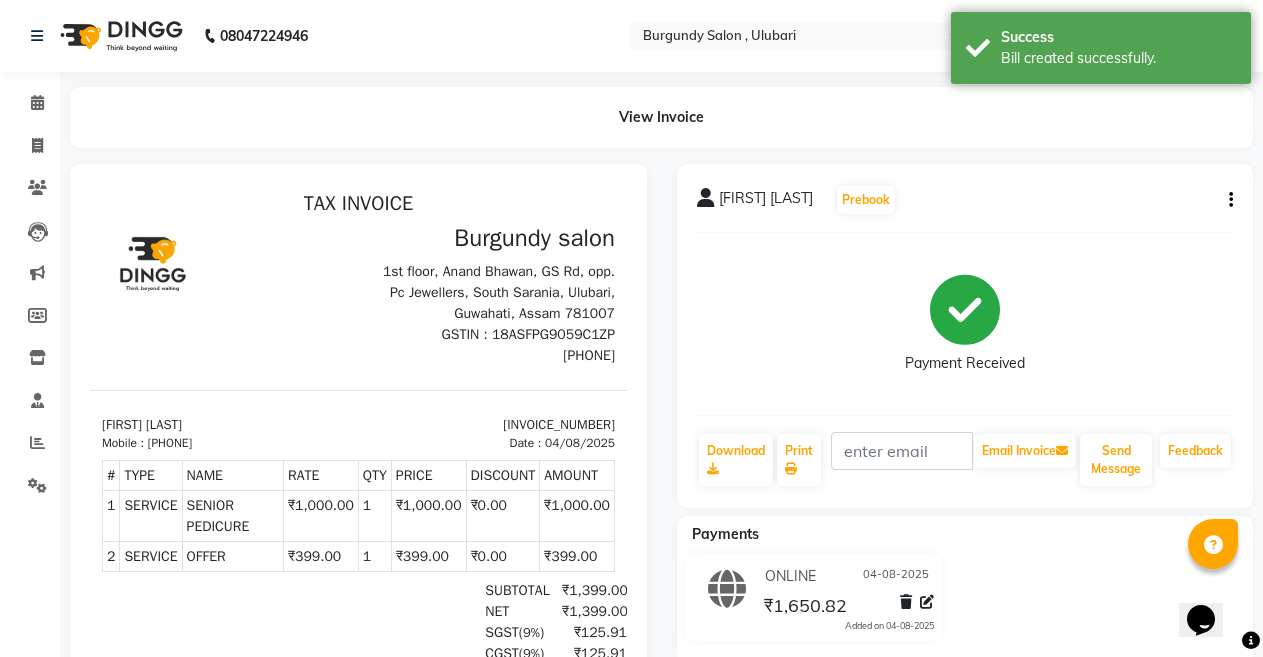 scroll, scrollTop: 0, scrollLeft: 0, axis: both 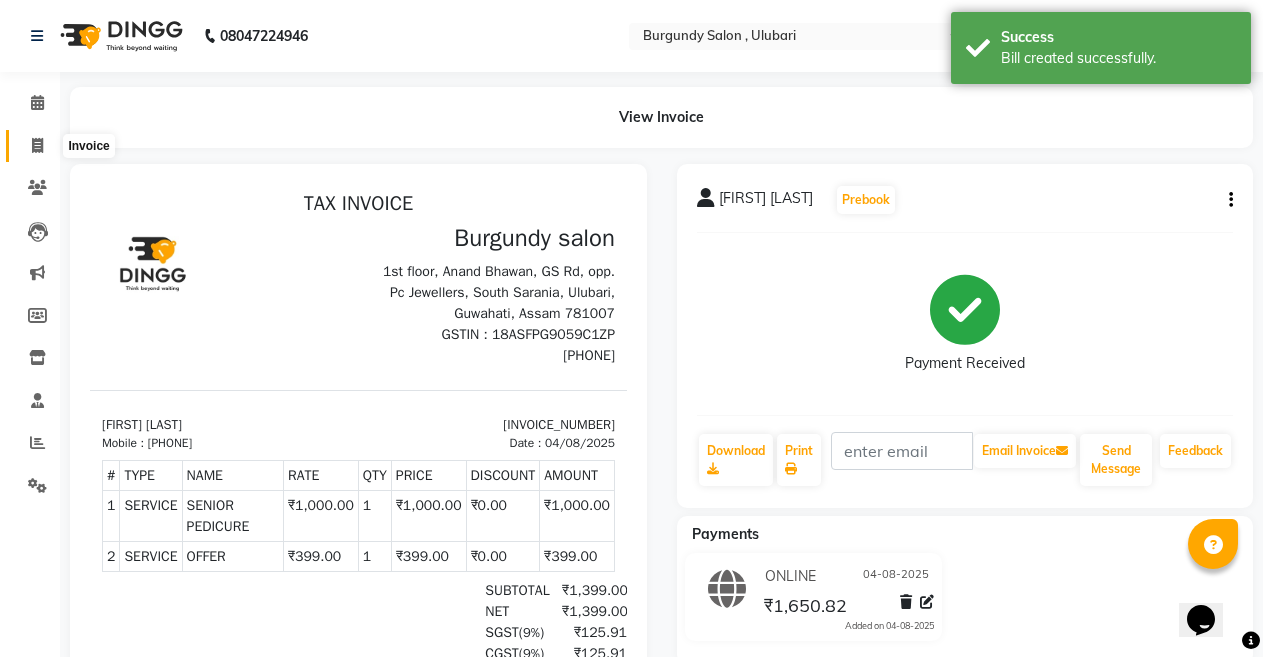 click 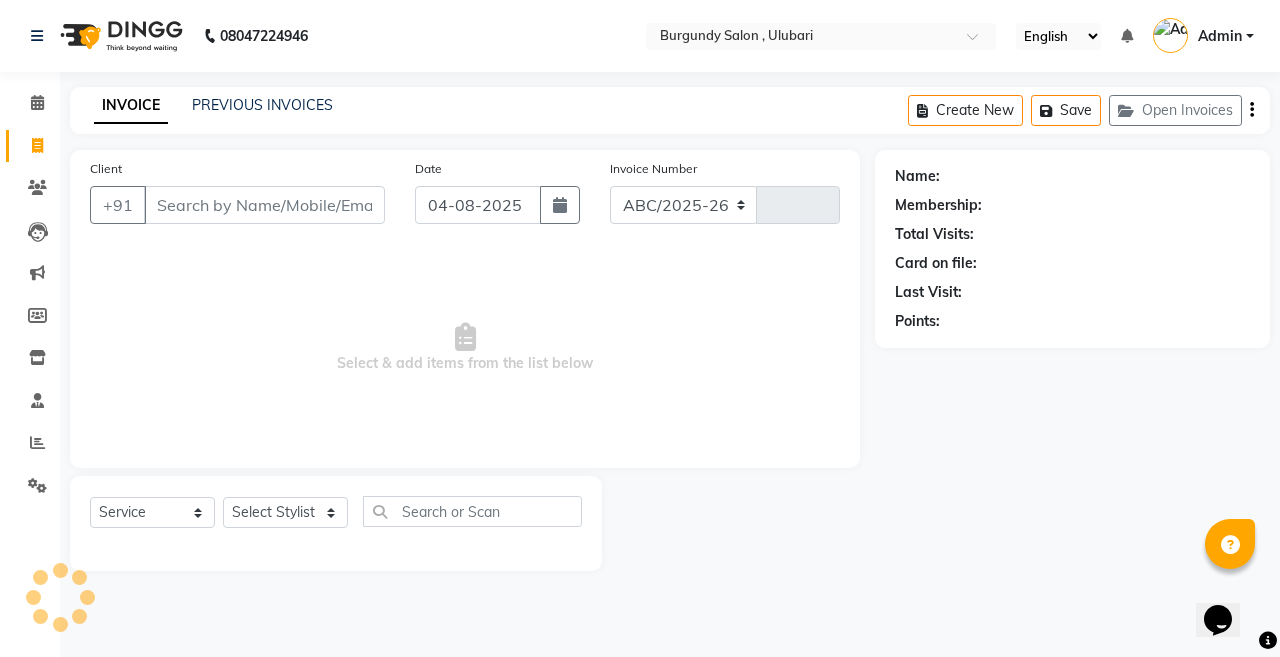 select on "5345" 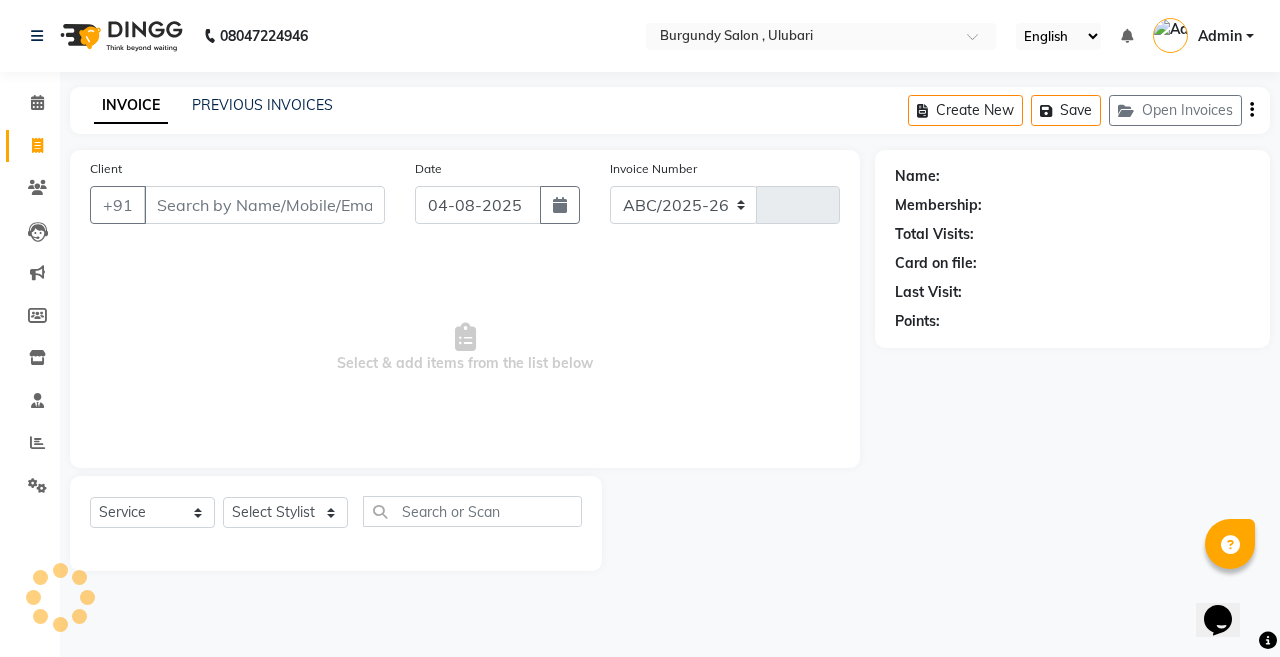 type on "1405" 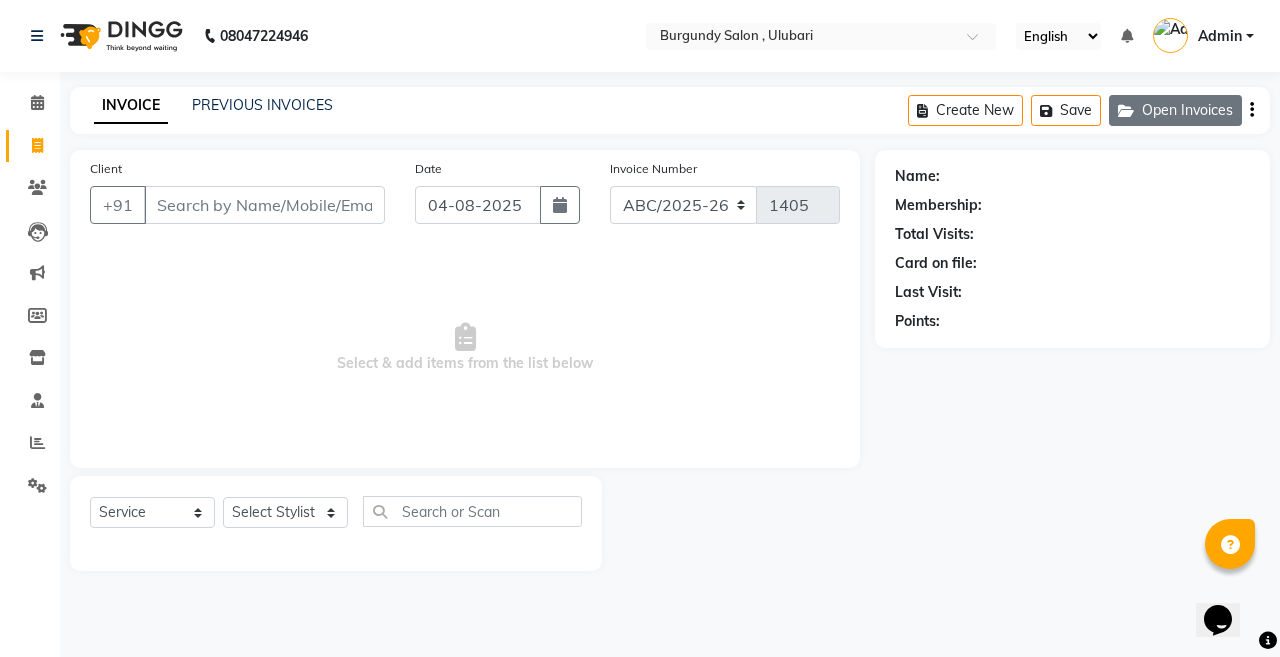 click on "Open Invoices" 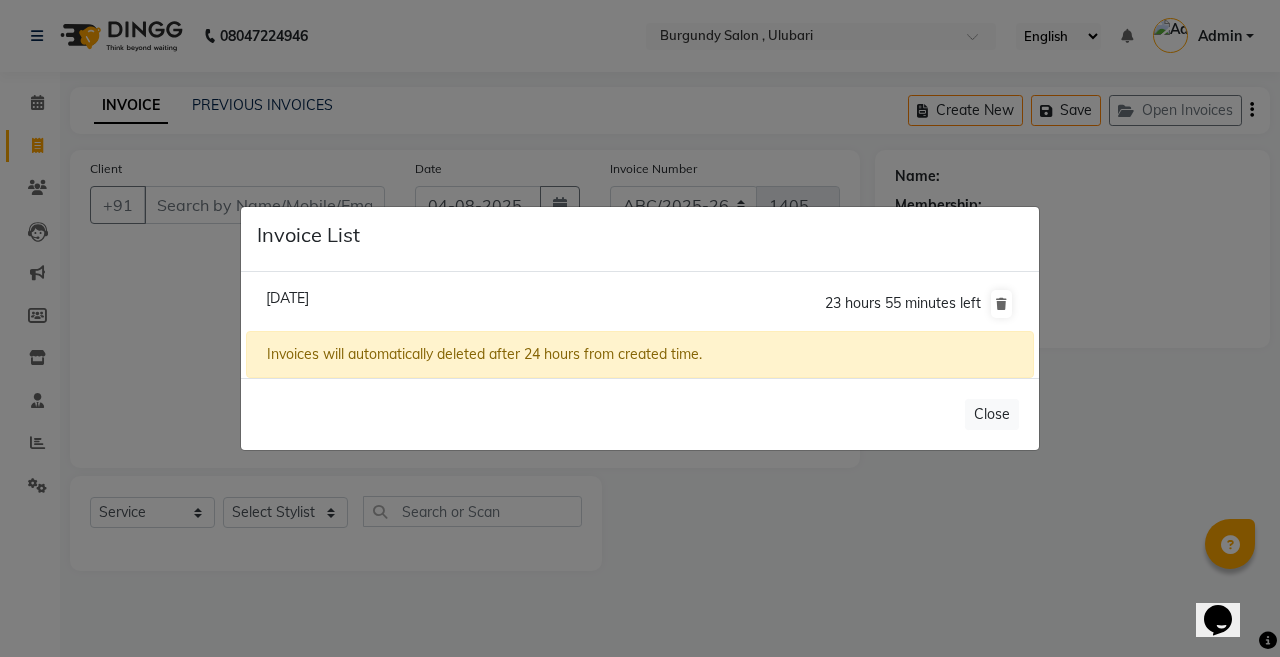 click on "[DATE]" 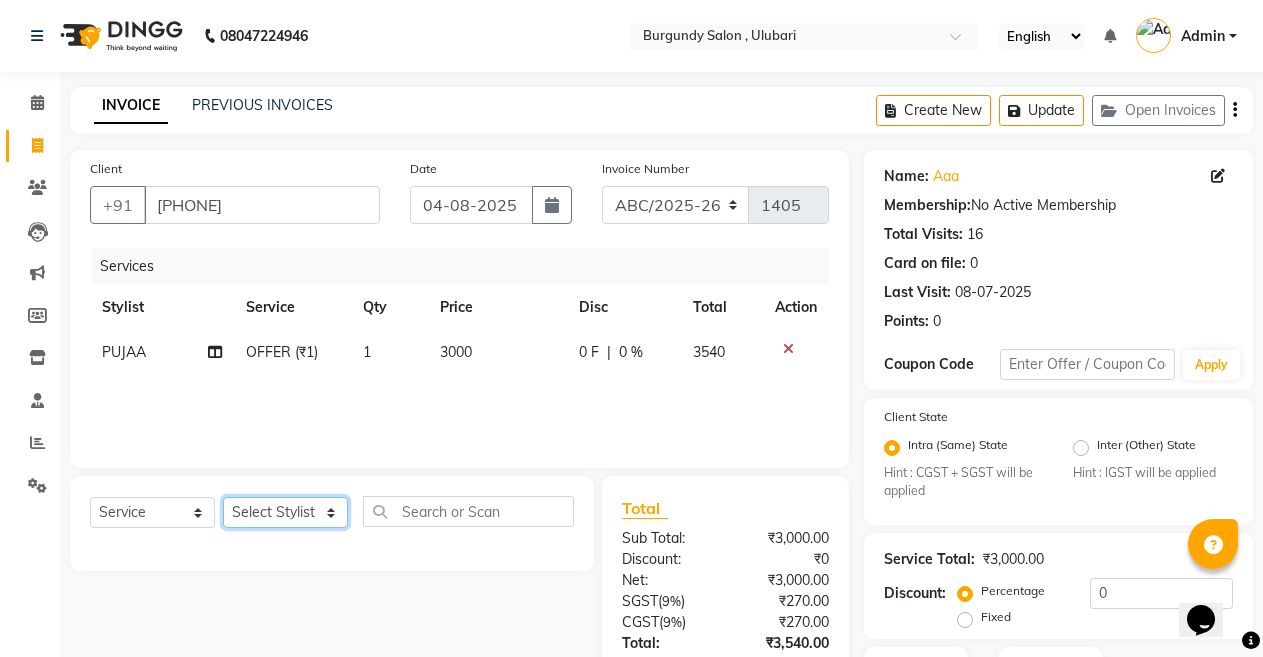 click on "Select Stylist ANIL  ANJANA BARSHA DEEPSHIKHA  DHON DAS DHON / NITUMONI EDWARD EDWARD/ LAXMI JOSHU JUNMONI KASHIF LAXI / ANJANA LAXMI LITTLE MAAM MINTUL MITALI NEETU RANA NITUMONI NITUMONI/POJA/ LAXMI NITUMONI / SAGARIKA NITUMONI/ SAGRIKA PRAKASH PUJAA Rubi RUBI / LAXMI SAGARIKA  SAGARIKA / RUBI SAHIL SAHIL / DHON SAHIL / EDWARD SAHIL/ JOSHU SAHIL/JOSHU/PRAKASH/ RUBI SAHIL/NITUMONI/ MITALI SAHIL/ RUBI SHABIR SHADHAB SIMA KALITA SONALI DEKA SOPEM staff 1 staff 1 TANU" 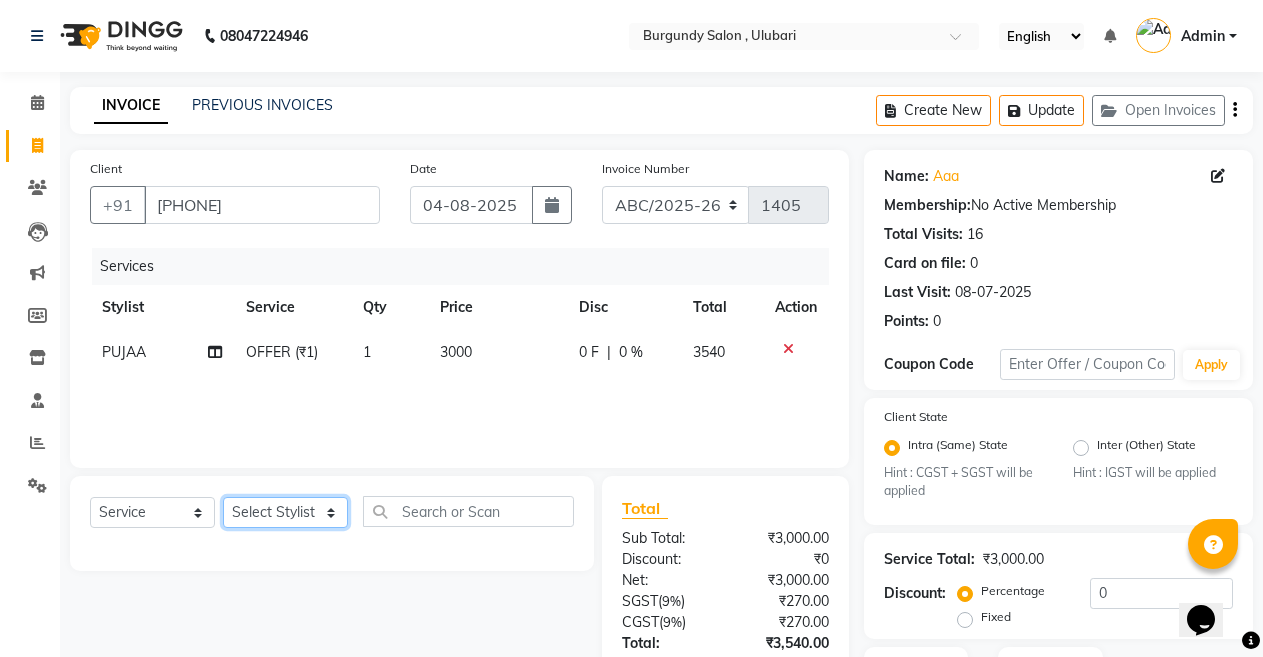 select on "47575" 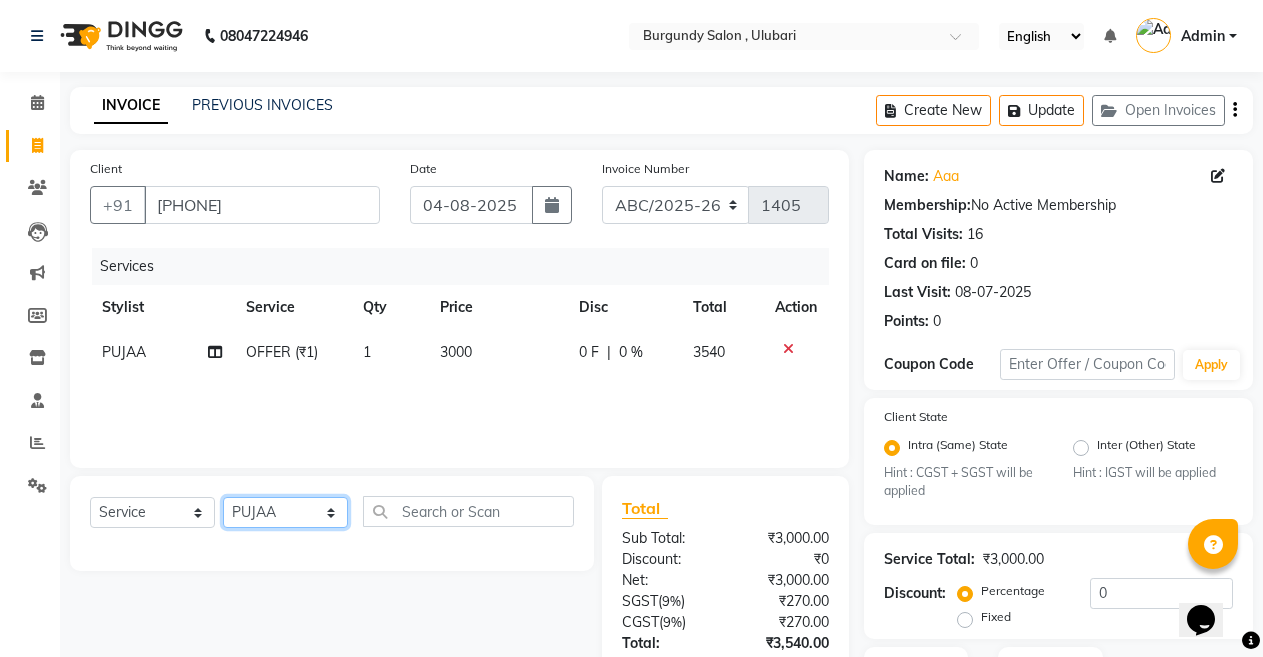 click on "Select Stylist ANIL  ANJANA BARSHA DEEPSHIKHA  DHON DAS DHON / NITUMONI EDWARD EDWARD/ LAXMI JOSHU JUNMONI KASHIF LAXI / ANJANA LAXMI LITTLE MAAM MINTUL MITALI NEETU RANA NITUMONI NITUMONI/POJA/ LAXMI NITUMONI / SAGARIKA NITUMONI/ SAGRIKA PRAKASH PUJAA Rubi RUBI / LAXMI SAGARIKA  SAGARIKA / RUBI SAHIL SAHIL / DHON SAHIL / EDWARD SAHIL/ JOSHU SAHIL/JOSHU/PRAKASH/ RUBI SAHIL/NITUMONI/ MITALI SAHIL/ RUBI SHABIR SHADHAB SIMA KALITA SONALI DEKA SOPEM staff 1 staff 1 TANU" 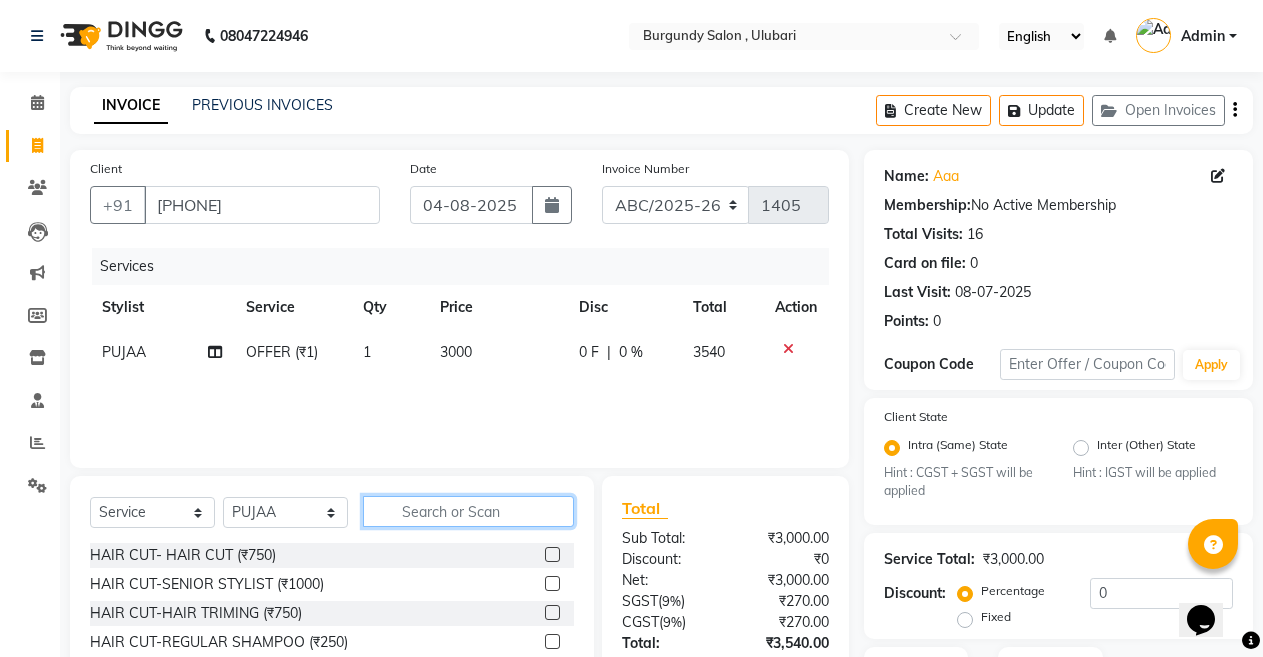 click 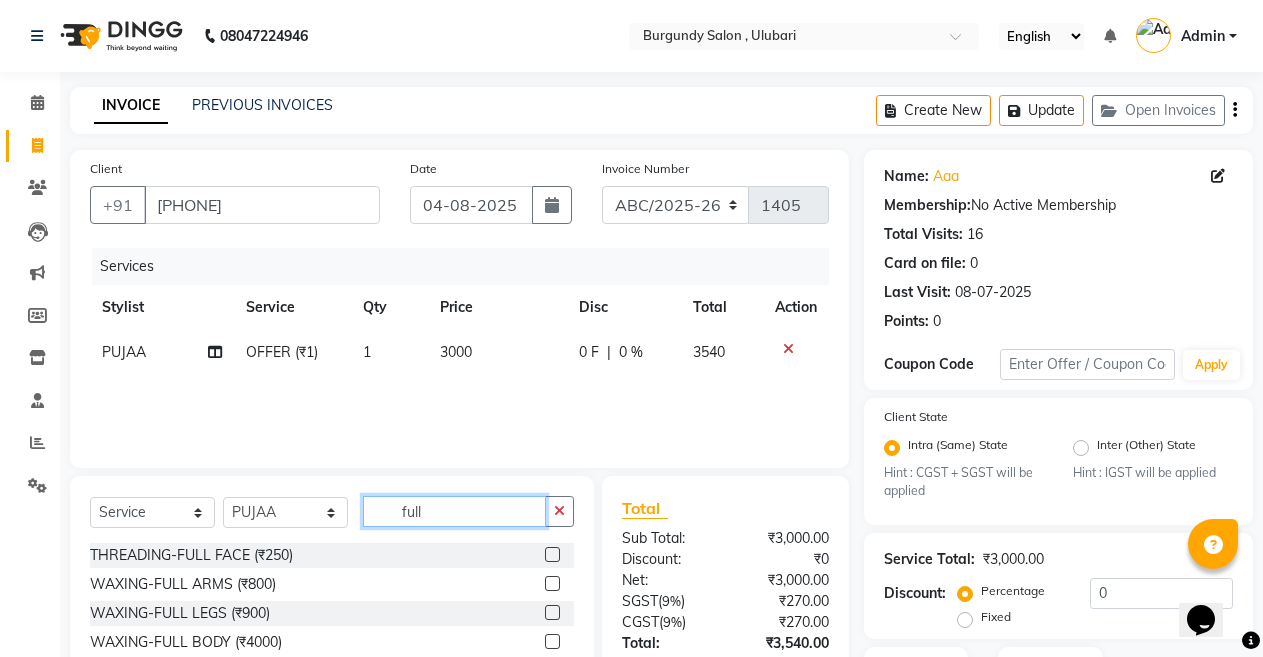 type on "full" 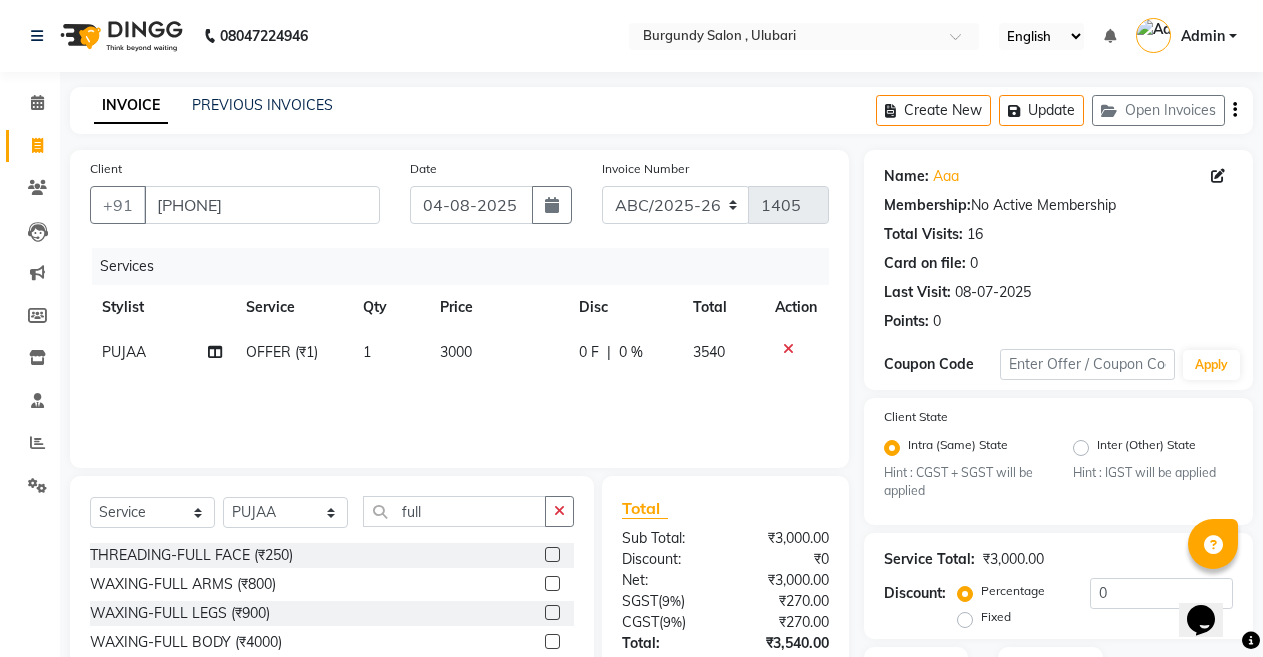 click 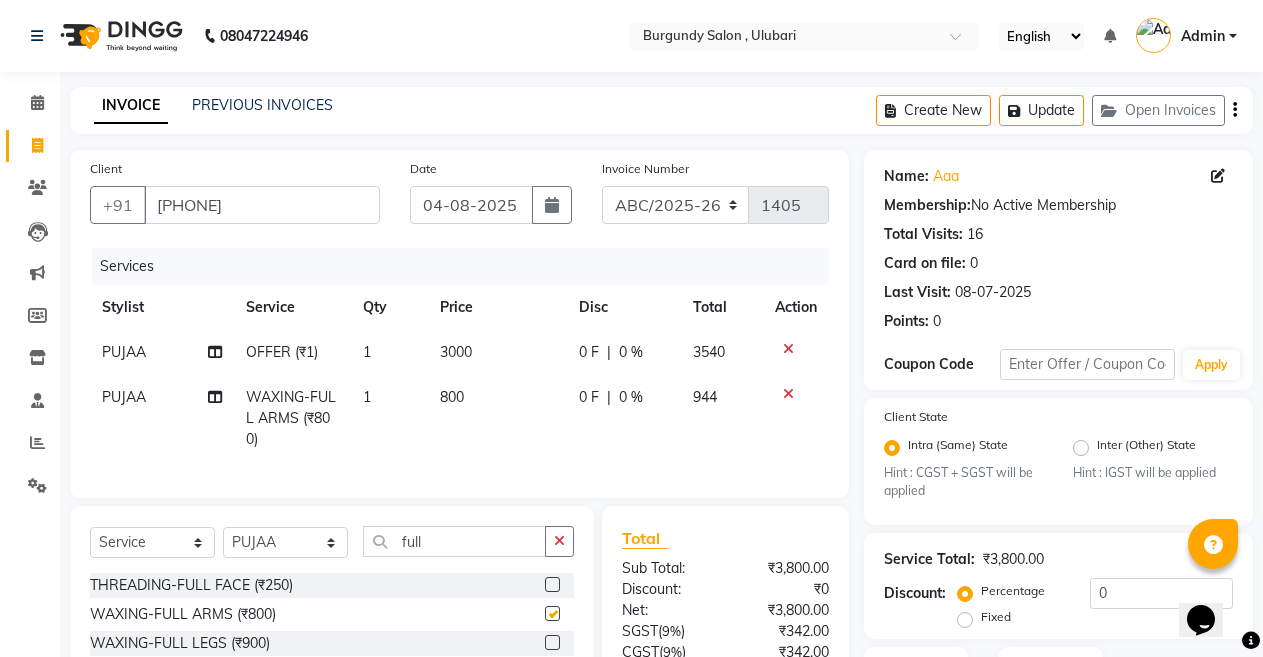 checkbox on "false" 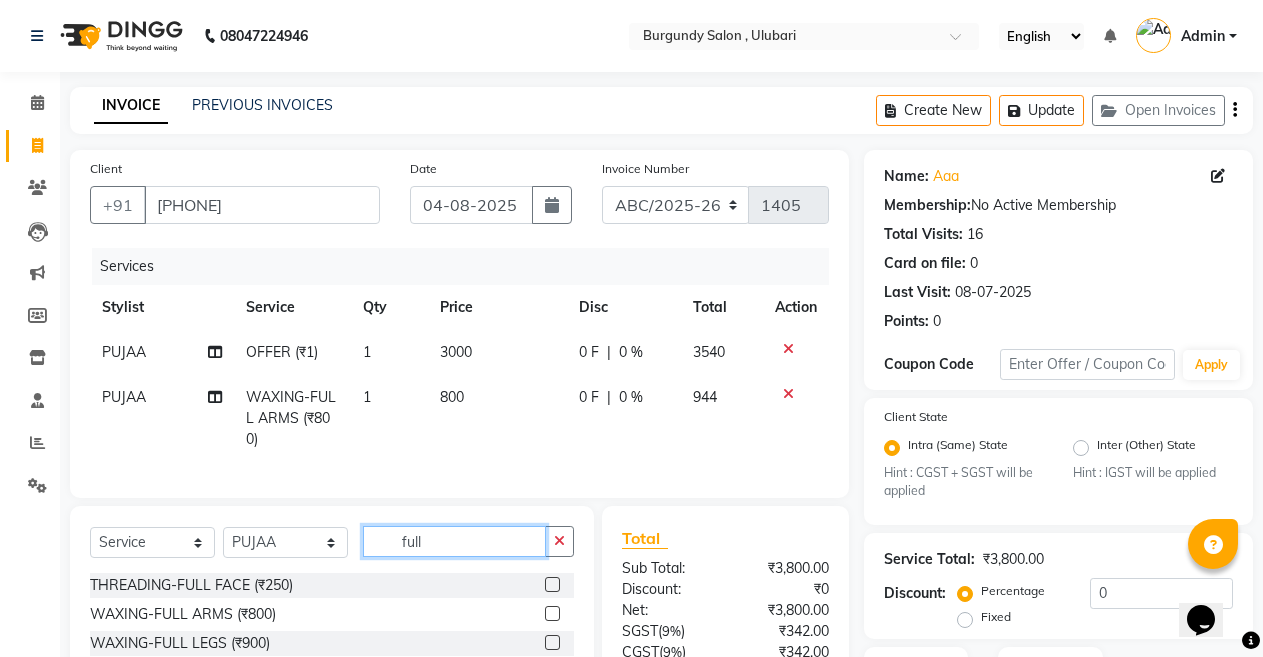 click on "full" 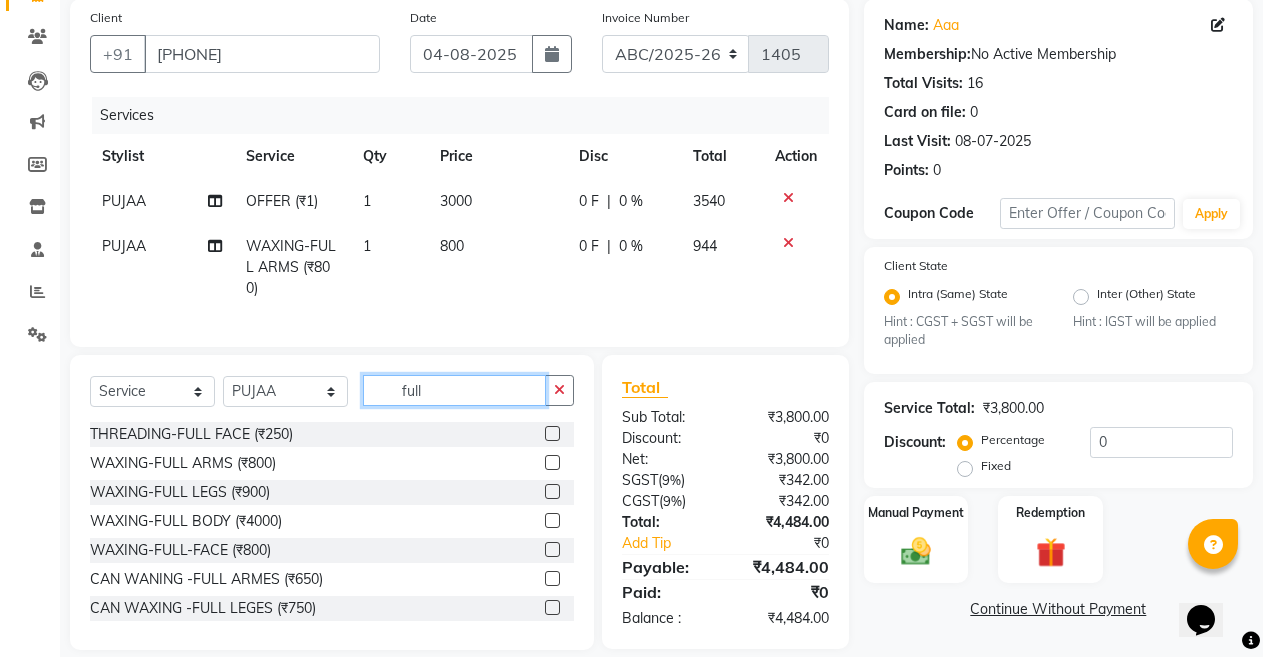 scroll, scrollTop: 191, scrollLeft: 0, axis: vertical 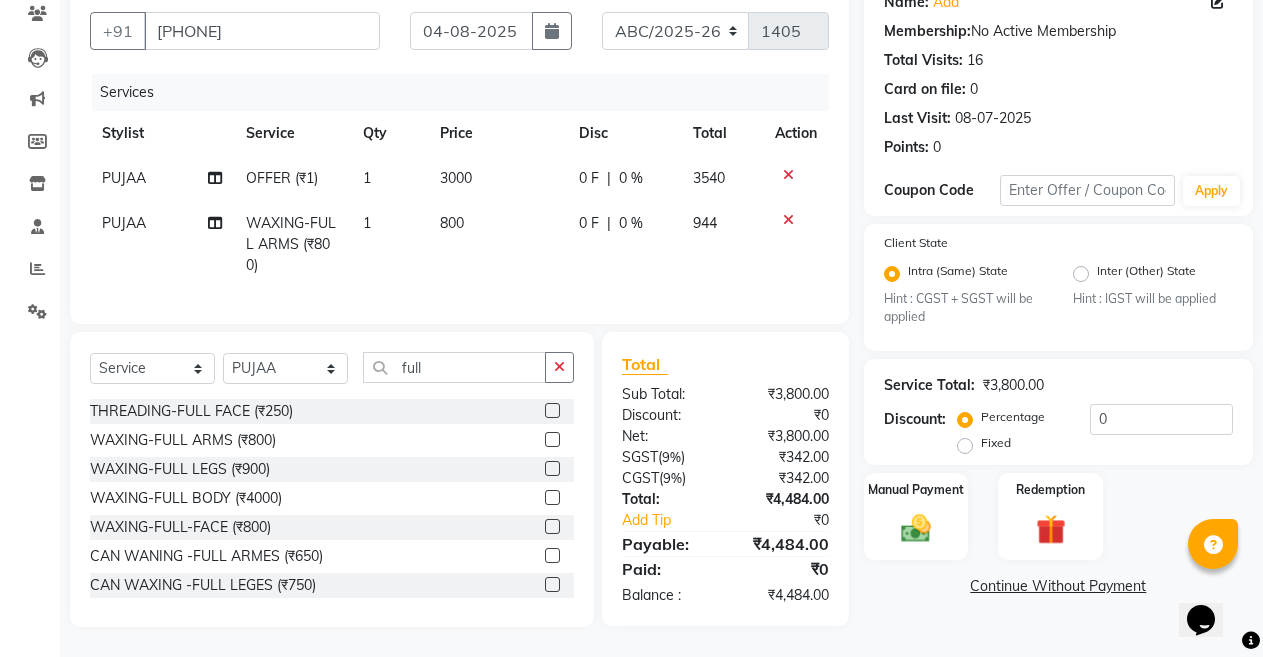 click 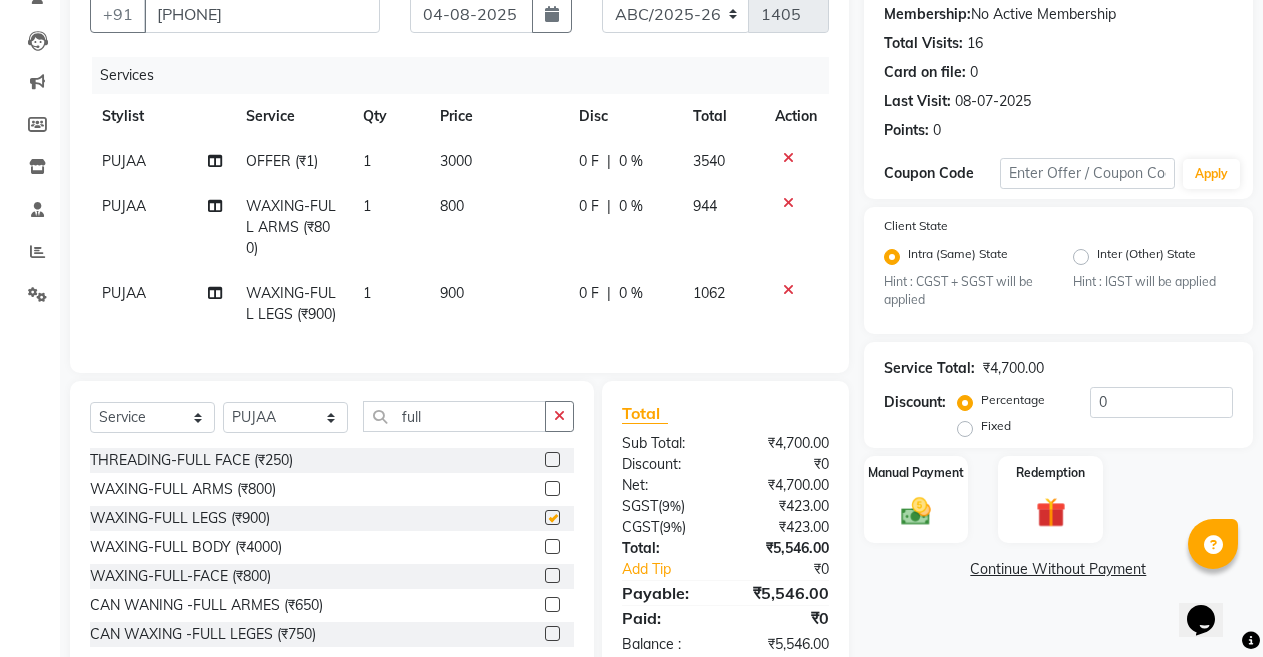 checkbox on "false" 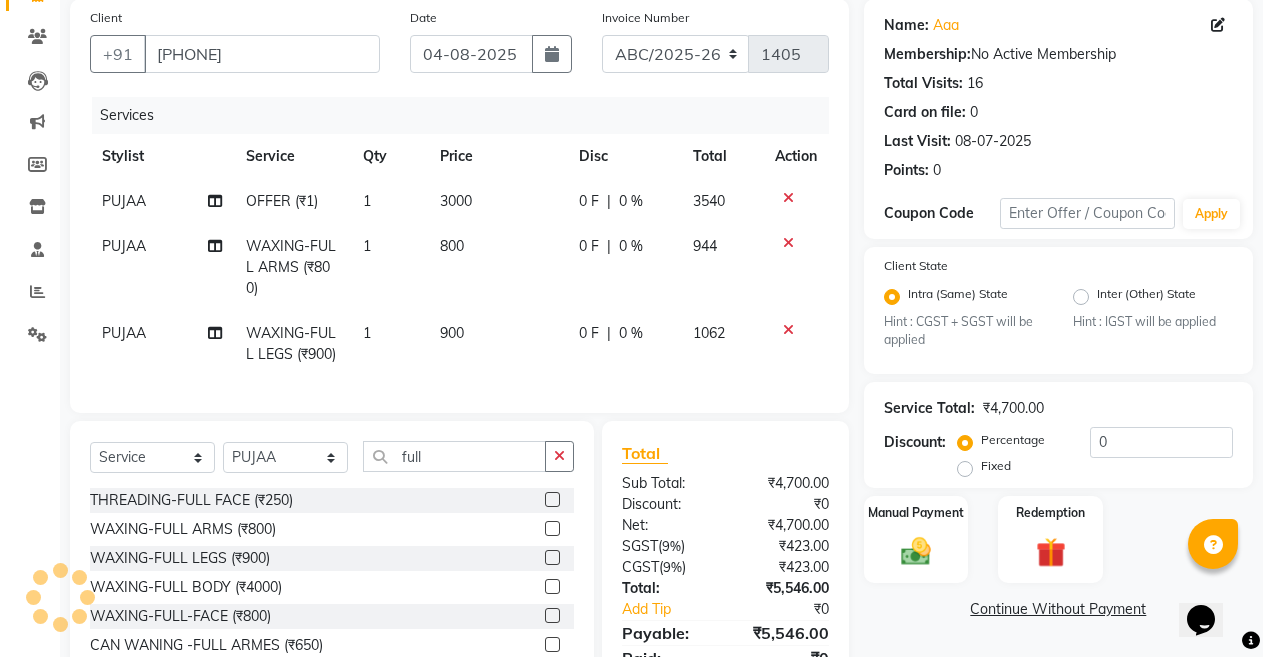scroll, scrollTop: 111, scrollLeft: 0, axis: vertical 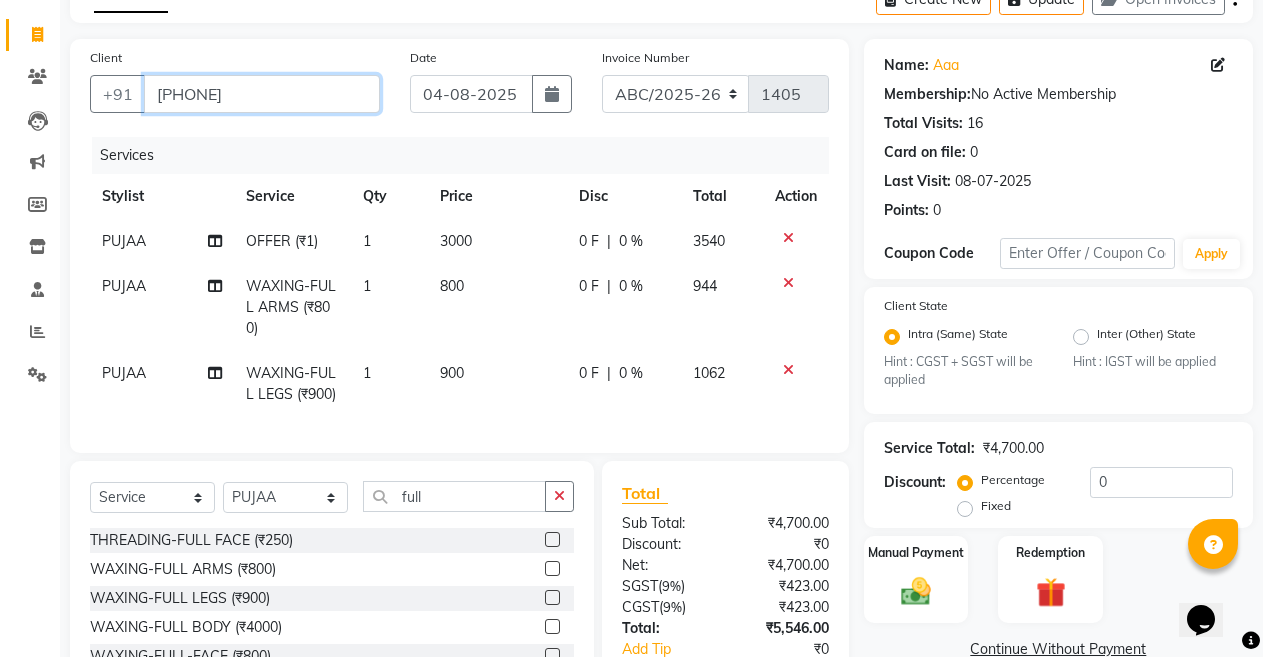 click on "[PHONE]" at bounding box center (262, 94) 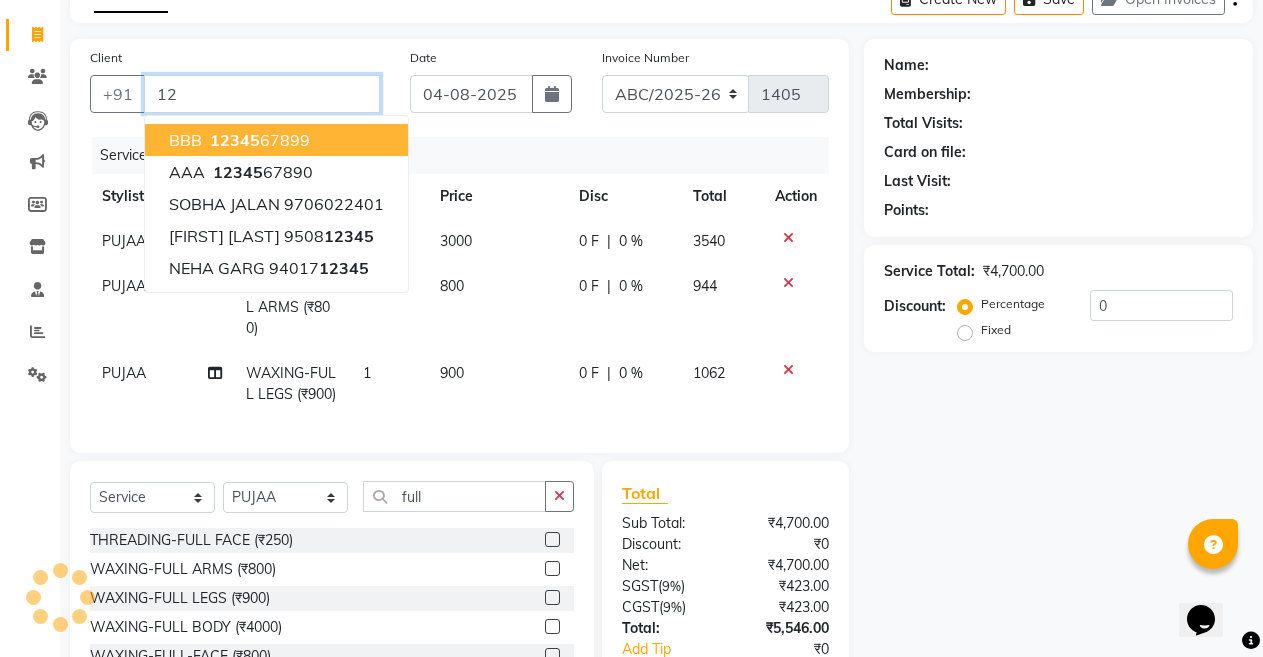 type on "1" 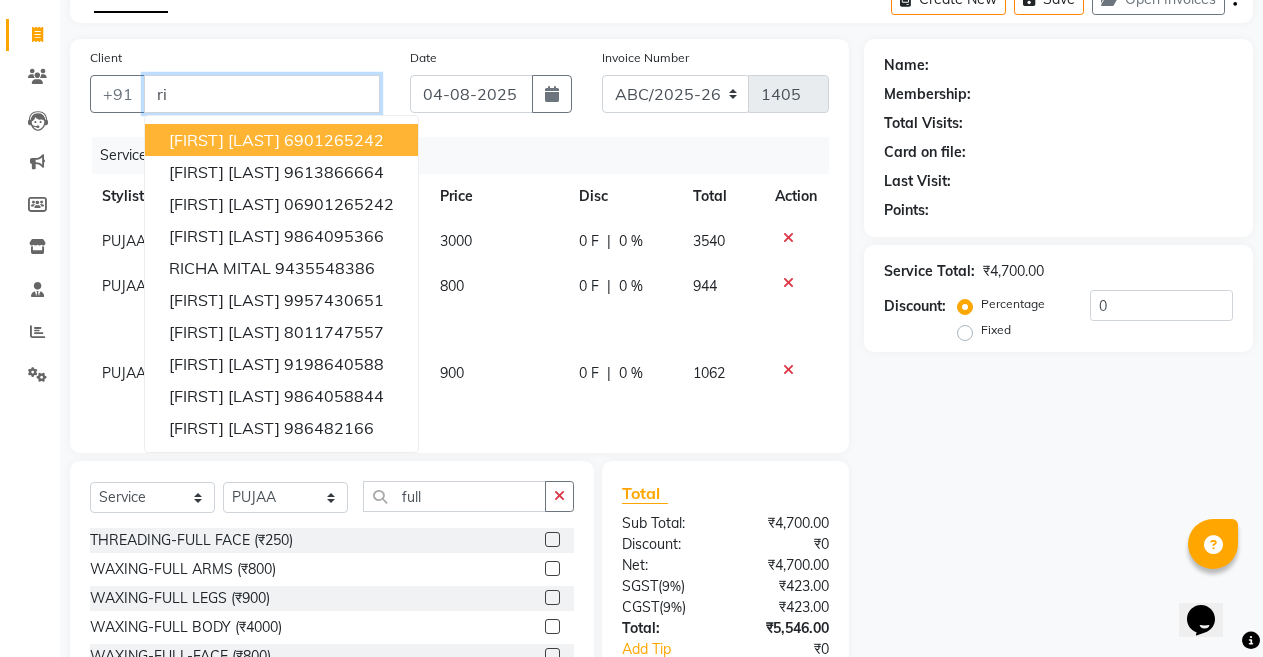 type on "r" 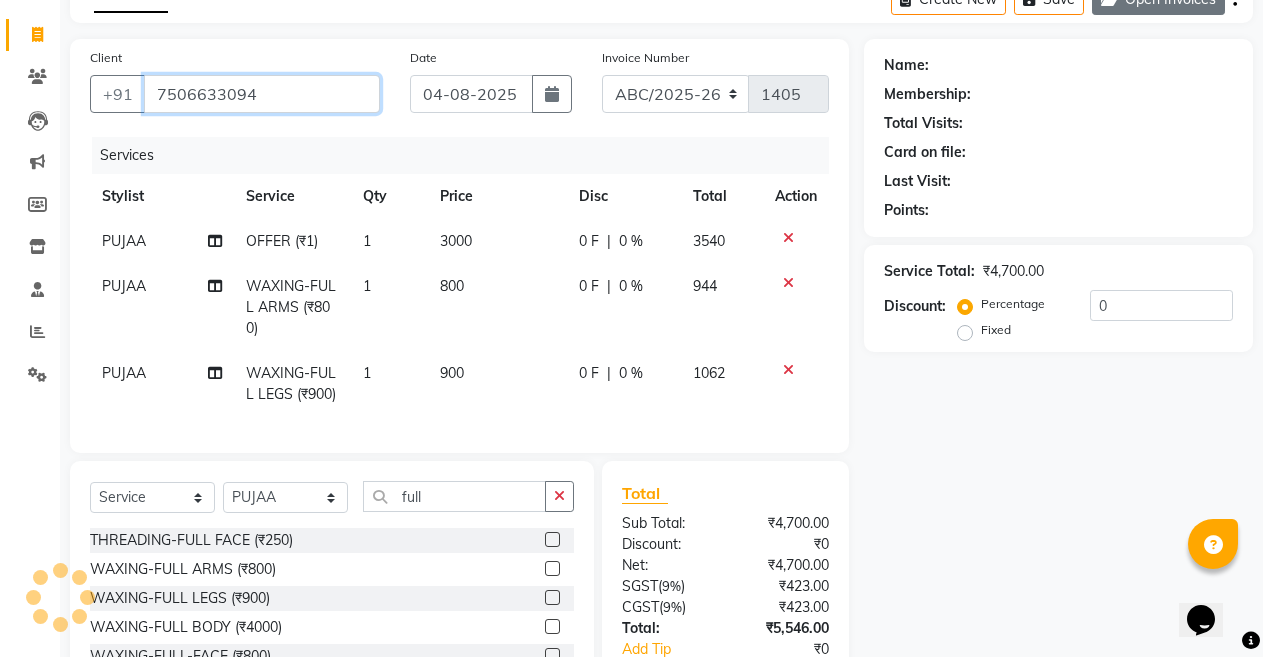 type on "7506633094" 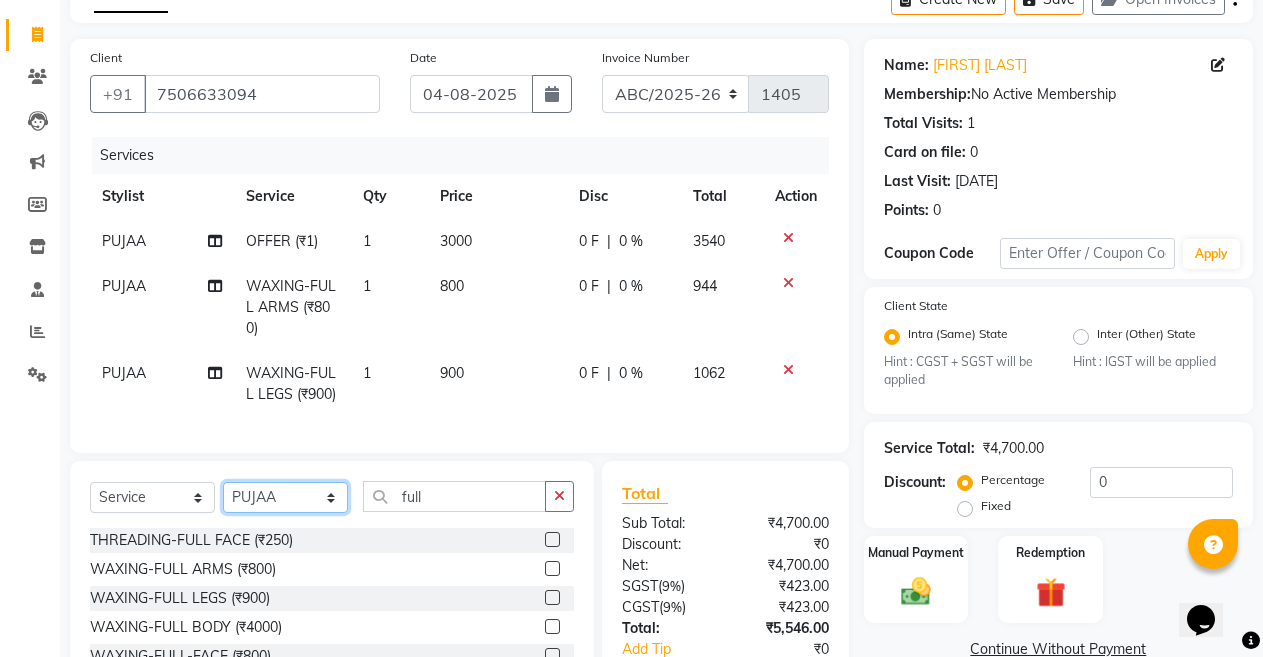 click on "Select Stylist ANIL  ANJANA BARSHA DEEPSHIKHA  DHON DAS DHON / NITUMONI EDWARD EDWARD/ LAXMI JOSHU JUNMONI KASHIF LAXI / ANJANA LAXMI LITTLE MAAM MINTUL MITALI NEETU RANA NITUMONI NITUMONI/POJA/ LAXMI NITUMONI / SAGARIKA NITUMONI/ SAGRIKA PRAKASH PUJAA Rubi RUBI / LAXMI SAGARIKA  SAGARIKA / RUBI SAHIL SAHIL / DHON SAHIL / EDWARD SAHIL/ JOSHU SAHIL/JOSHU/PRAKASH/ RUBI SAHIL/NITUMONI/ MITALI SAHIL/ RUBI SHABIR SHADHAB SIMA KALITA SONALI DEKA SOPEM staff 1 staff 1 TANU" 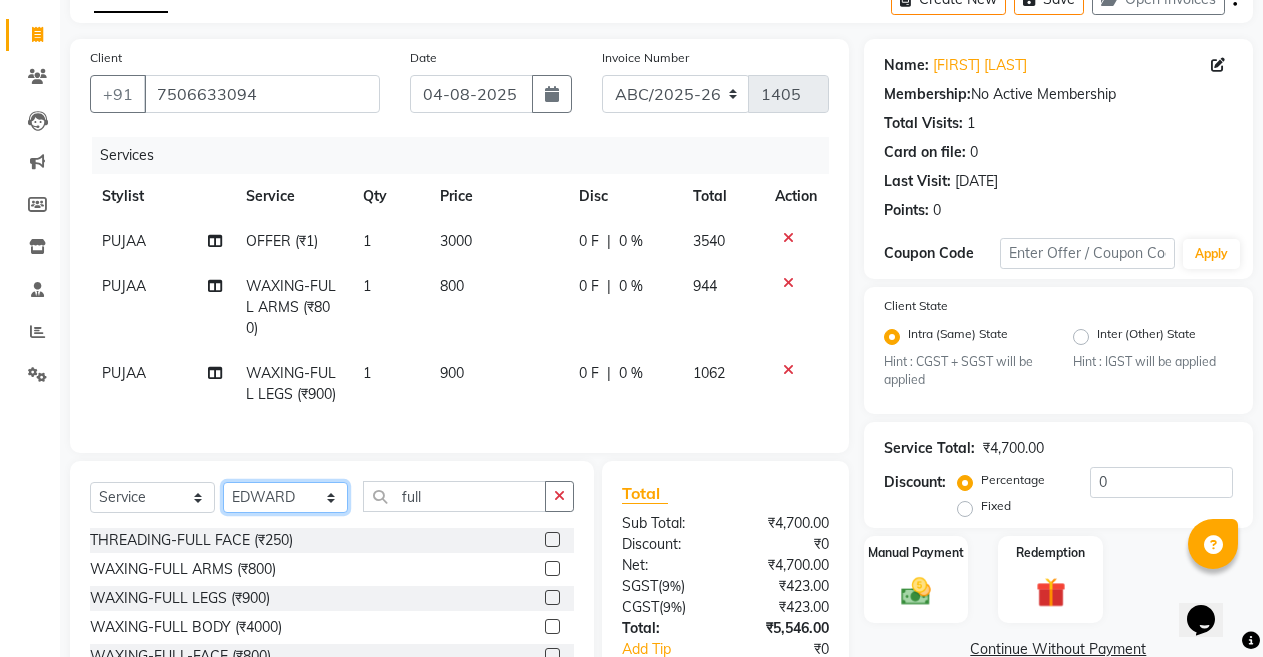 click on "Select Stylist ANIL  ANJANA BARSHA DEEPSHIKHA  DHON DAS DHON / NITUMONI EDWARD EDWARD/ LAXMI JOSHU JUNMONI KASHIF LAXI / ANJANA LAXMI LITTLE MAAM MINTUL MITALI NEETU RANA NITUMONI NITUMONI/POJA/ LAXMI NITUMONI / SAGARIKA NITUMONI/ SAGRIKA PRAKASH PUJAA Rubi RUBI / LAXMI SAGARIKA  SAGARIKA / RUBI SAHIL SAHIL / DHON SAHIL / EDWARD SAHIL/ JOSHU SAHIL/JOSHU/PRAKASH/ RUBI SAHIL/NITUMONI/ MITALI SAHIL/ RUBI SHABIR SHADHAB SIMA KALITA SONALI DEKA SOPEM staff 1 staff 1 TANU" 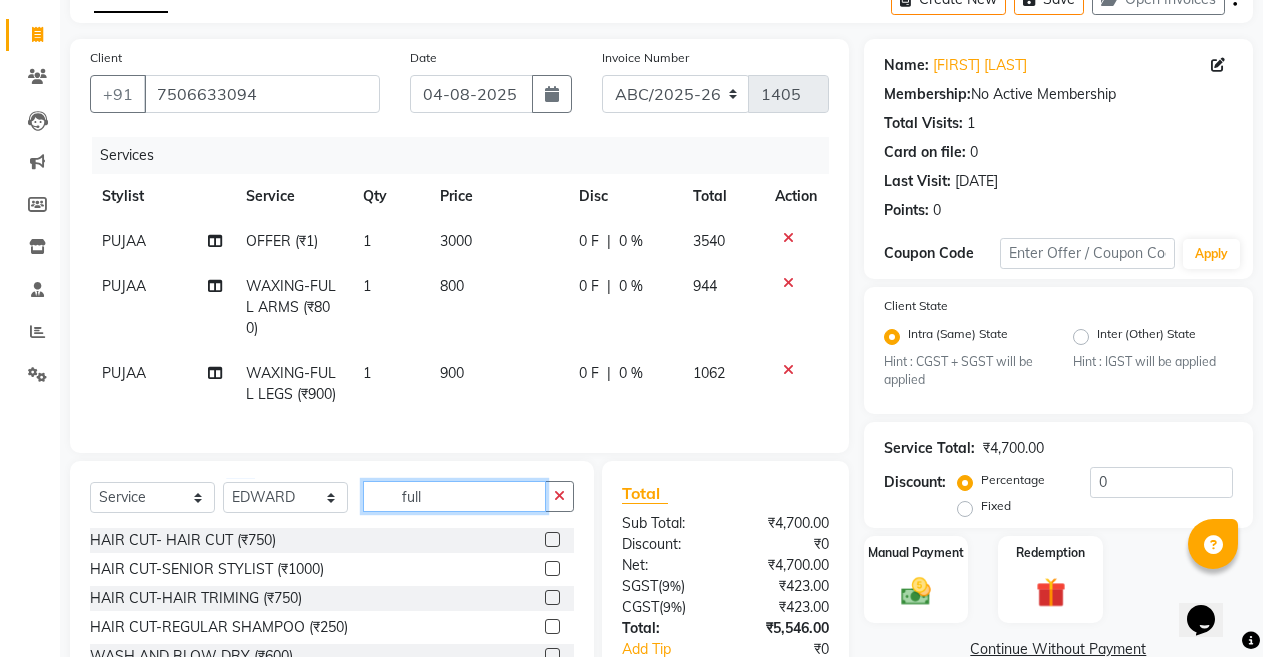 click on "full" 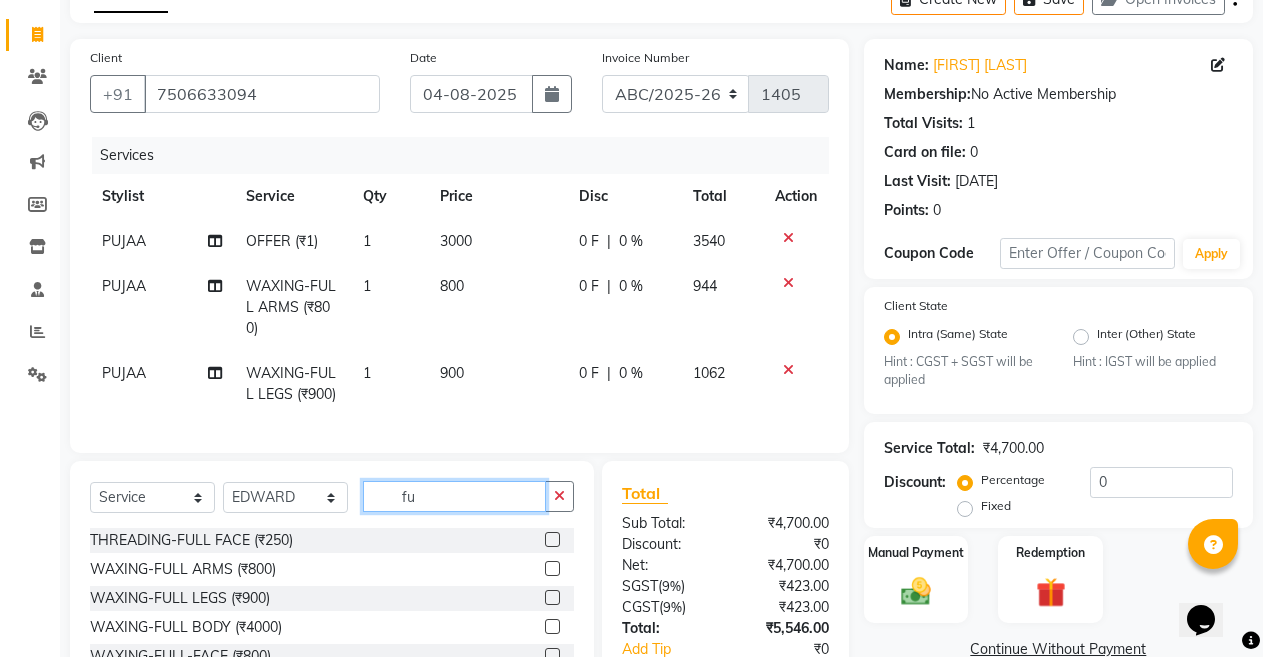 type on "f" 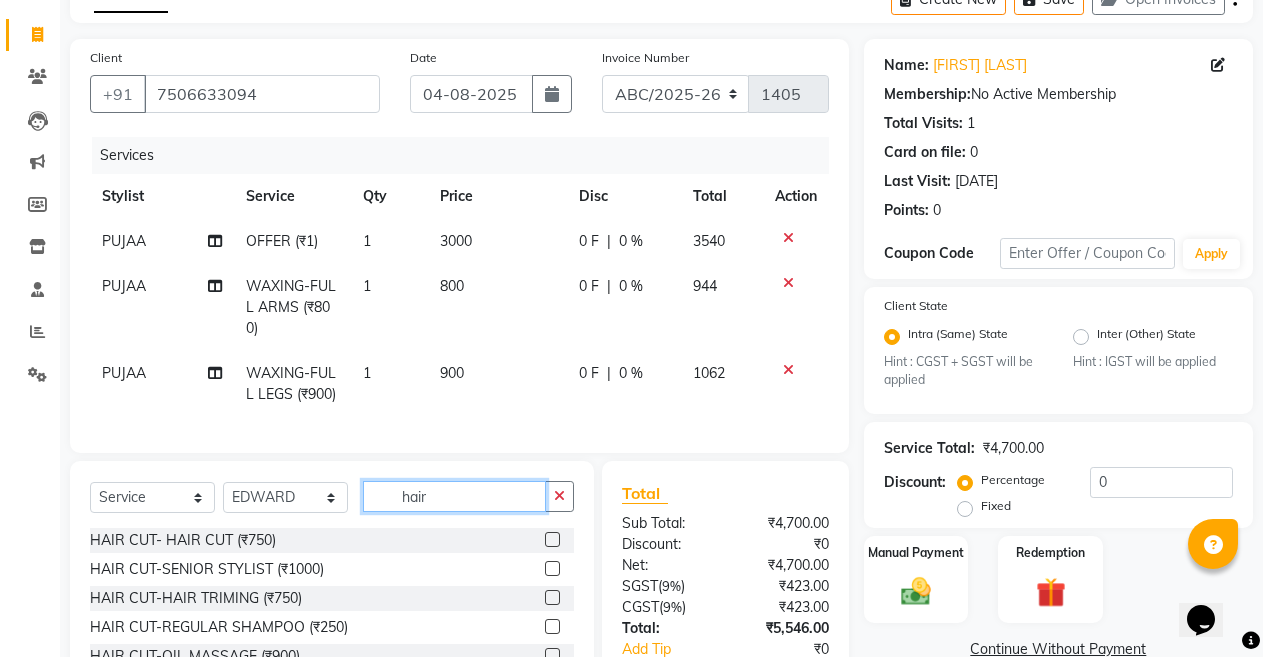 type on "hair" 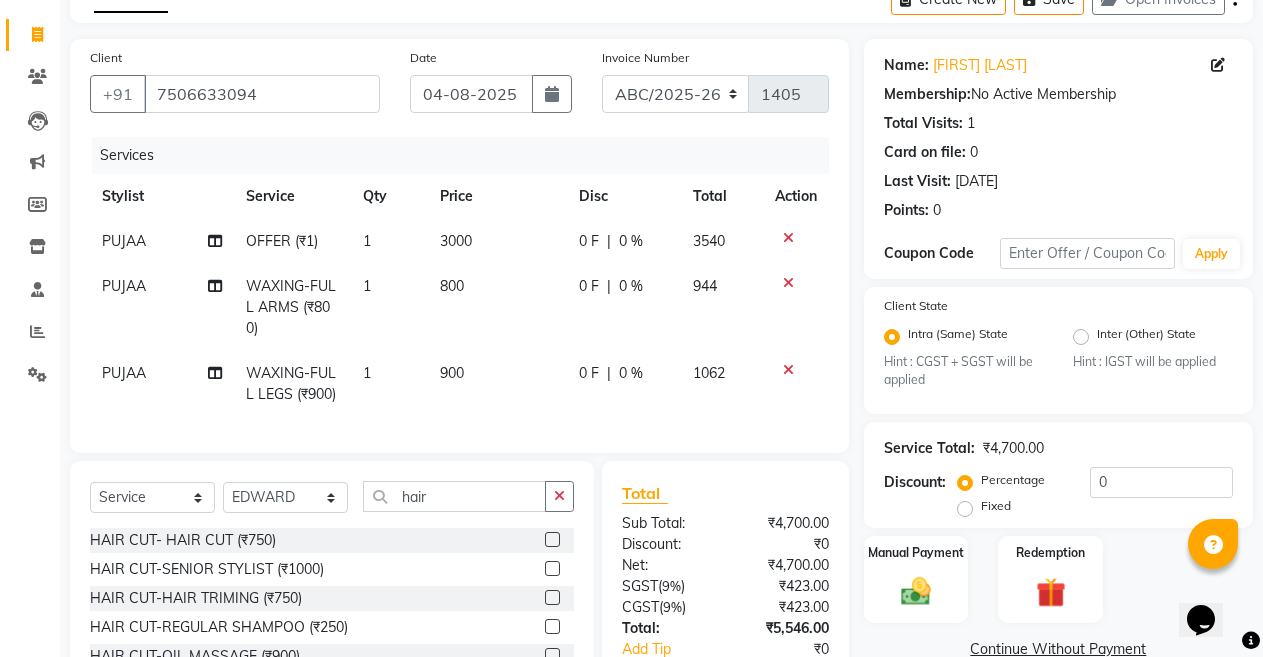 click on "900" 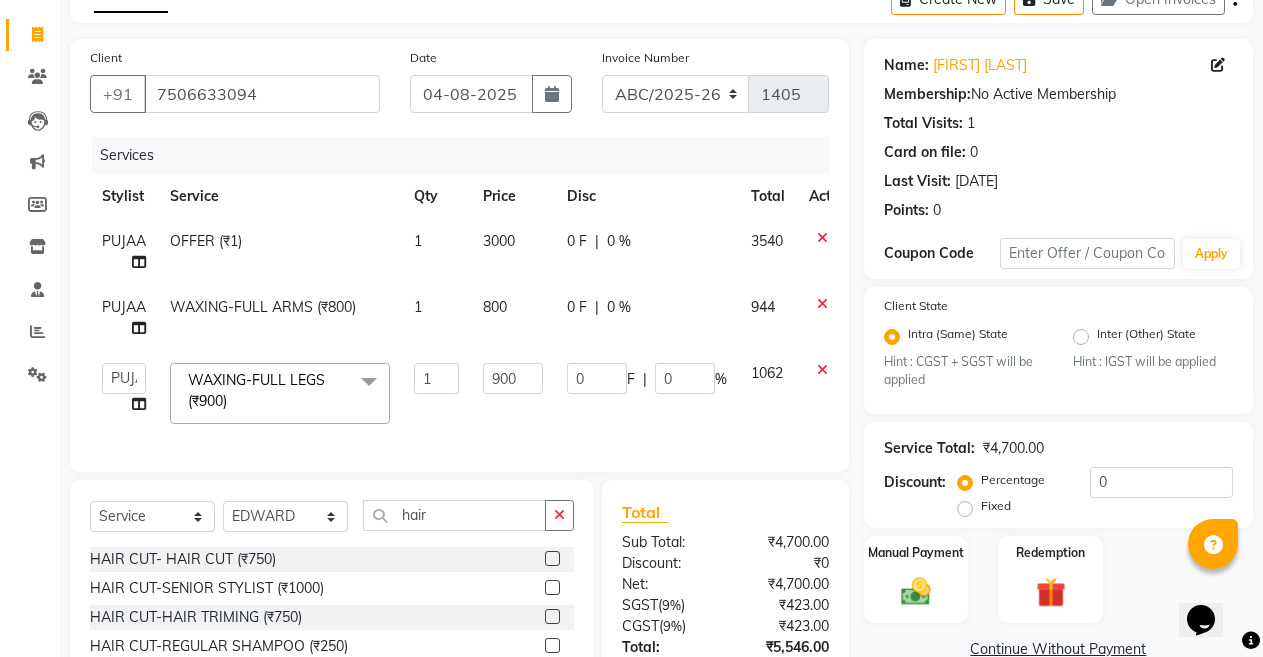 click 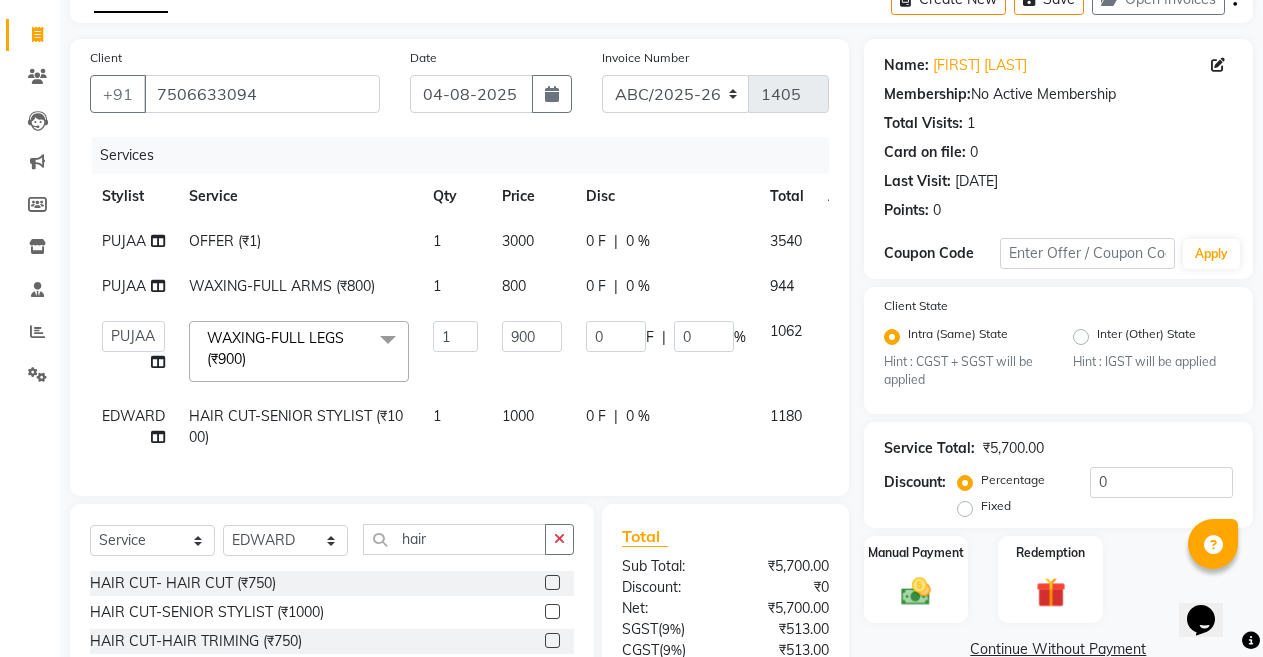click 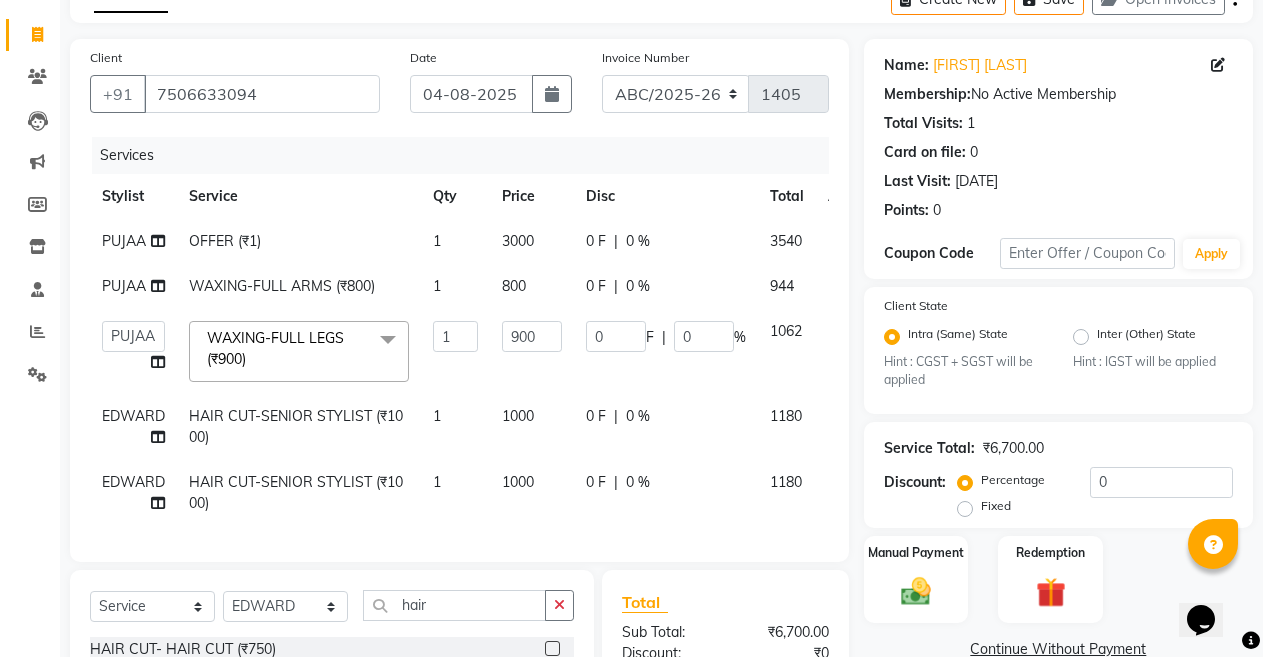 checkbox on "false" 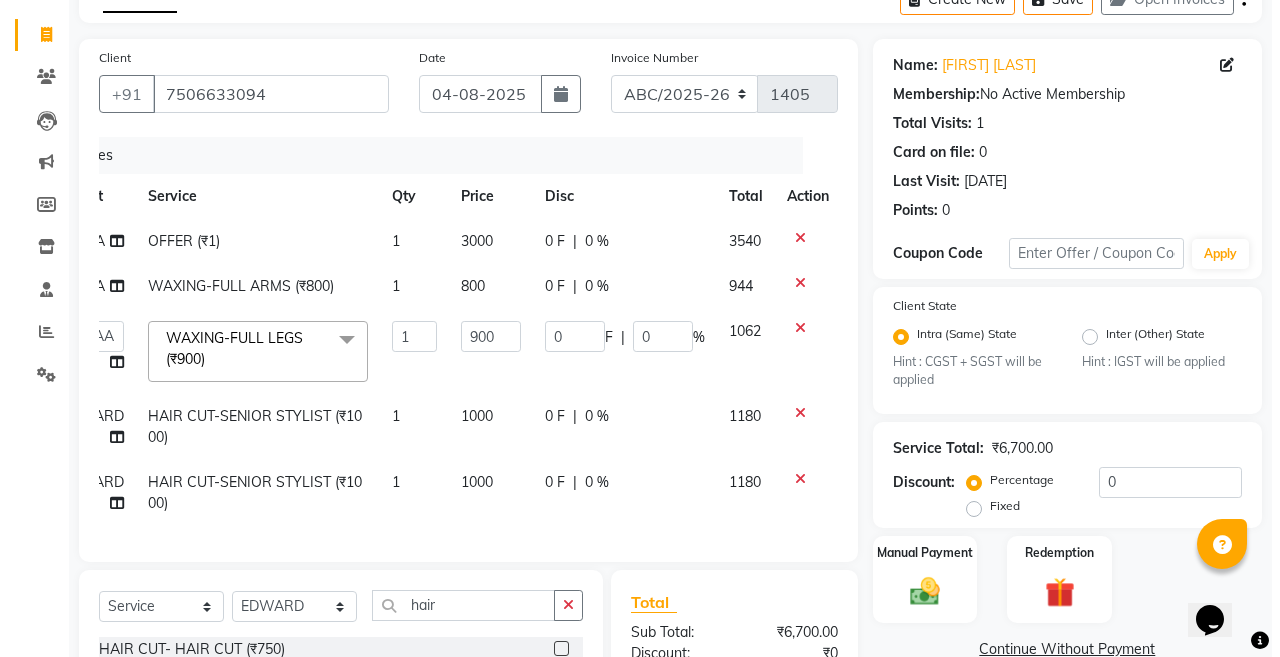 scroll, scrollTop: 0, scrollLeft: 53, axis: horizontal 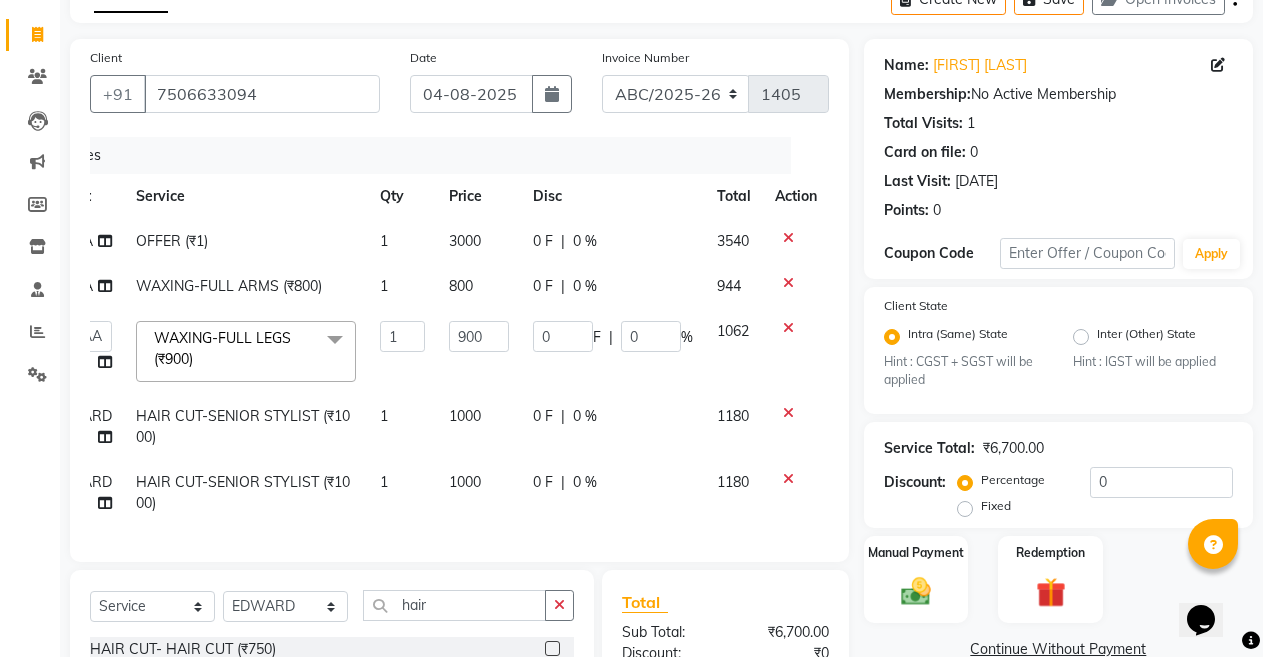 click 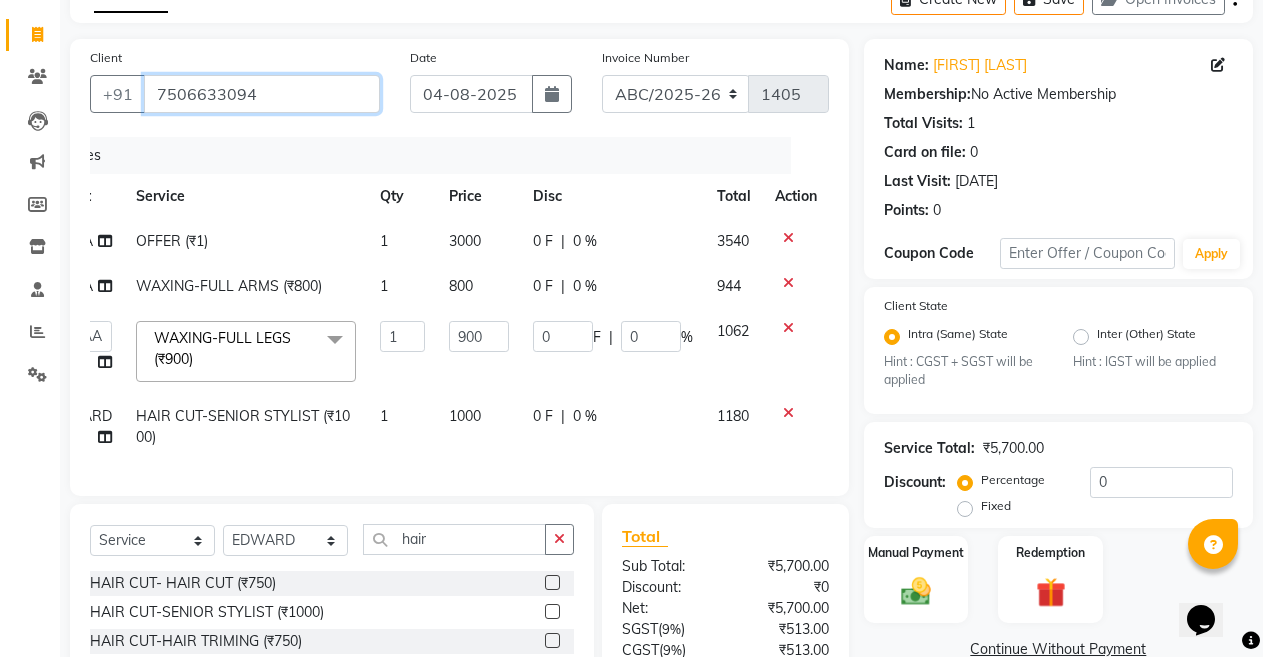 click on "7506633094" at bounding box center (262, 94) 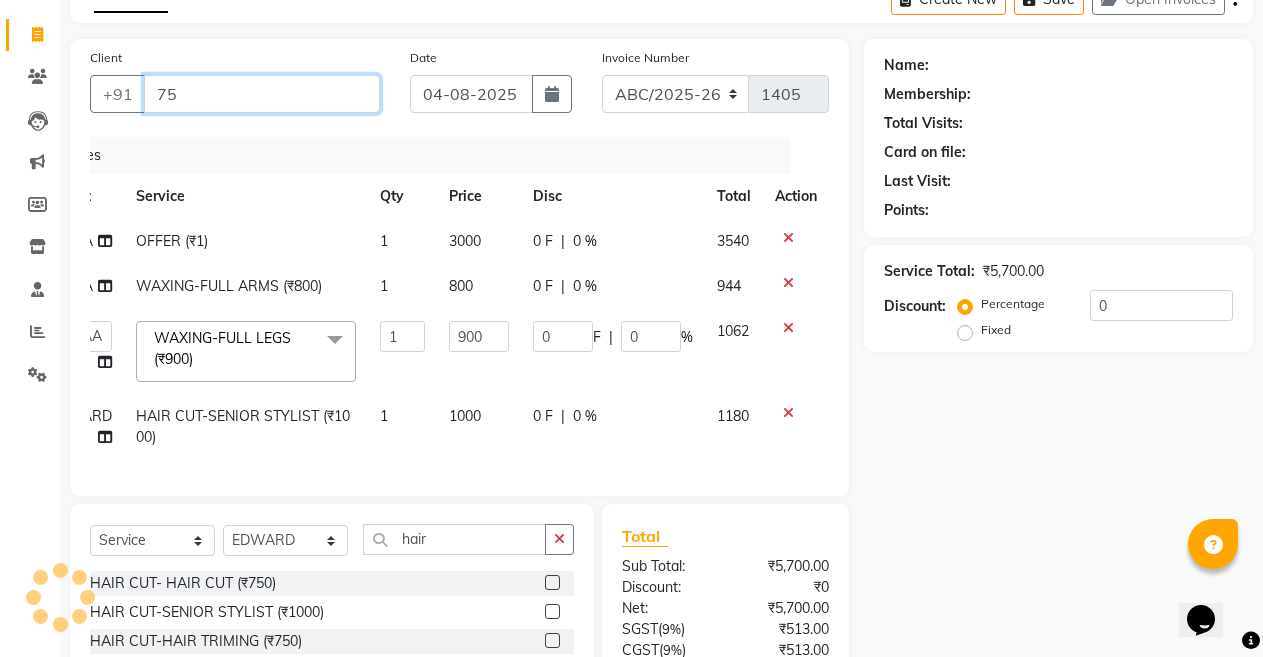 type on "7" 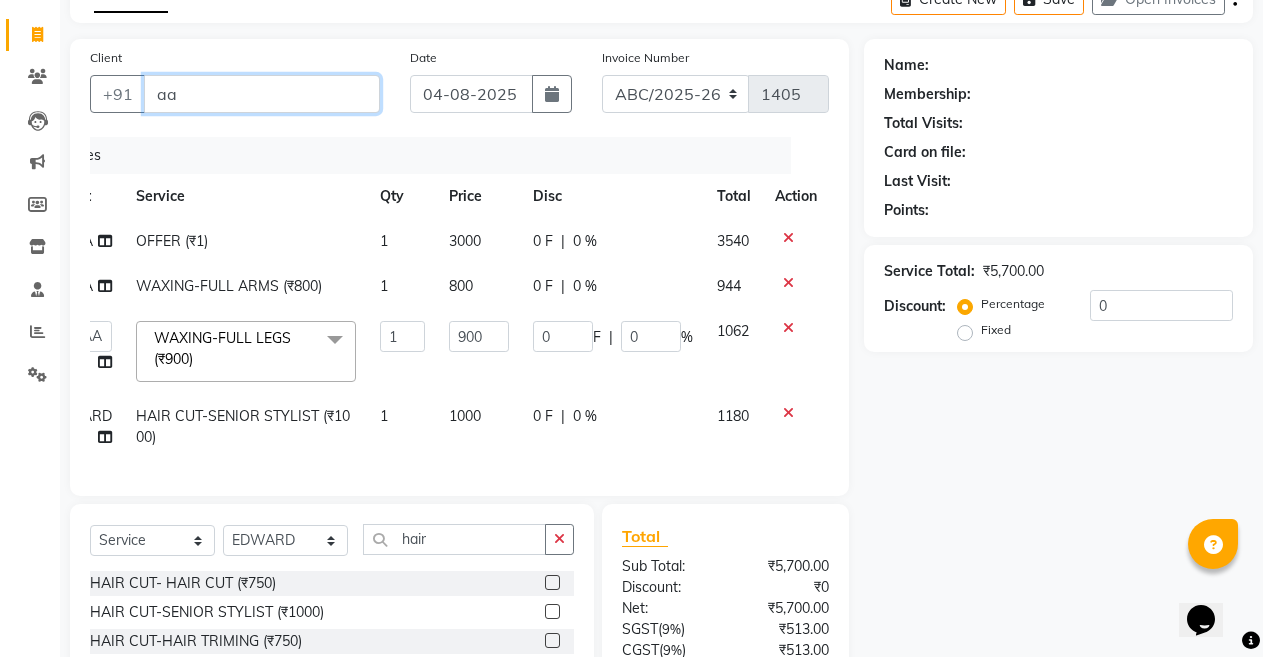 drag, startPoint x: 226, startPoint y: 77, endPoint x: 235, endPoint y: 85, distance: 12.0415945 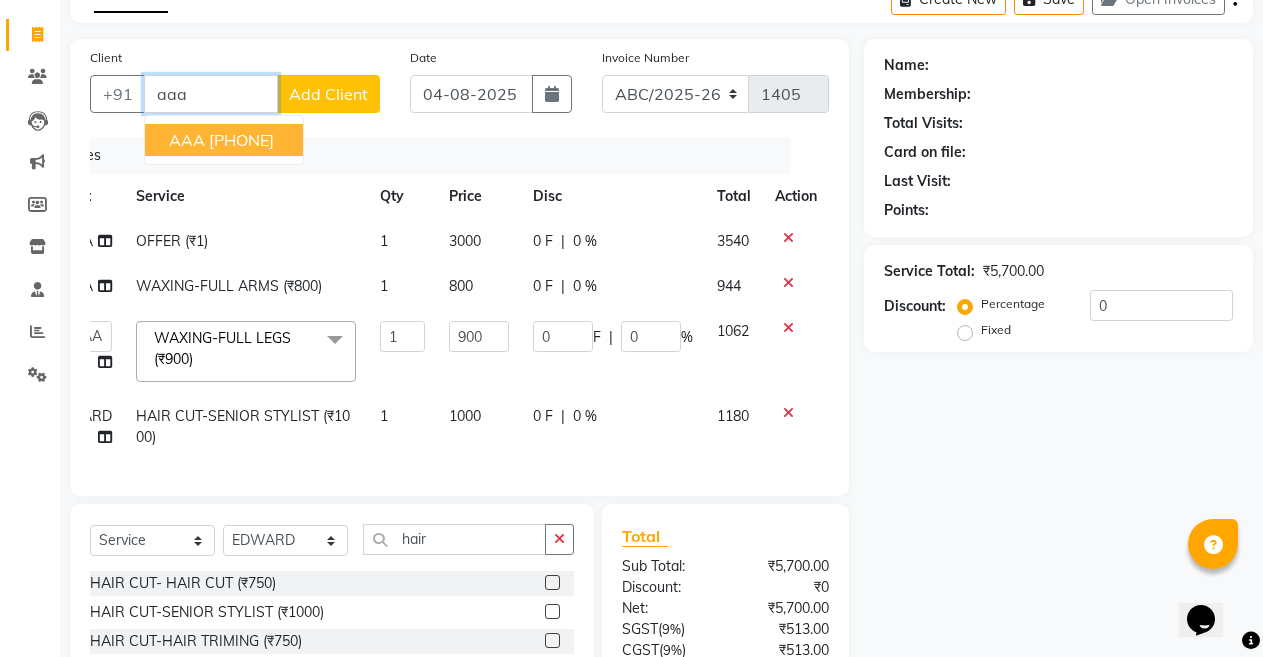 type on "aaa" 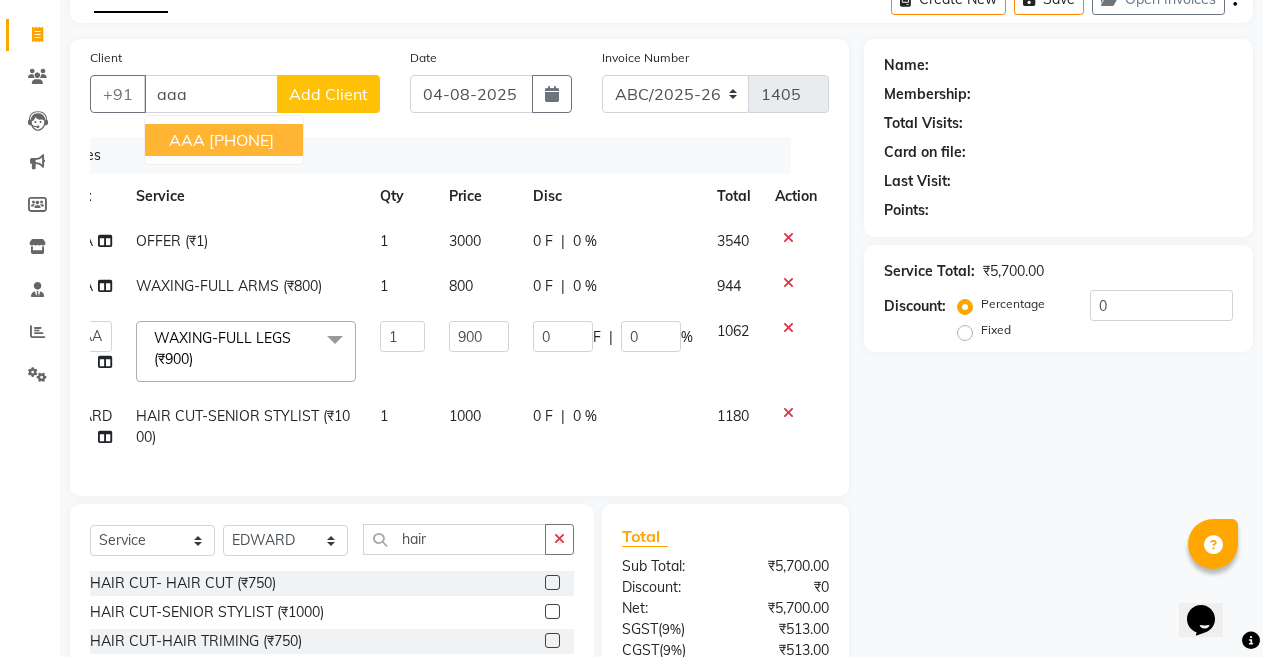 click on "Add Client" 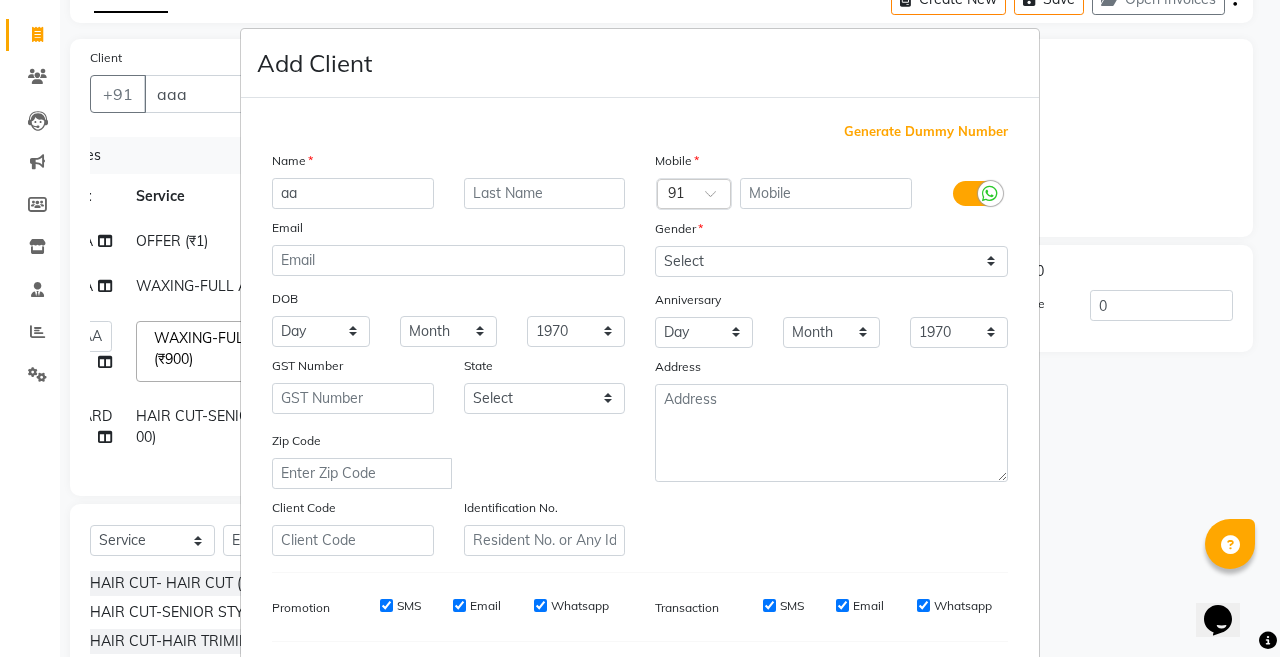 type on "a" 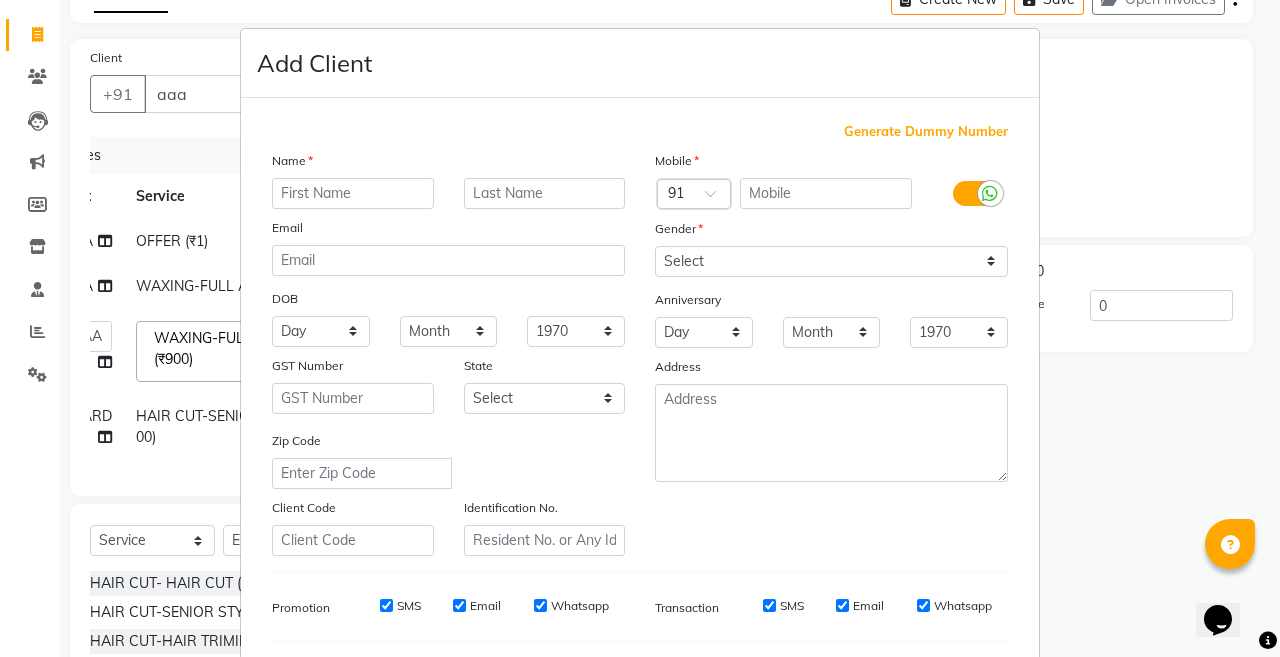 type 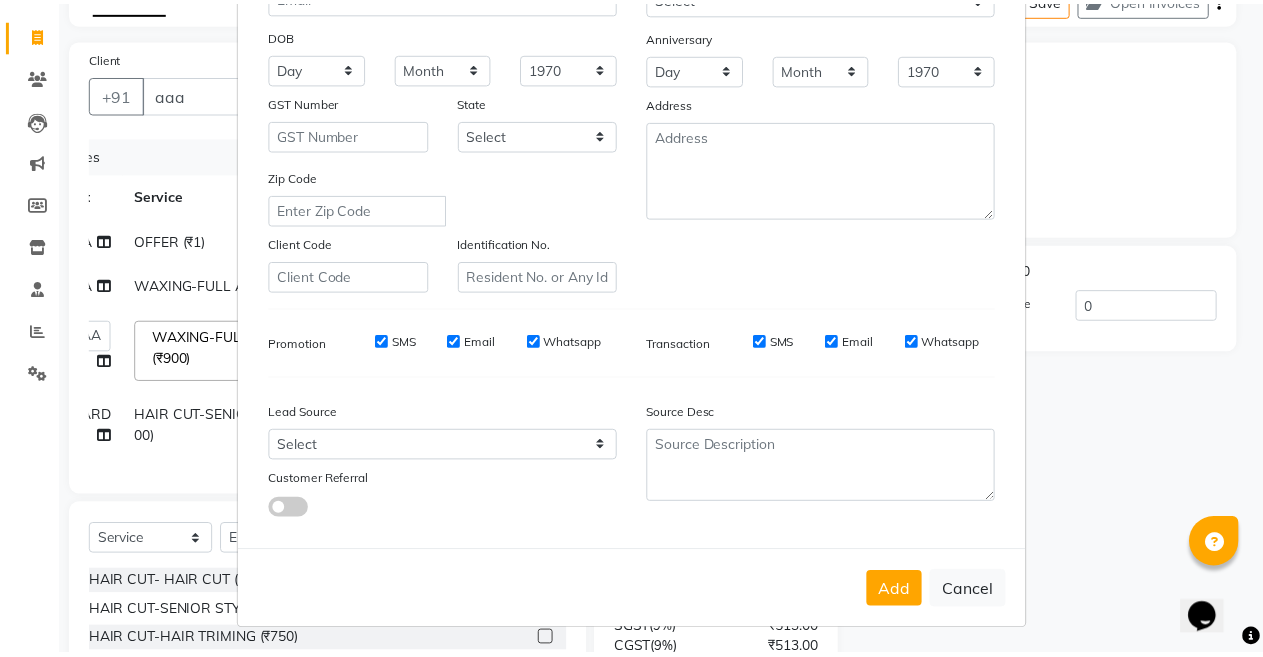 scroll, scrollTop: 266, scrollLeft: 0, axis: vertical 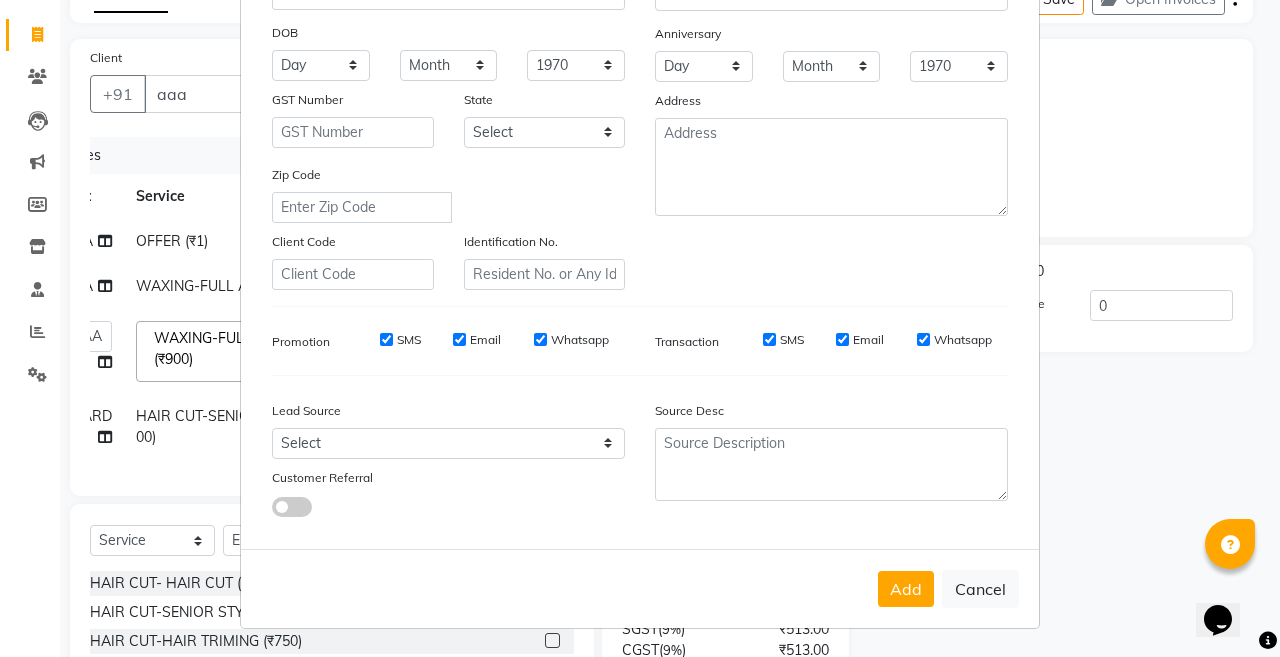 click on "Add Client Generate Dummy Number Name Email DOB Day 01 02 03 04 05 06 07 08 09 10 11 12 13 14 15 16 17 18 19 20 21 22 23 24 25 26 27 28 29 30 31 Month January February March April May June July August September October November December 1940 1941 1942 1943 1944 1945 1946 1947 1948 1949 1950 1951 1952 1953 1954 1955 1956 1957 1958 1959 1960 1961 1962 1963 1964 1965 1966 1967 1968 1969 1970 1971 1972 1973 1974 1975 1976 1977 1978 1979 1980 1981 1982 1983 1984 1985 1986 1987 1988 1989 1990 1991 1992 1993 1994 1995 1996 1997 1998 1999 2000 2001 2002 2003 2004 2005 2006 2007 2008 2009 2010 2011 2012 2013 2014 2015 2016 2017 2018 2019 2020 2021 2022 2023 2024 GST Number State Select Andaman and Nicobar Islands Andhra Pradesh Arunachal Pradesh Assam Bihar Chandigarh Chhattisgarh Dadra and Nagar Haveli Daman and Diu Delhi Goa Gujarat Haryana Himachal Pradesh Jammu and Kashmir Jharkhand Karnataka Kerala Lakshadweep Madhya Pradesh Maharashtra Manipur Meghalaya Mizoram Nagaland Odisha Pondicherry Punjab Rajasthan Sikkim" at bounding box center [640, 328] 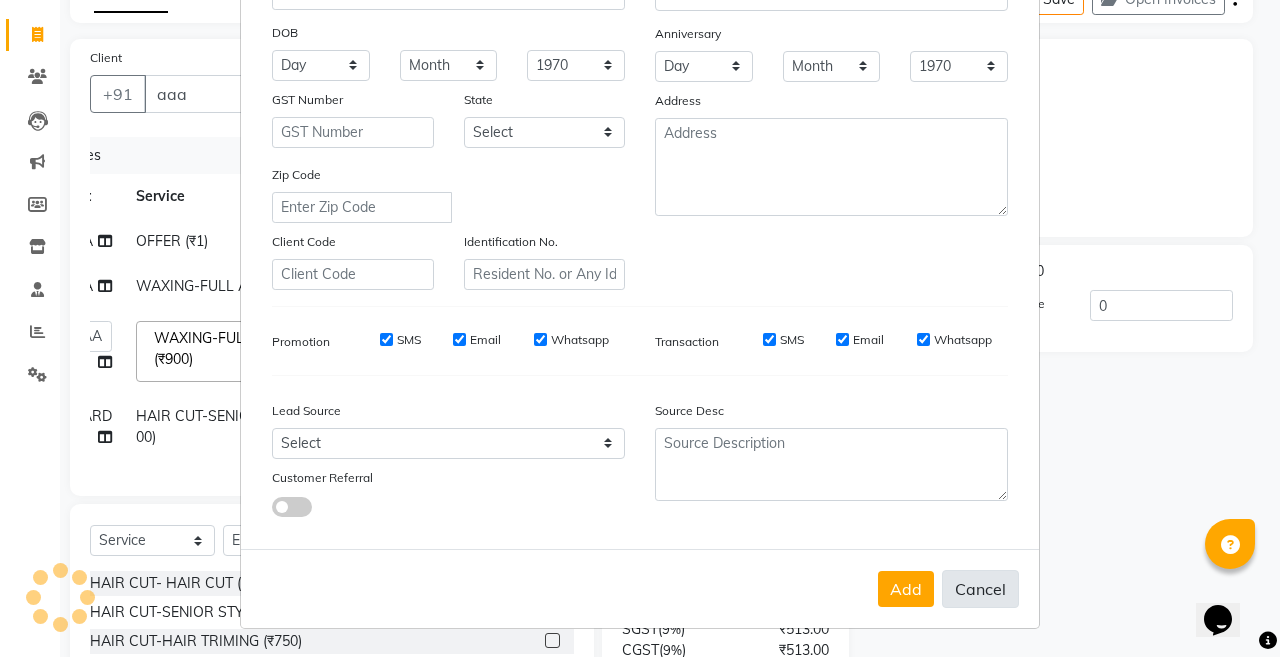 click on "Cancel" at bounding box center (980, 589) 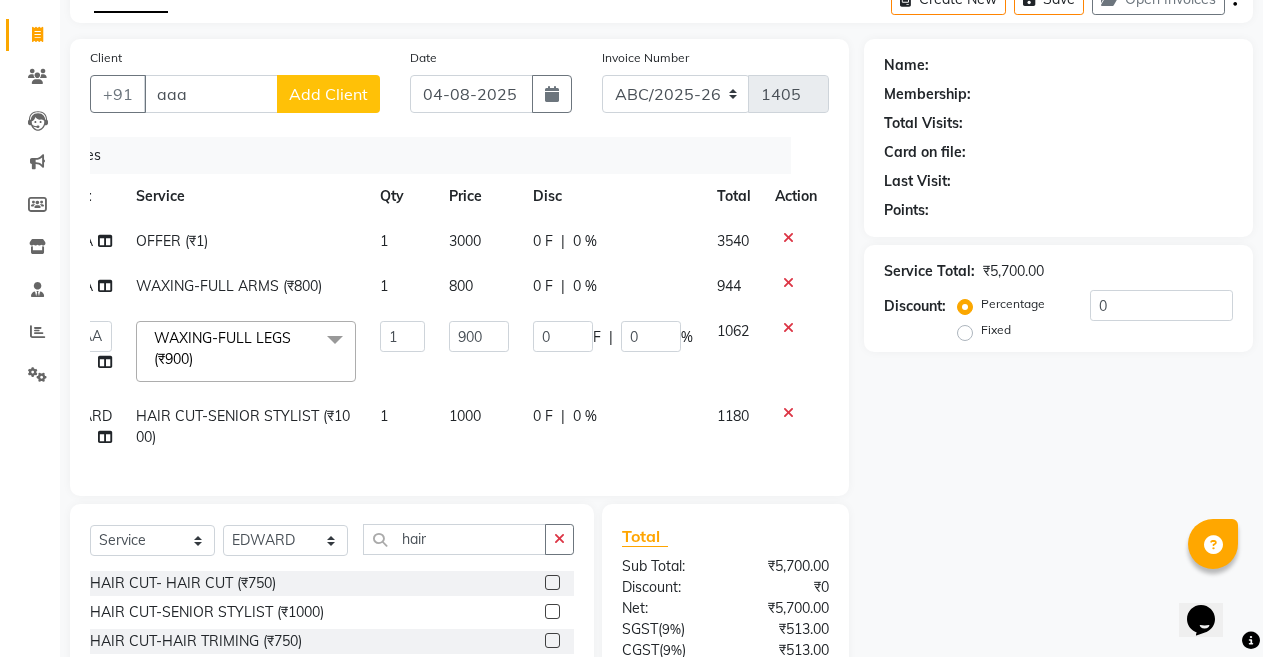 scroll, scrollTop: 0, scrollLeft: 42, axis: horizontal 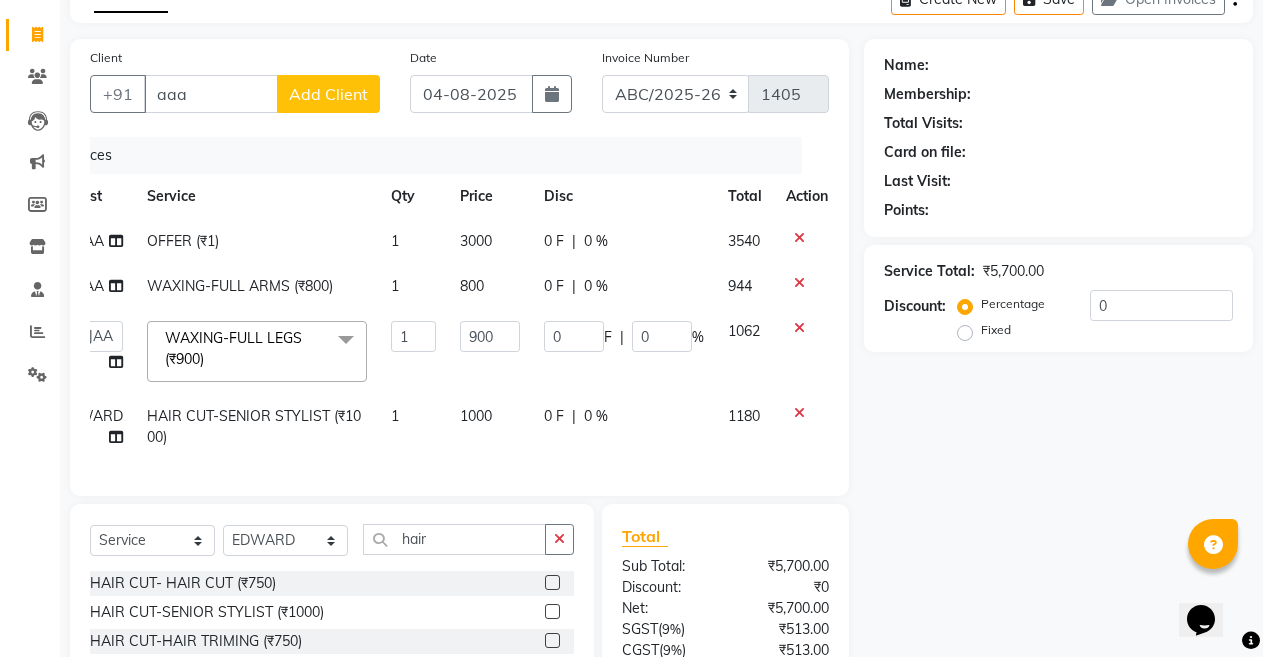 click on "[PHONE]" 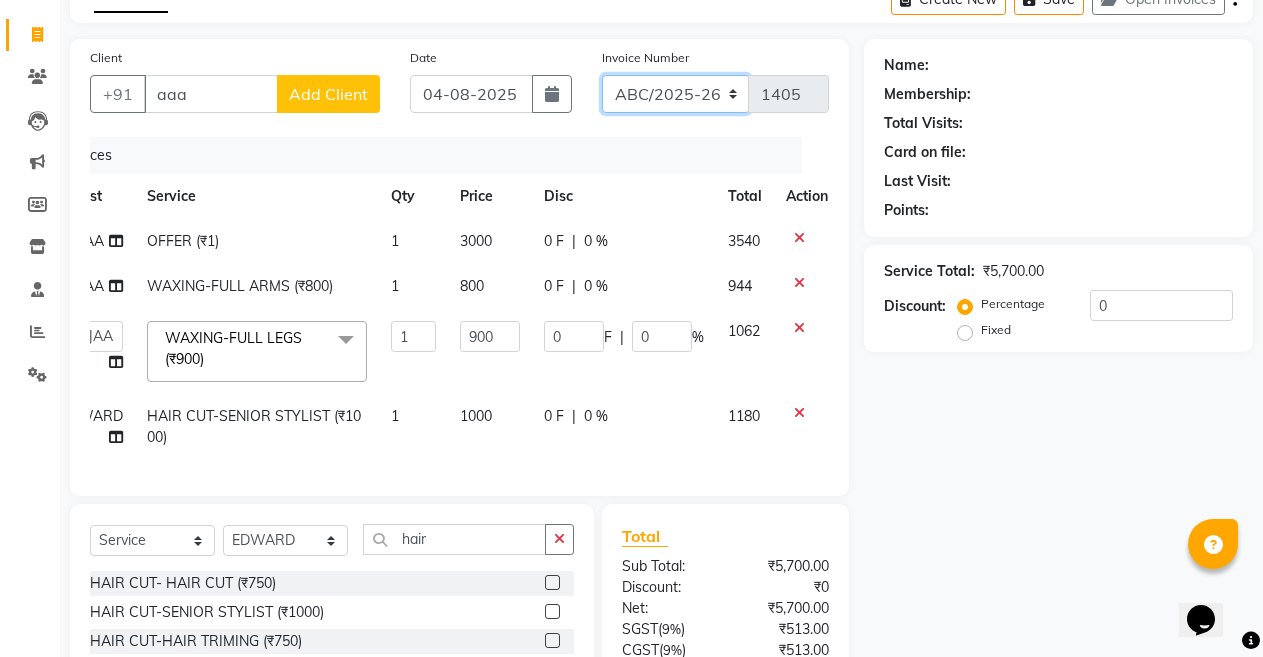 click on "ABC/2025-26 SER/24-25 V/2025-26" 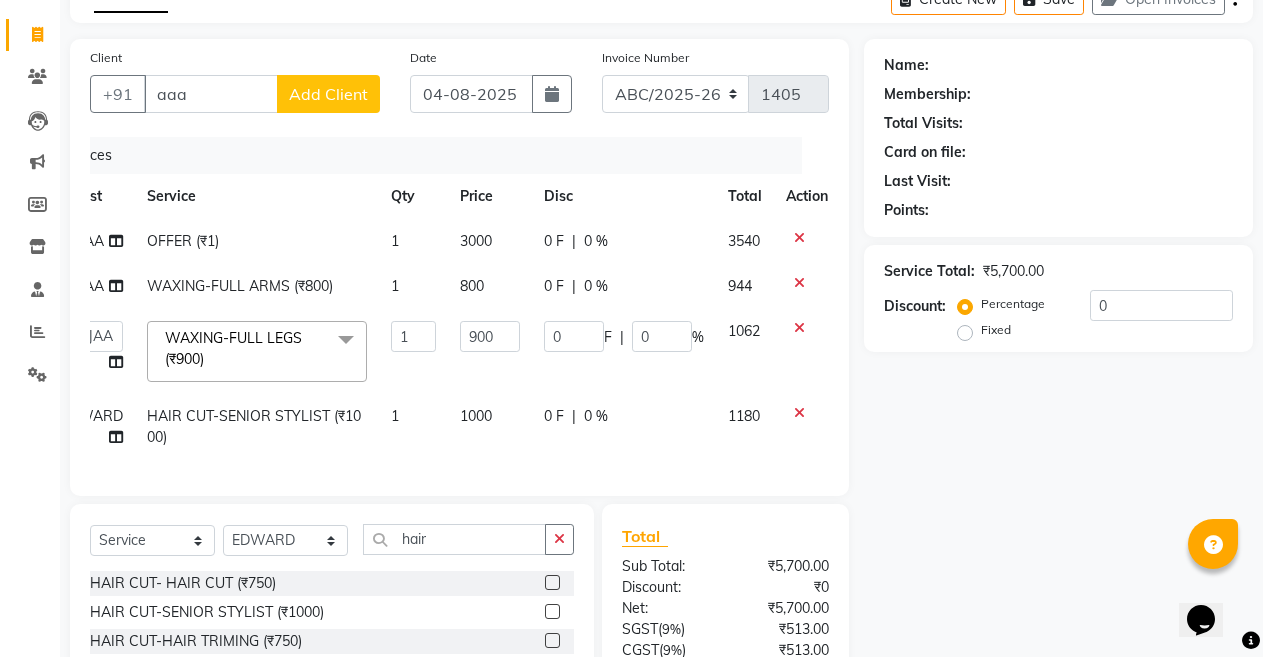 click on "Services" 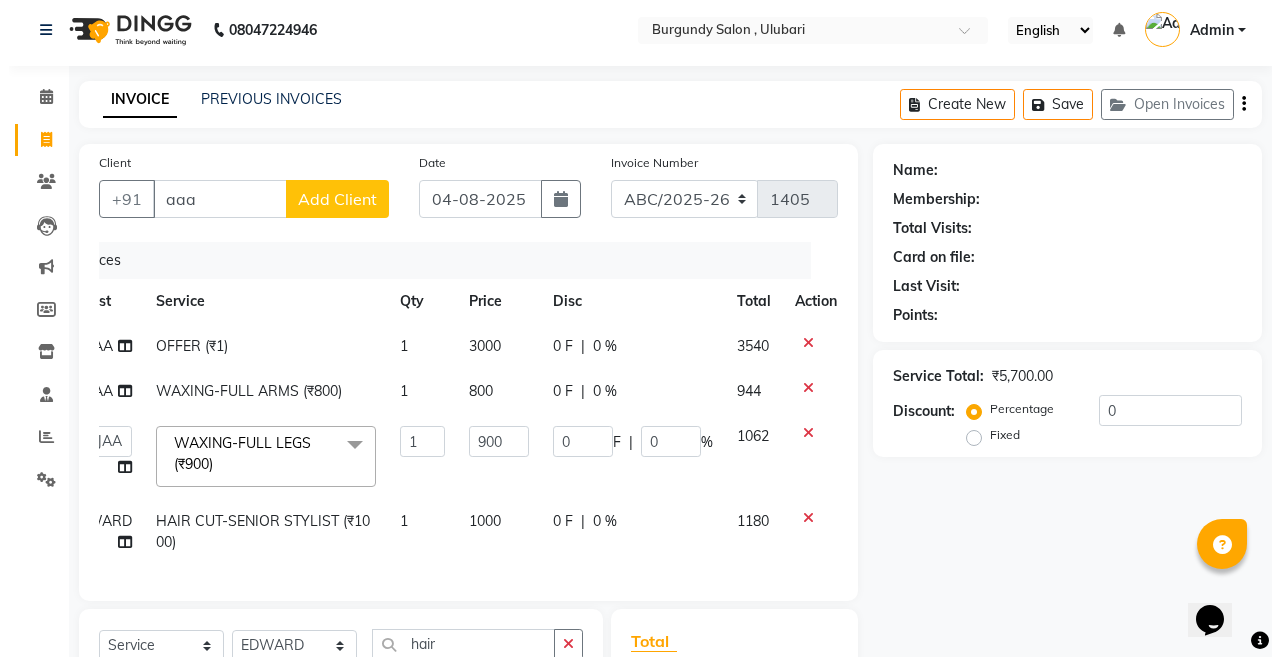 scroll, scrollTop: 0, scrollLeft: 0, axis: both 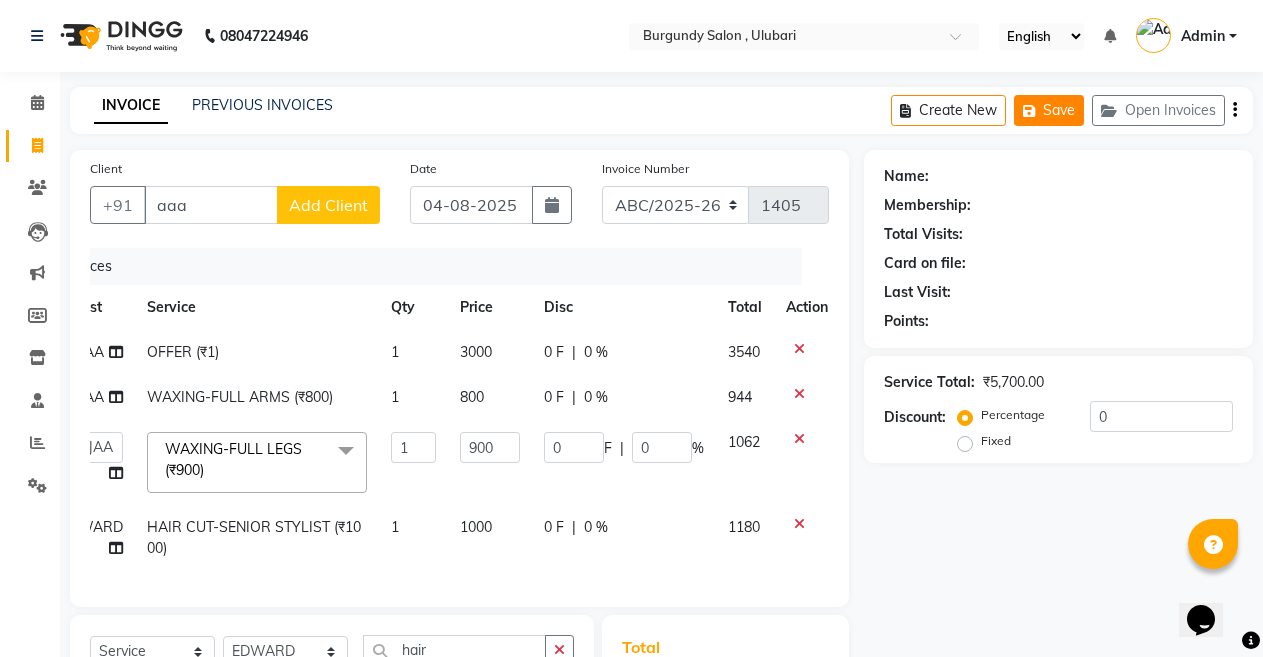 click on "Save" 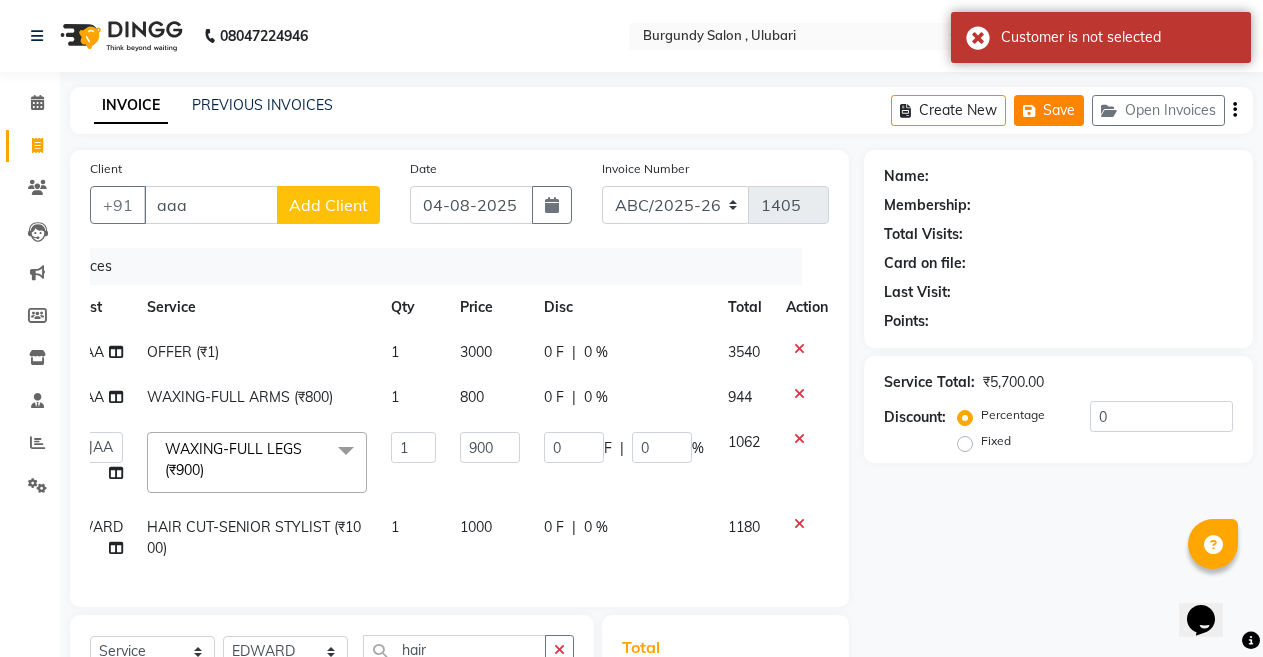 click on "Save" 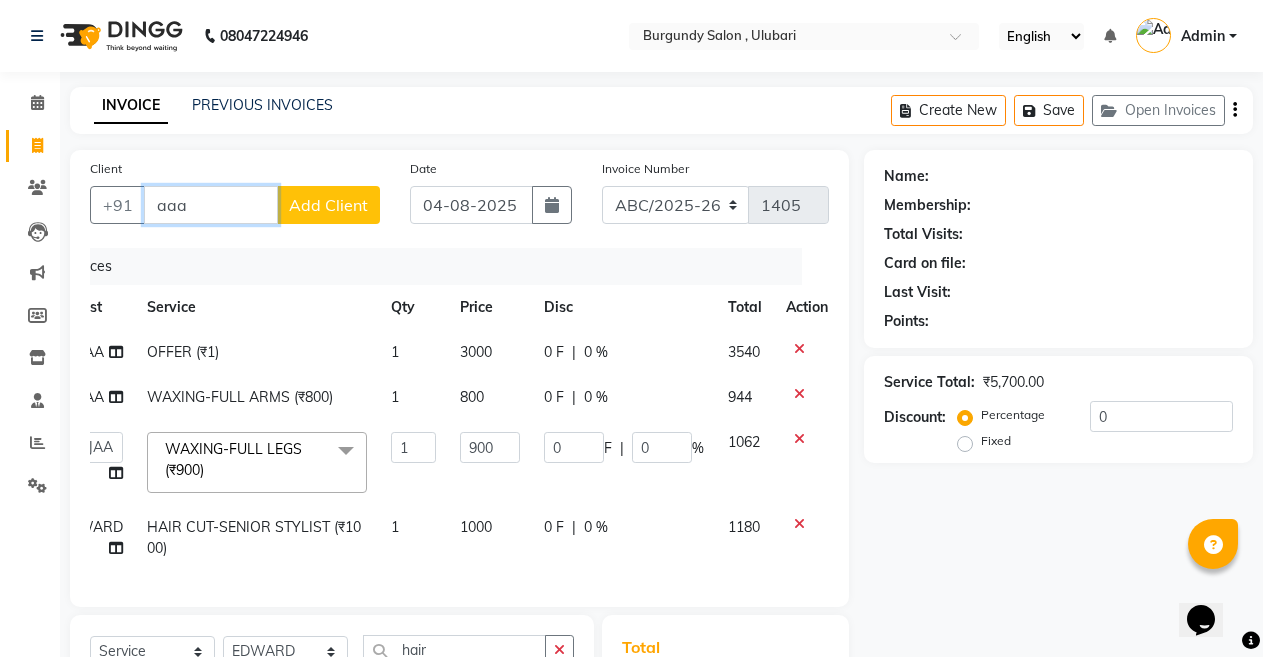 click on "aaa" at bounding box center (211, 205) 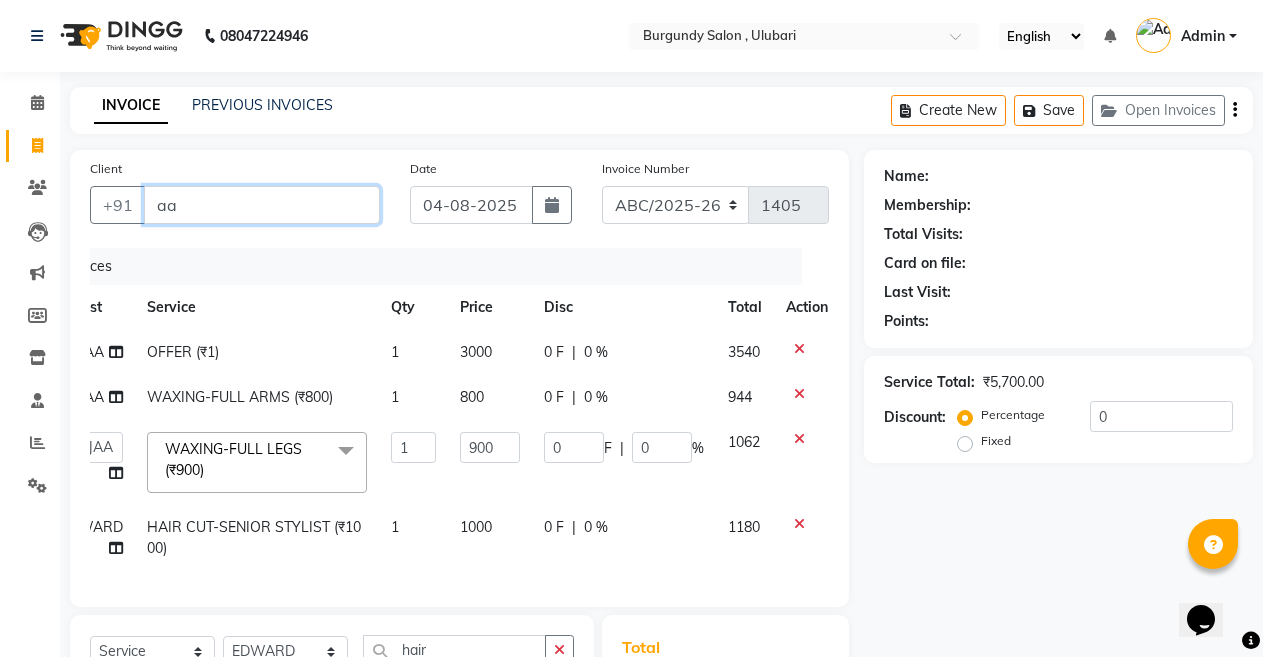 type on "a" 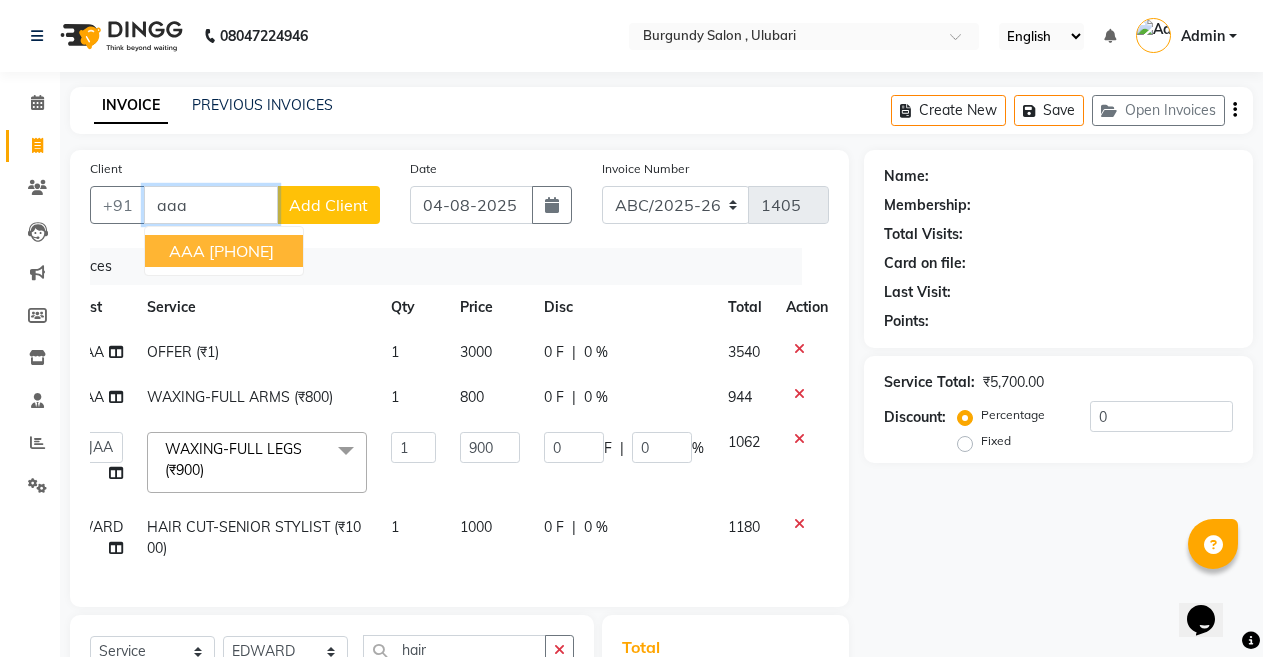 click on "aaa" at bounding box center (211, 205) 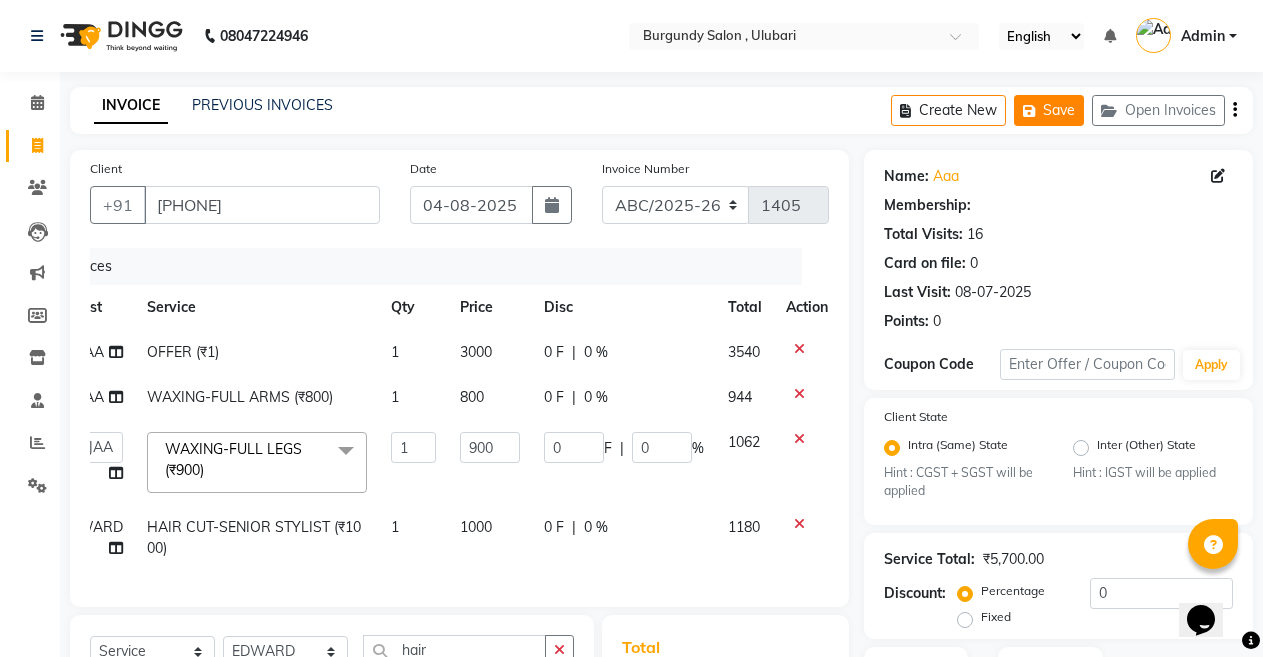 click on "Save" 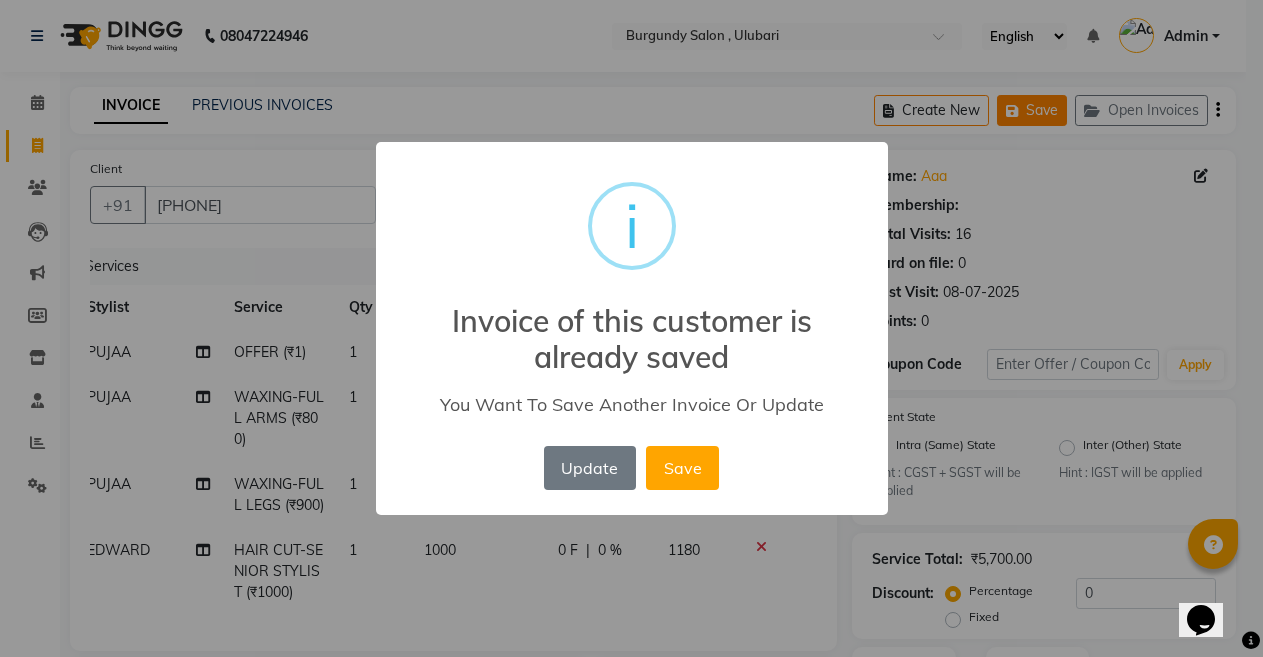 scroll, scrollTop: 0, scrollLeft: 15, axis: horizontal 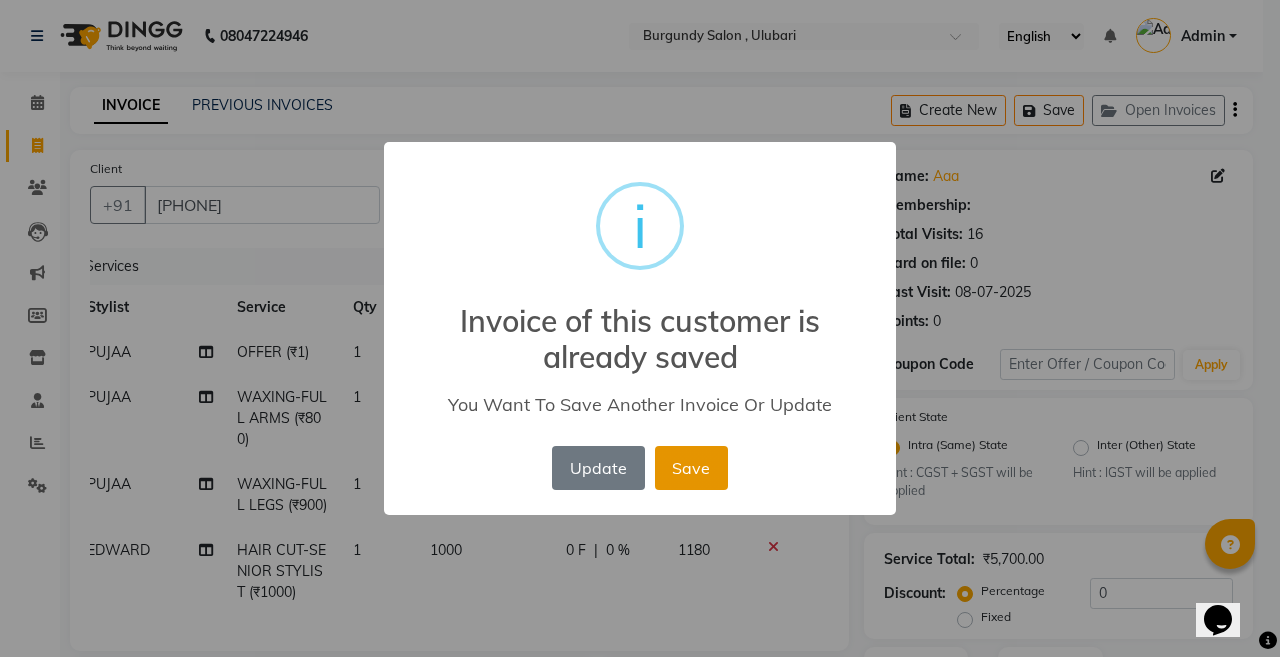 click on "Save" at bounding box center [691, 468] 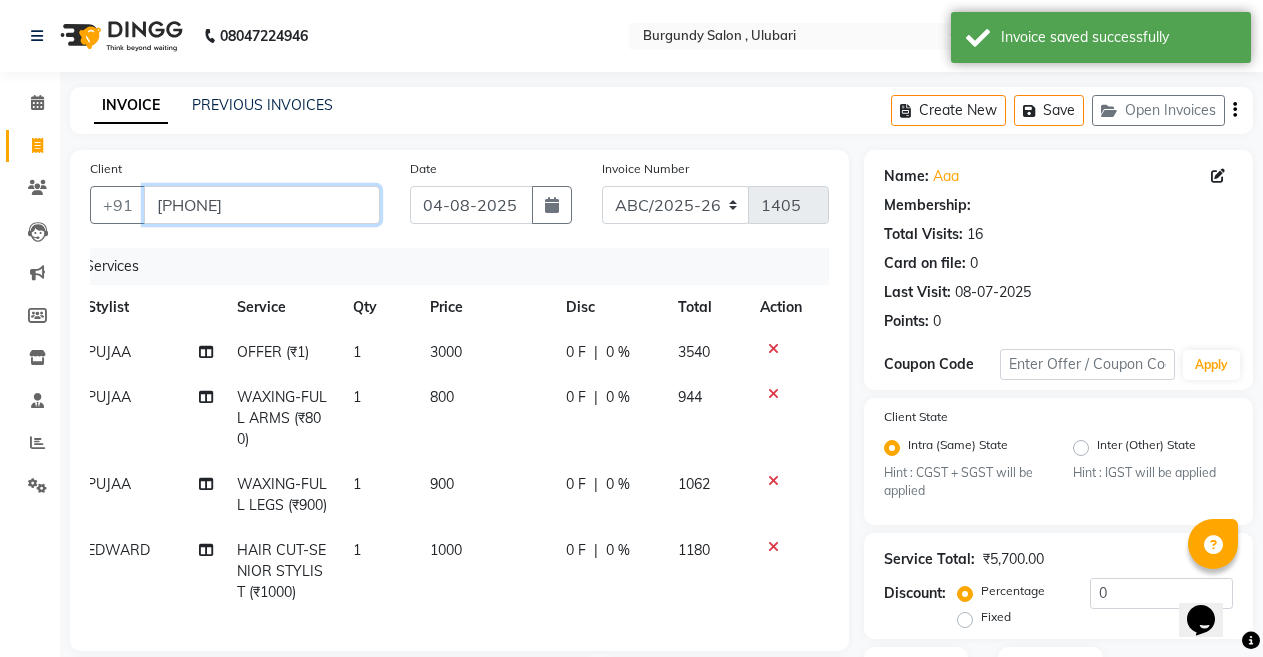 click on "[PHONE]" at bounding box center (262, 205) 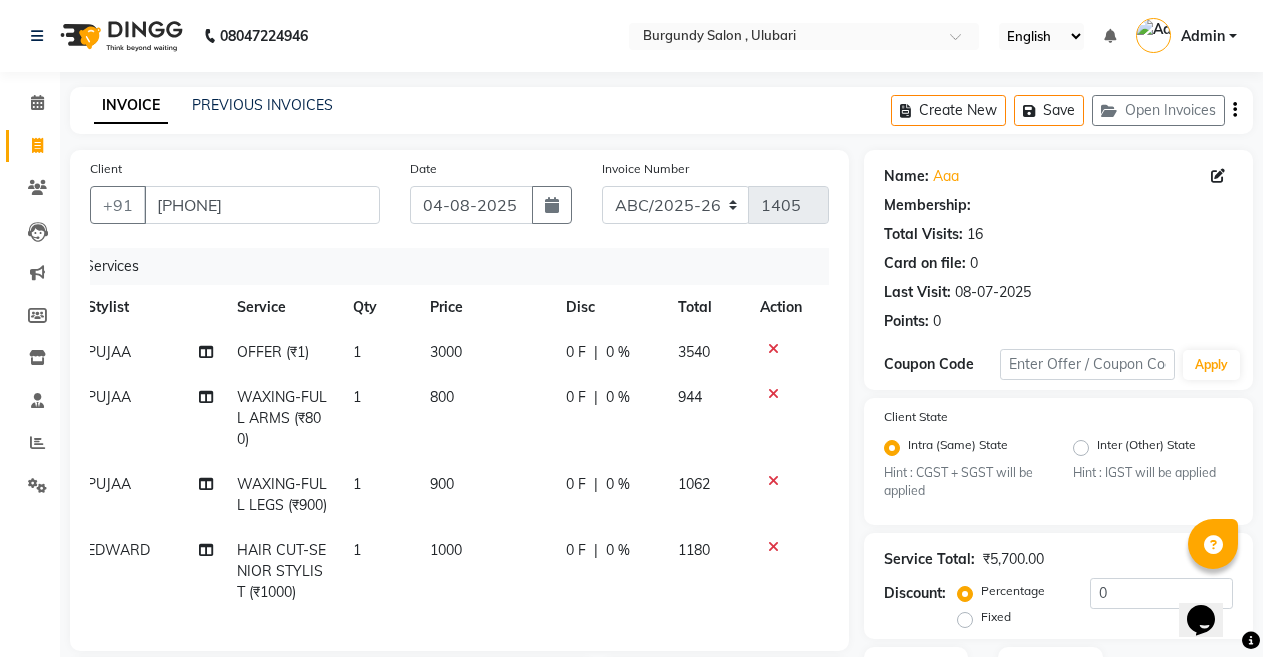 click 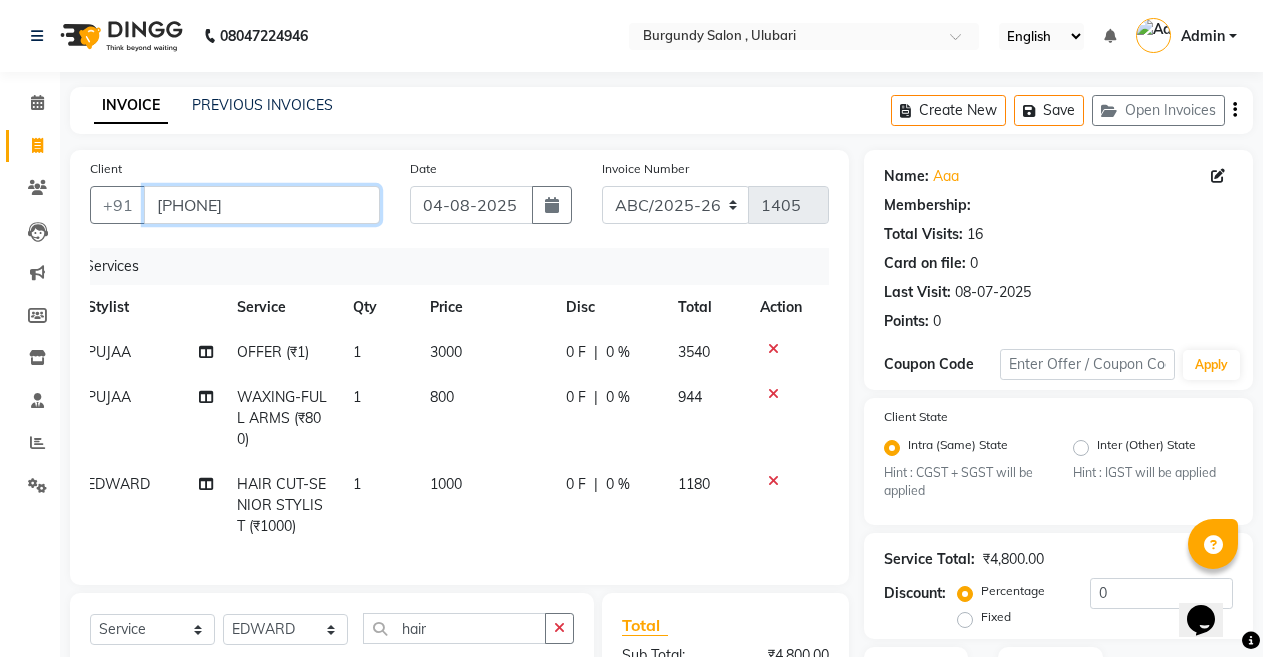 click on "[PHONE]" at bounding box center (262, 205) 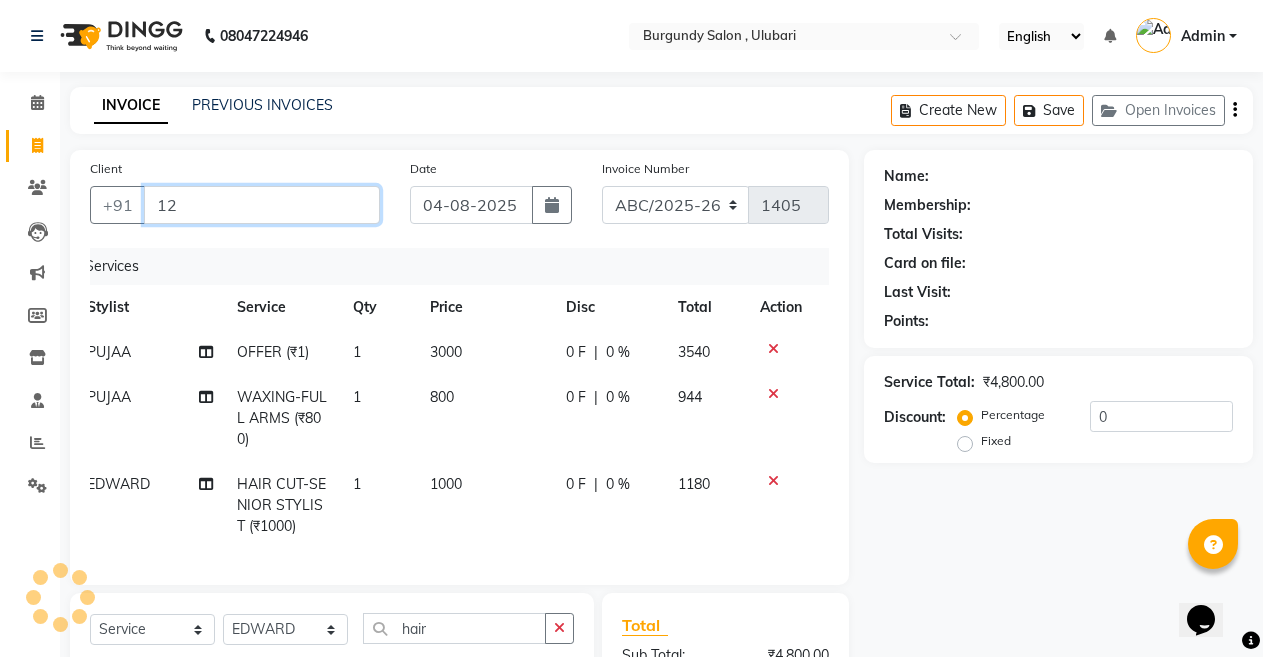 type on "1" 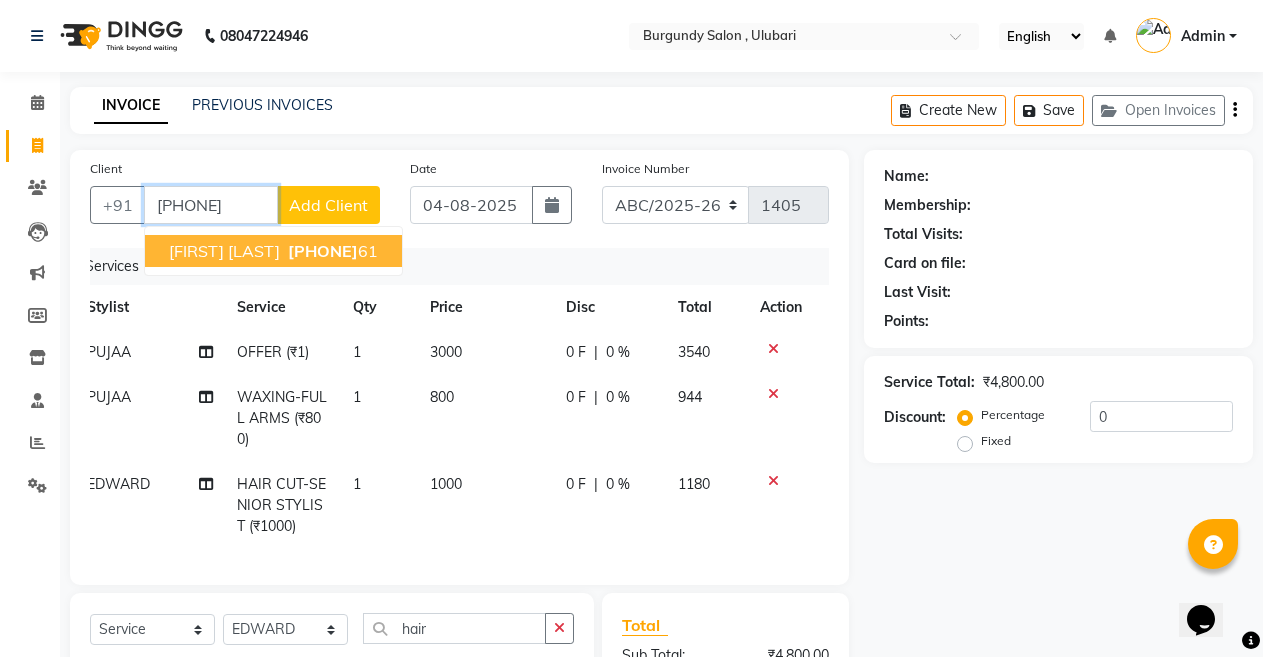 click on "[PHONE]" at bounding box center [331, 251] 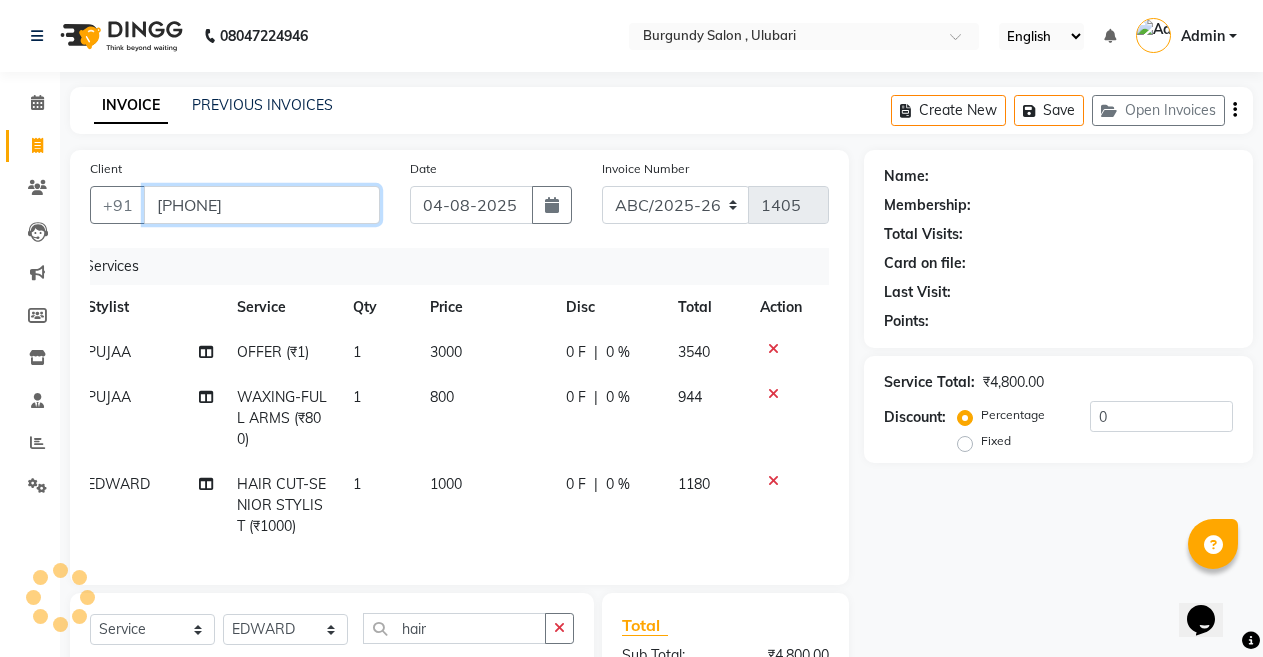 type on "[PHONE]" 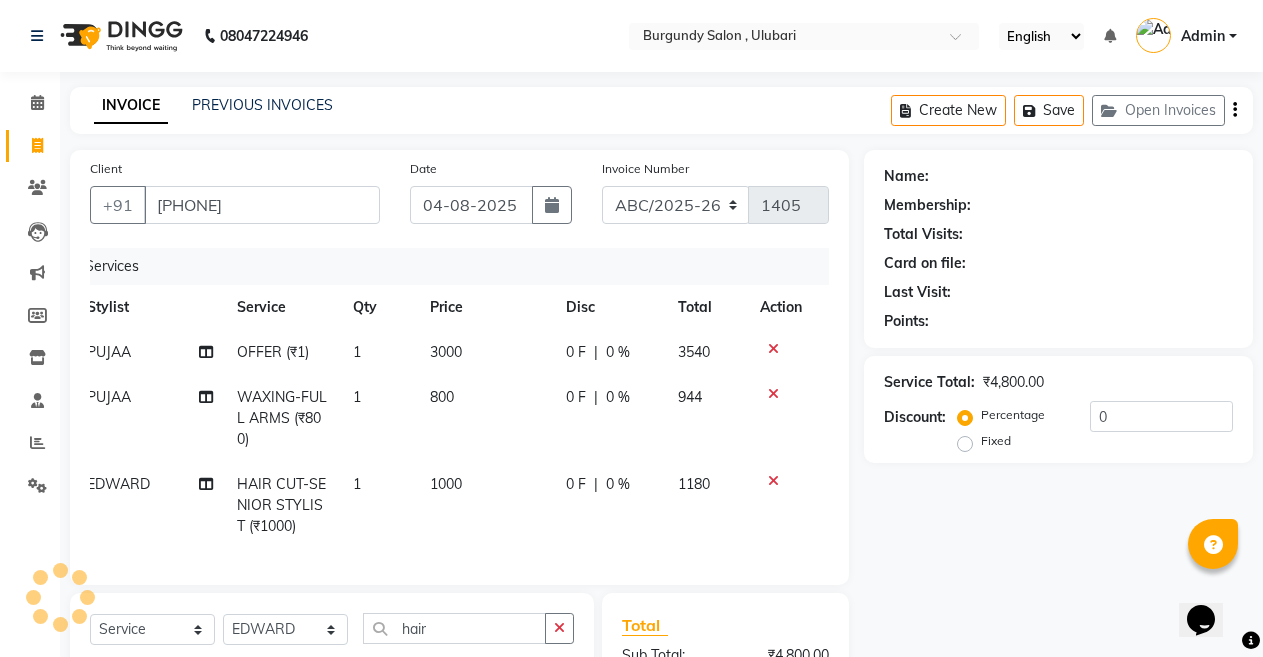 select on "1: Object" 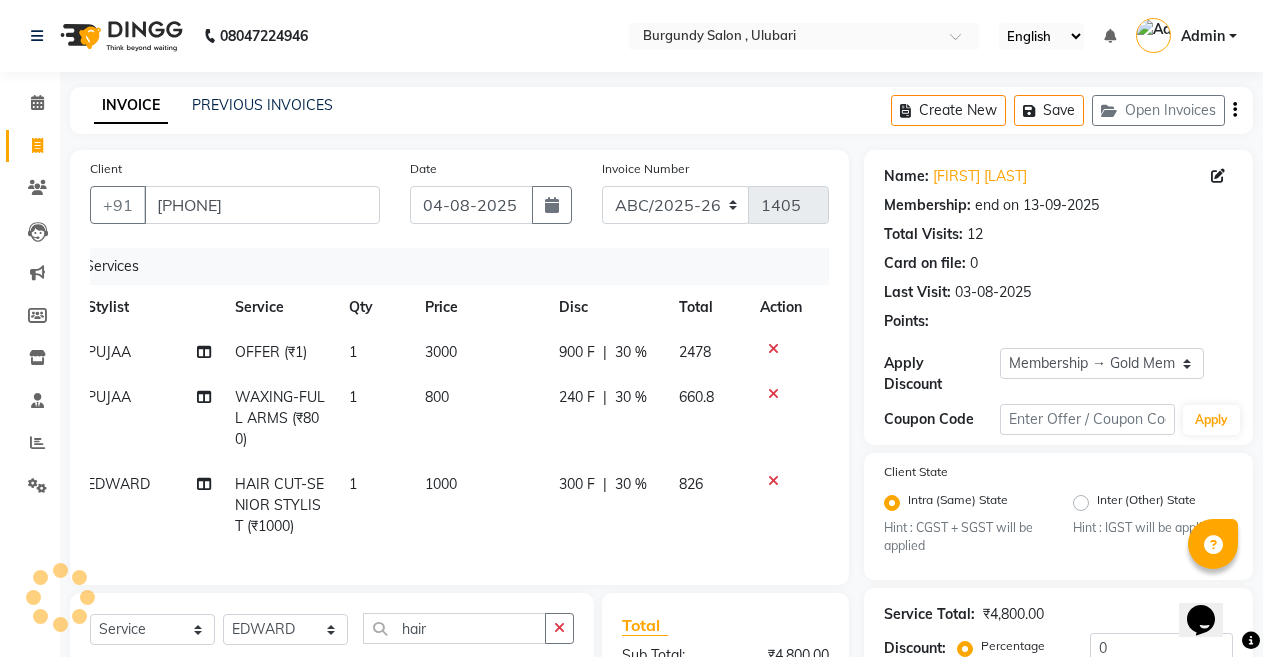 type on "30" 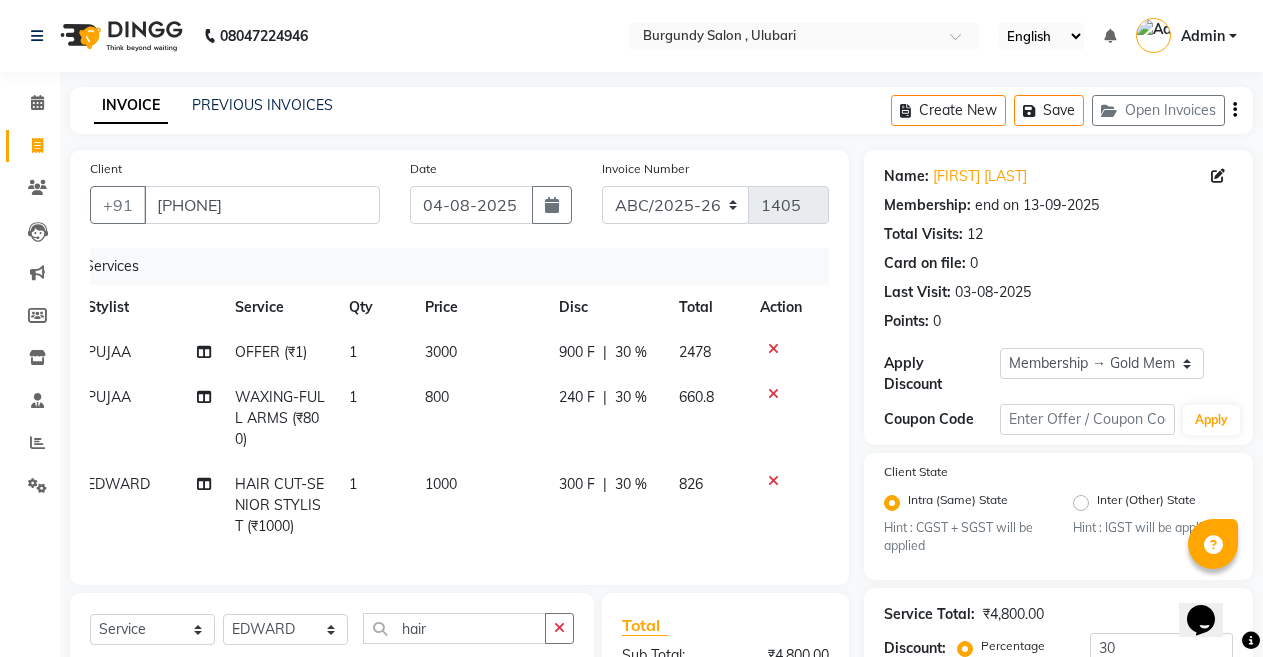 click on "30 %" 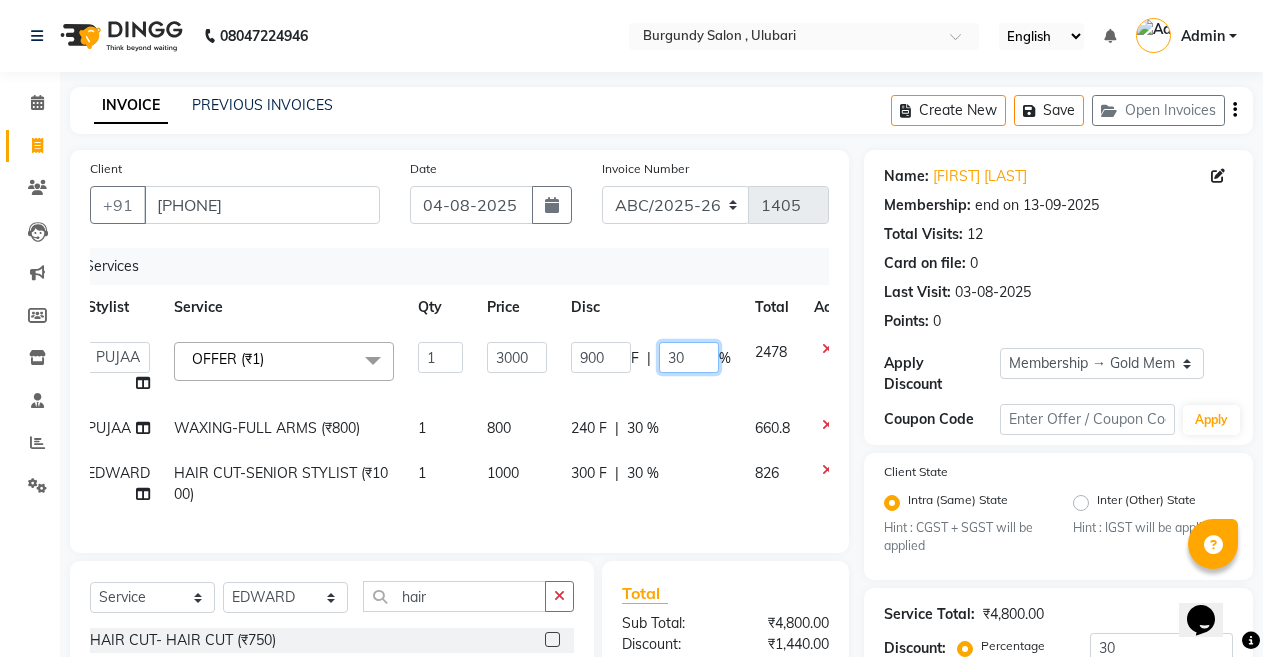 click on "30" 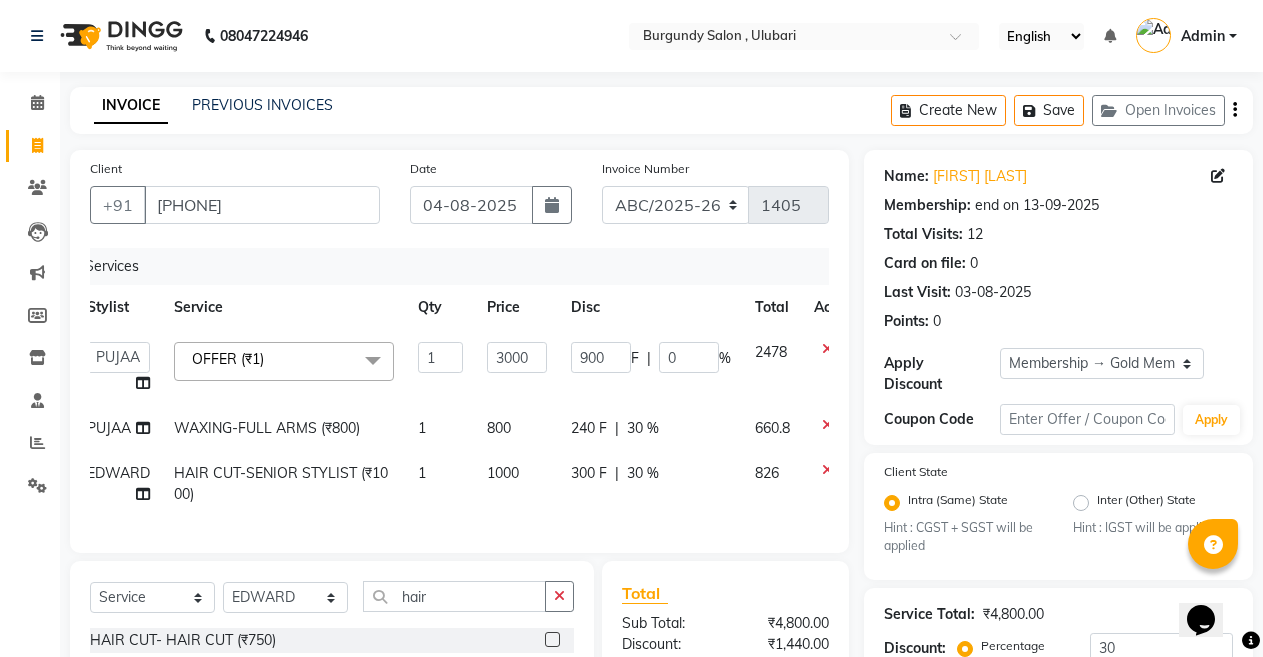 click on "[PHONE]" 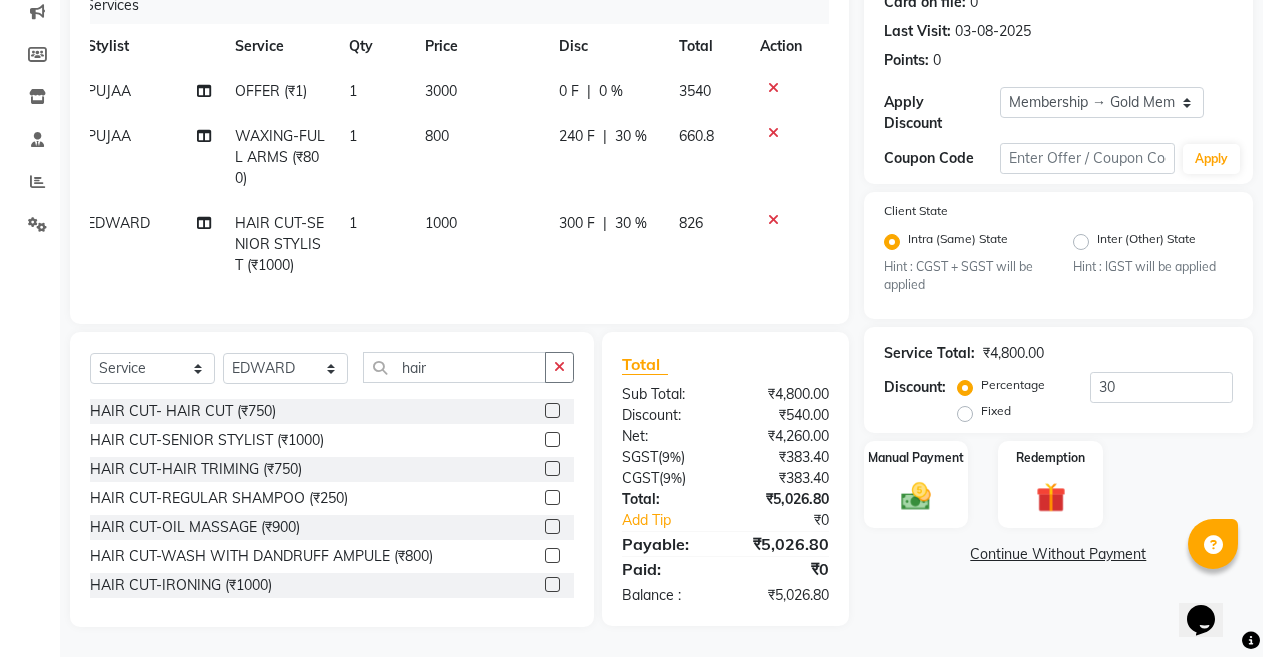 scroll, scrollTop: 278, scrollLeft: 0, axis: vertical 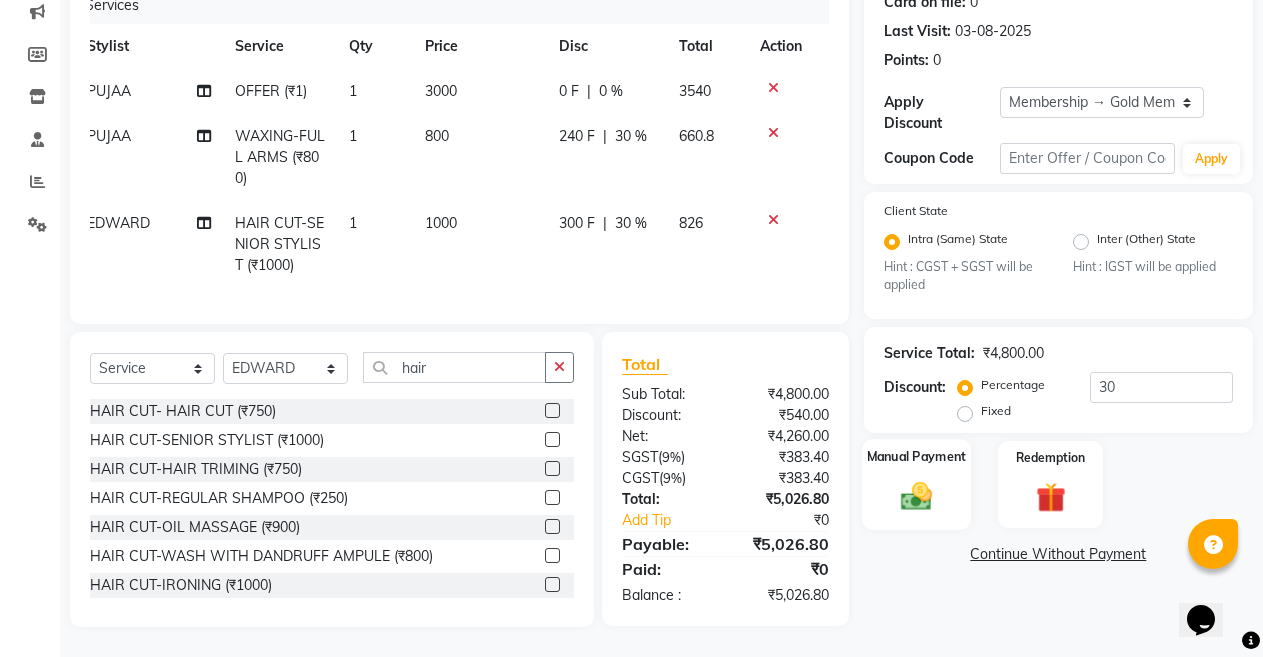 click on "Manual Payment" 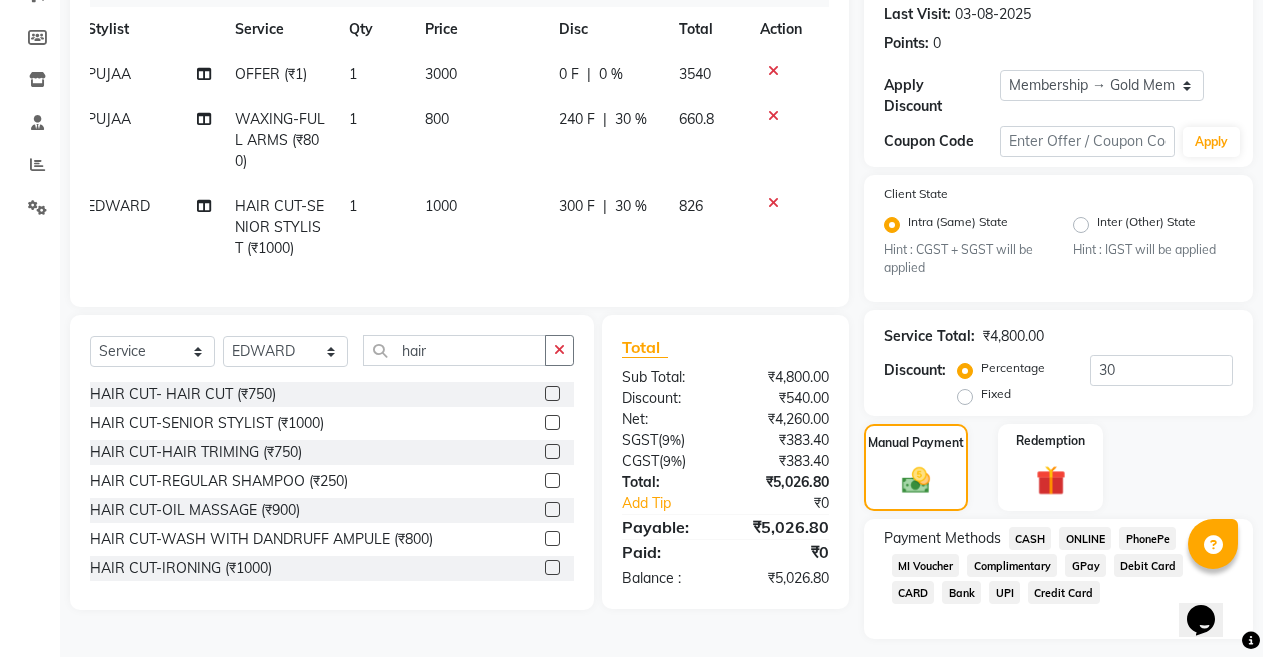 click on "CASH" 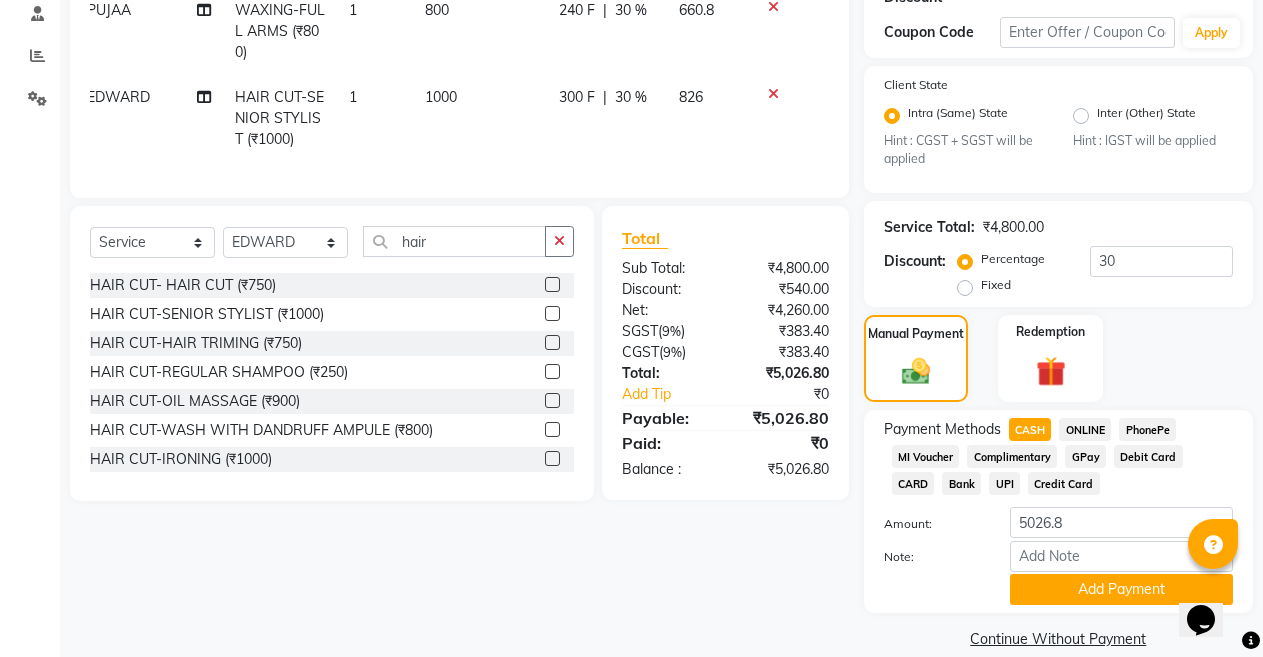 scroll, scrollTop: 413, scrollLeft: 0, axis: vertical 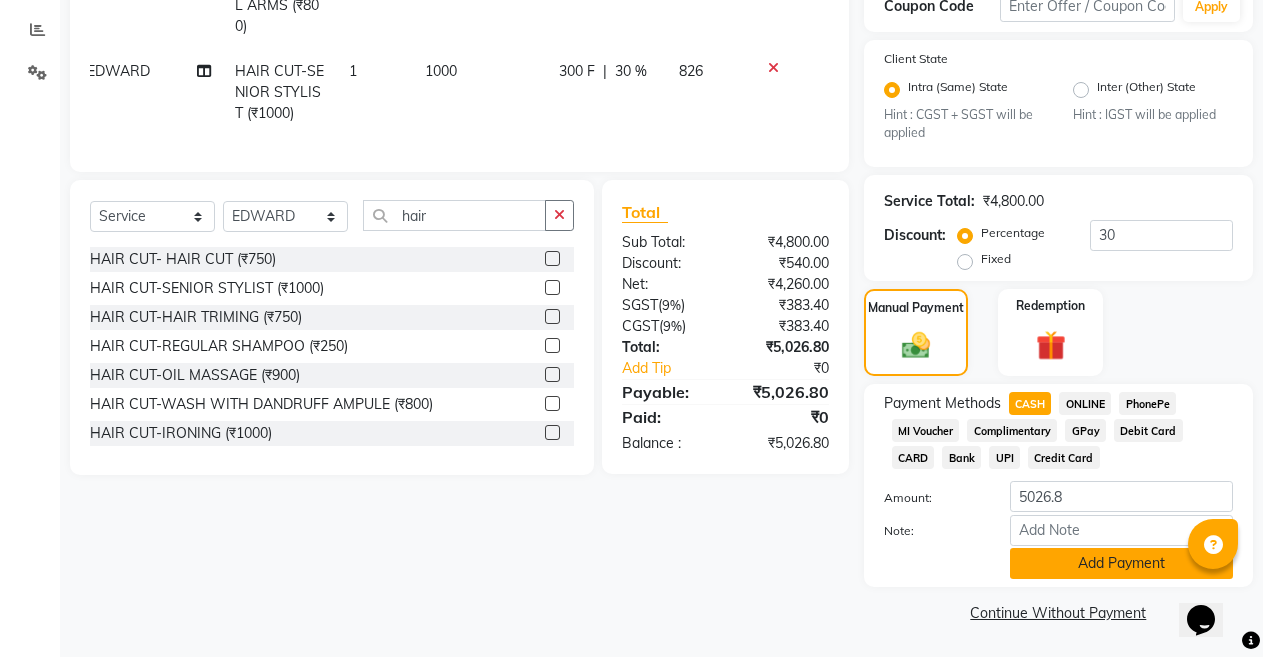 click on "Add Payment" 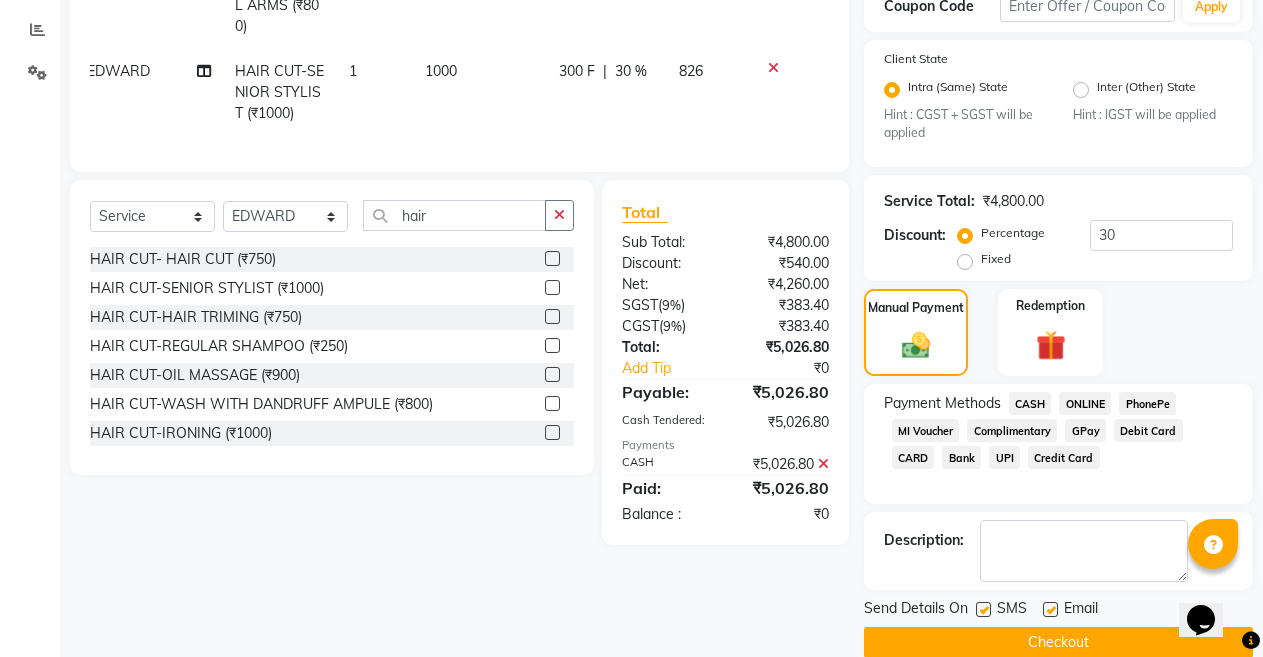 click 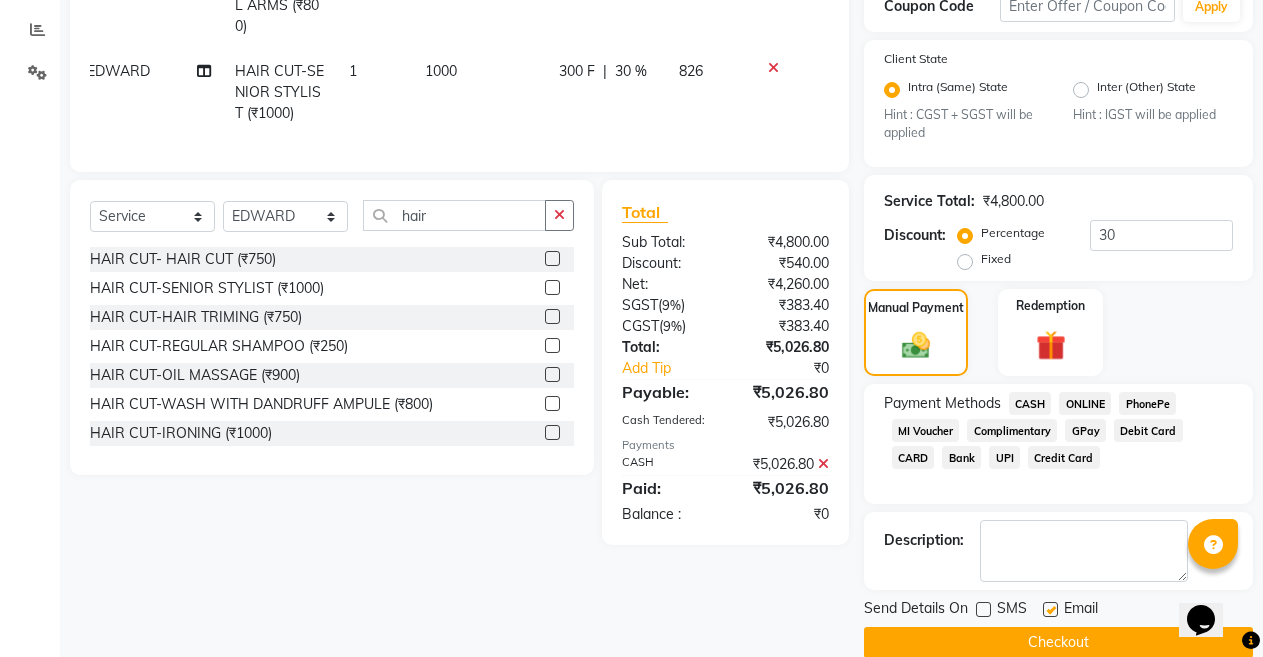 click 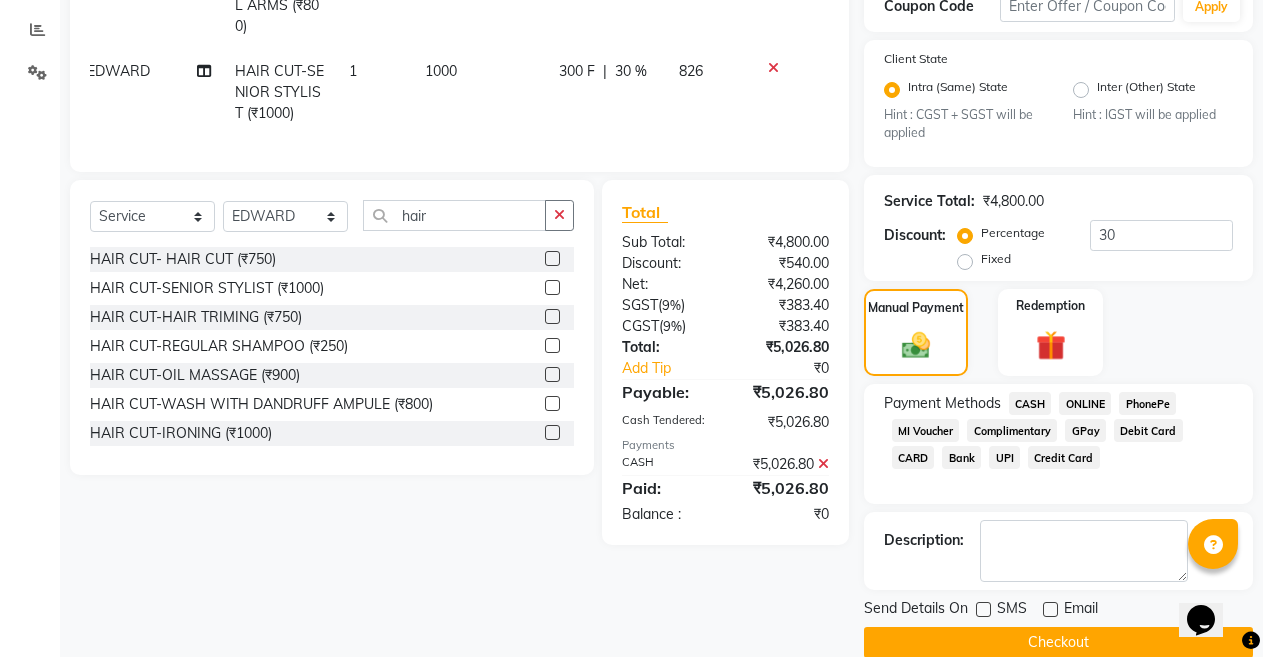 click on "Checkout" 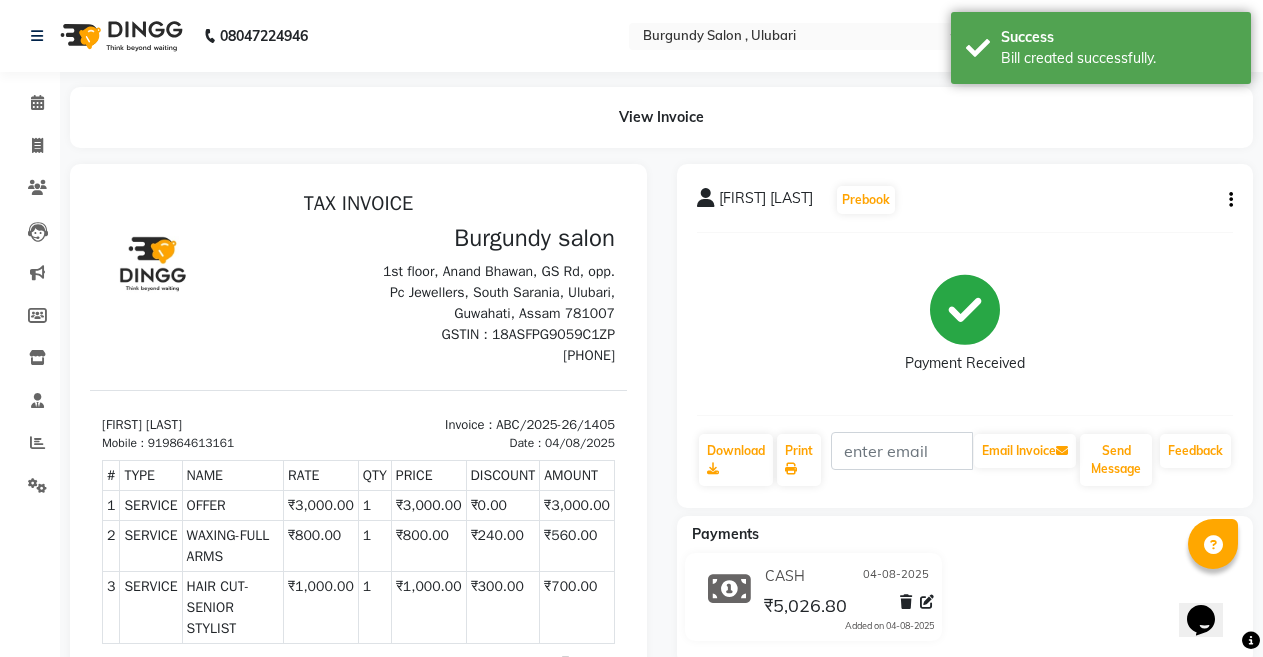 scroll, scrollTop: 0, scrollLeft: 0, axis: both 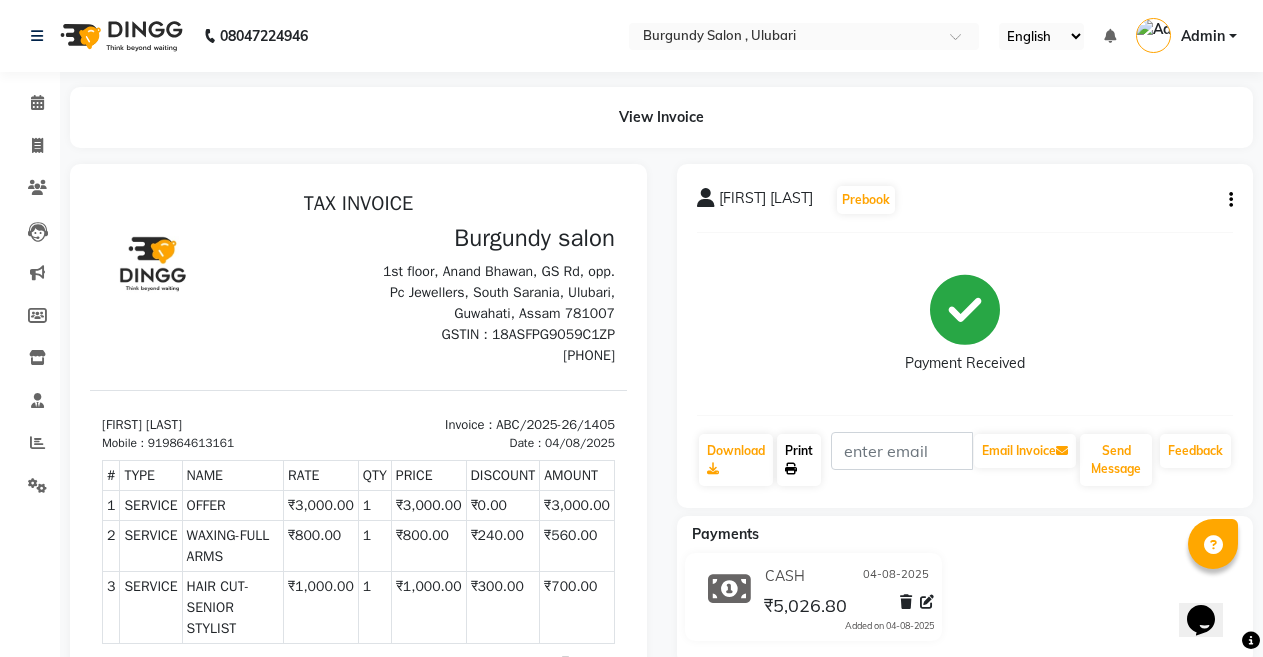click on "Print" 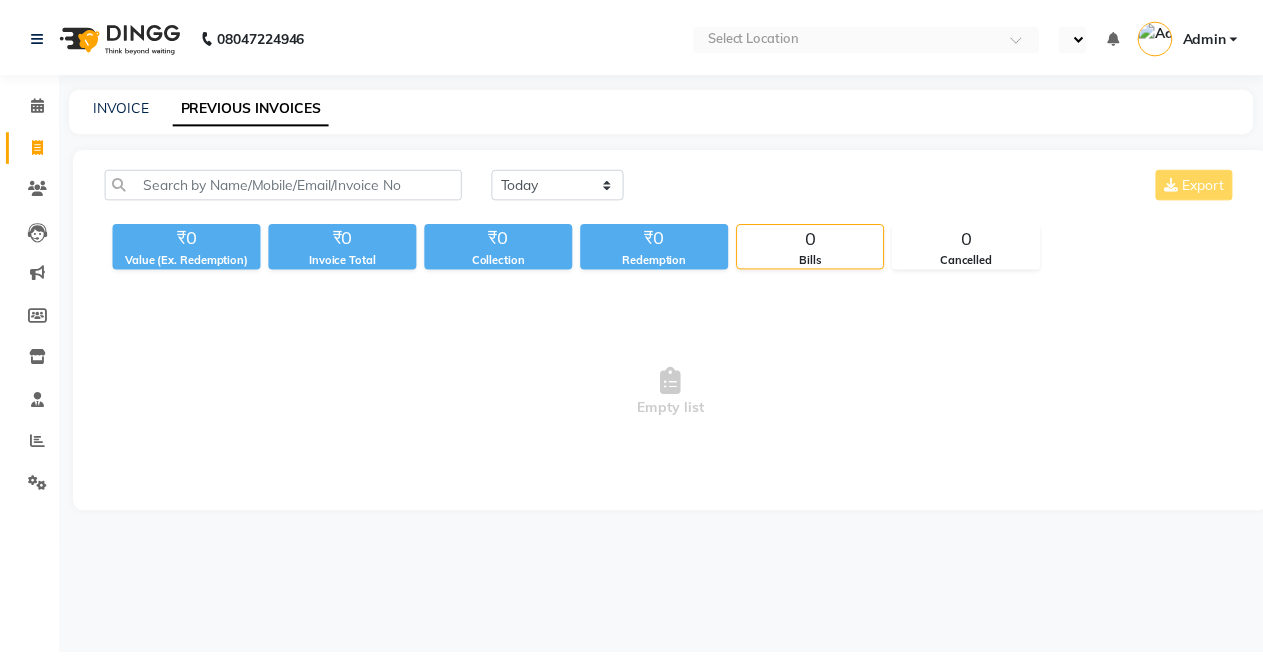 scroll, scrollTop: 0, scrollLeft: 0, axis: both 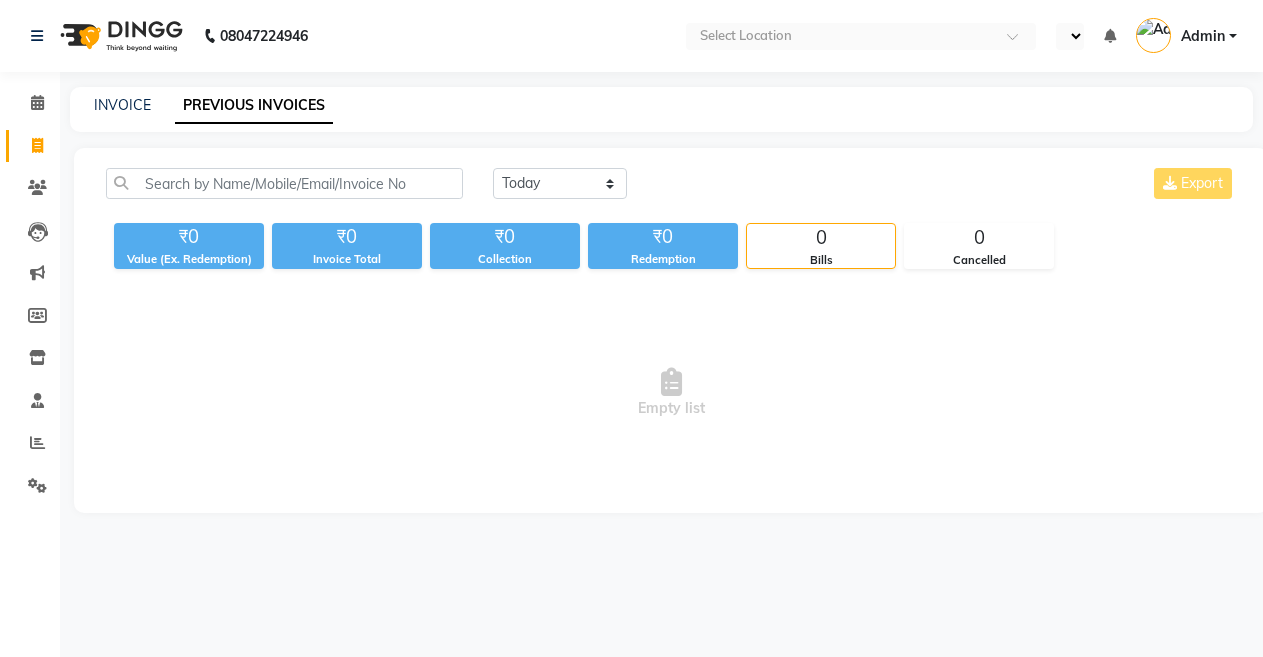 select on "en" 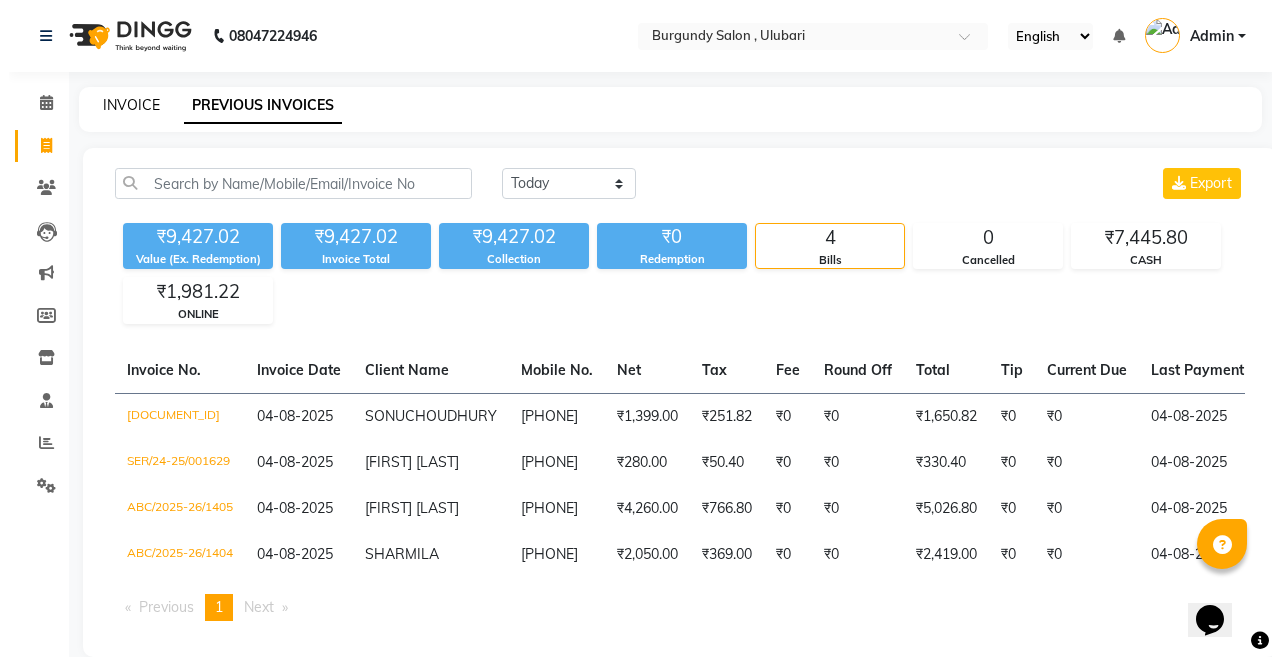scroll, scrollTop: 0, scrollLeft: 0, axis: both 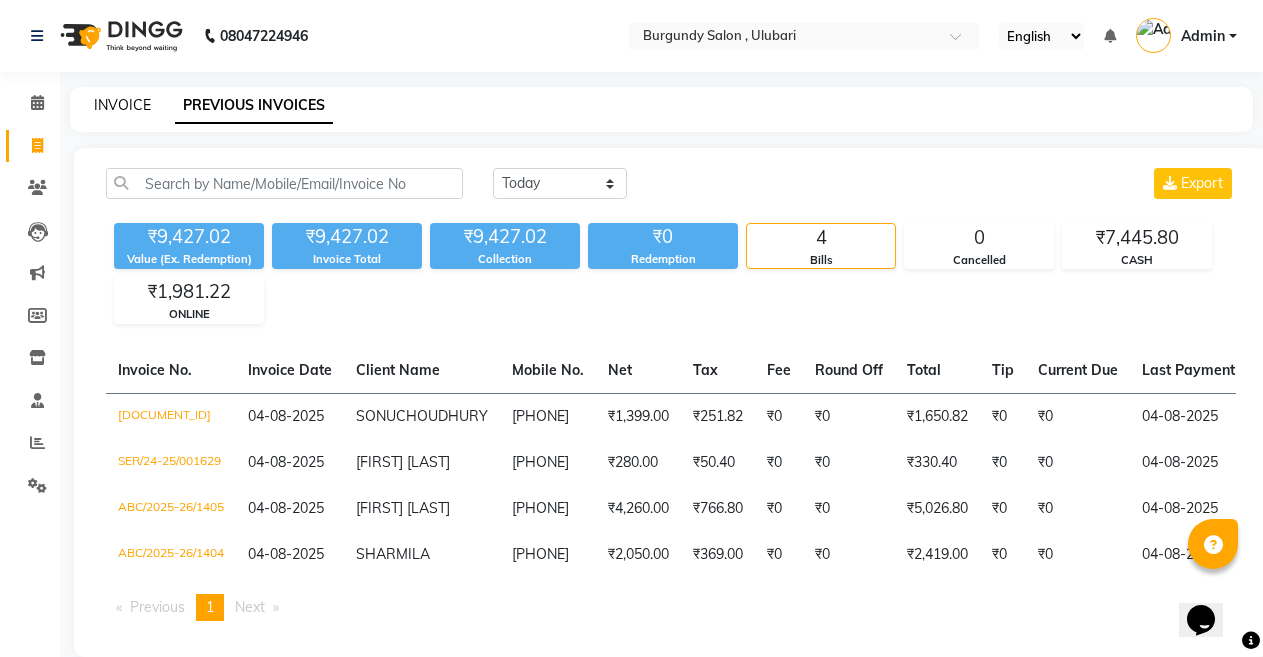 click on "INVOICE" 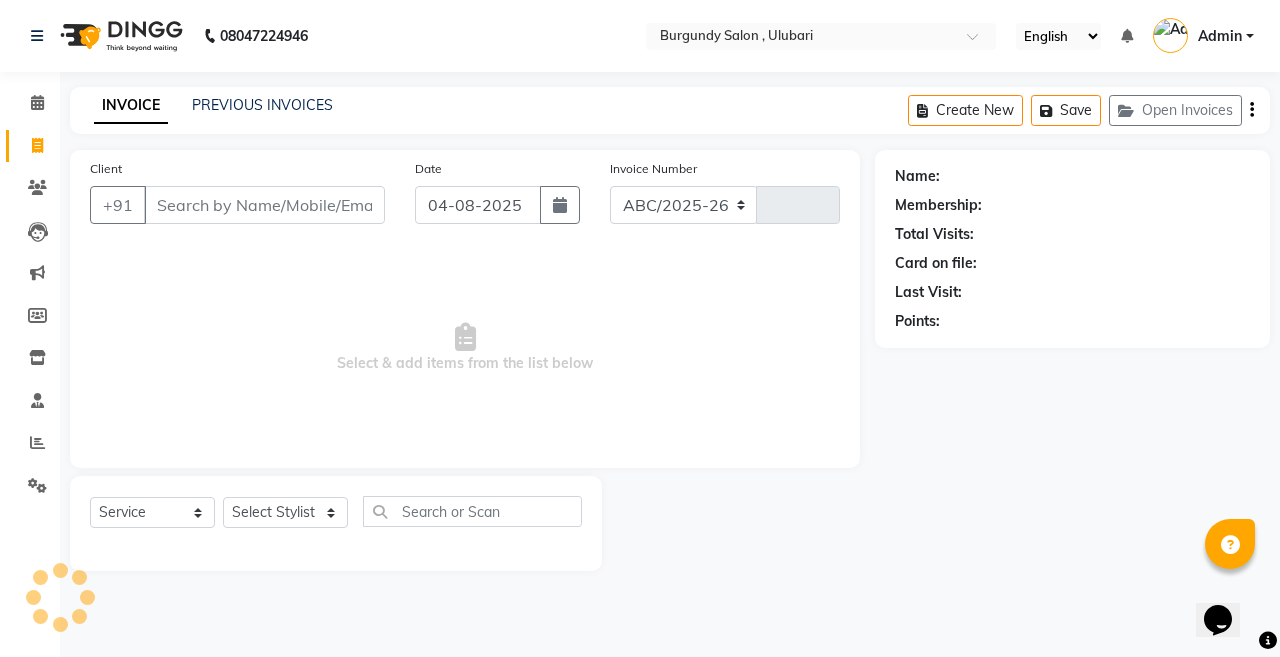 select on "5345" 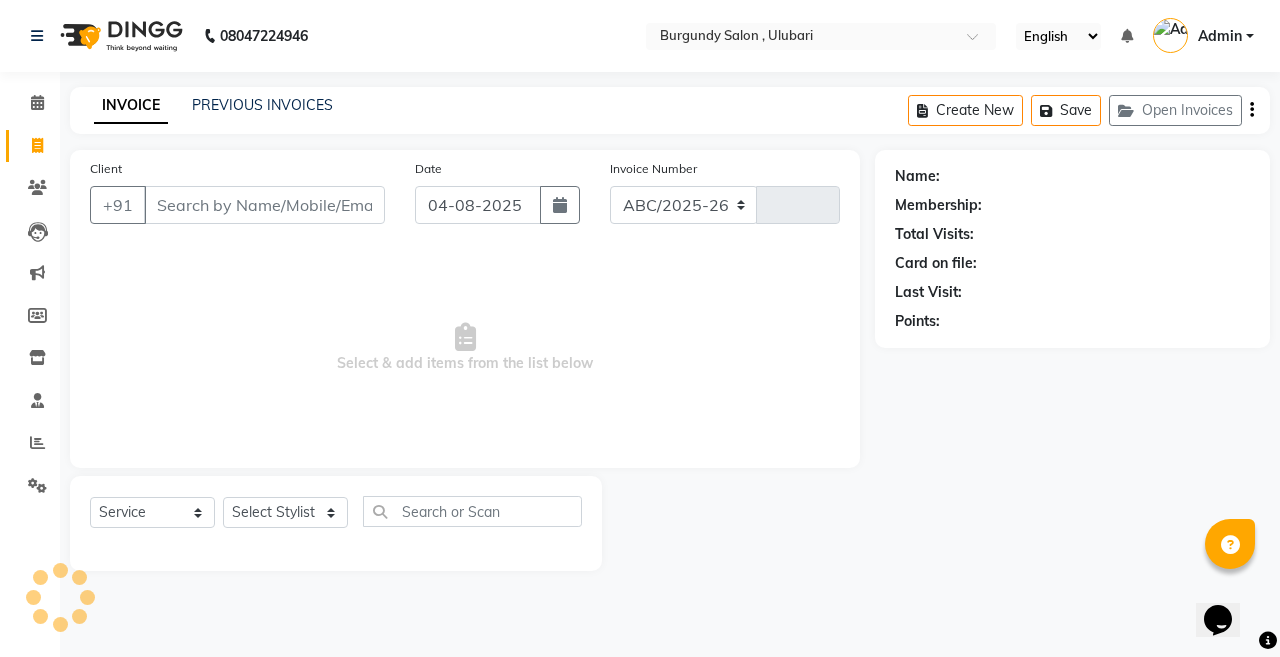 type on "1406" 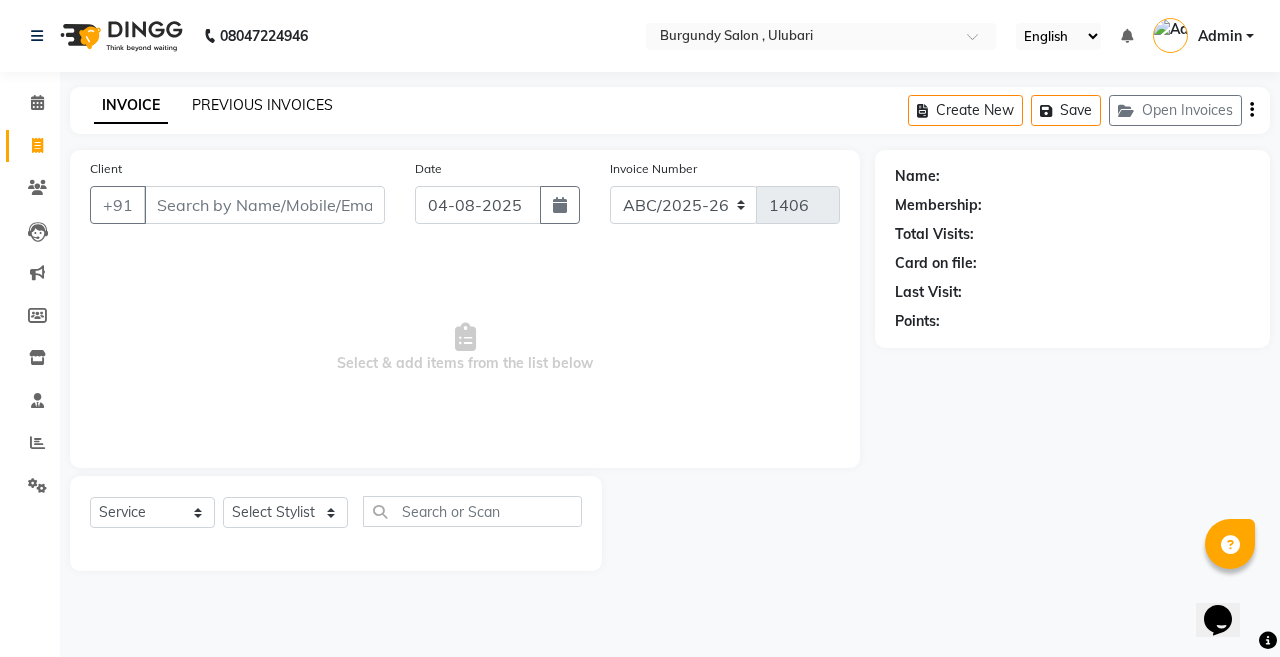 click on "PREVIOUS INVOICES" 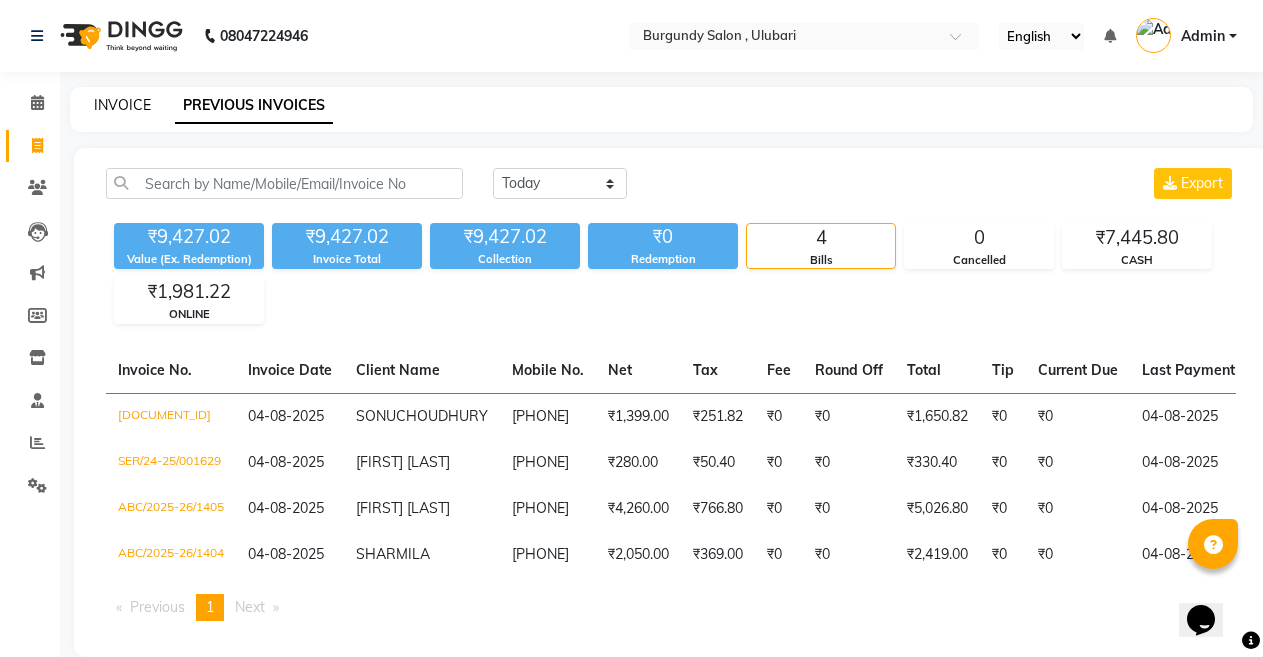 click on "INVOICE" 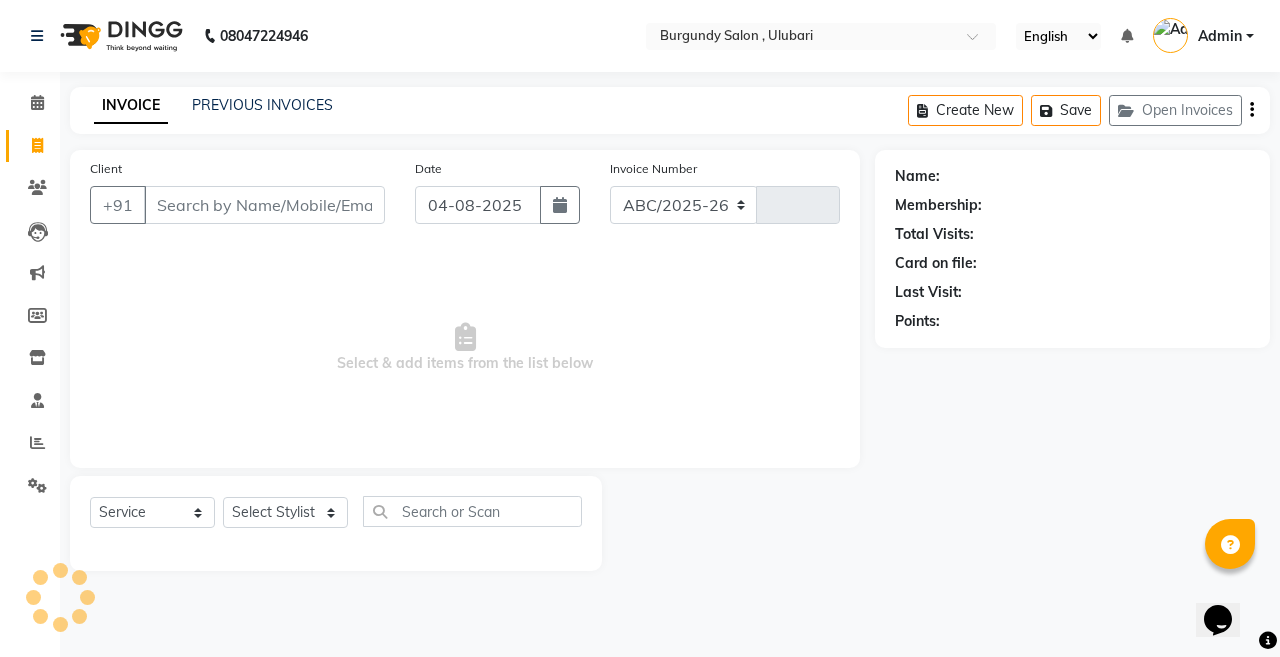 select on "5345" 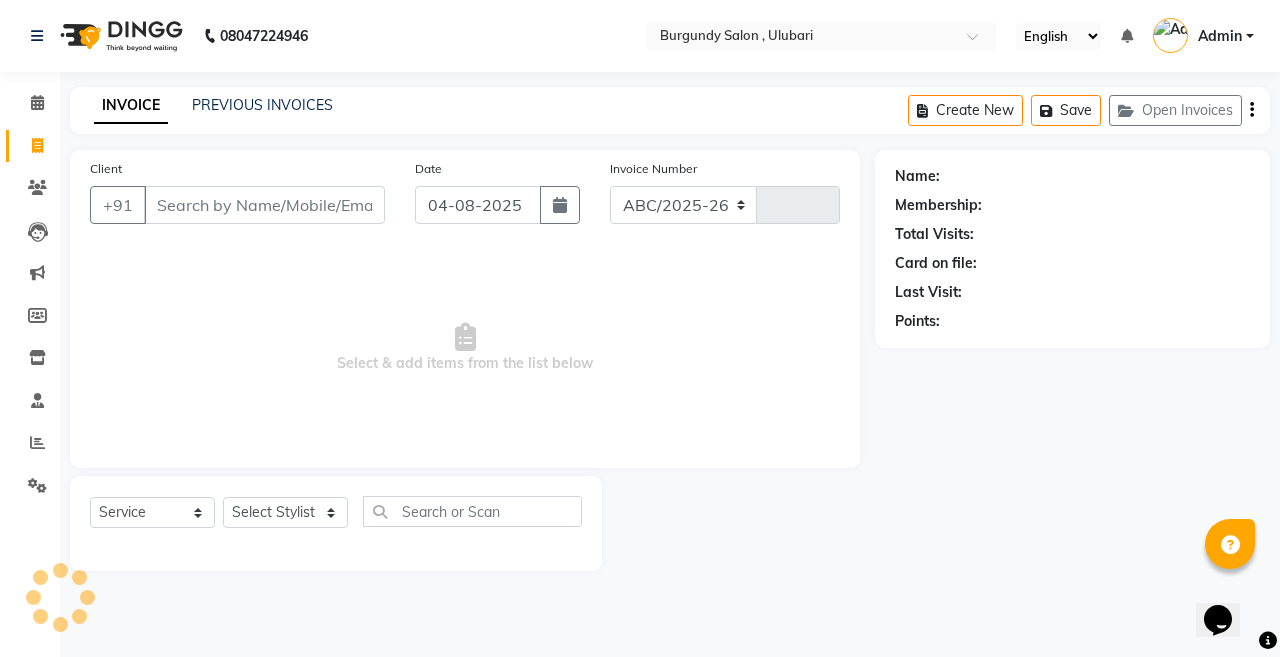 type on "1406" 